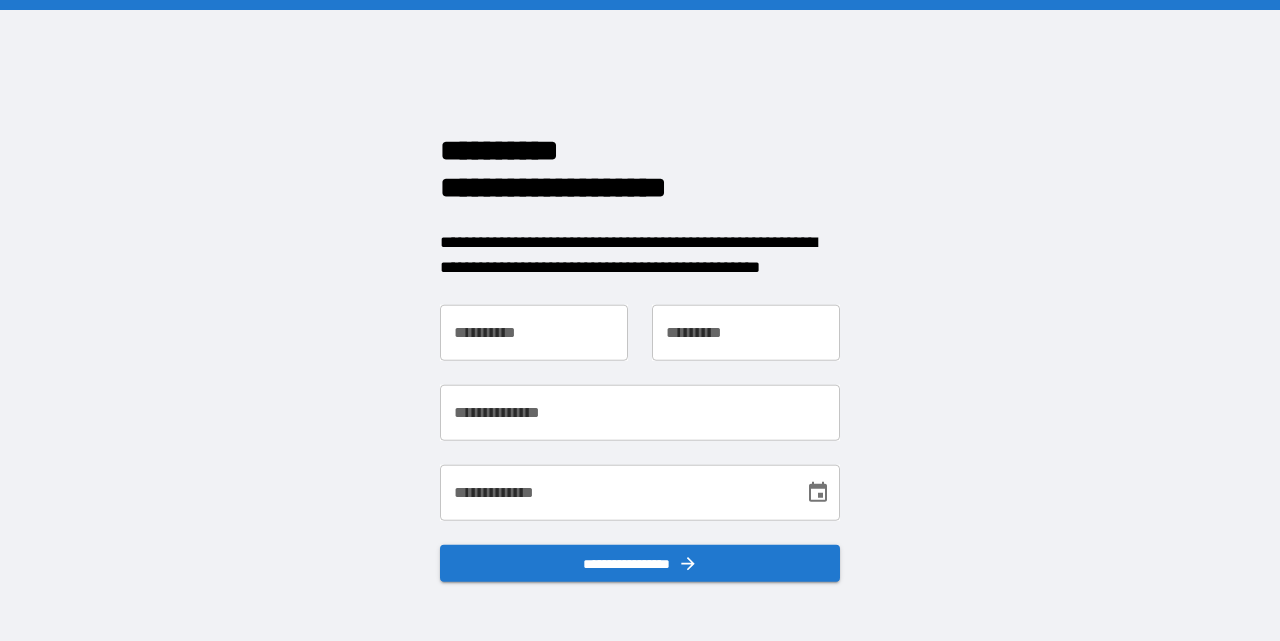 scroll, scrollTop: 0, scrollLeft: 0, axis: both 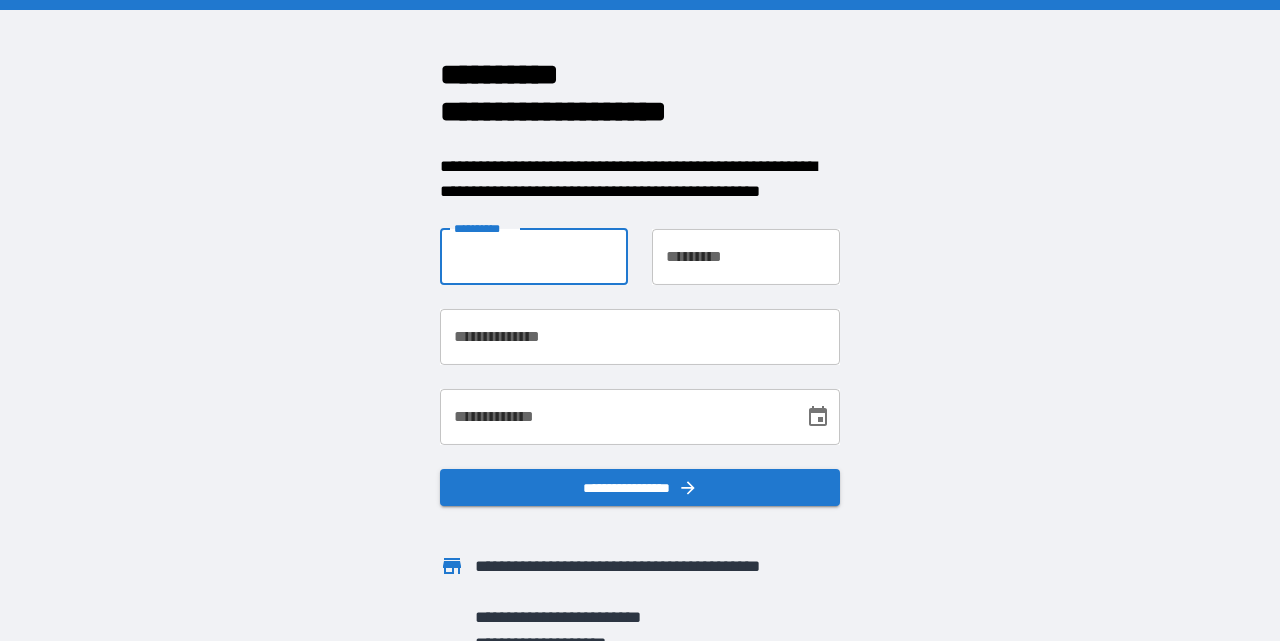 click on "**********" at bounding box center [534, 257] 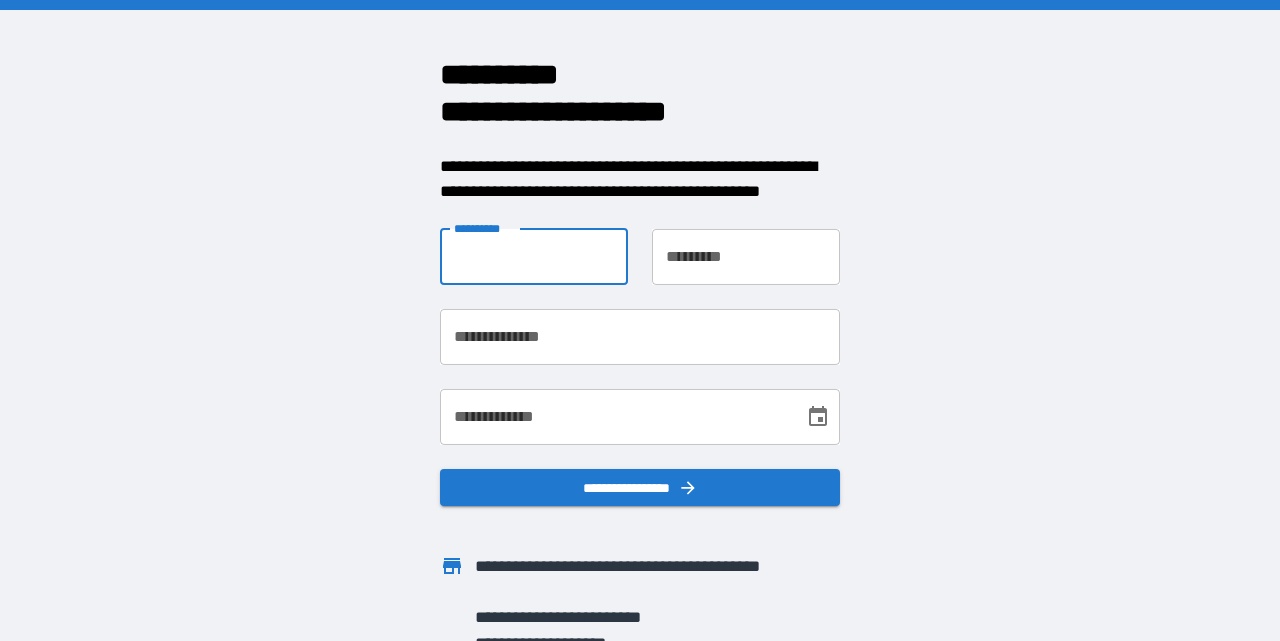 type on "*****" 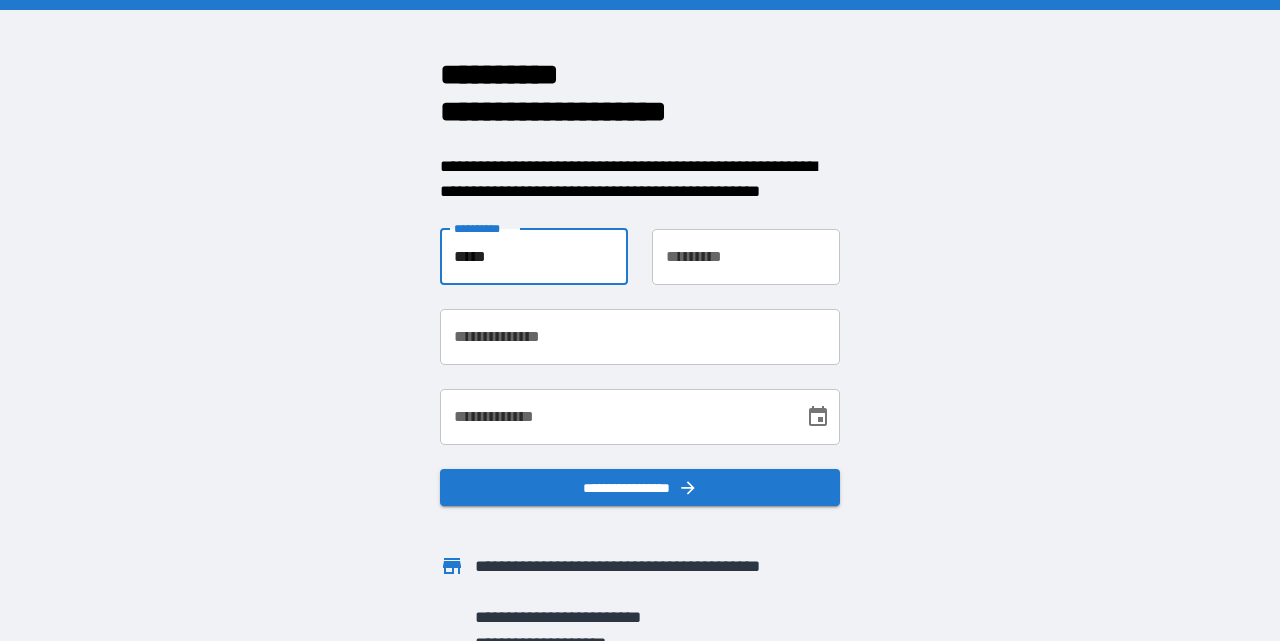 type on "******" 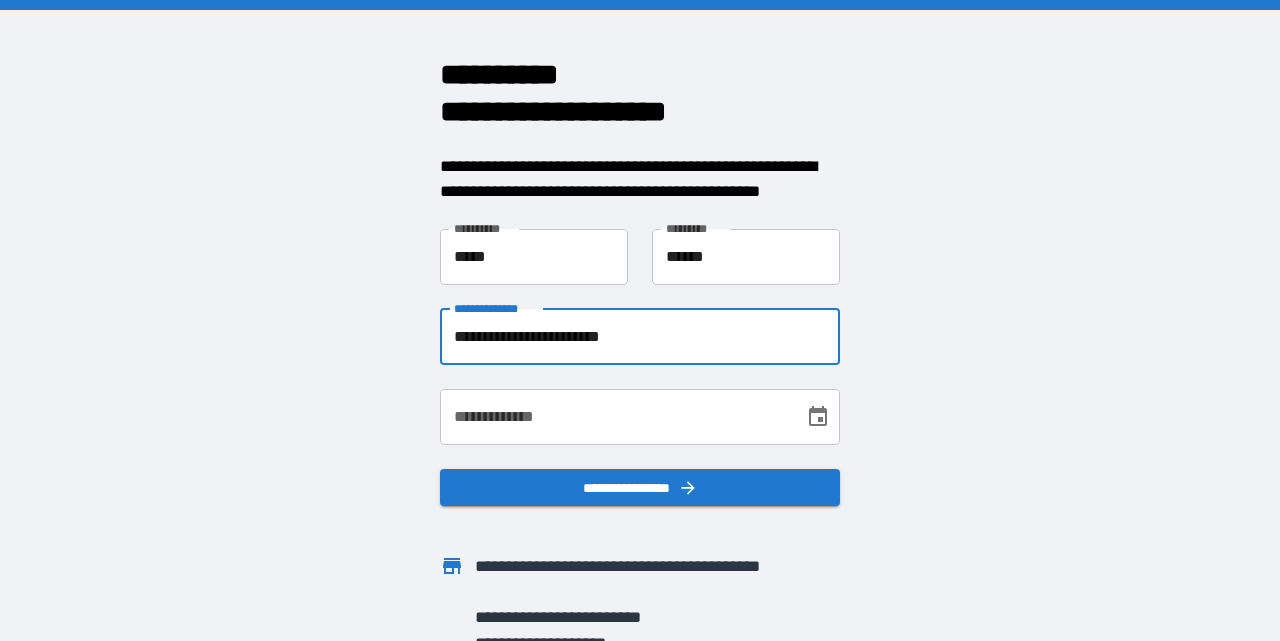drag, startPoint x: 686, startPoint y: 346, endPoint x: 391, endPoint y: 329, distance: 295.4894 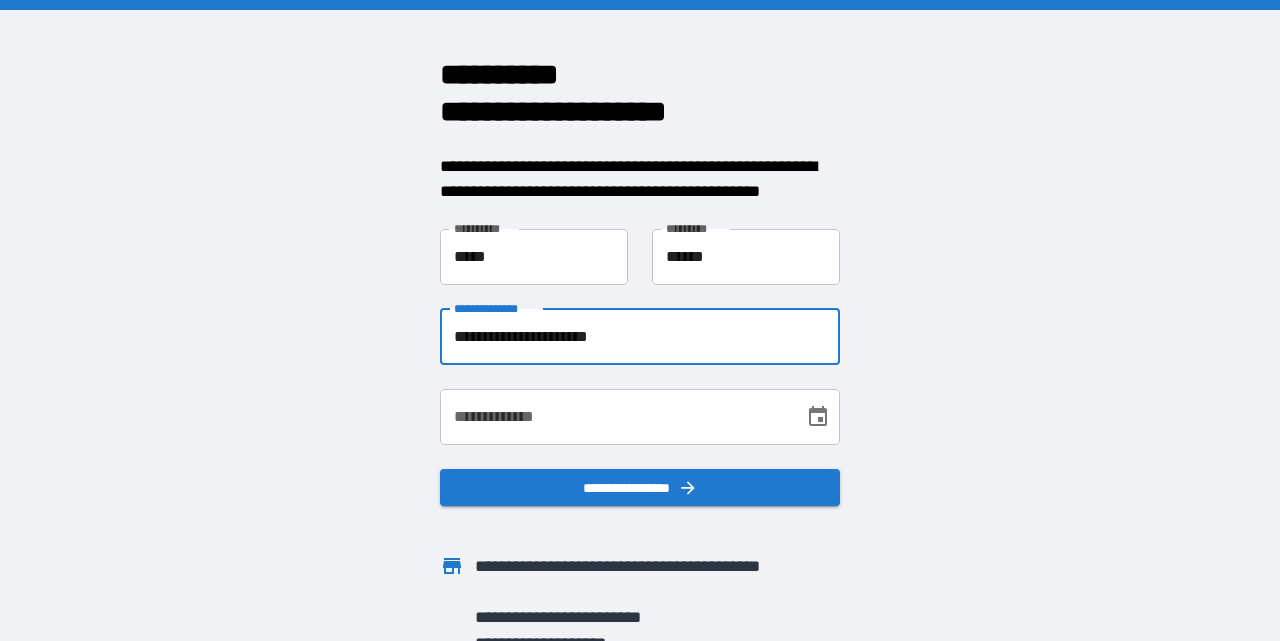 type on "**********" 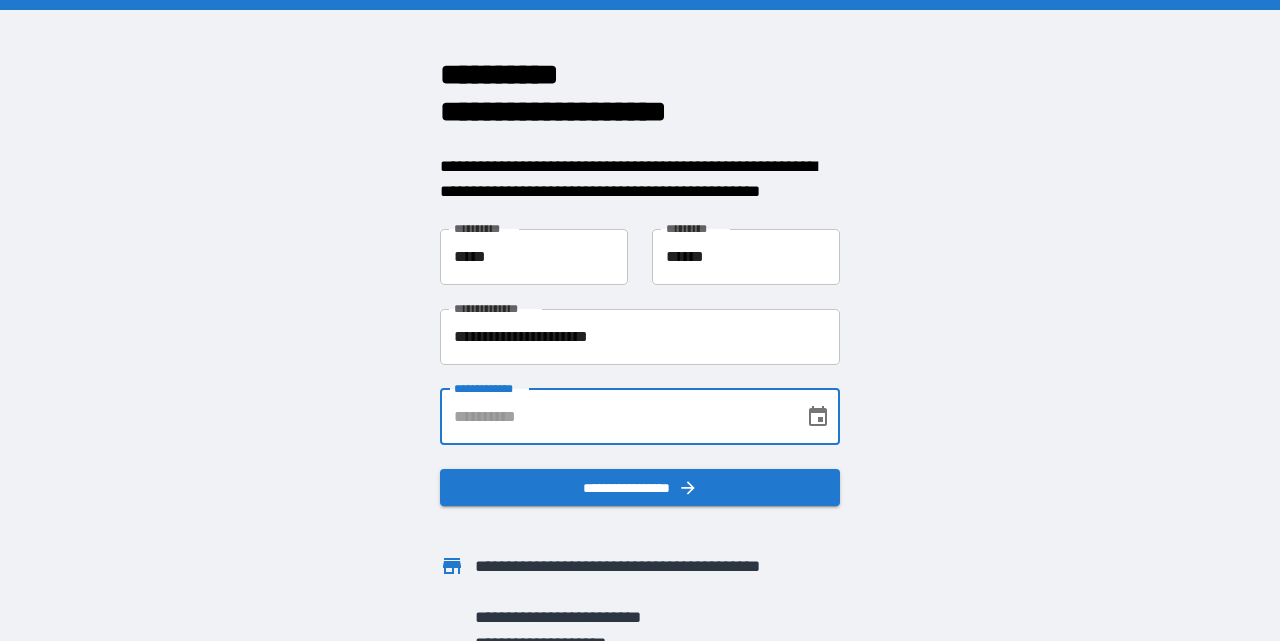 click on "**********" at bounding box center (615, 417) 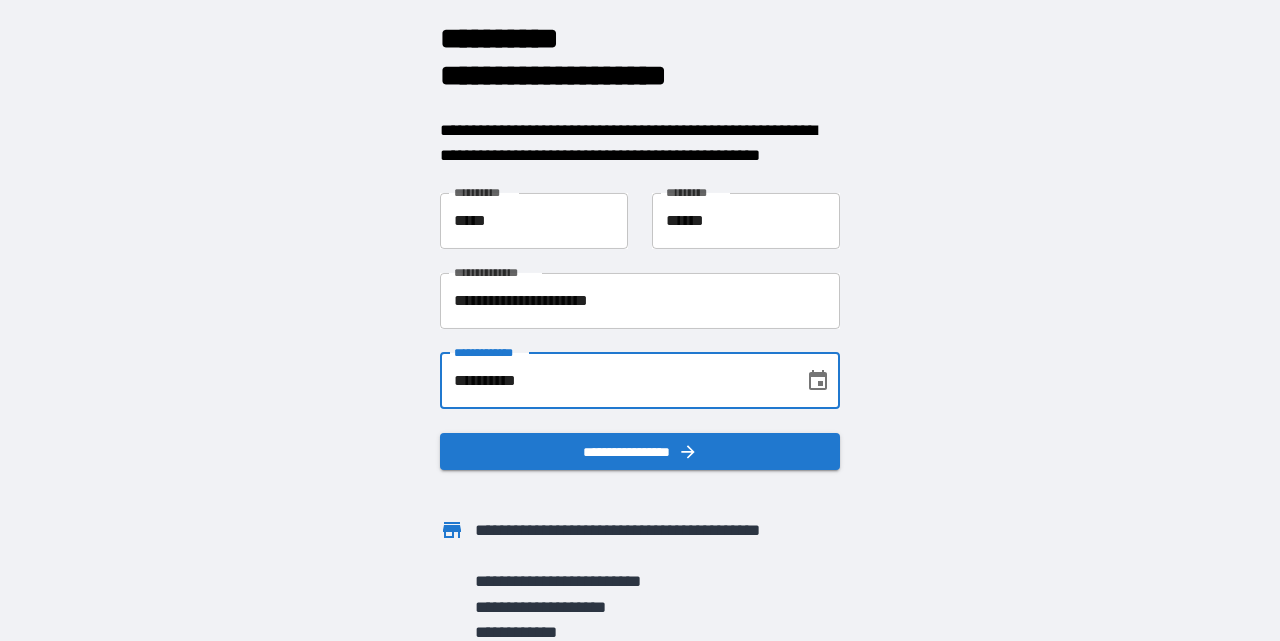 scroll, scrollTop: 40, scrollLeft: 0, axis: vertical 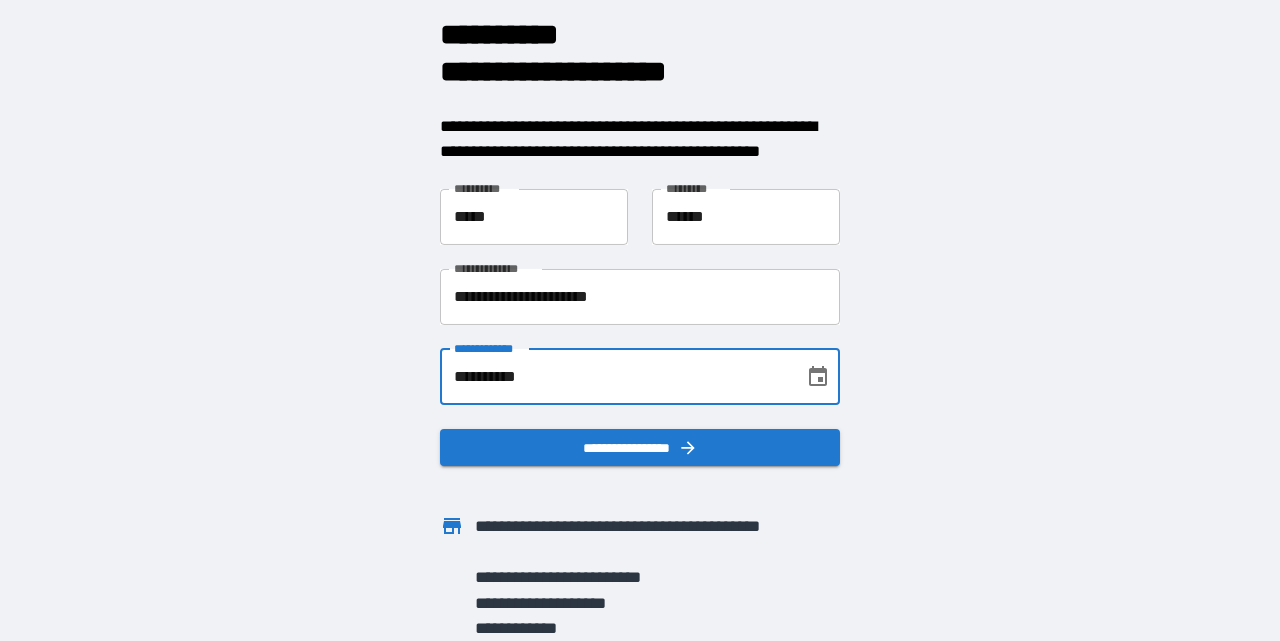 type on "**********" 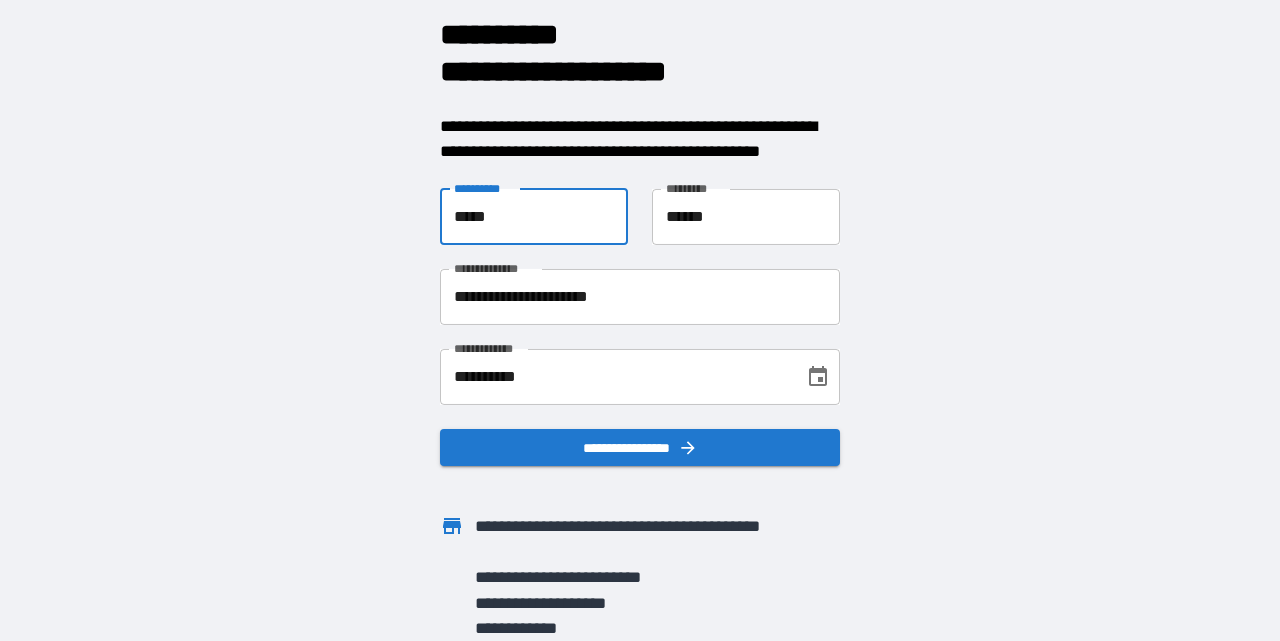 click on "*****" at bounding box center [534, 217] 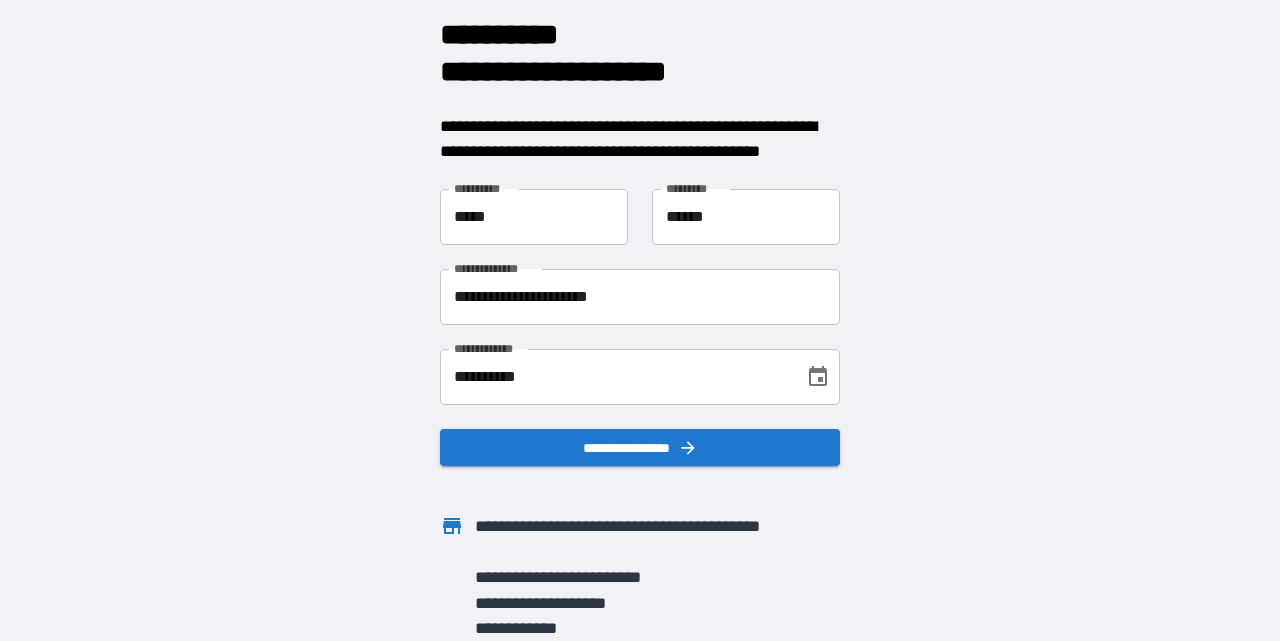 click on "**********" at bounding box center (640, 320) 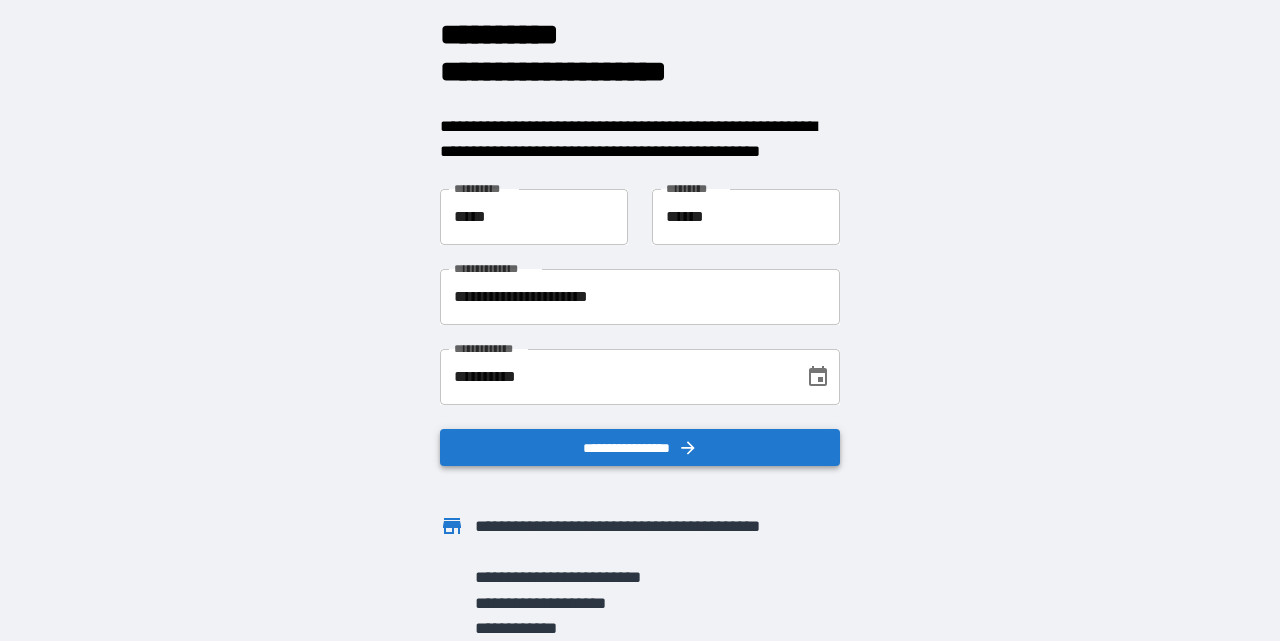 click on "**********" at bounding box center (640, 448) 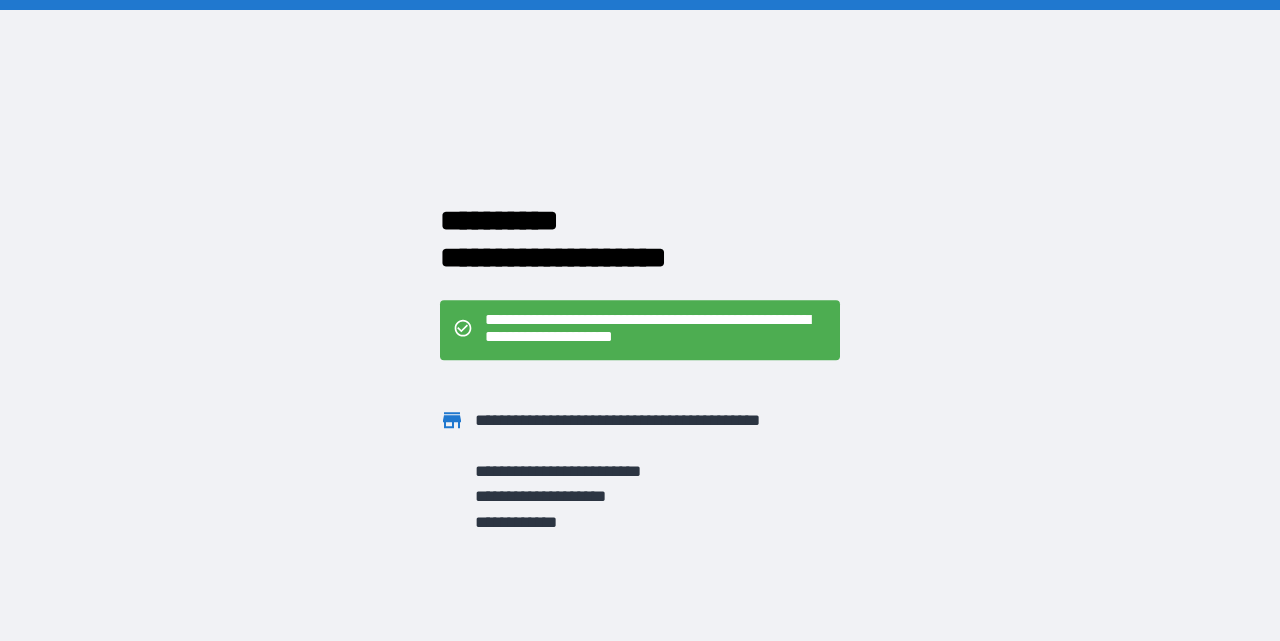 scroll, scrollTop: 0, scrollLeft: 0, axis: both 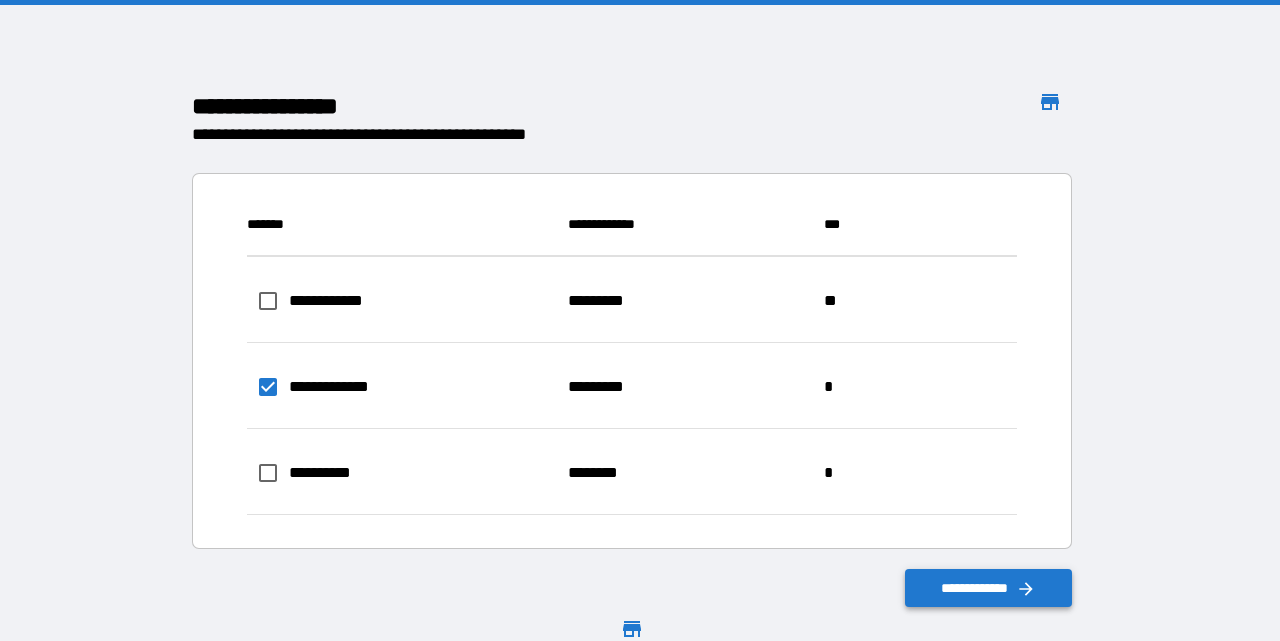 click on "**********" at bounding box center (989, 588) 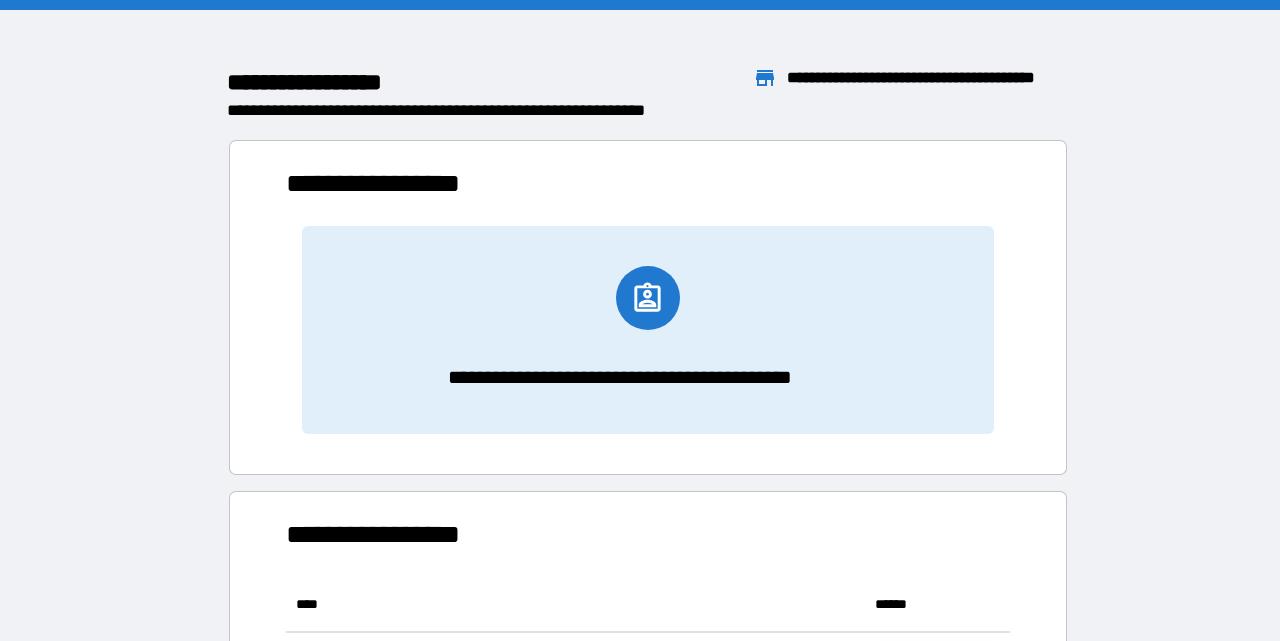 scroll, scrollTop: 1, scrollLeft: 0, axis: vertical 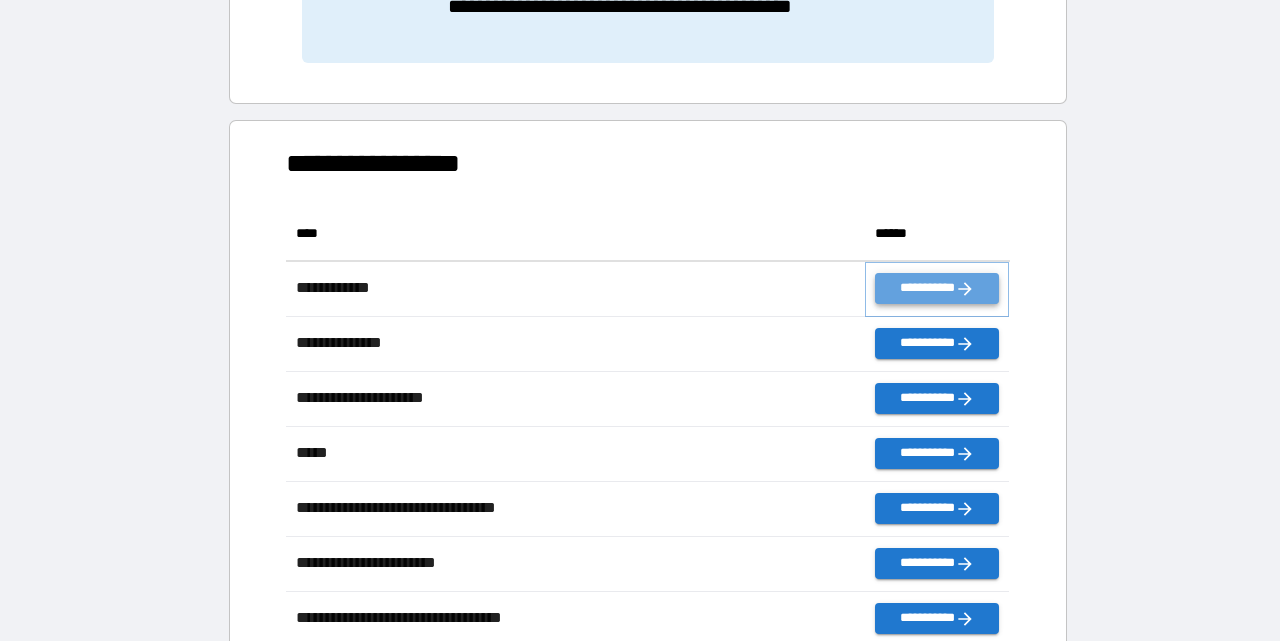 click on "**********" at bounding box center (937, 288) 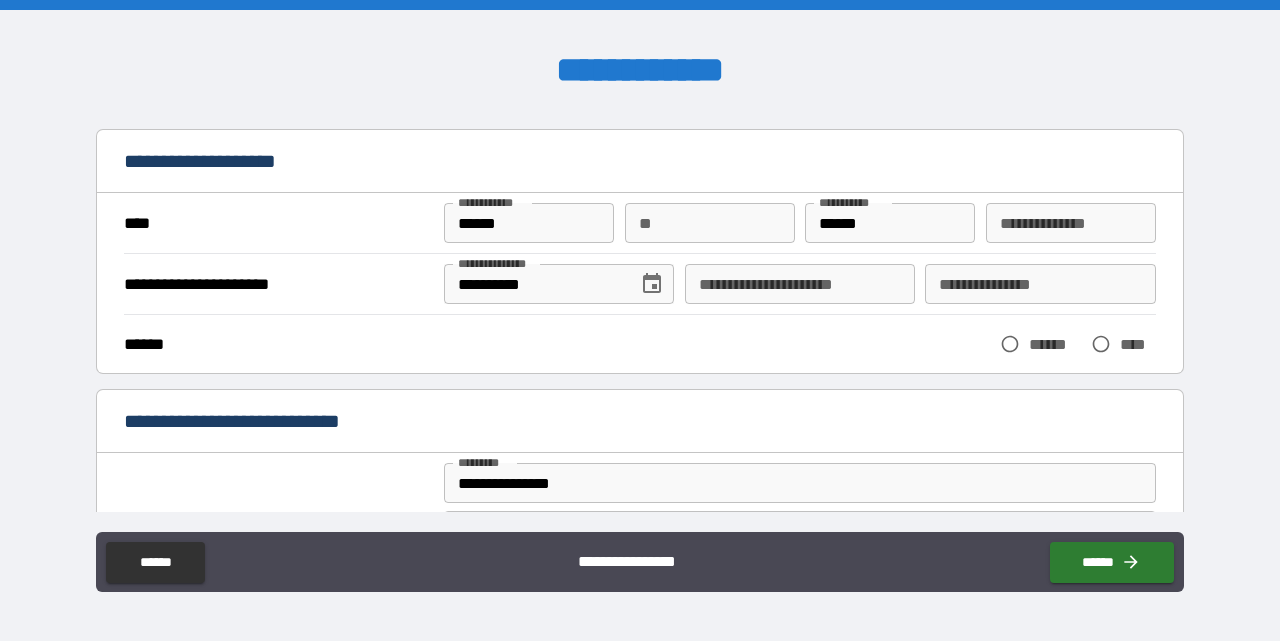 scroll, scrollTop: 61, scrollLeft: 0, axis: vertical 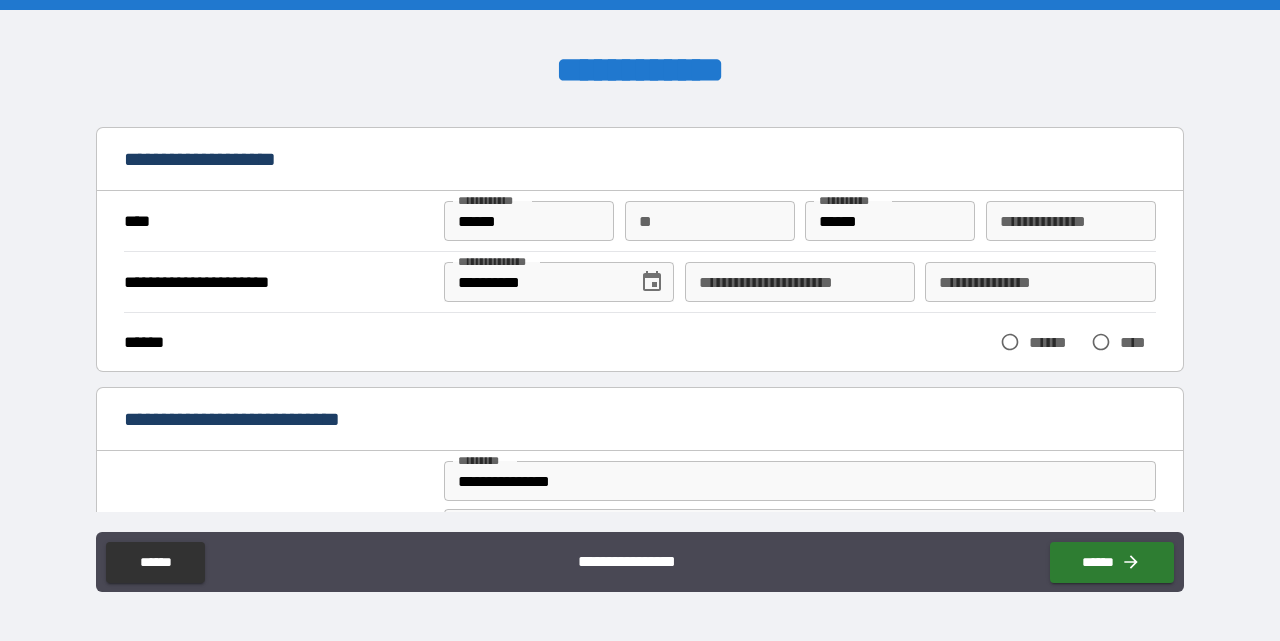 click on "**" at bounding box center [710, 221] 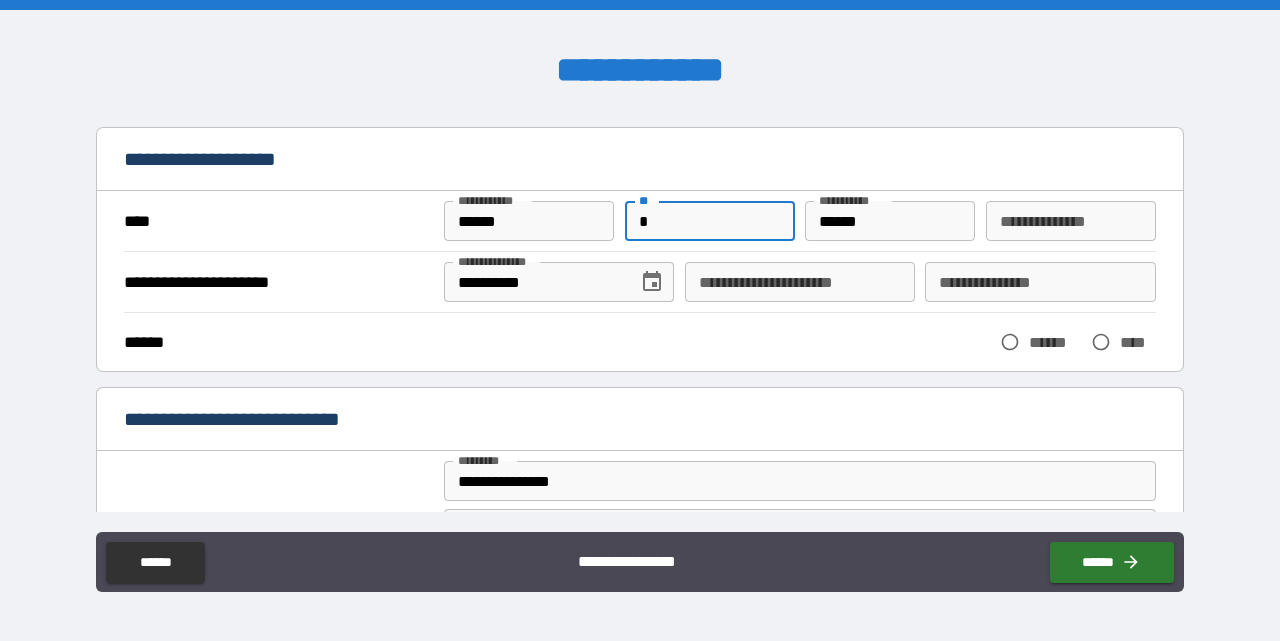 type on "*" 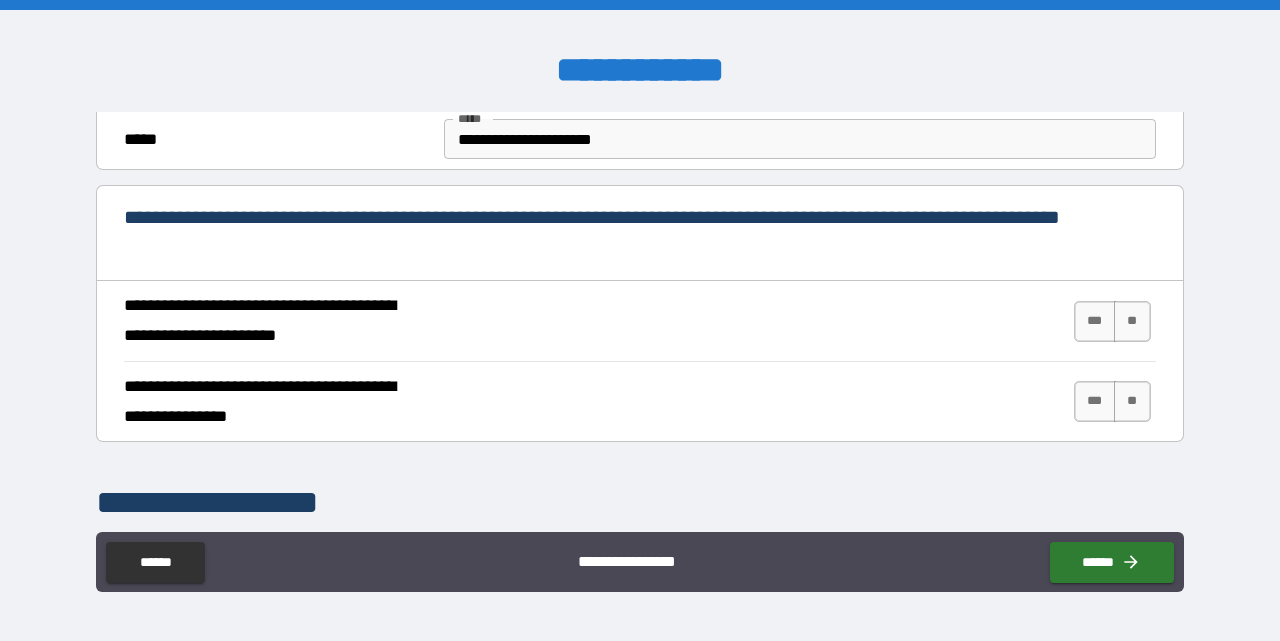 scroll, scrollTop: 638, scrollLeft: 0, axis: vertical 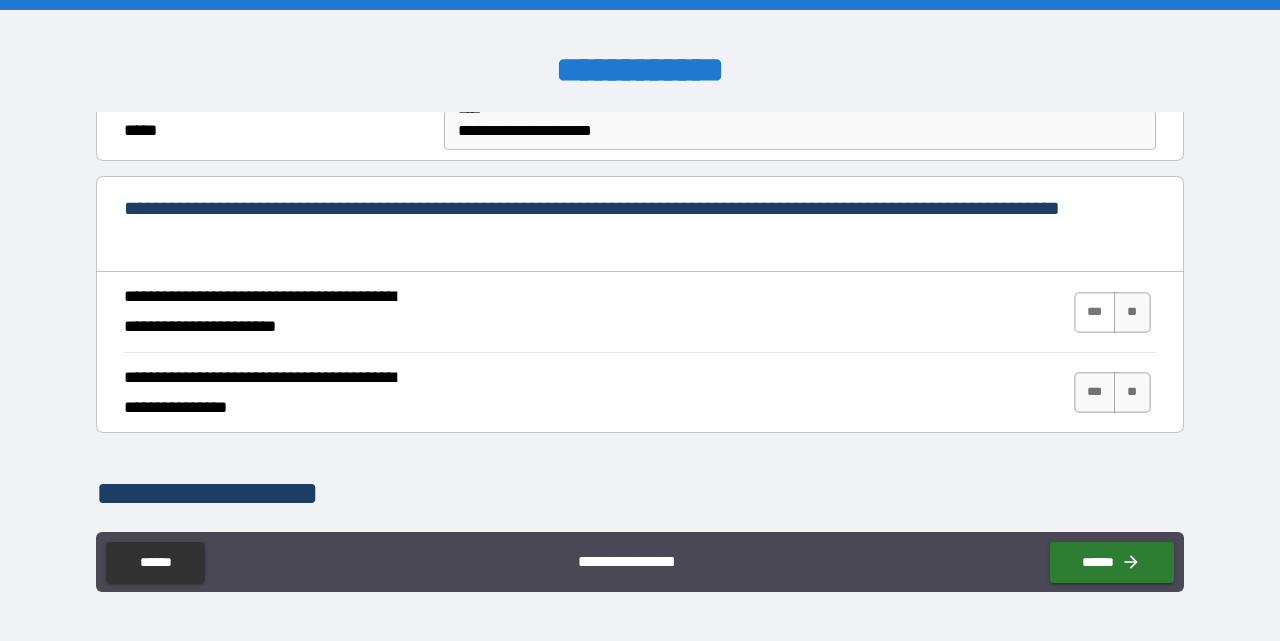 click on "***" at bounding box center (1095, 312) 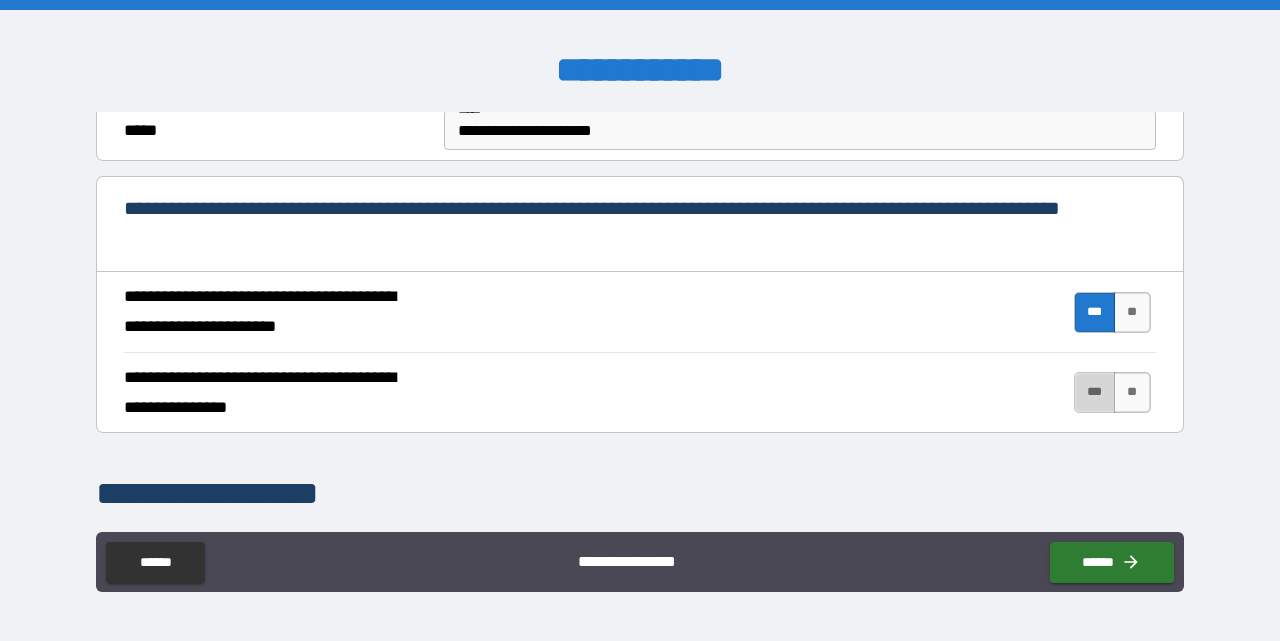 click on "***" at bounding box center [1095, 392] 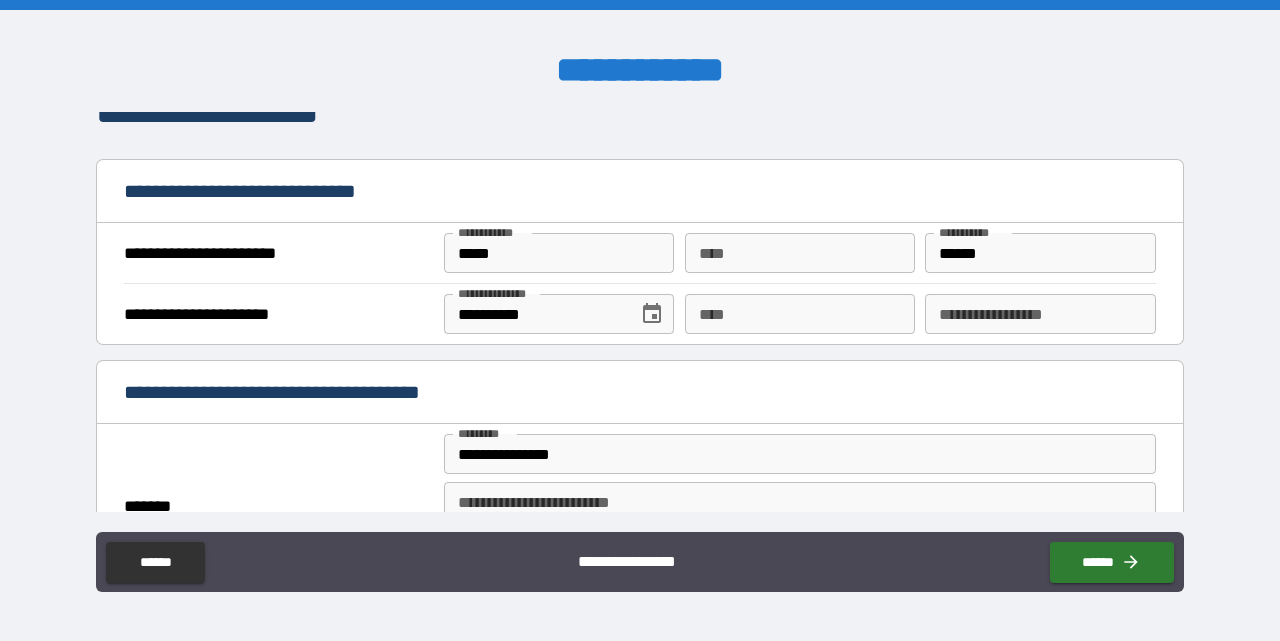 scroll, scrollTop: 1028, scrollLeft: 0, axis: vertical 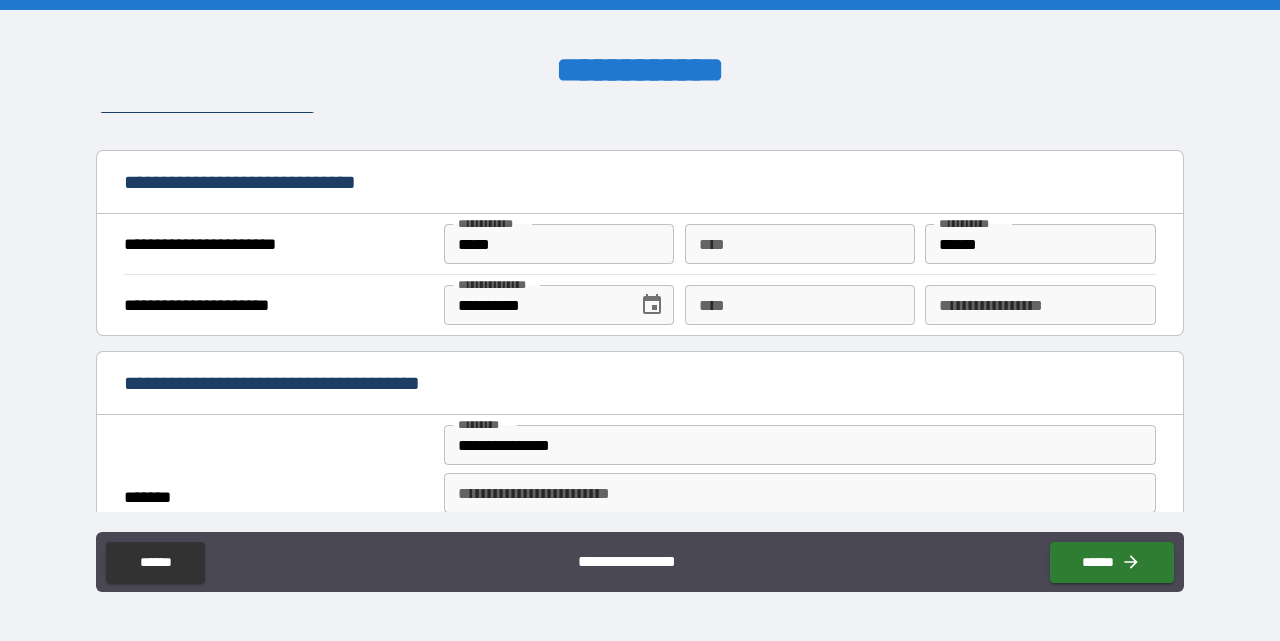 click on "**********" at bounding box center [1040, 305] 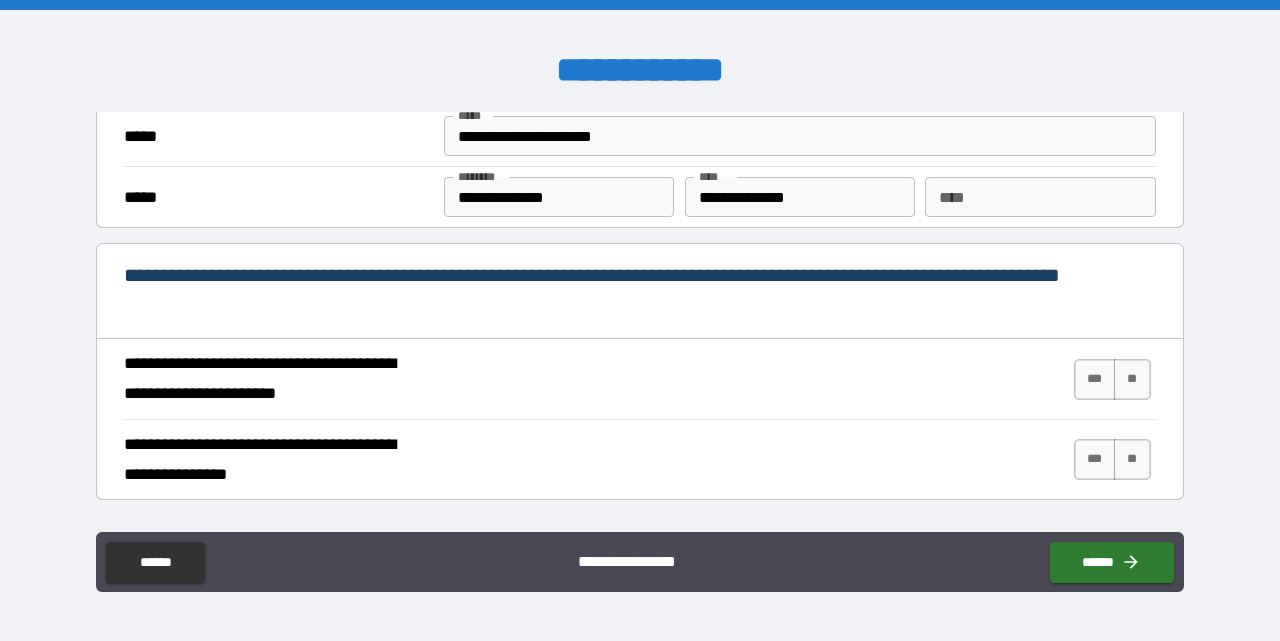scroll, scrollTop: 1516, scrollLeft: 0, axis: vertical 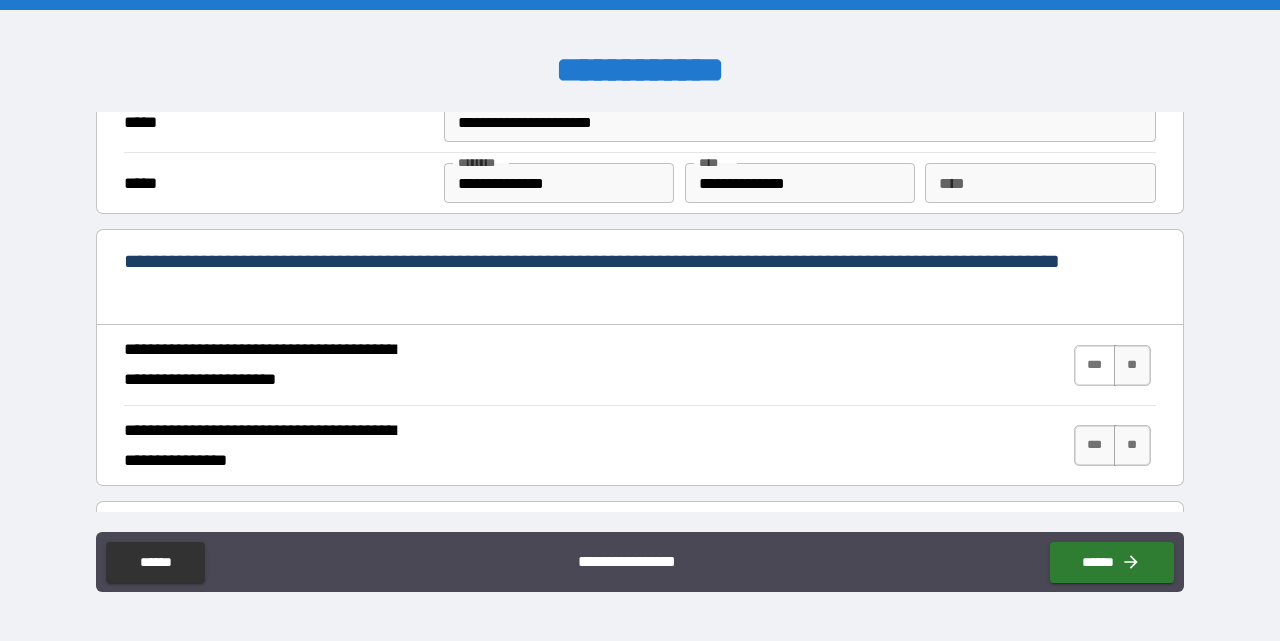 type on "**********" 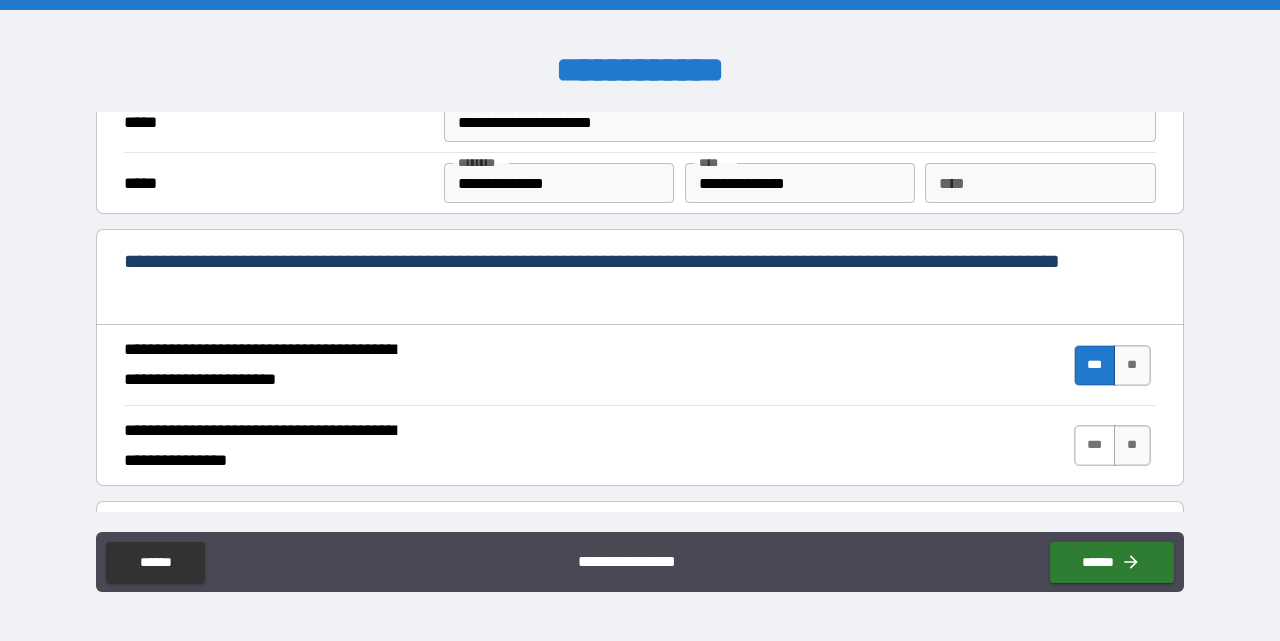 click on "***" at bounding box center [1095, 445] 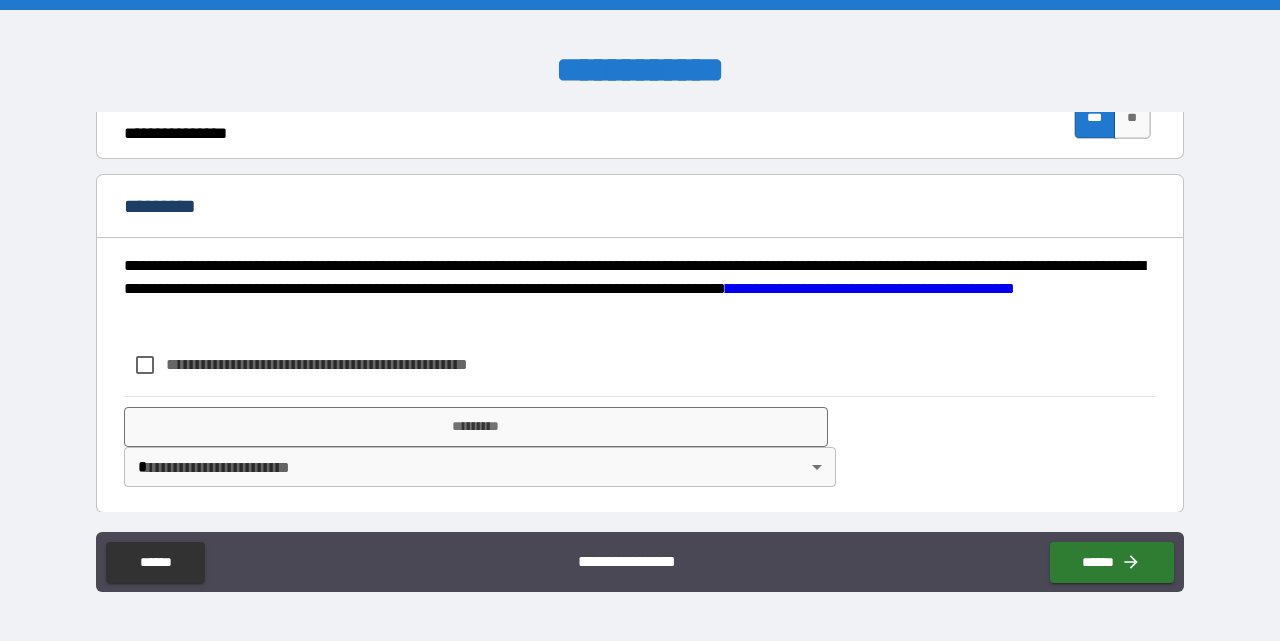 scroll, scrollTop: 1848, scrollLeft: 0, axis: vertical 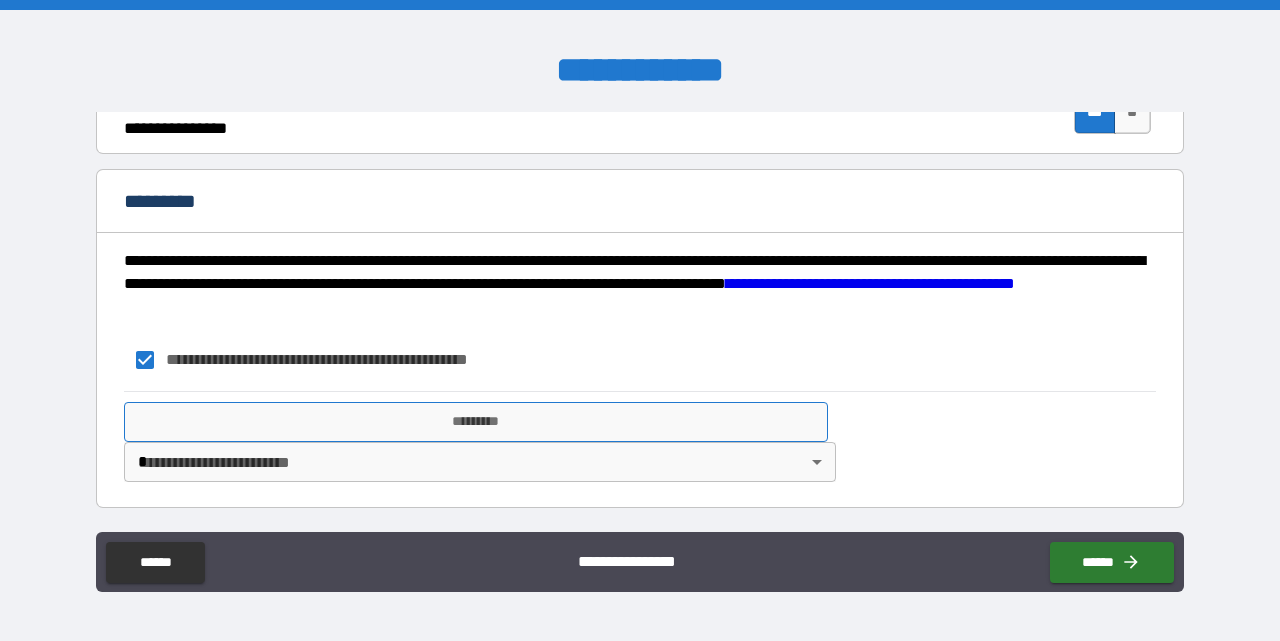 click on "*********" at bounding box center [476, 422] 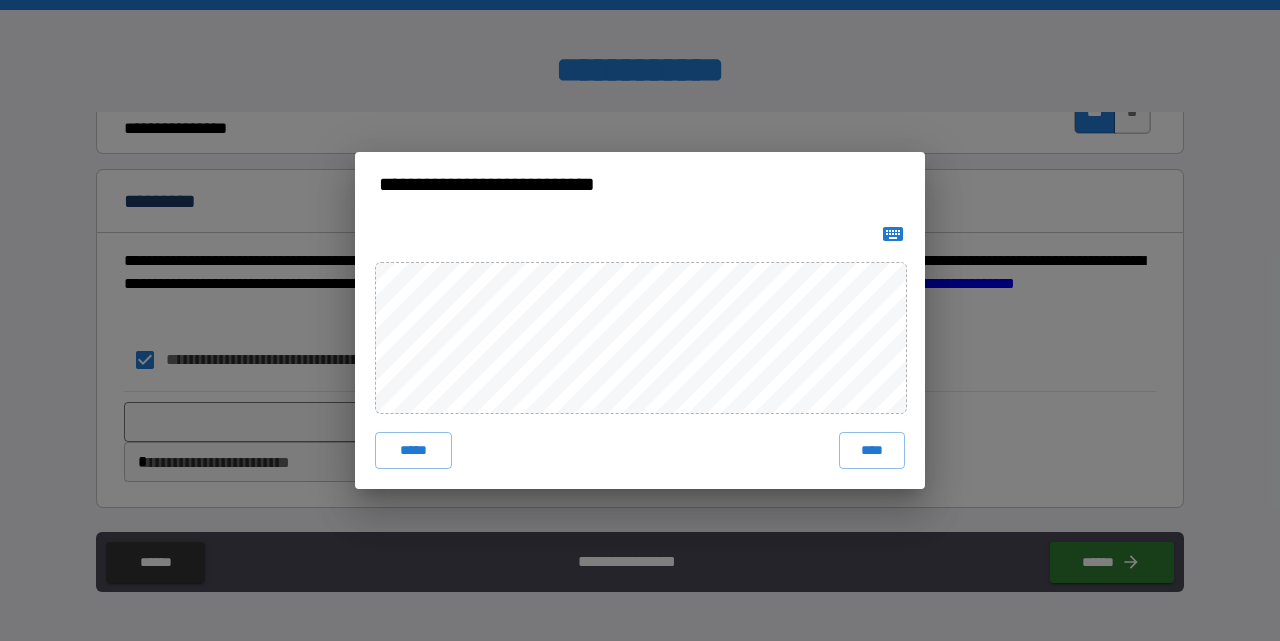 click 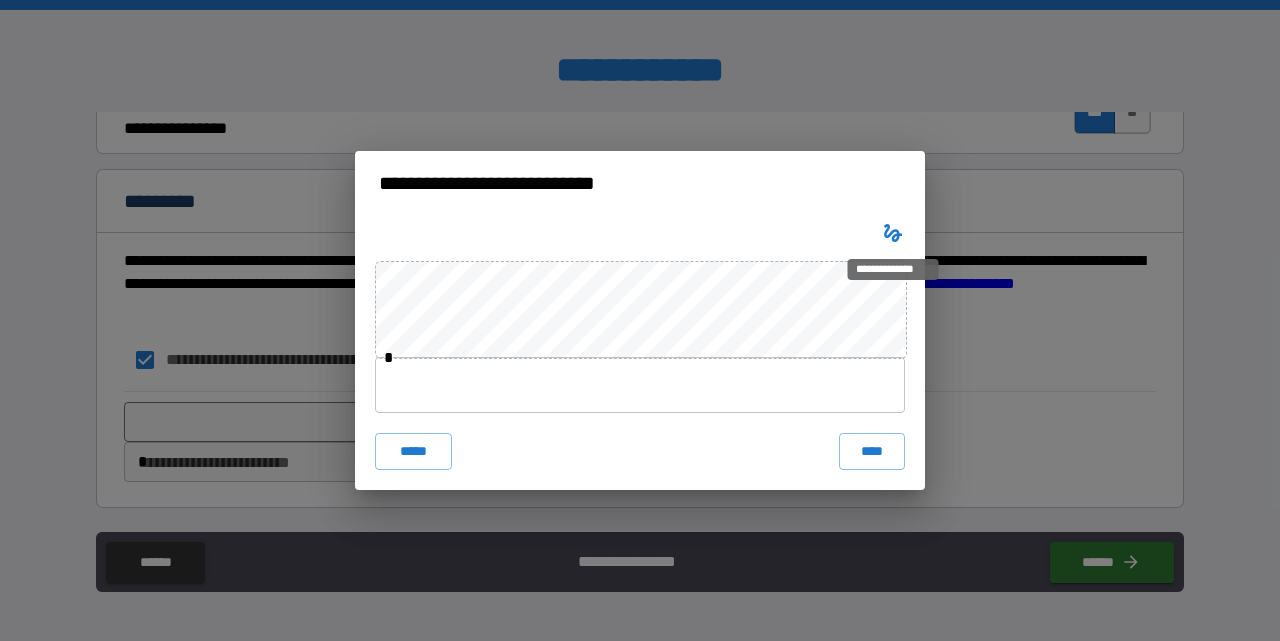 type 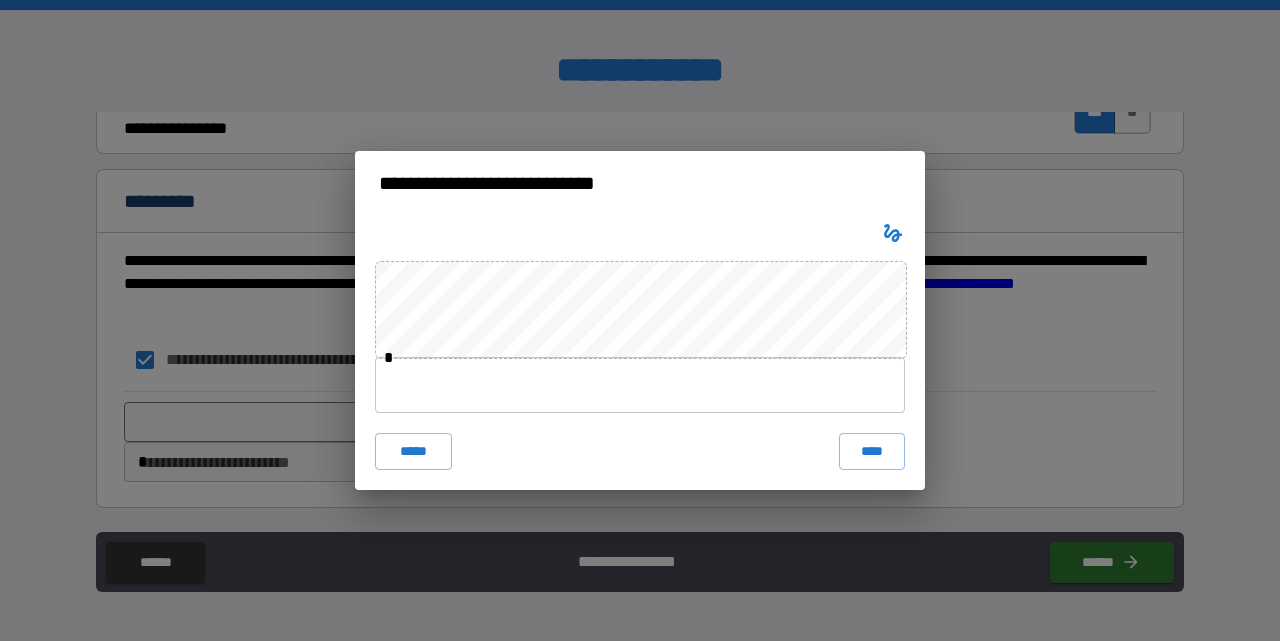 click at bounding box center [640, 385] 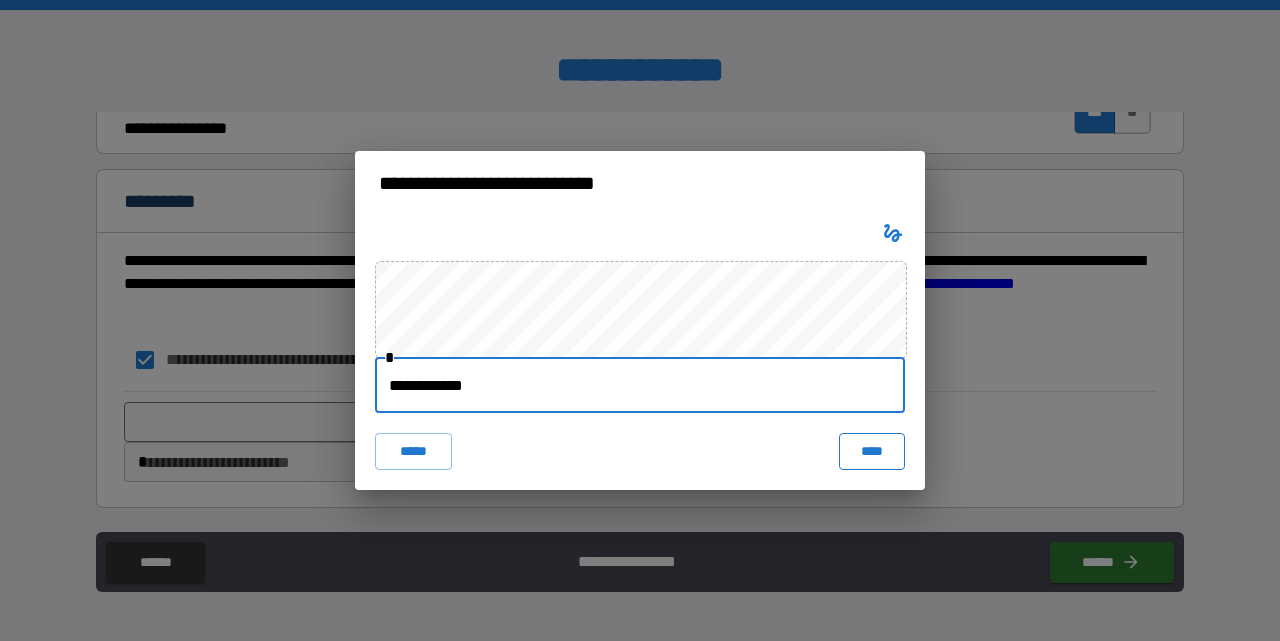 type on "**********" 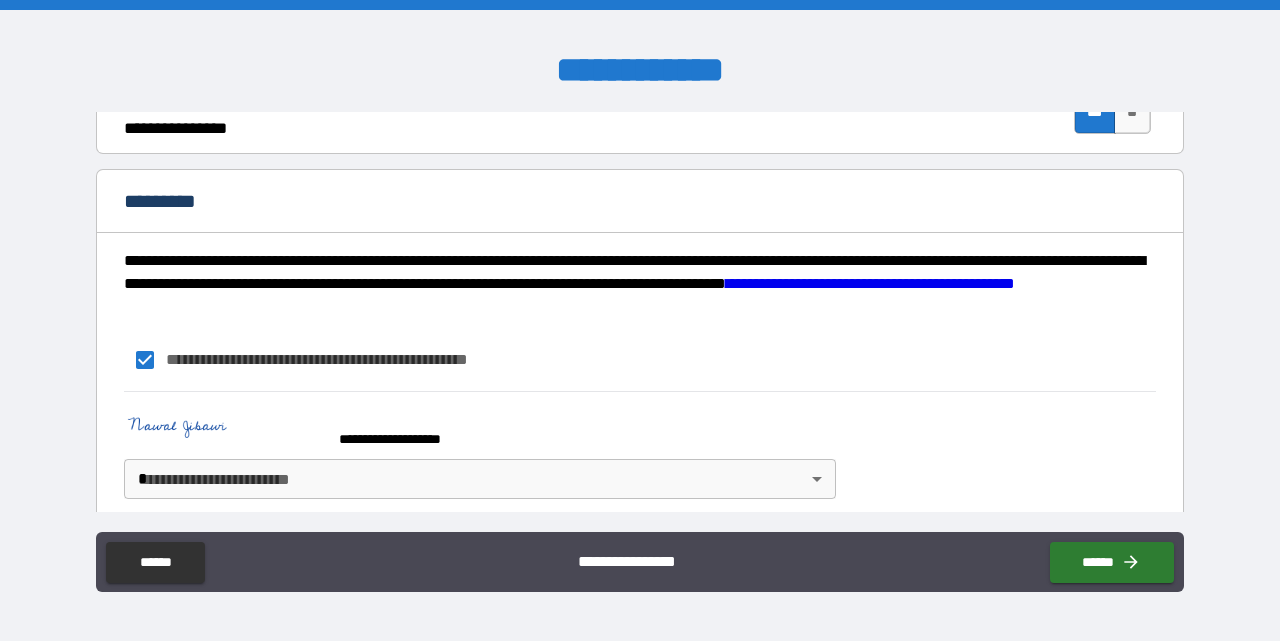 click on "**********" at bounding box center [640, 320] 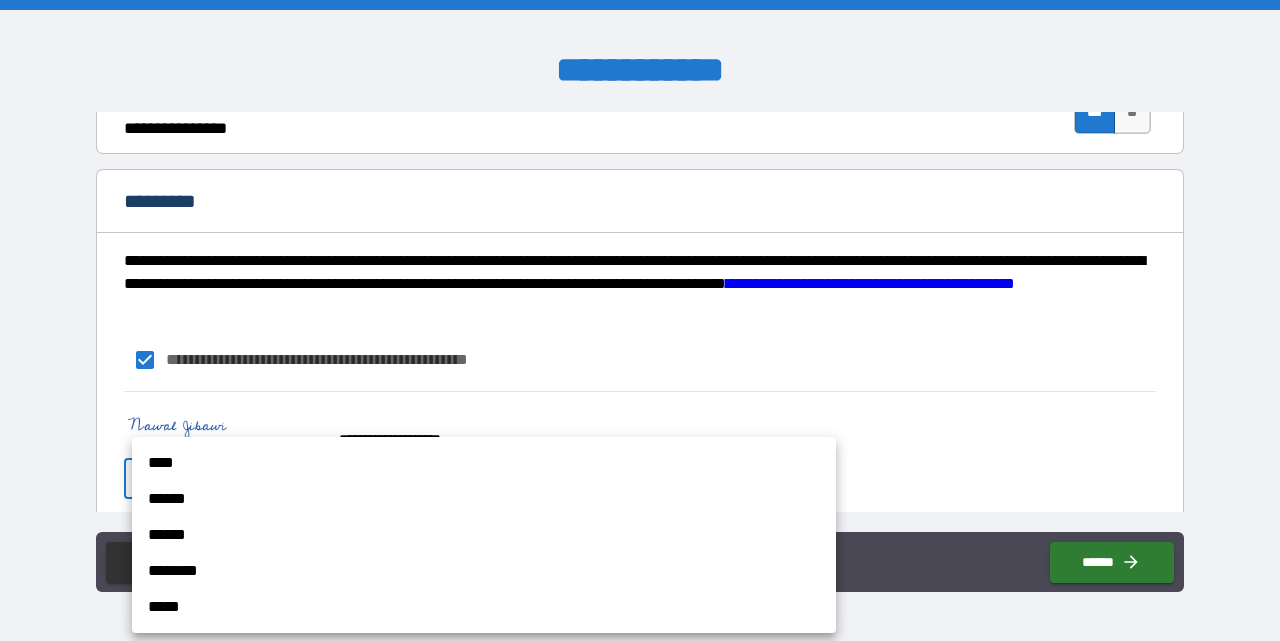 click on "******" at bounding box center (484, 499) 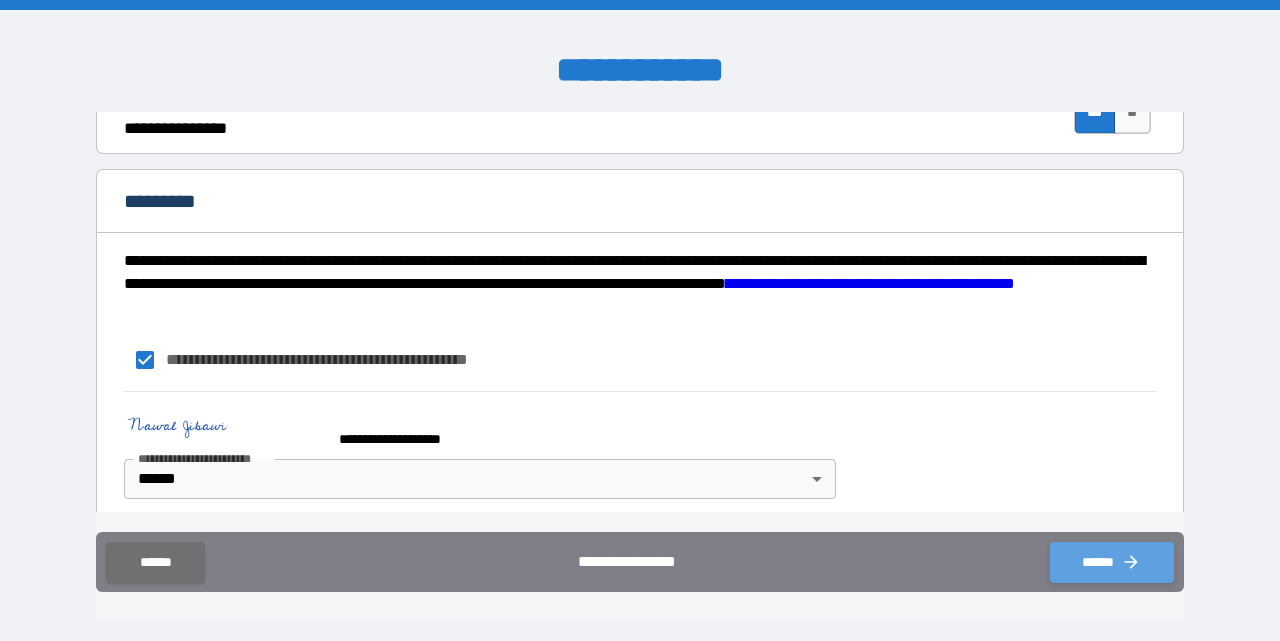 click on "******" at bounding box center [1112, 562] 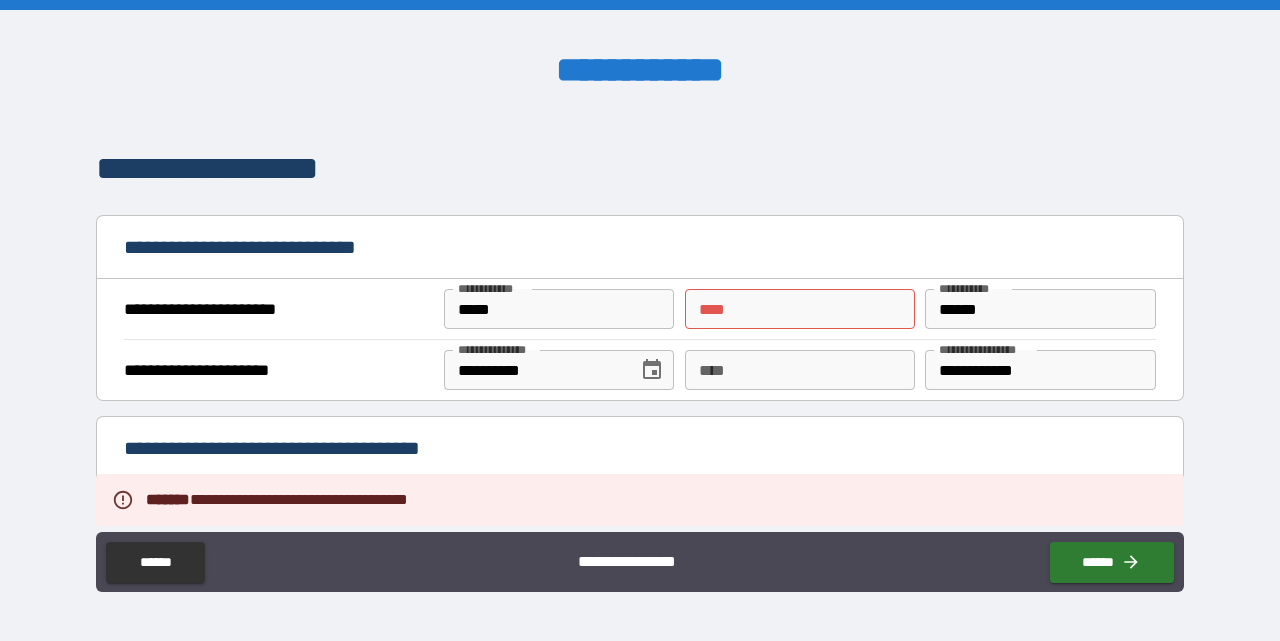 scroll, scrollTop: 959, scrollLeft: 0, axis: vertical 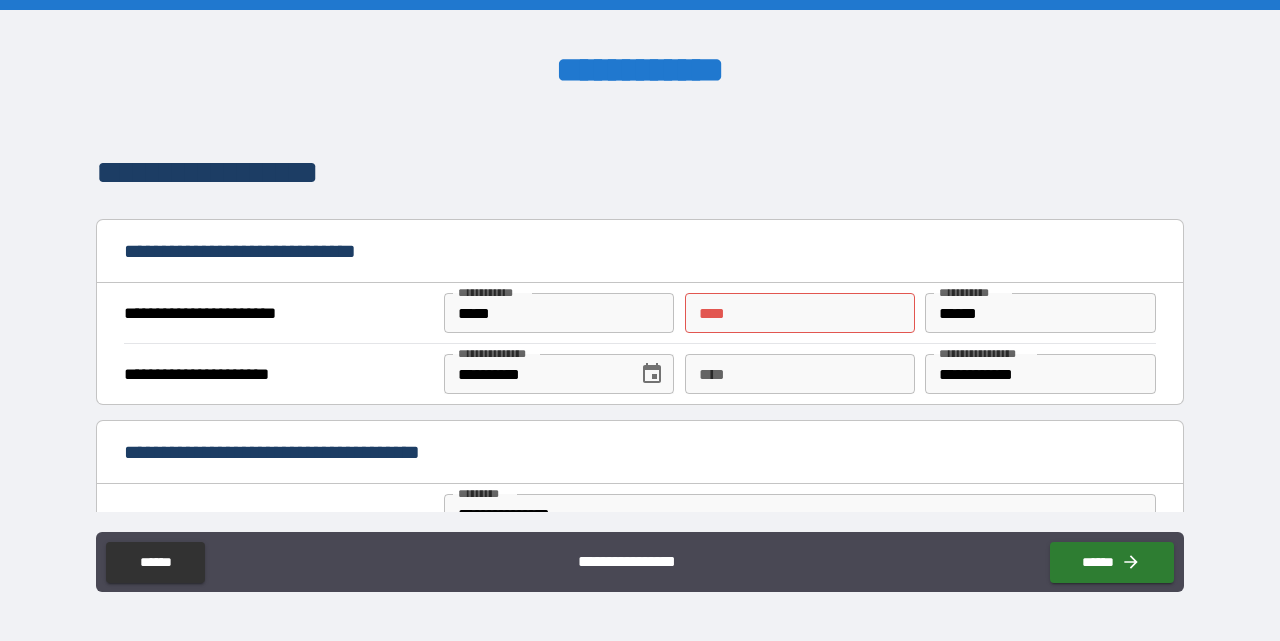 click on "**   *" at bounding box center (800, 313) 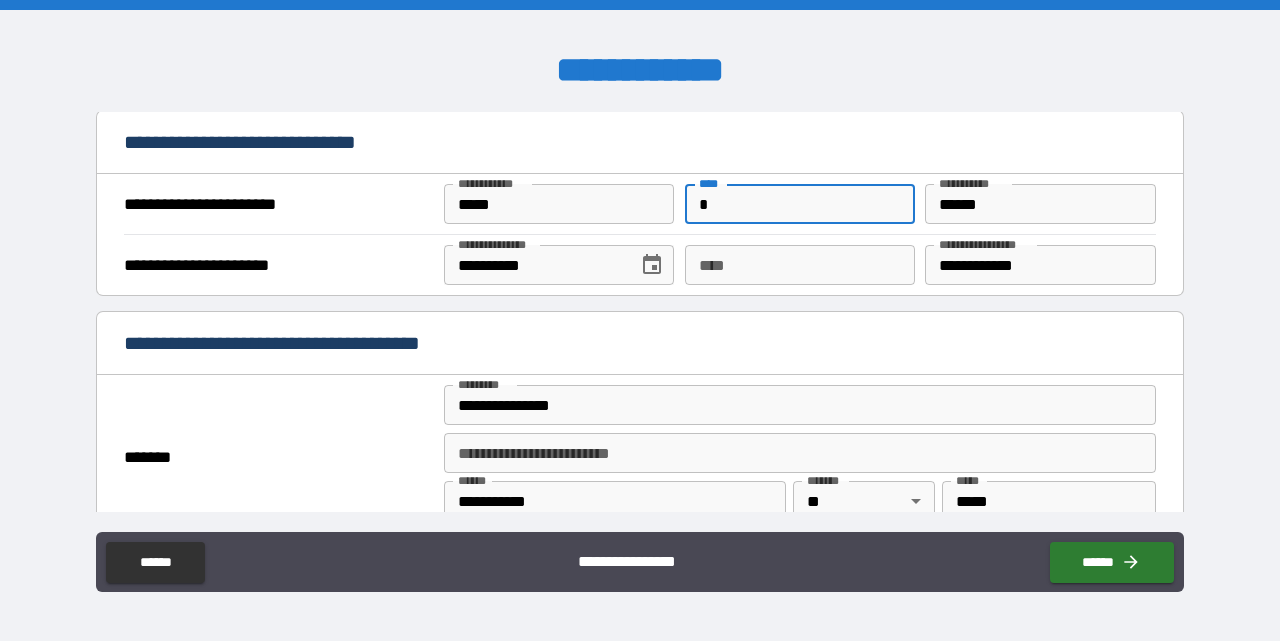 scroll, scrollTop: 1069, scrollLeft: 0, axis: vertical 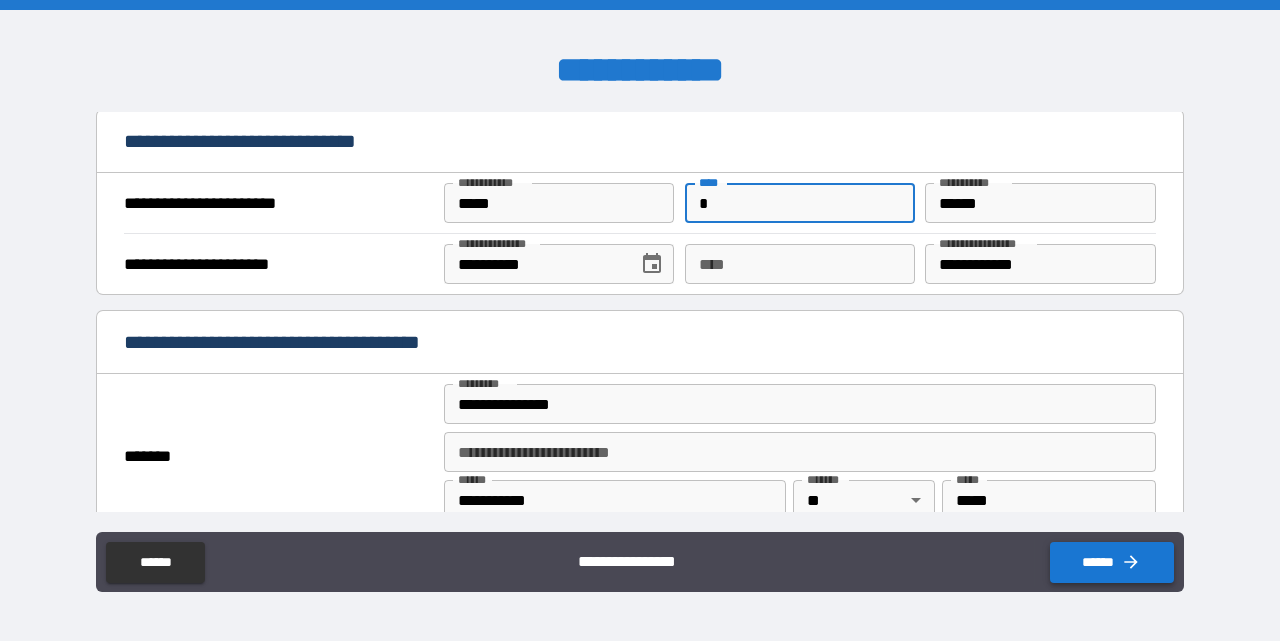 type on "*" 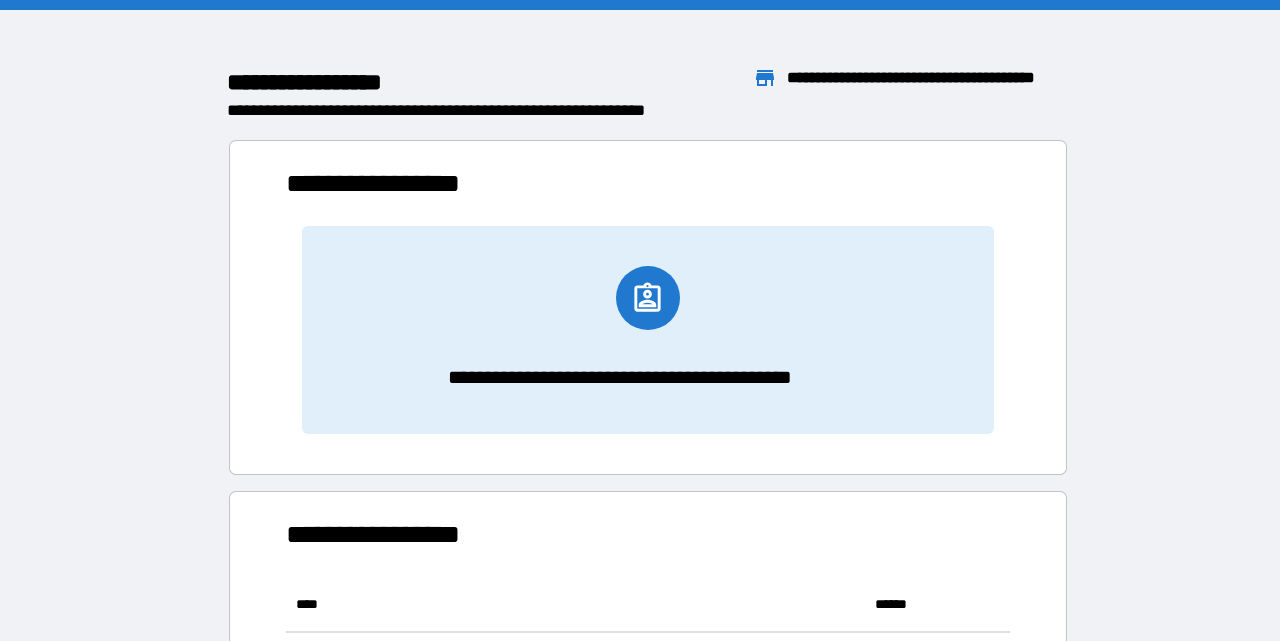 scroll, scrollTop: 1, scrollLeft: 0, axis: vertical 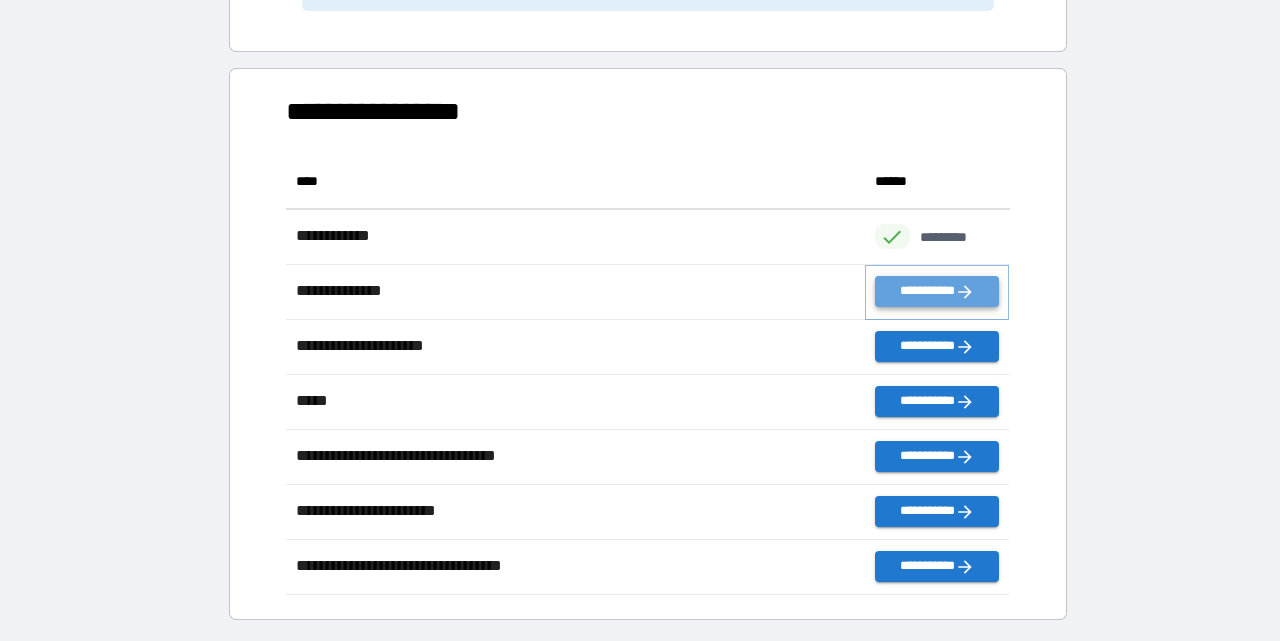 click on "**********" at bounding box center (937, 291) 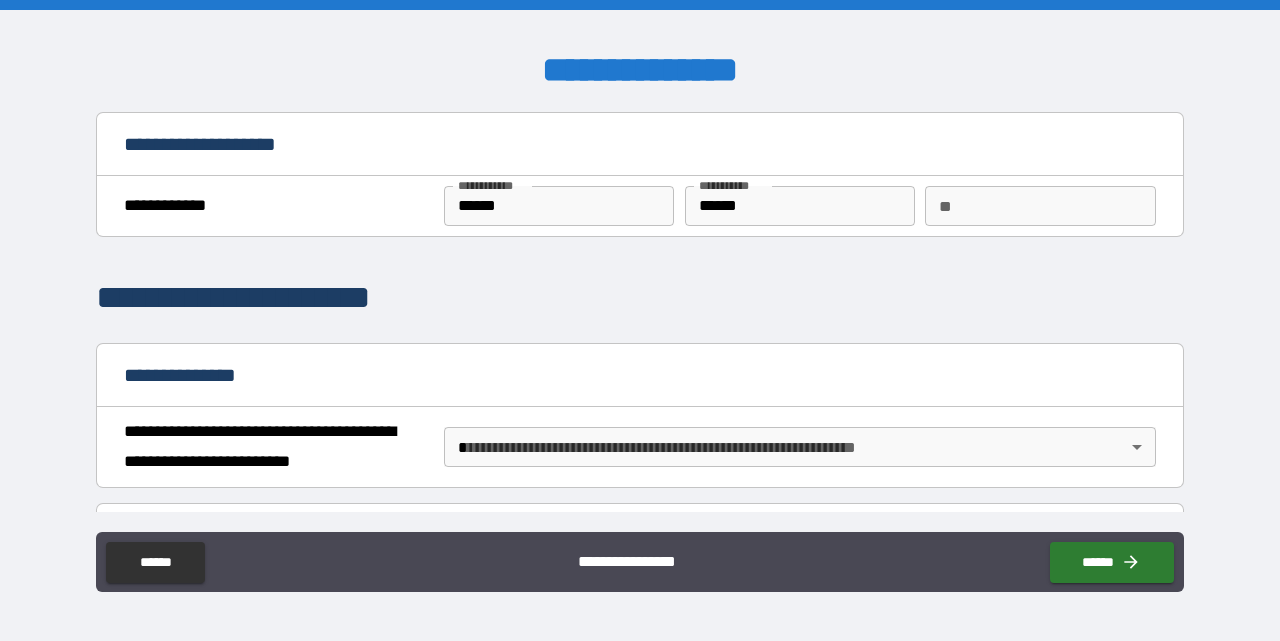 click on "**" at bounding box center (1040, 206) 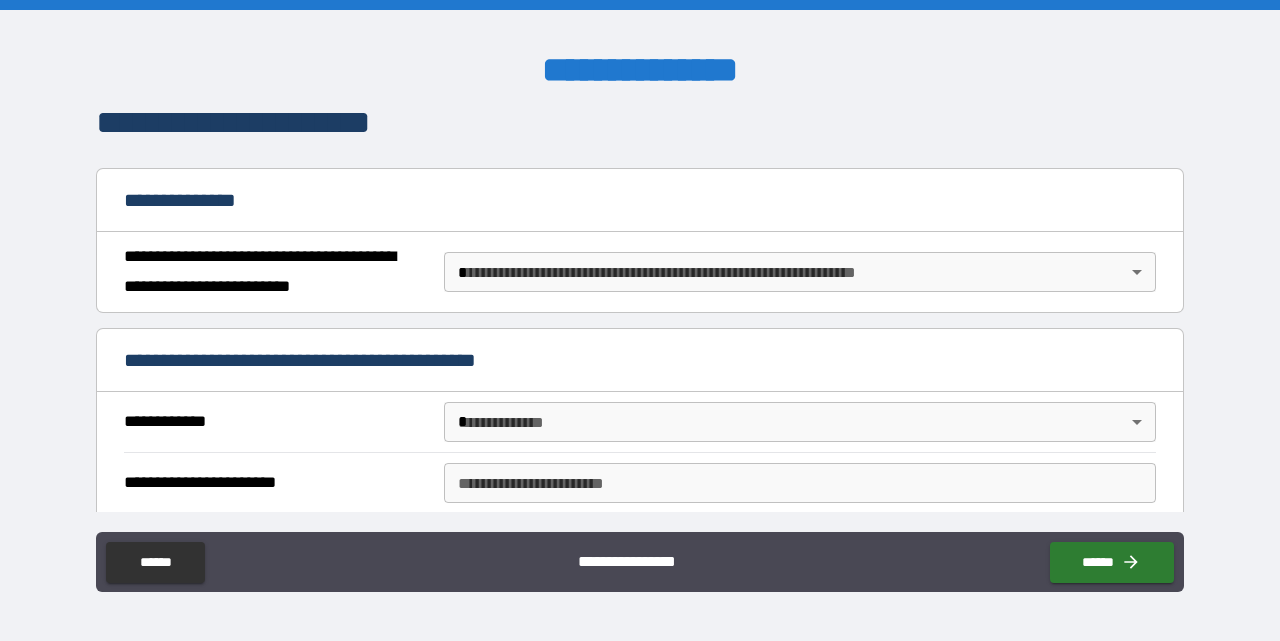scroll, scrollTop: 183, scrollLeft: 0, axis: vertical 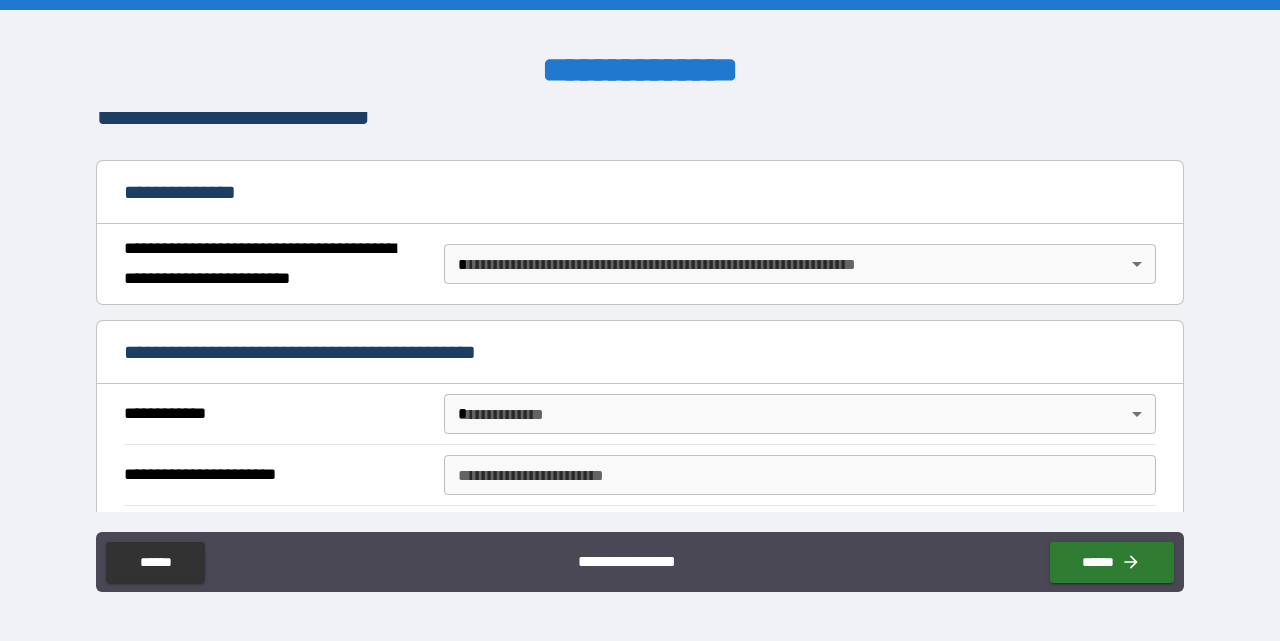 type on "*" 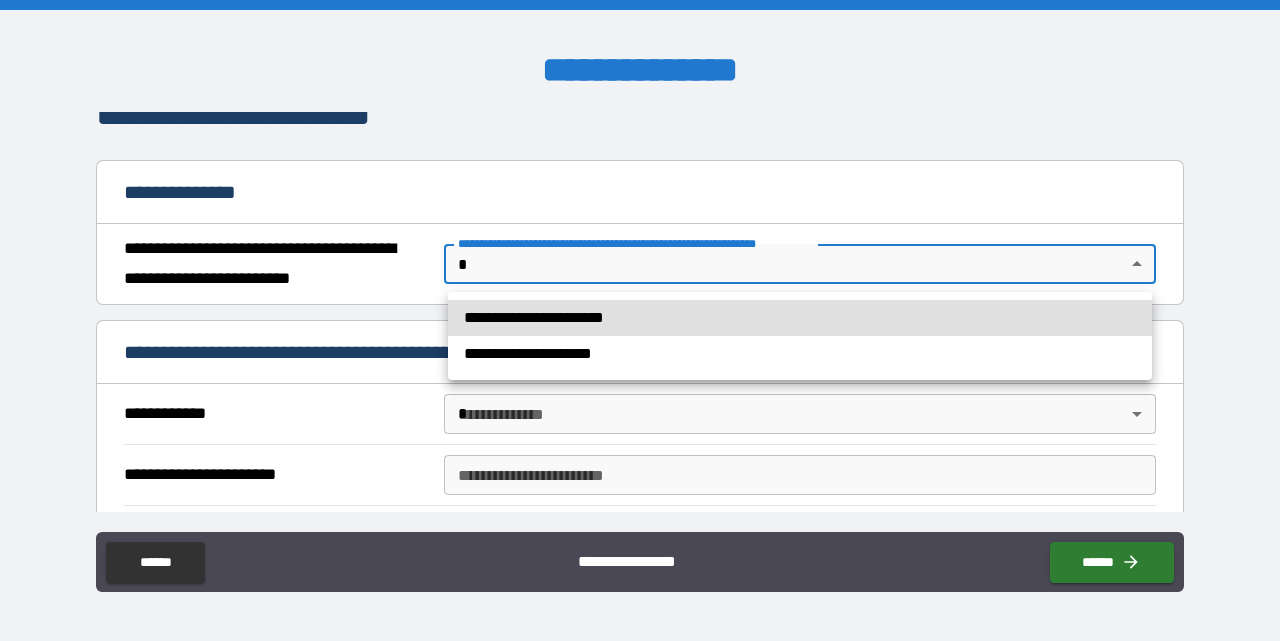 click on "**********" at bounding box center [640, 320] 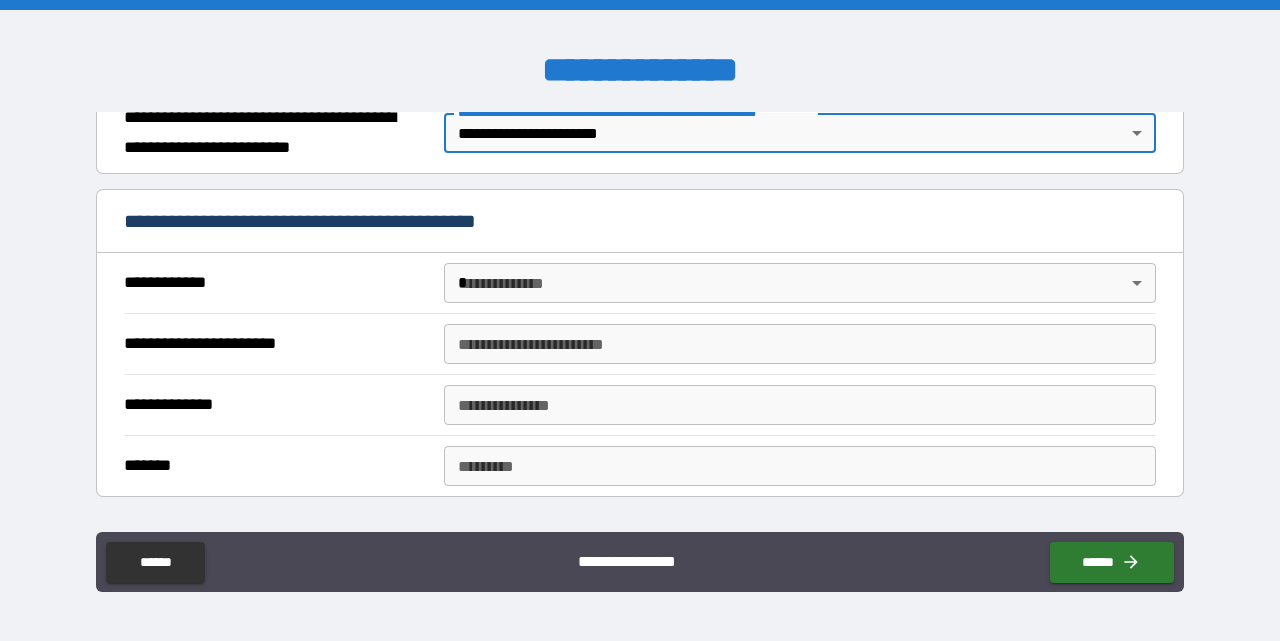 scroll, scrollTop: 315, scrollLeft: 0, axis: vertical 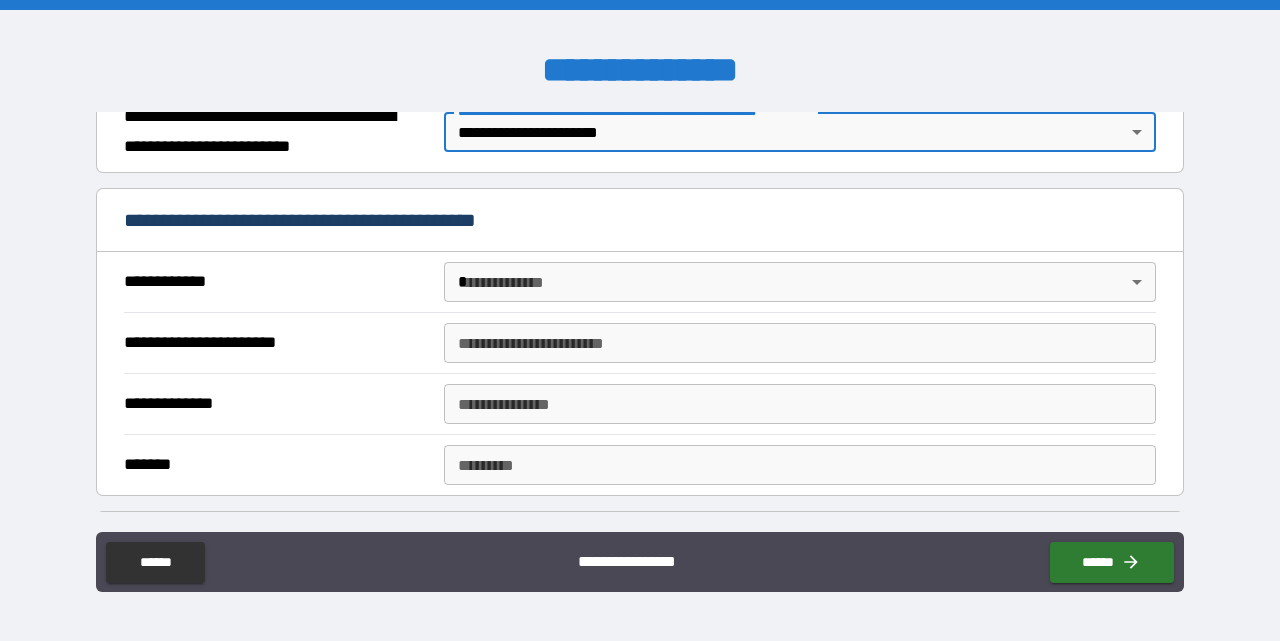 click on "**********" at bounding box center (640, 320) 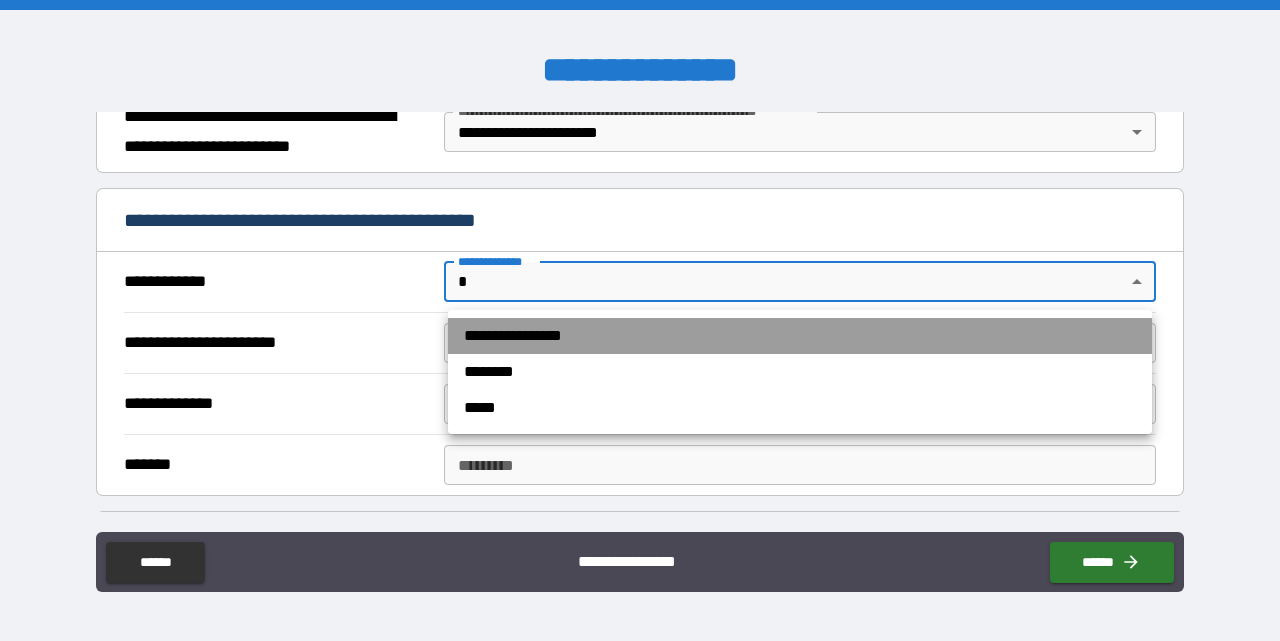 click on "**********" at bounding box center [800, 336] 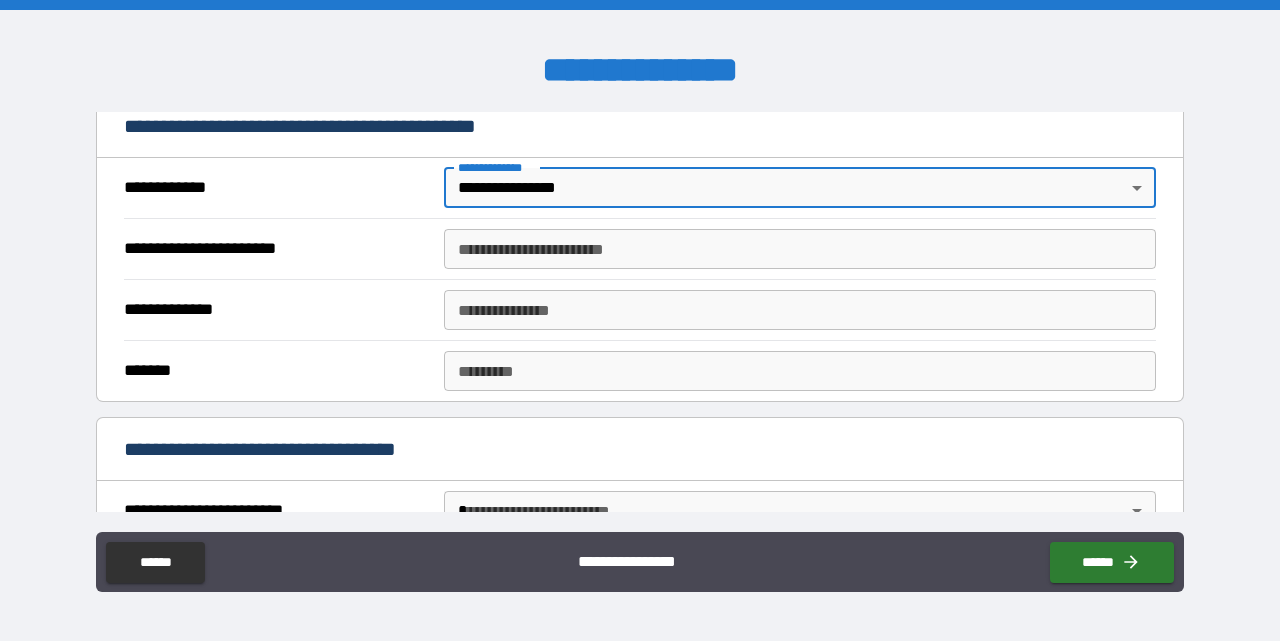 scroll, scrollTop: 427, scrollLeft: 0, axis: vertical 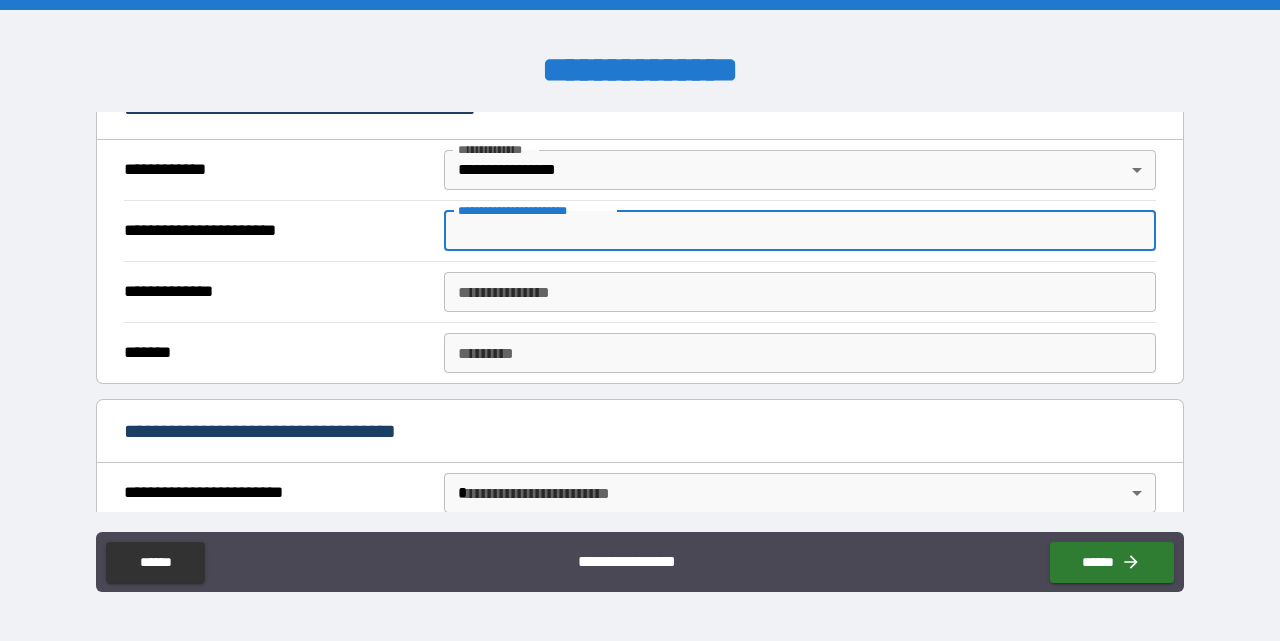 click on "**********" at bounding box center (800, 231) 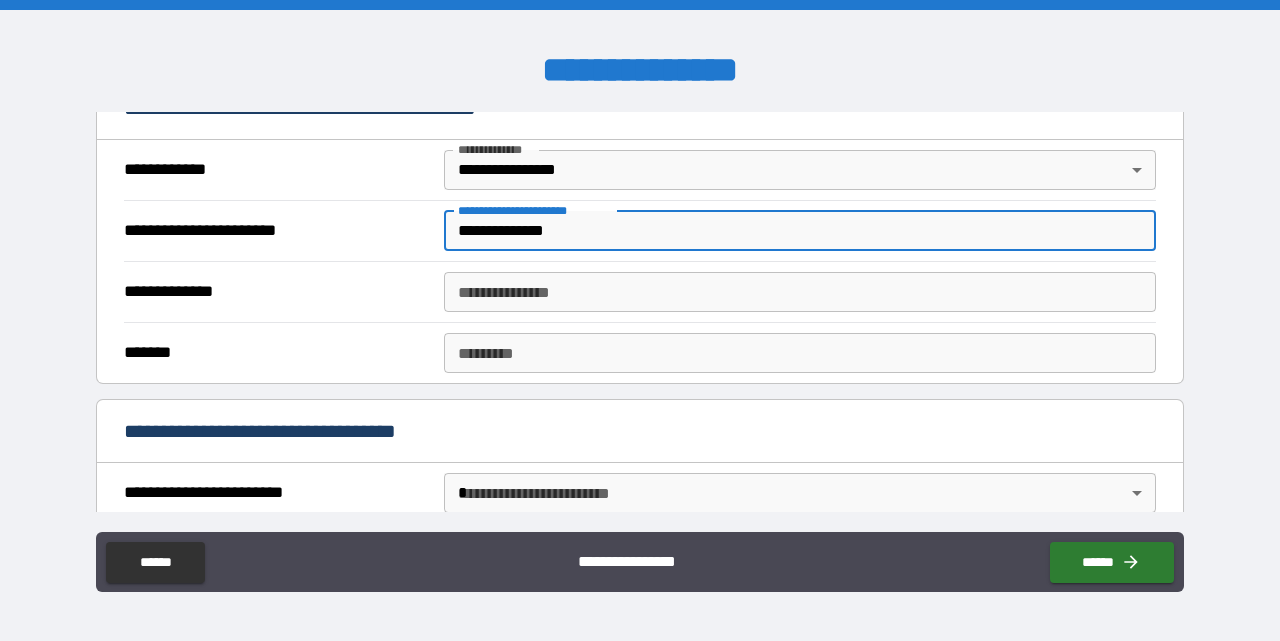 type on "**********" 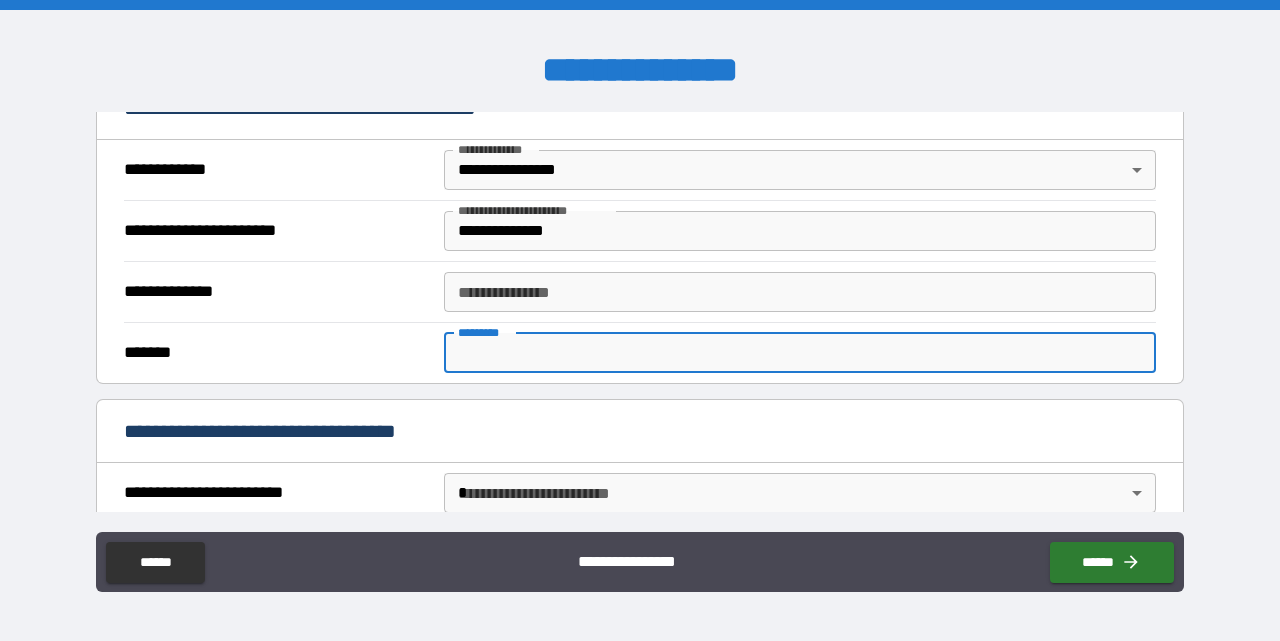 paste on "******" 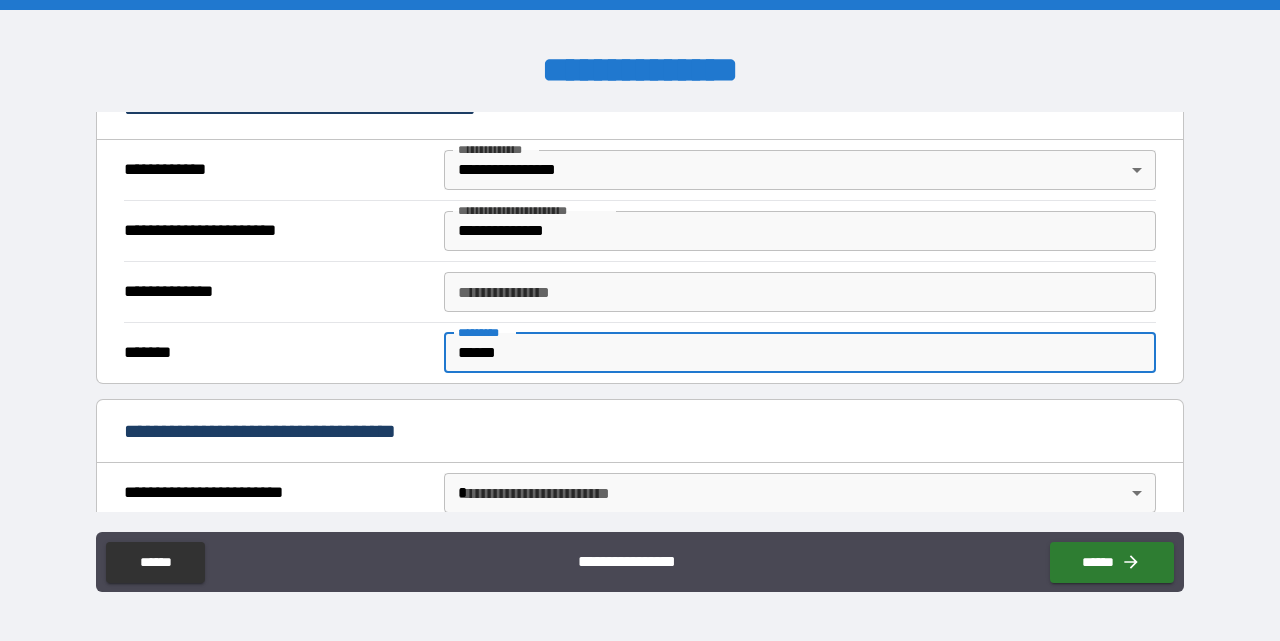 type on "******" 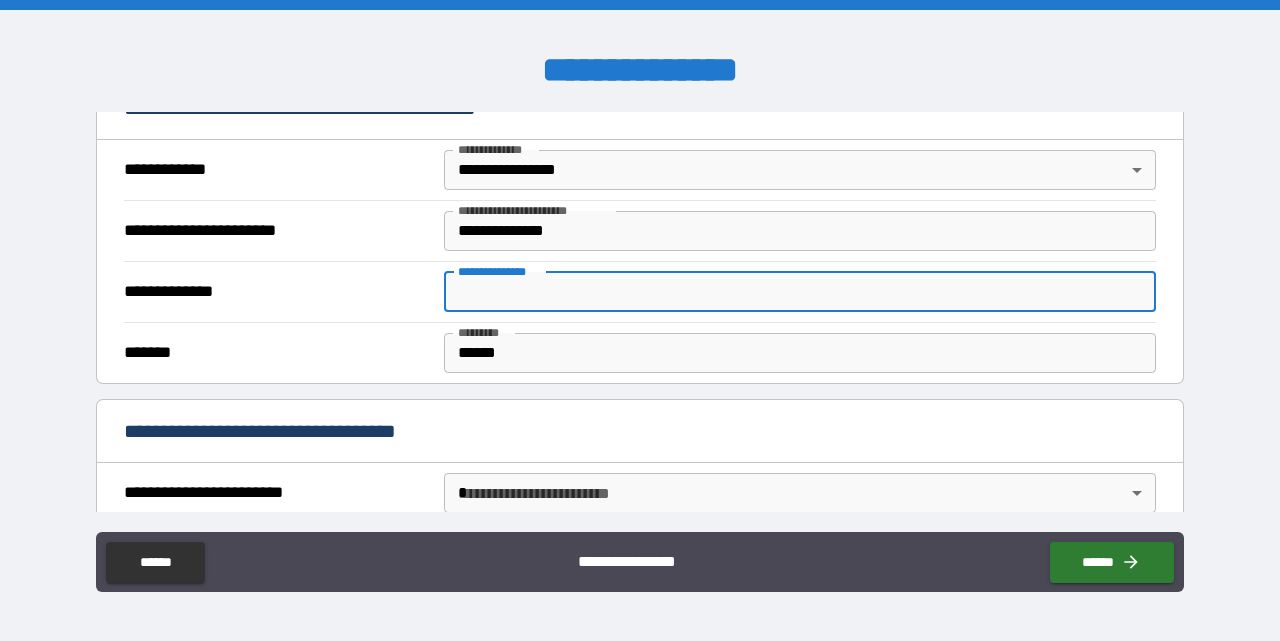 click on "**********" at bounding box center (800, 292) 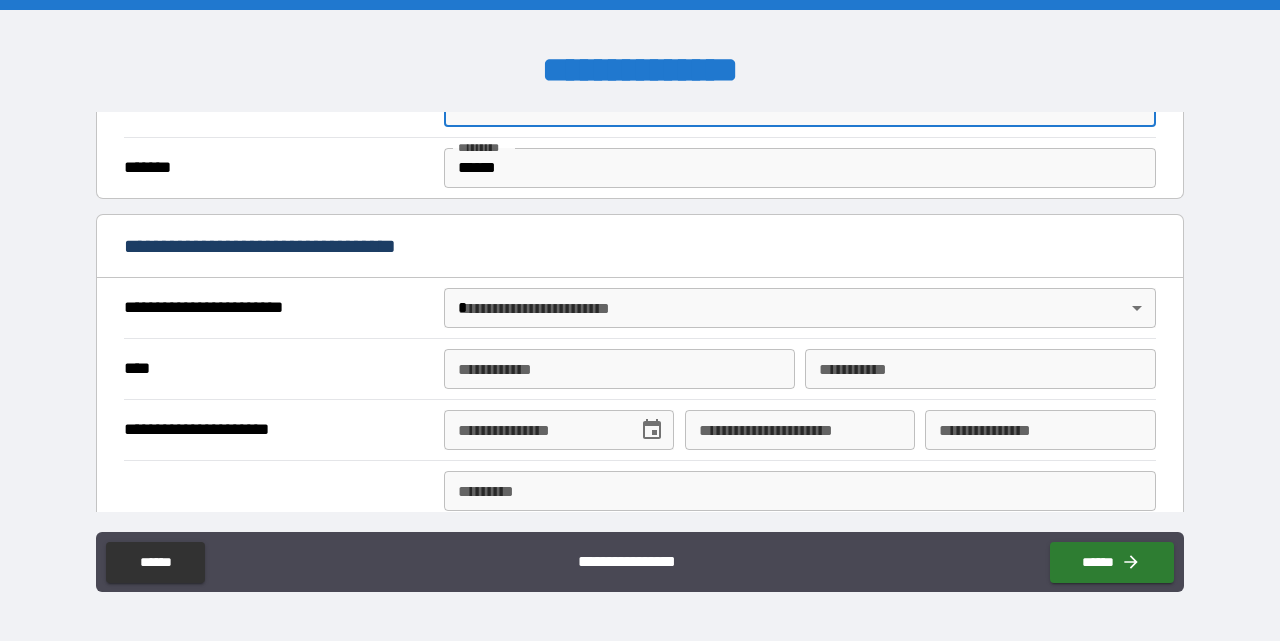 scroll, scrollTop: 614, scrollLeft: 0, axis: vertical 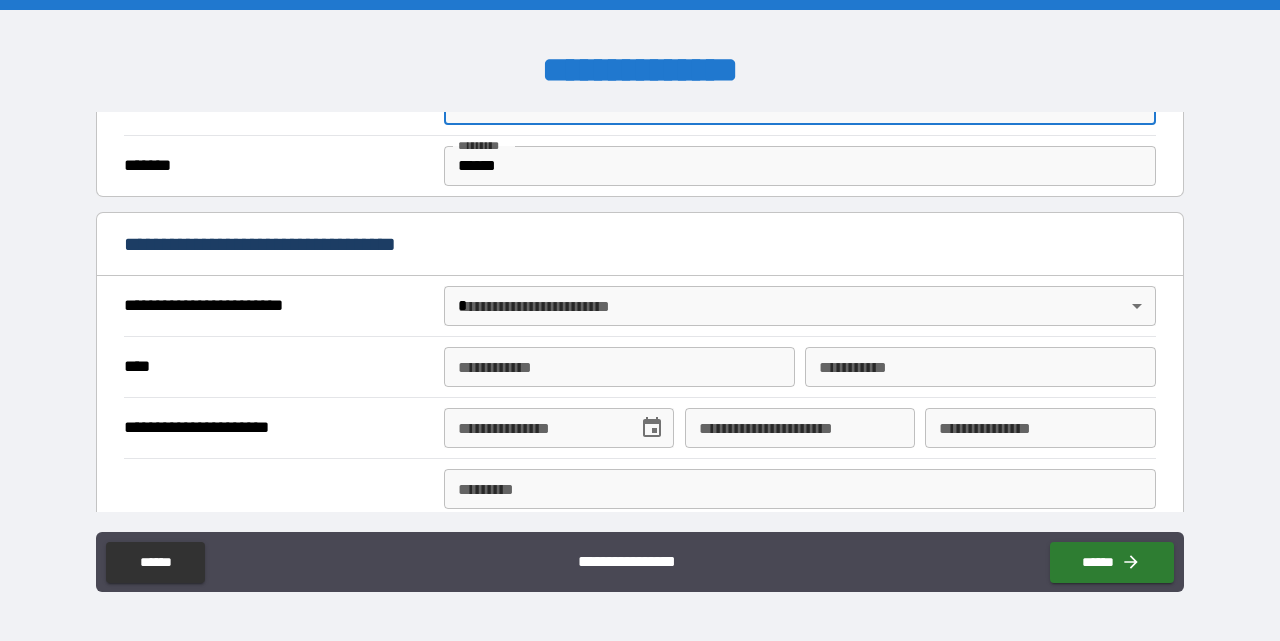 type on "*********" 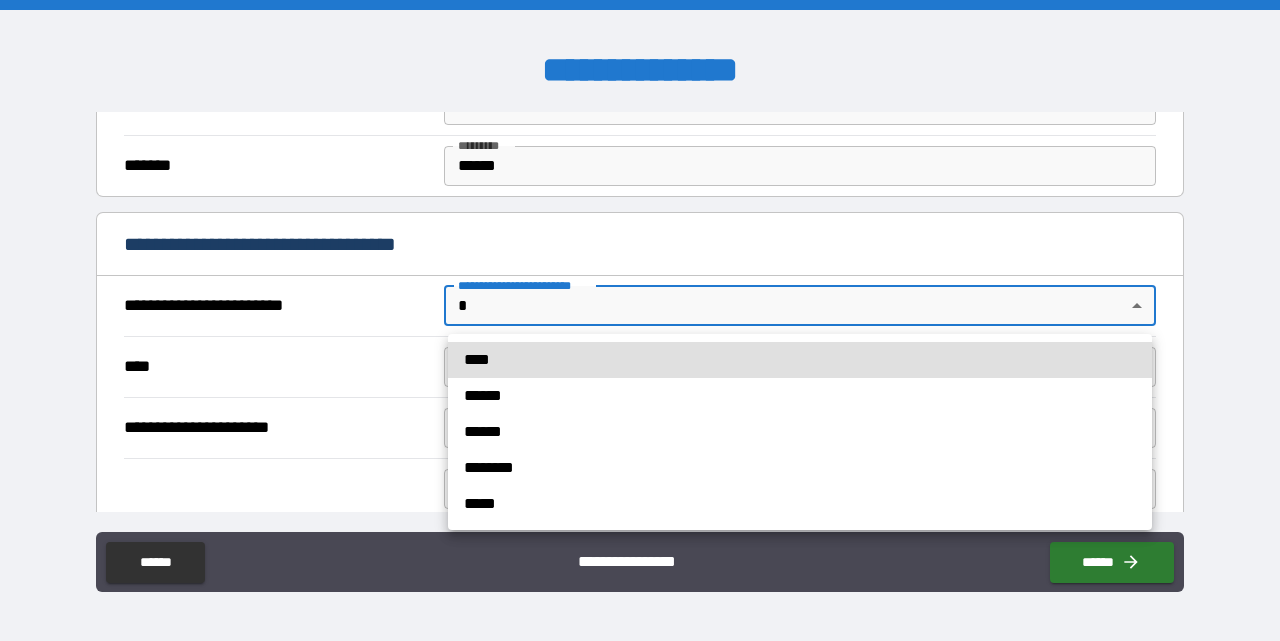 click on "******" at bounding box center (800, 396) 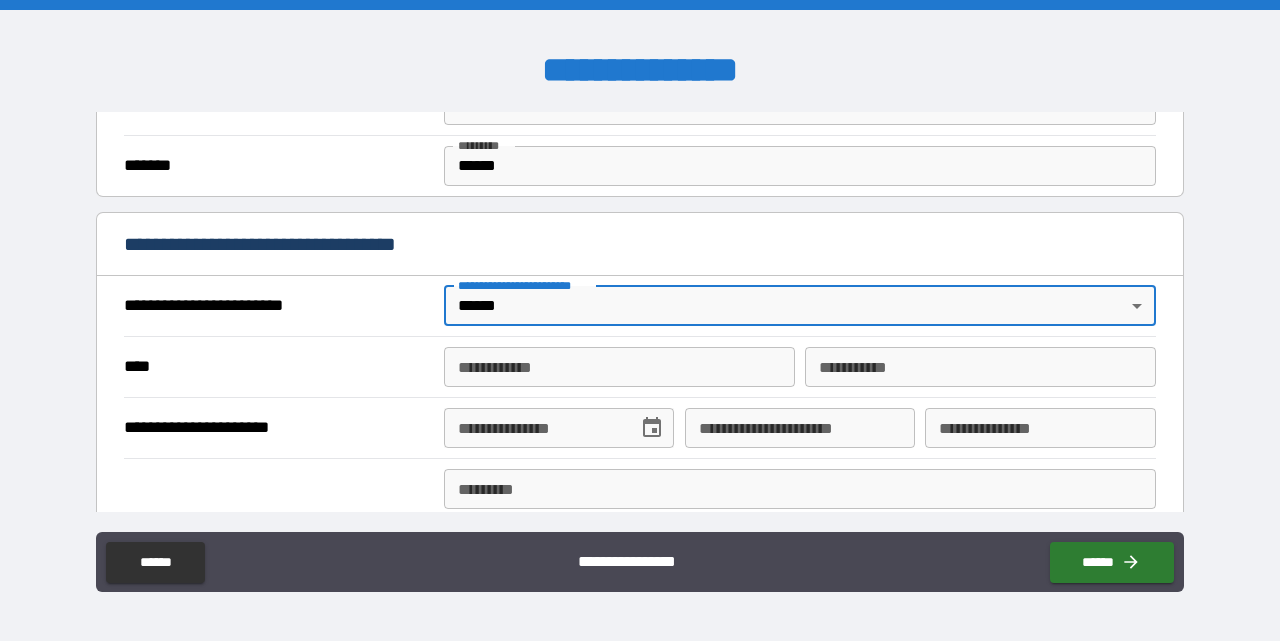 click on "**********" at bounding box center (619, 367) 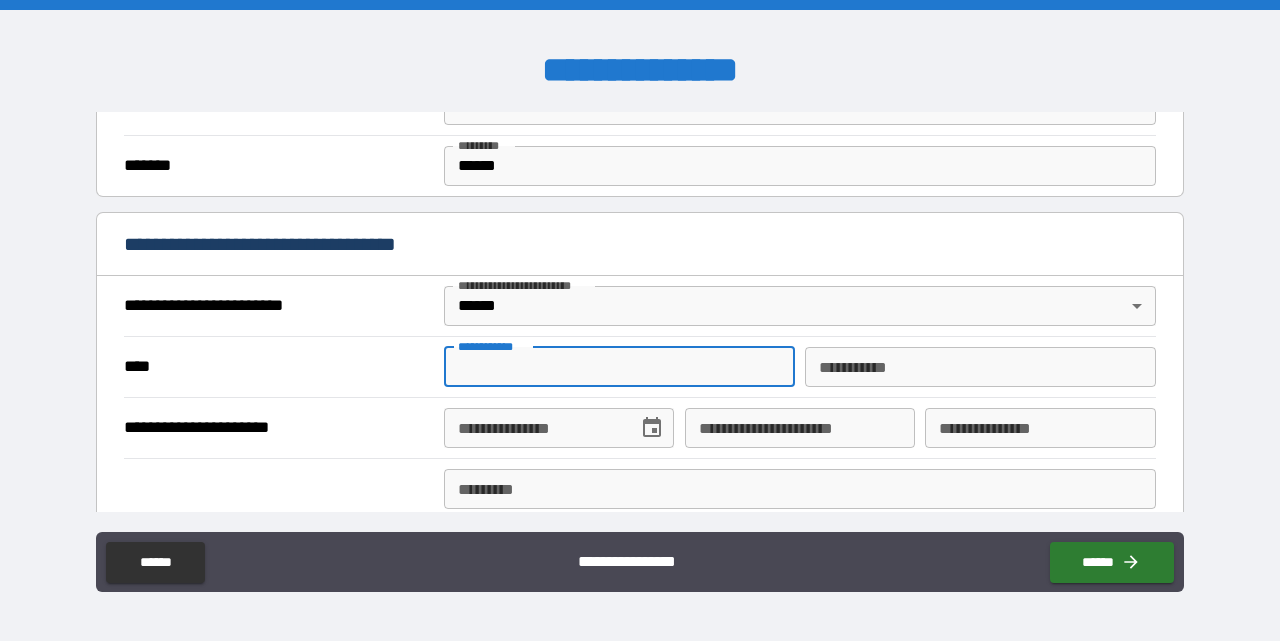 type on "*****" 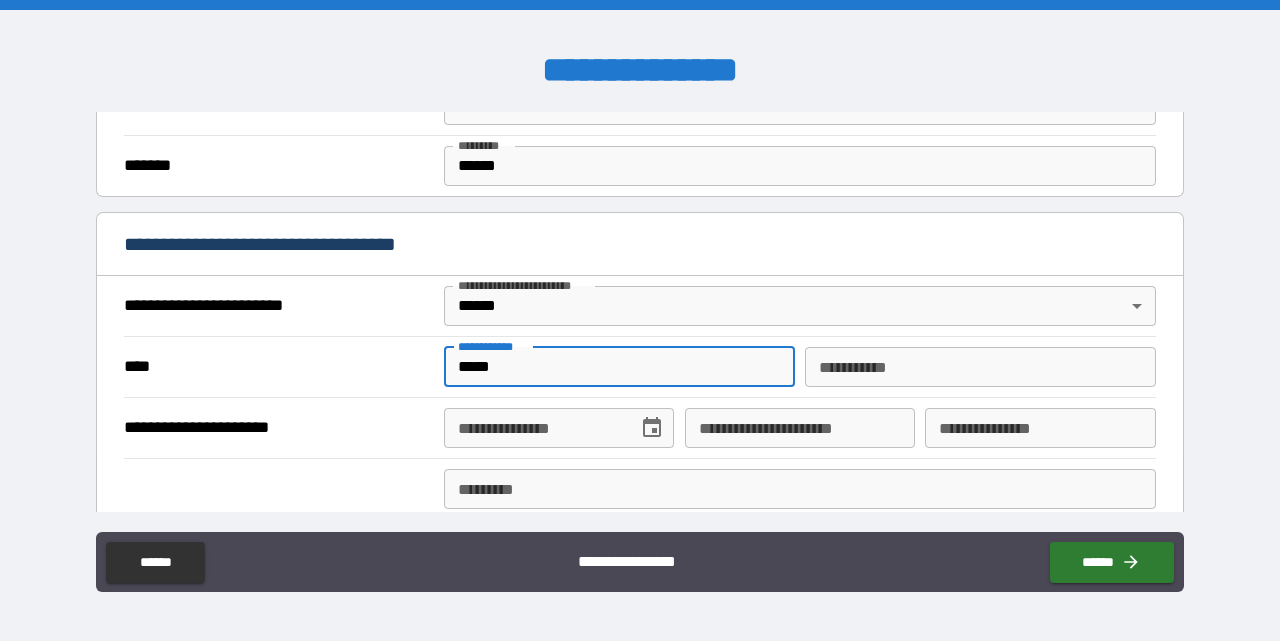 type on "******" 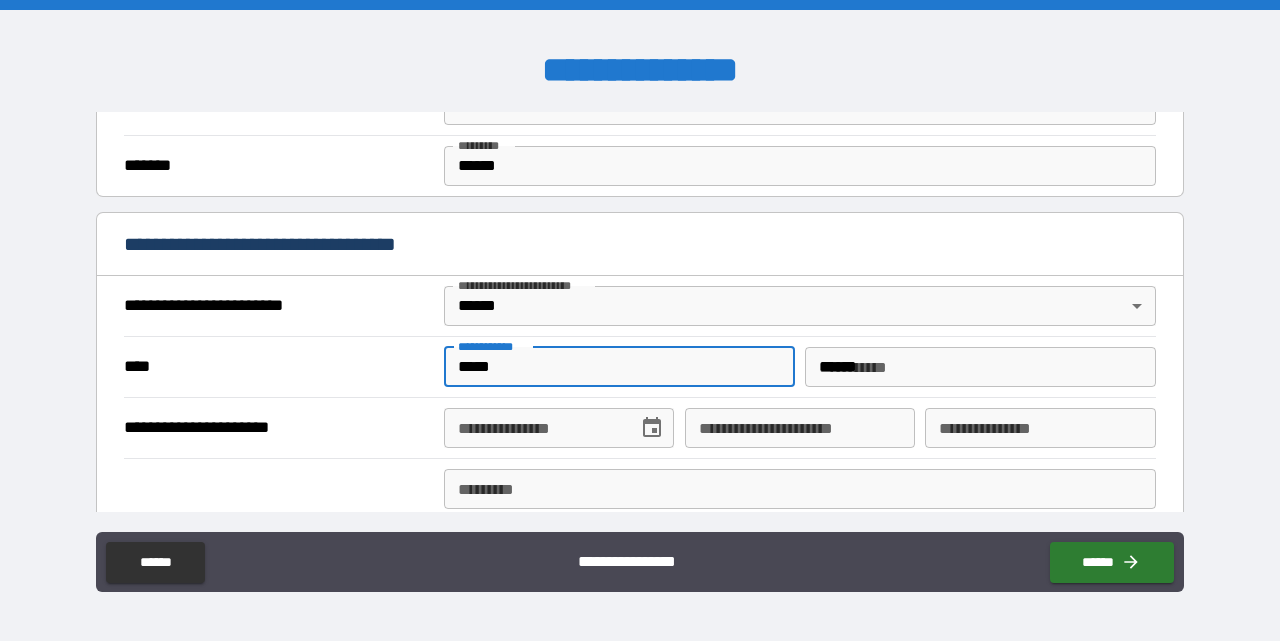 type on "**********" 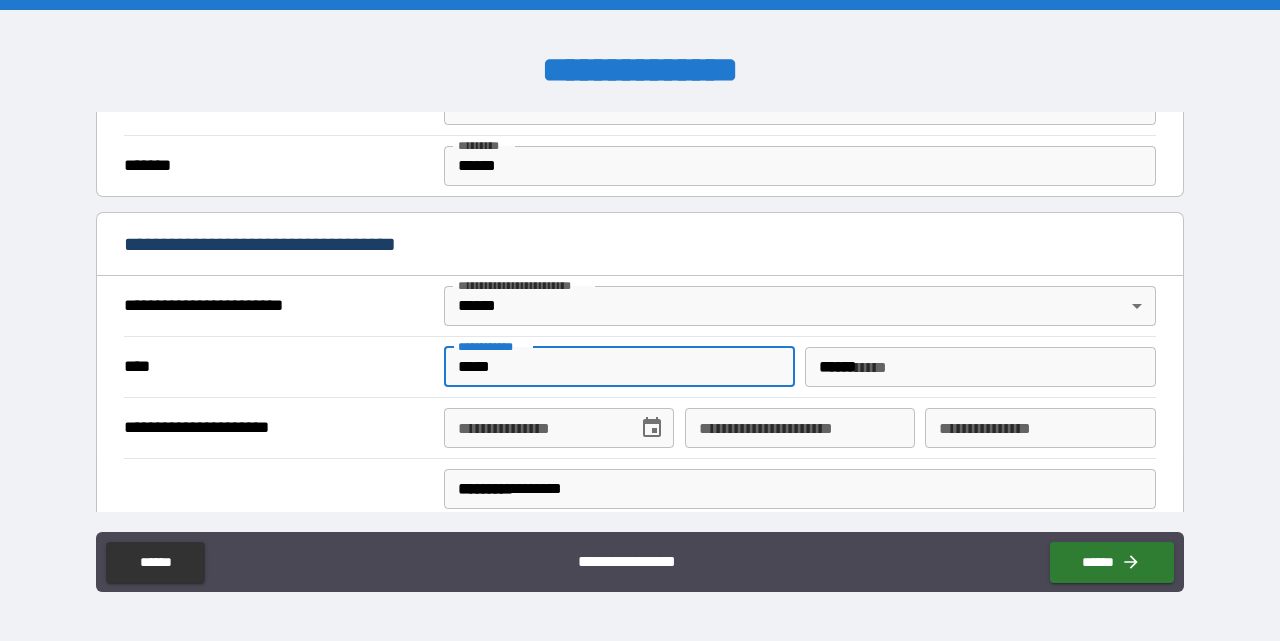 type on "**********" 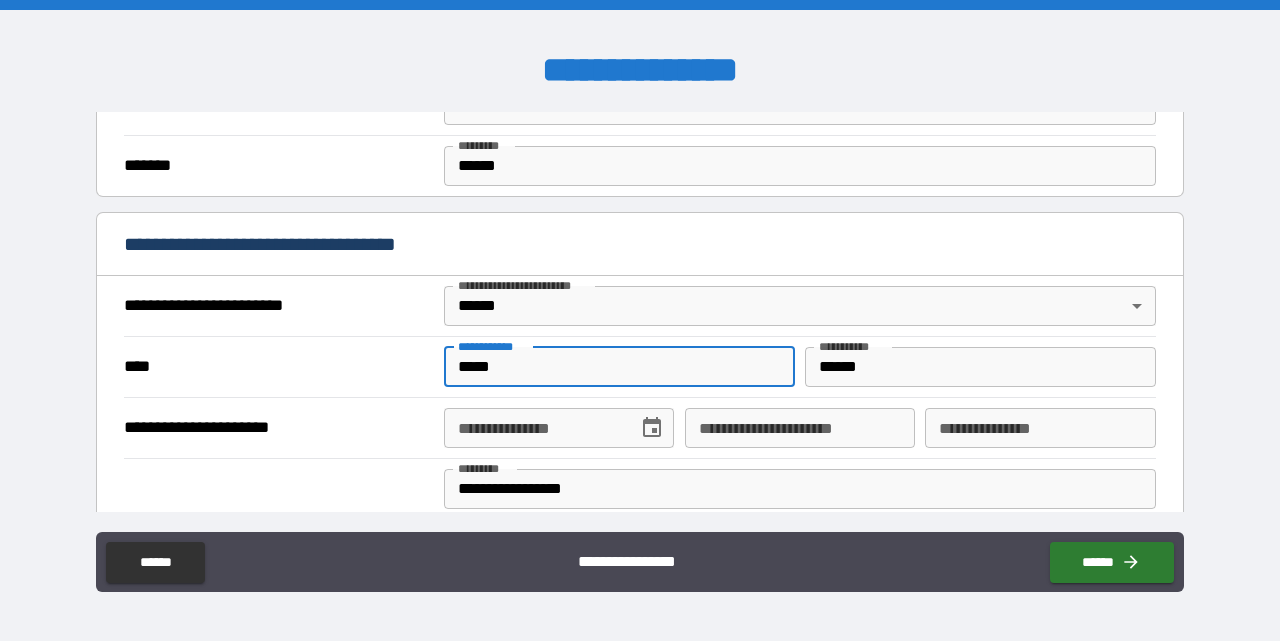 click on "**********" at bounding box center (534, 428) 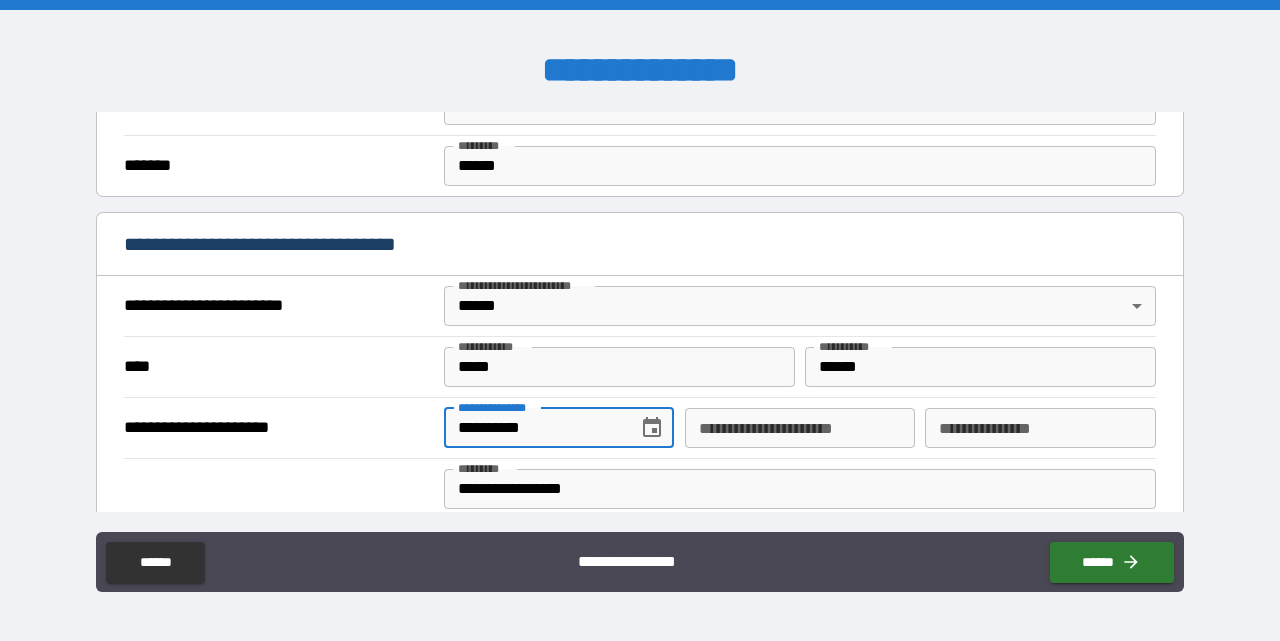 type on "**********" 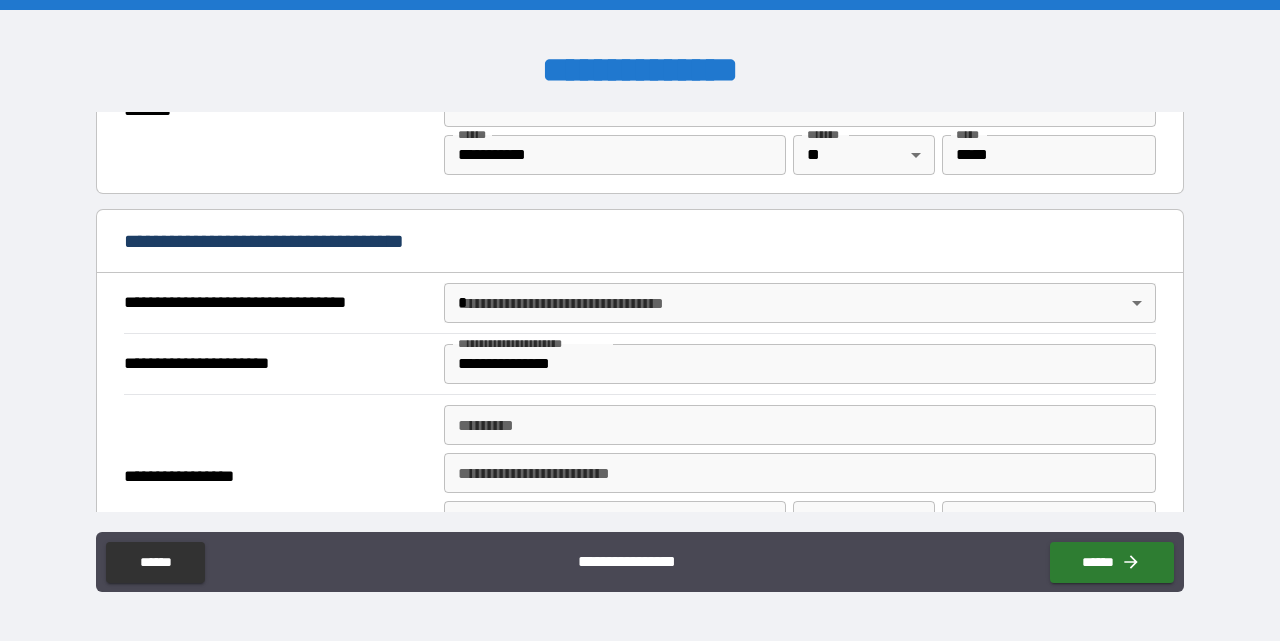 scroll, scrollTop: 1069, scrollLeft: 0, axis: vertical 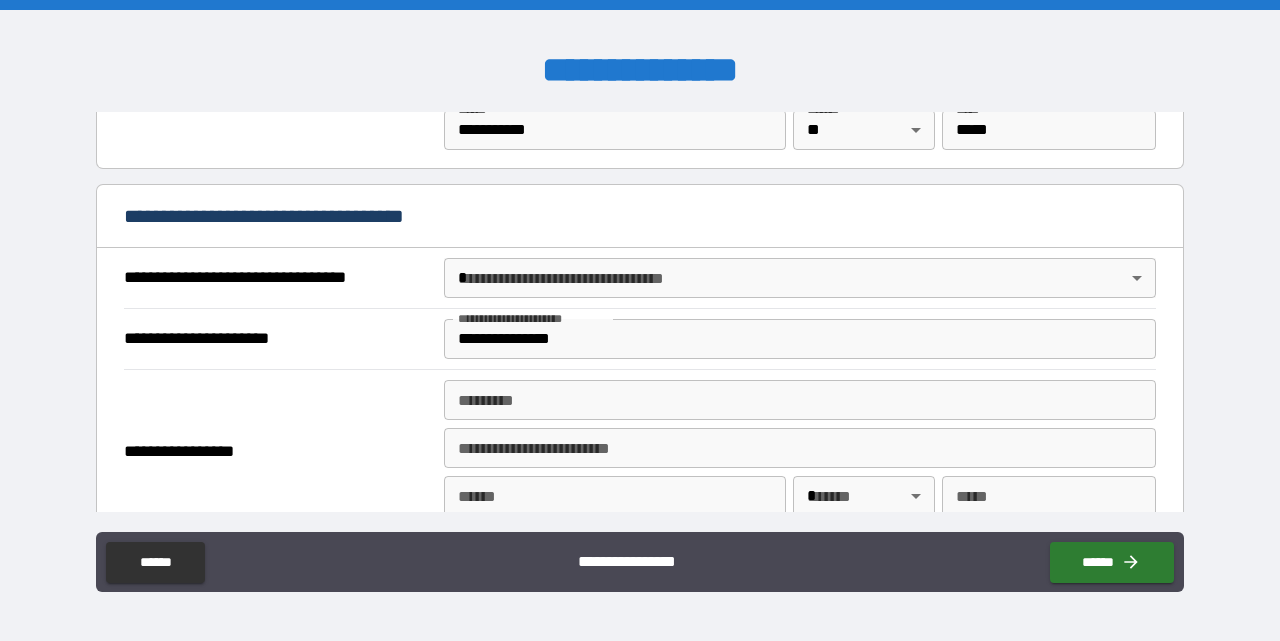 click on "**********" at bounding box center (640, 320) 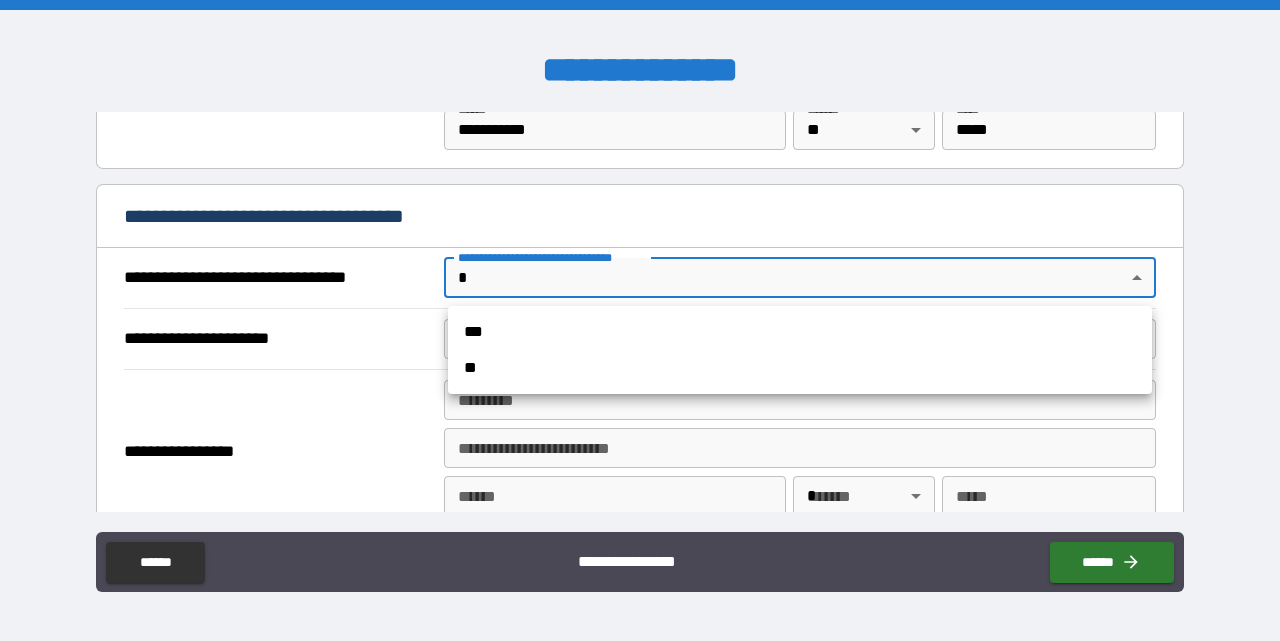 click on "***" at bounding box center (800, 332) 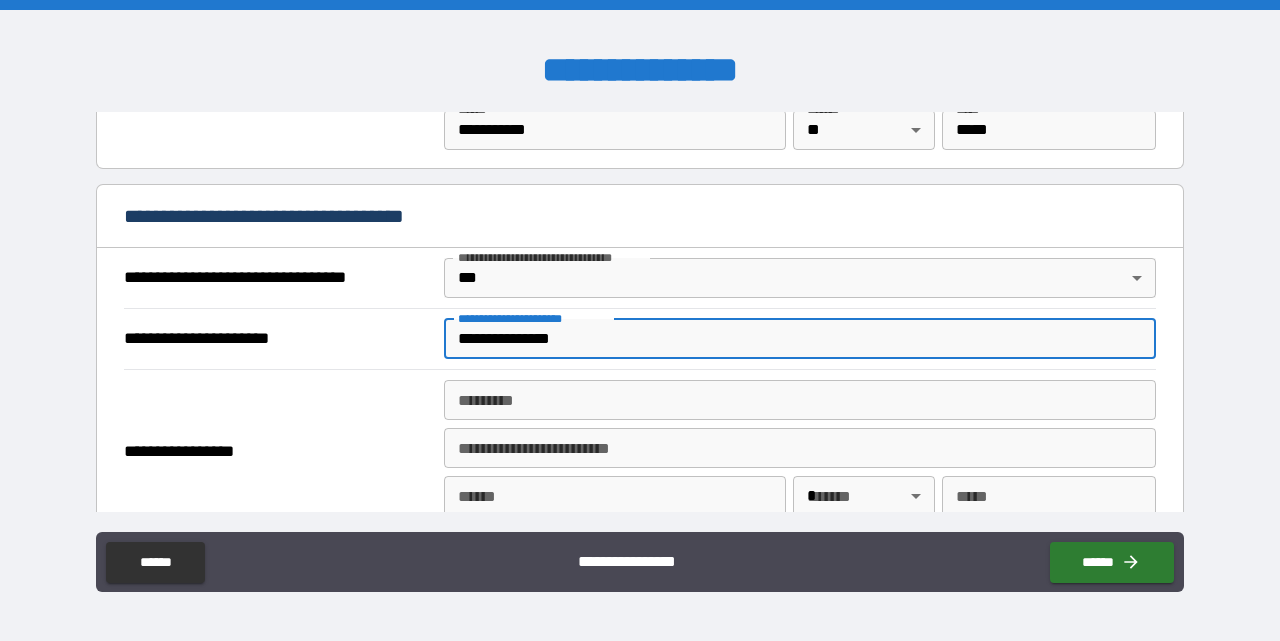 drag, startPoint x: 652, startPoint y: 341, endPoint x: 399, endPoint y: 314, distance: 254.43663 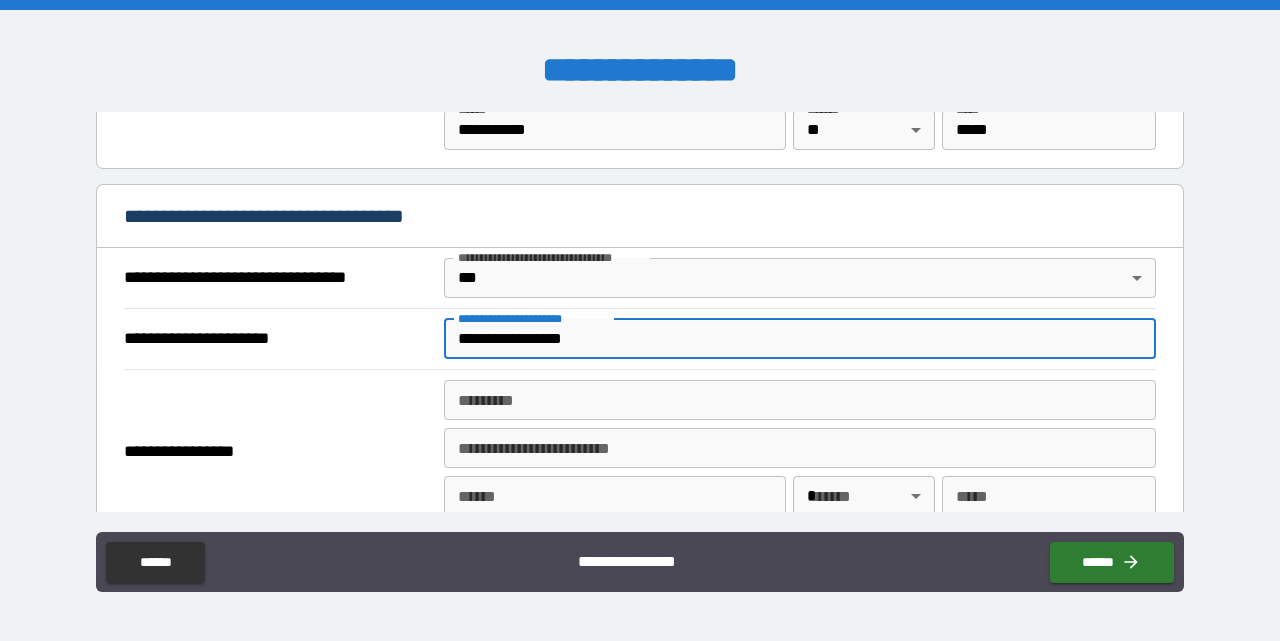 type on "**********" 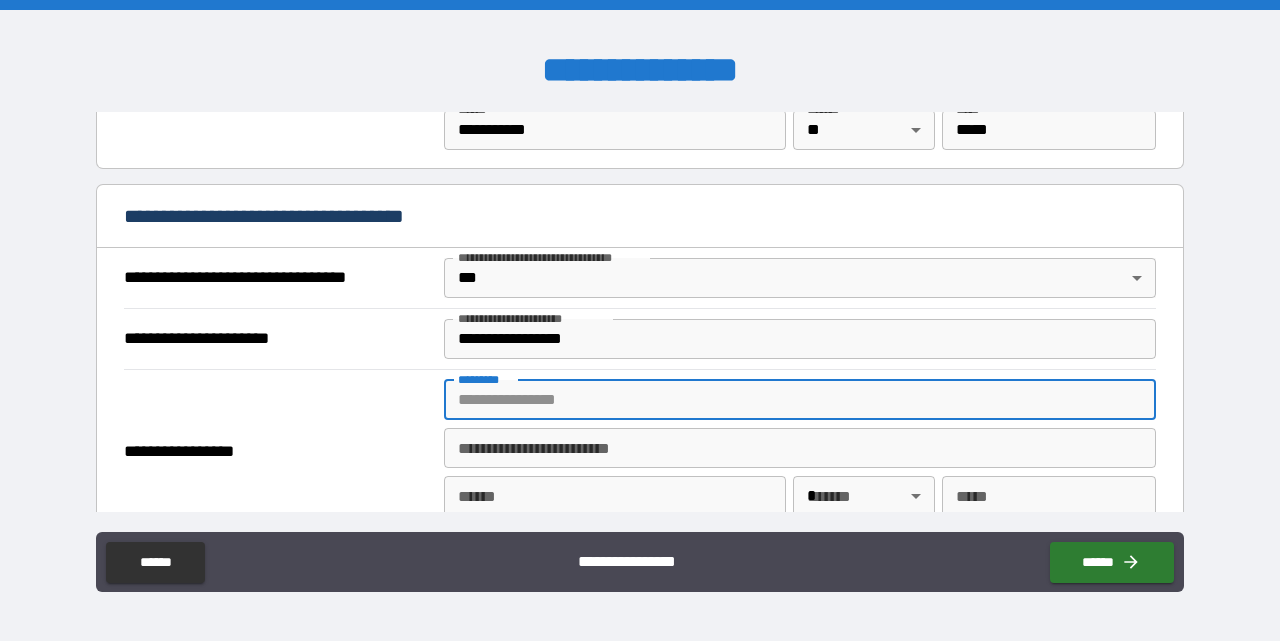 click on "**********" at bounding box center [279, 452] 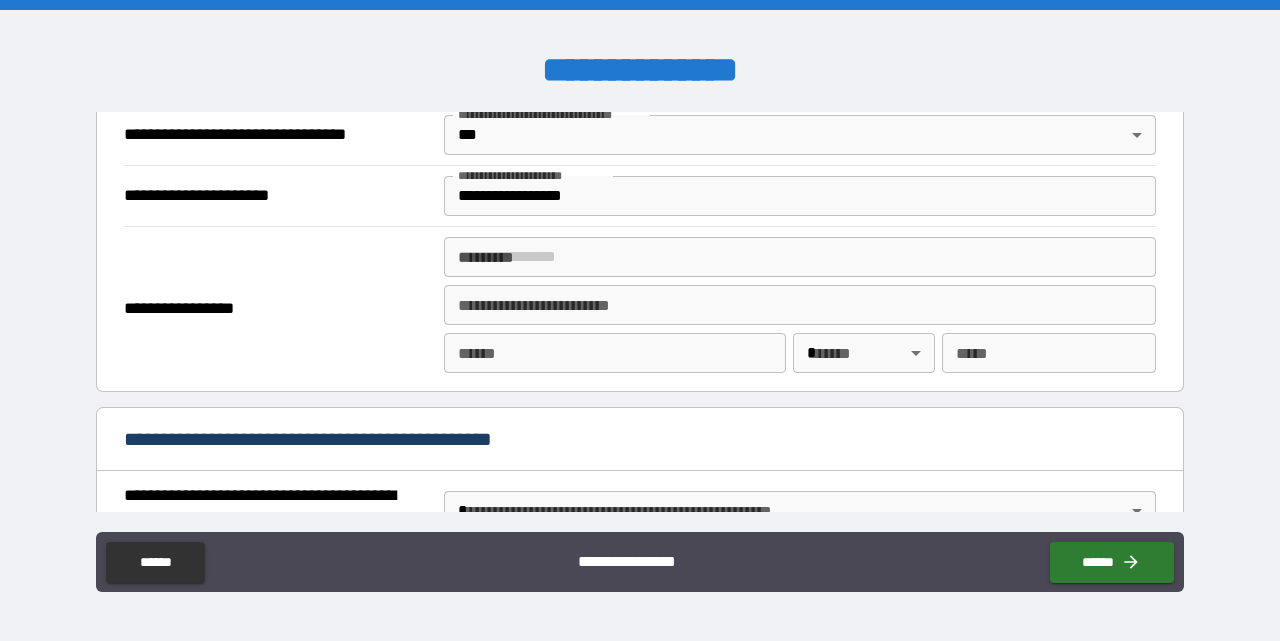 scroll, scrollTop: 1217, scrollLeft: 0, axis: vertical 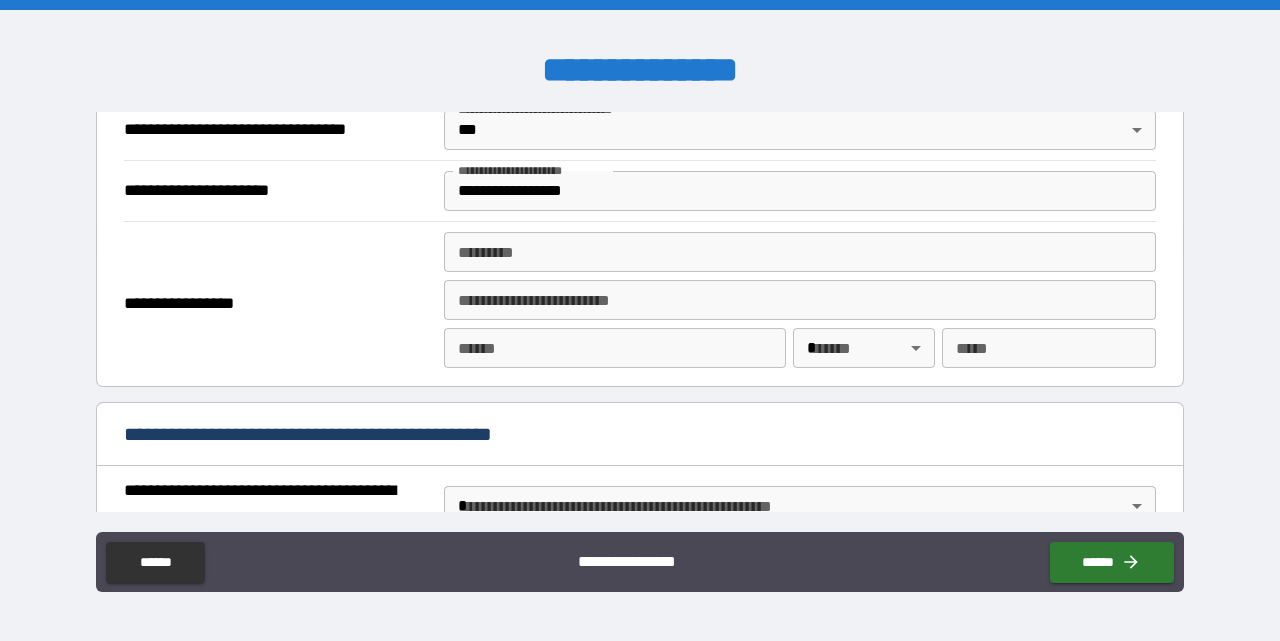 click on "*******   *" at bounding box center [800, 252] 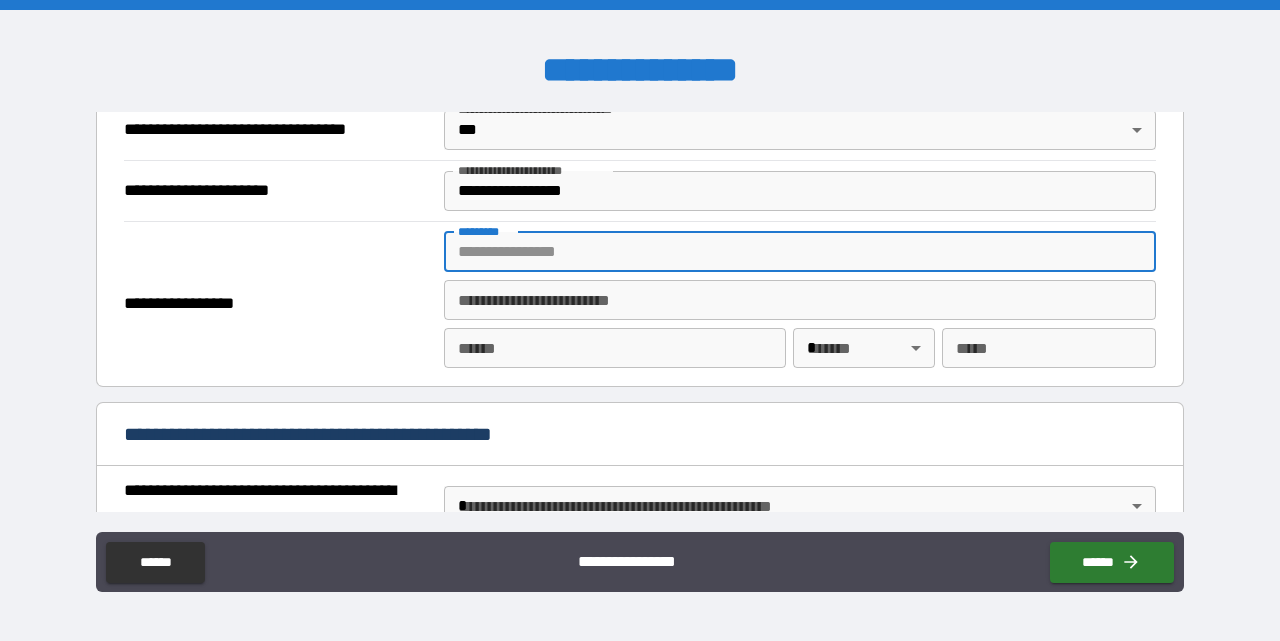 paste on "**********" 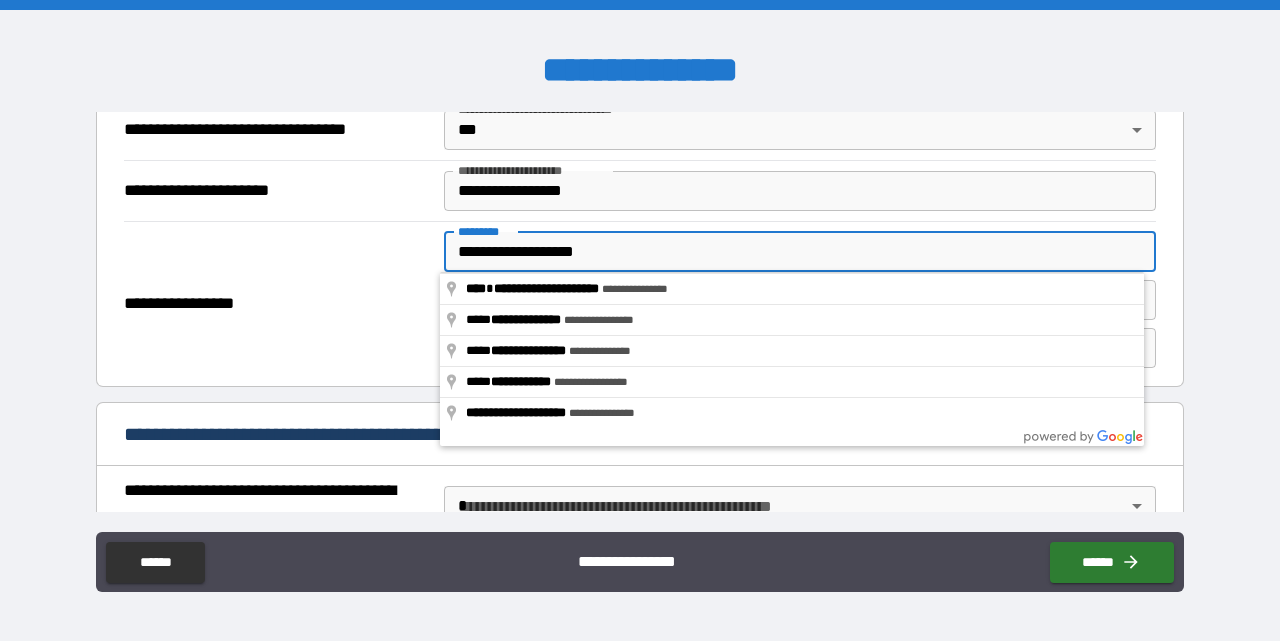 type on "**********" 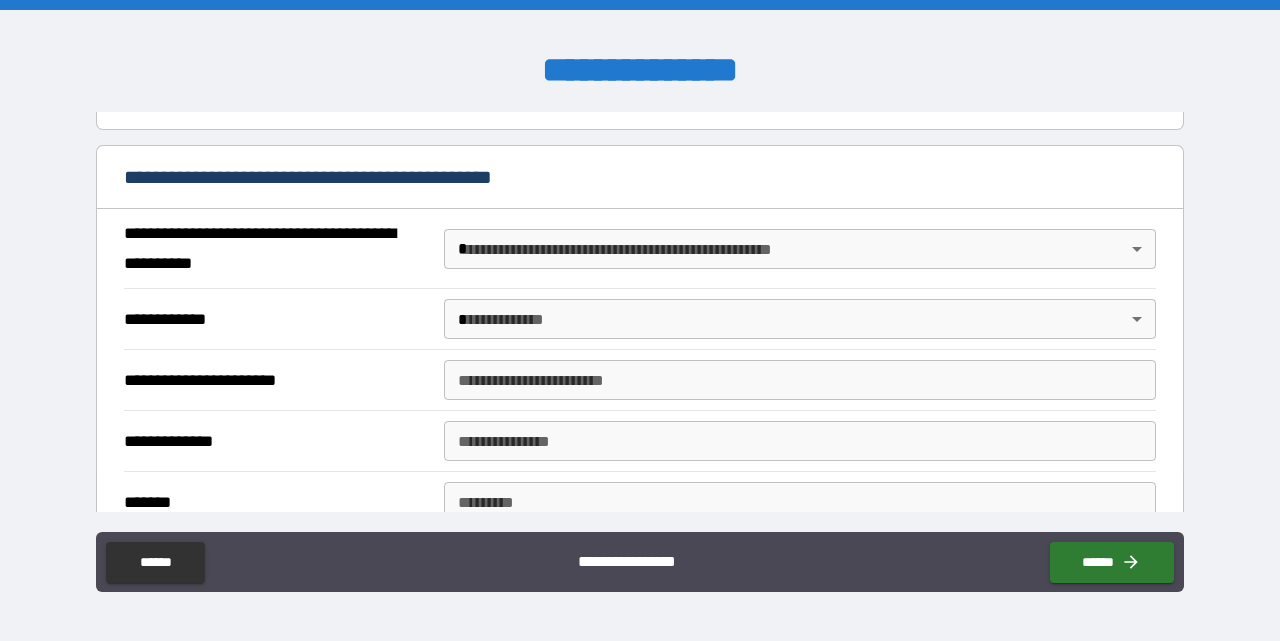 scroll, scrollTop: 1481, scrollLeft: 0, axis: vertical 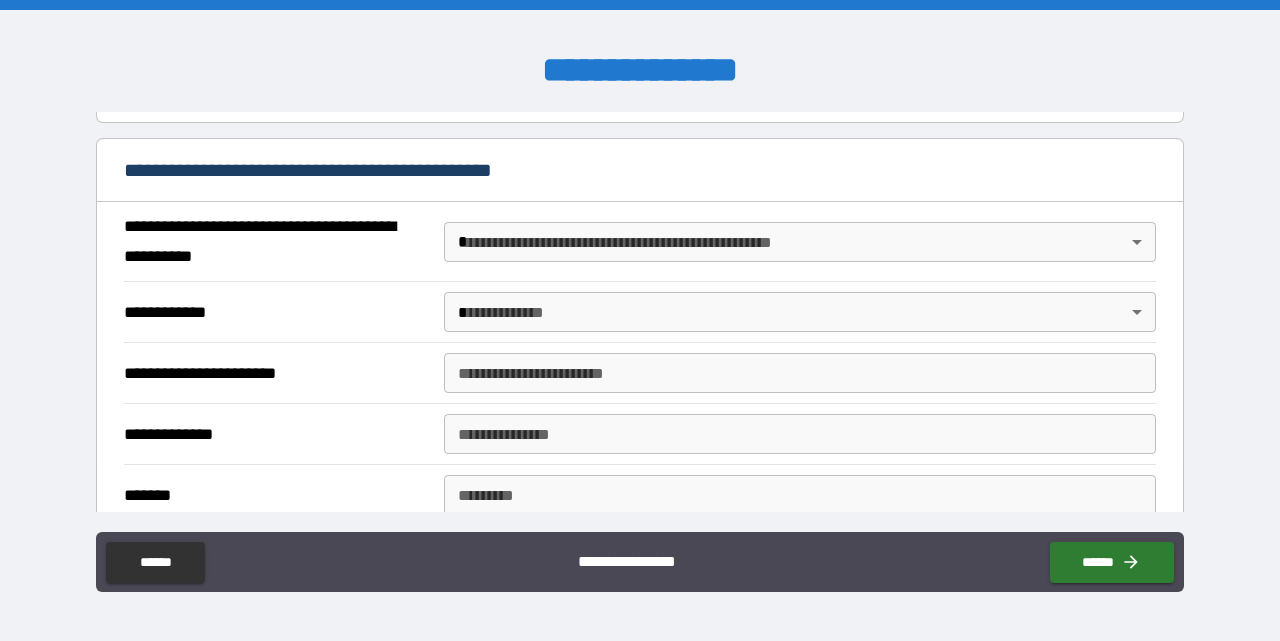 click on "**********" at bounding box center (640, 320) 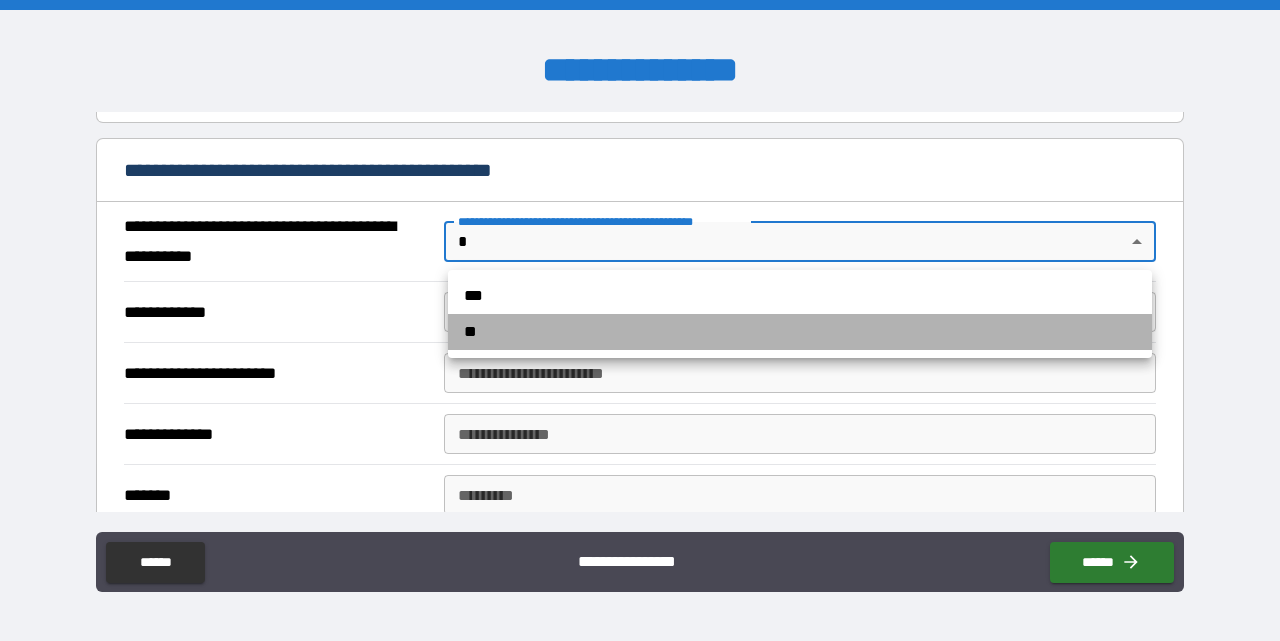 click on "**" at bounding box center (800, 332) 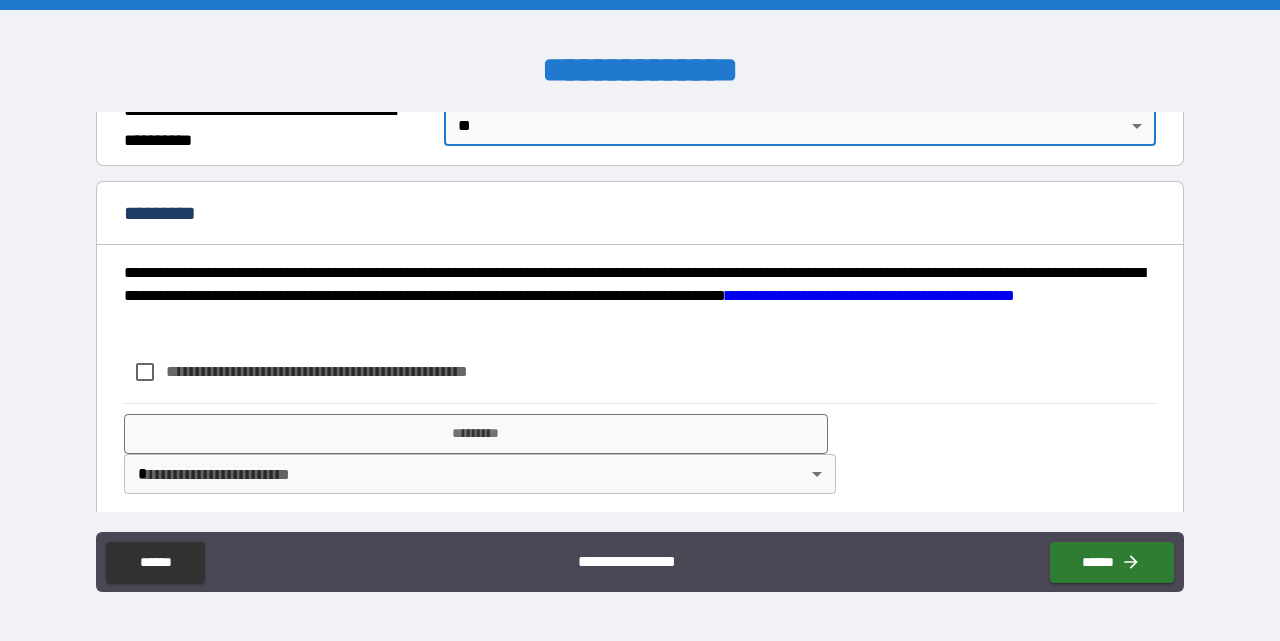 scroll, scrollTop: 1608, scrollLeft: 0, axis: vertical 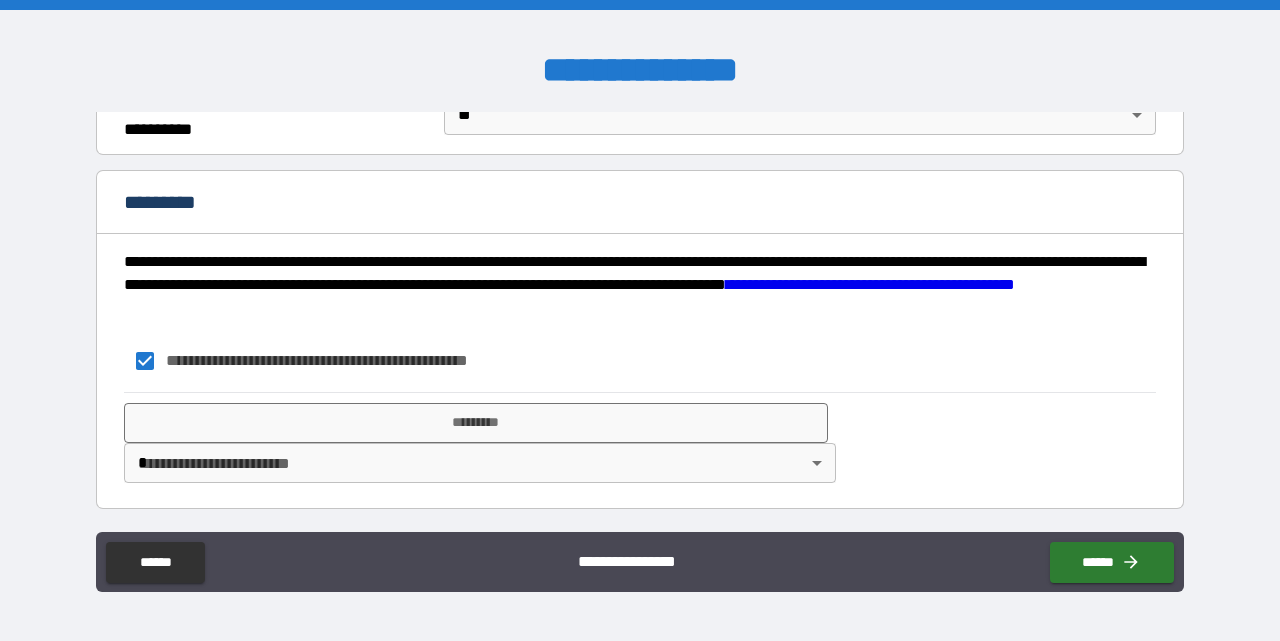 click on "**********" at bounding box center (640, 320) 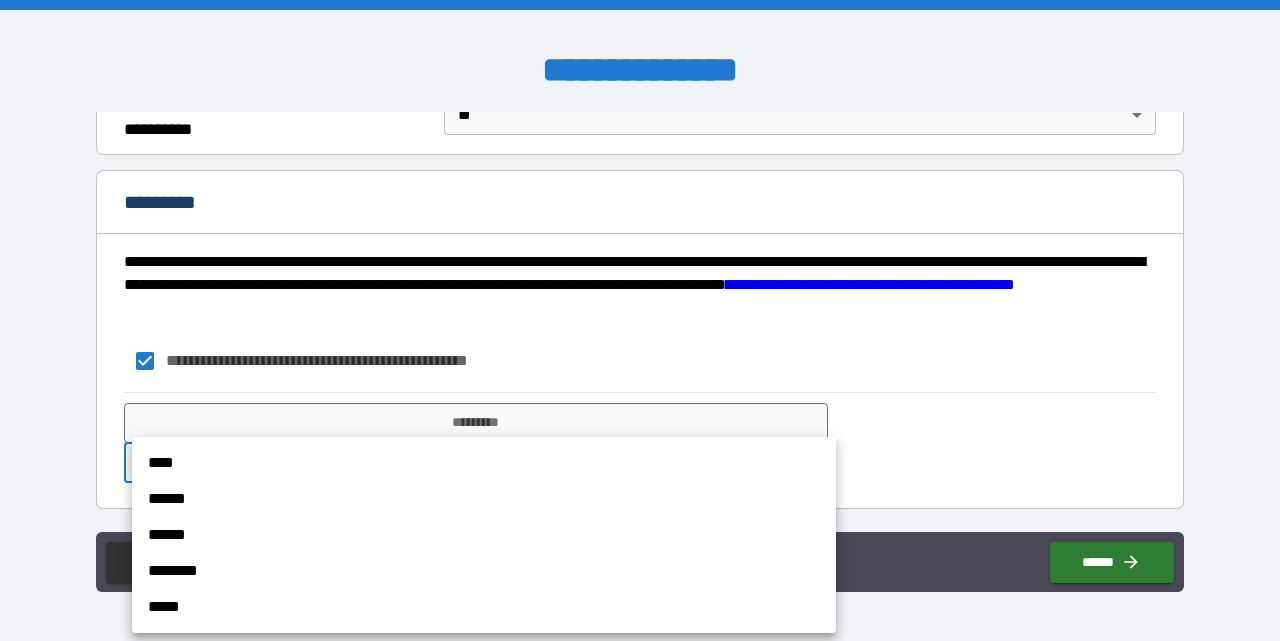click on "****" at bounding box center [484, 463] 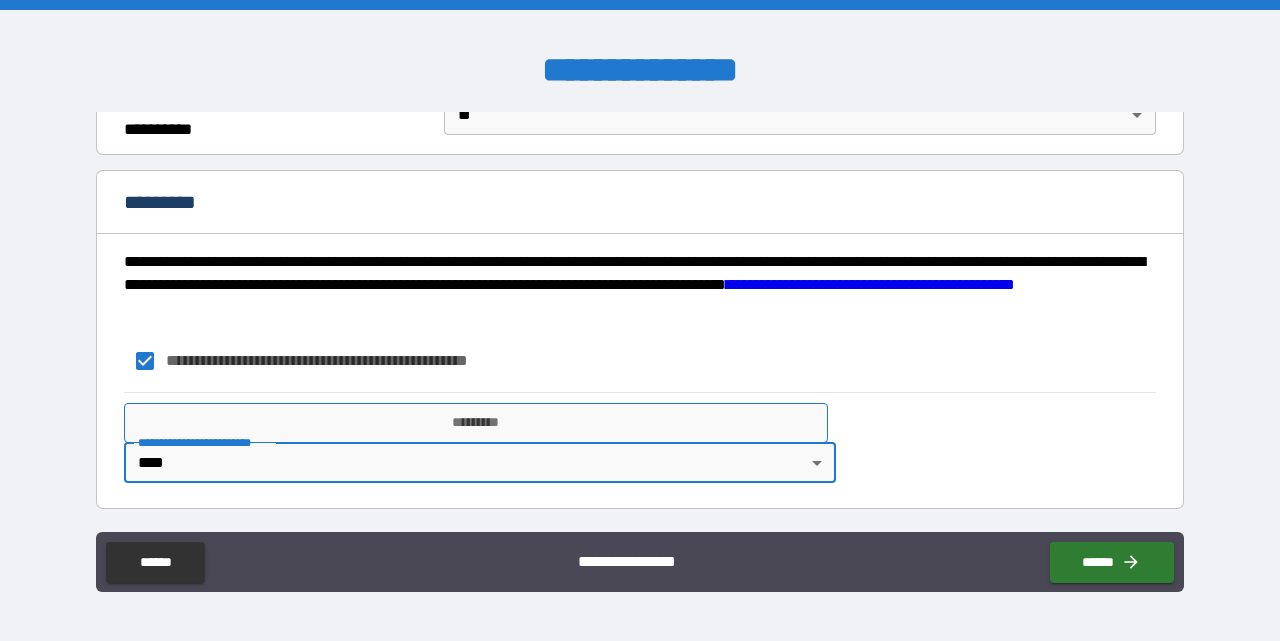 click on "*********" at bounding box center (476, 423) 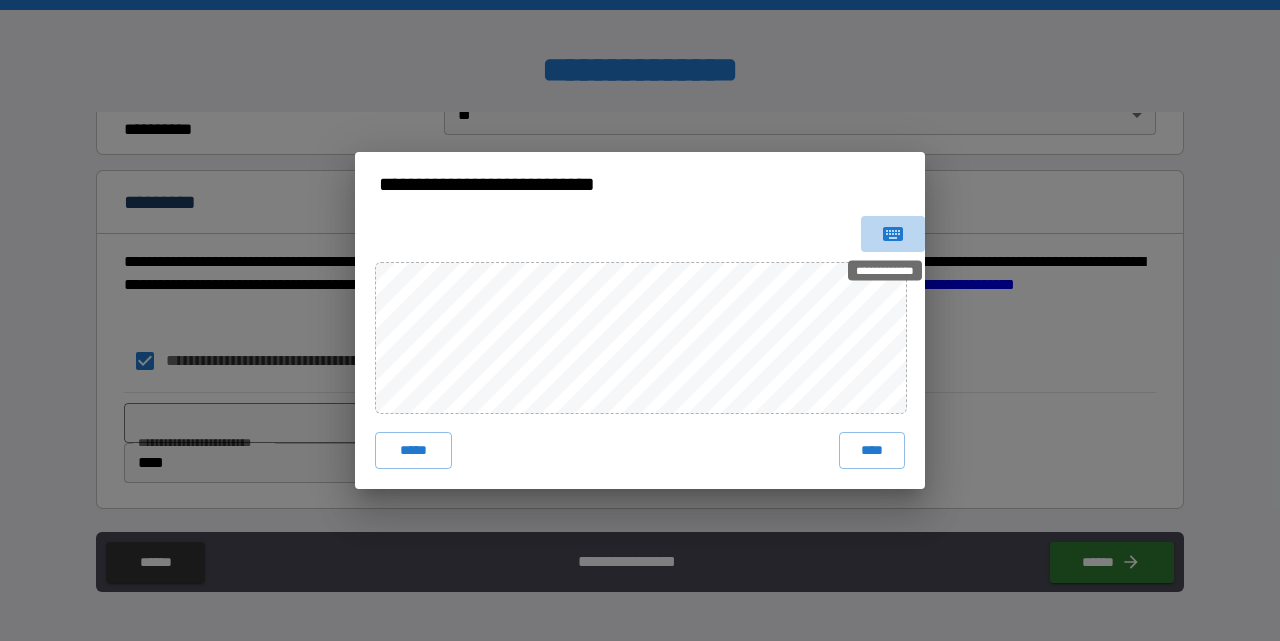 click 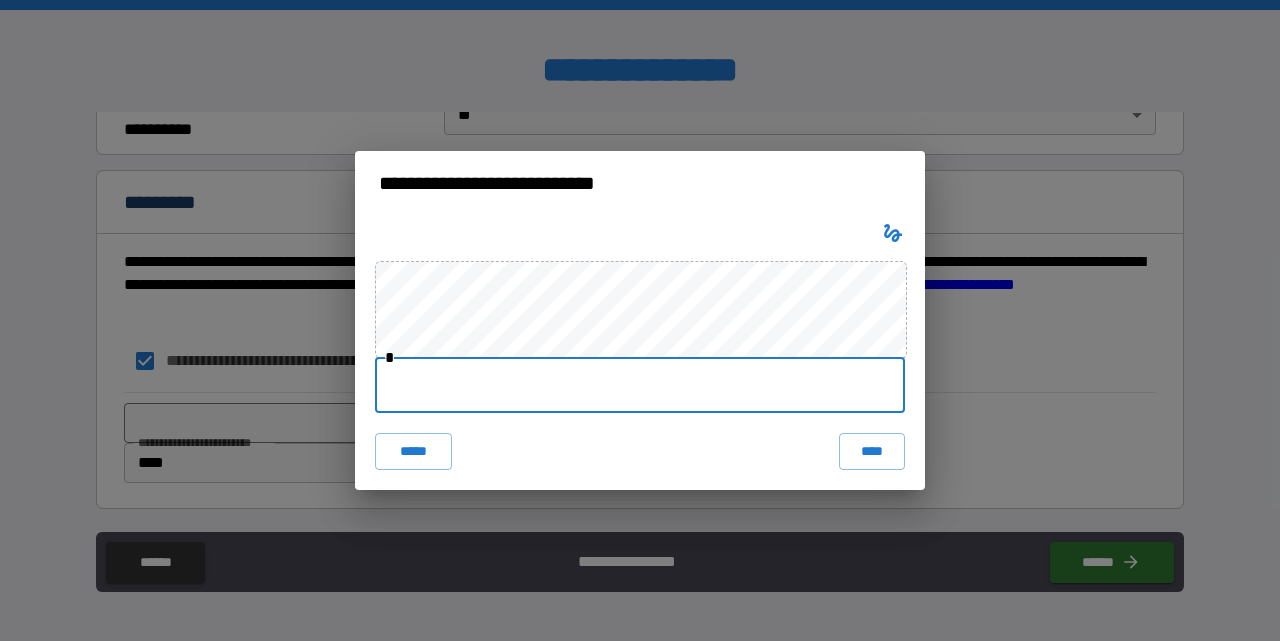 click at bounding box center [640, 385] 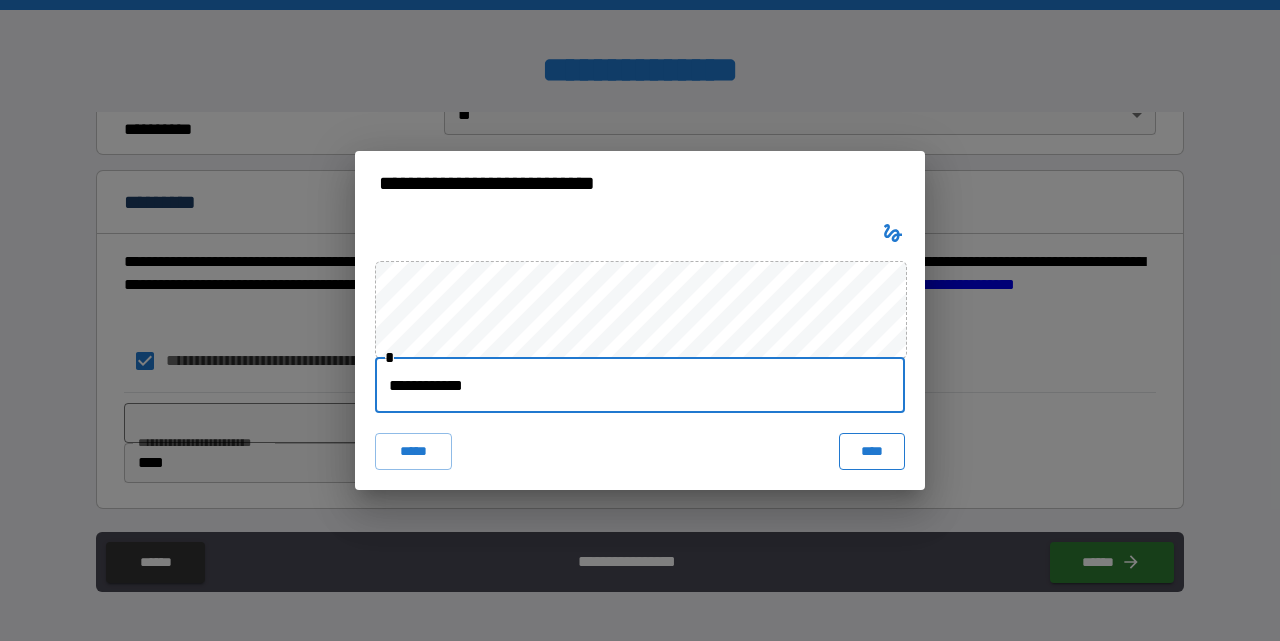 type on "**********" 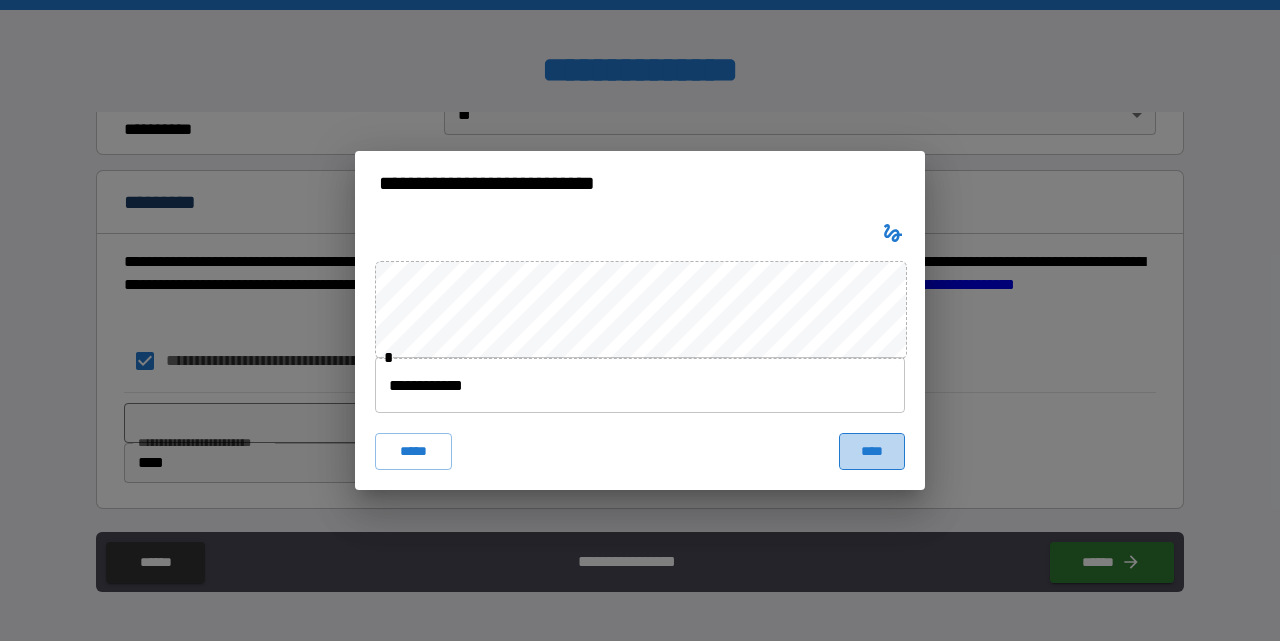 click on "****" at bounding box center (872, 451) 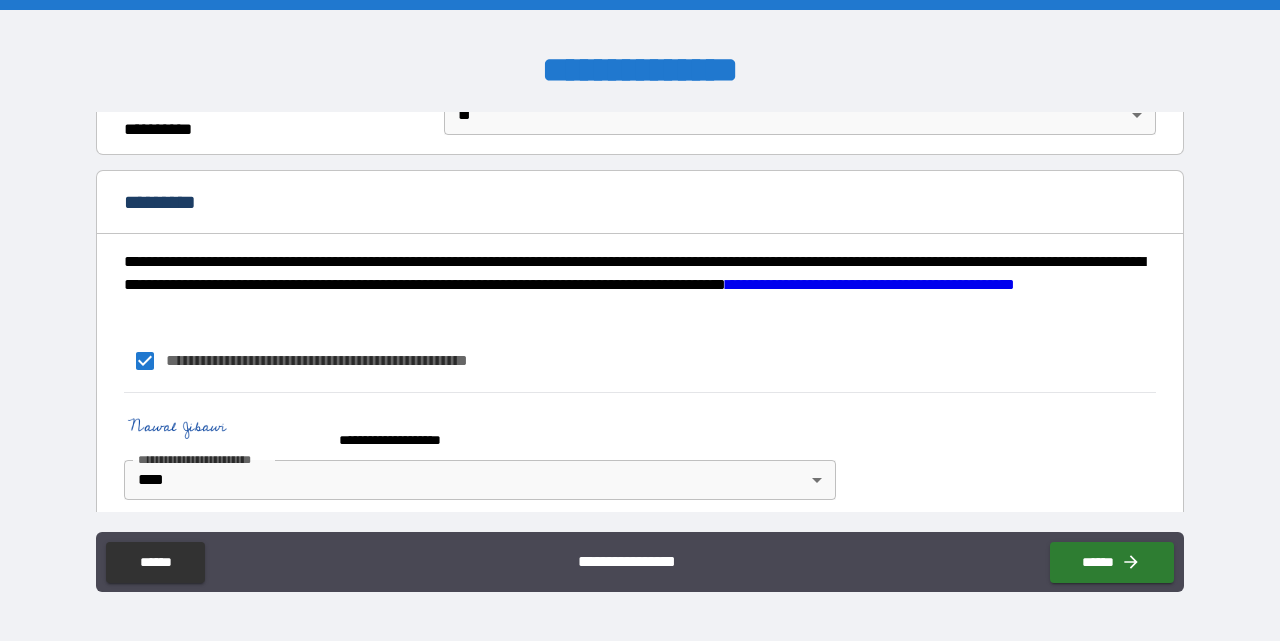 click on "**********" at bounding box center (640, 320) 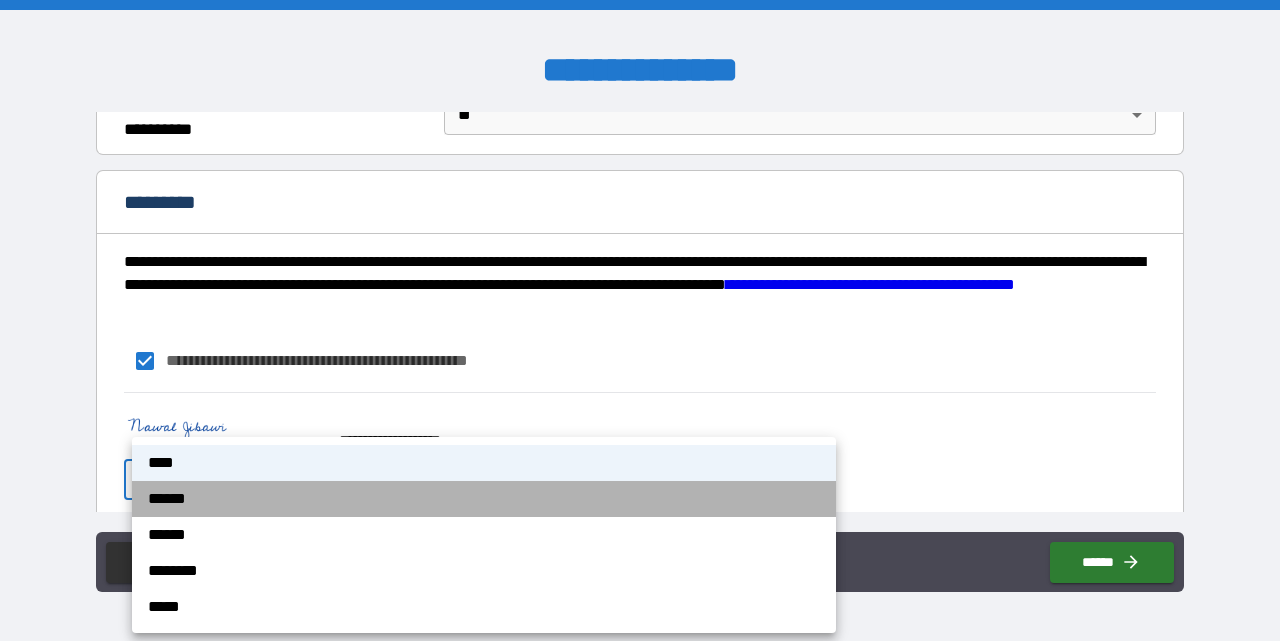 click on "******" at bounding box center (484, 499) 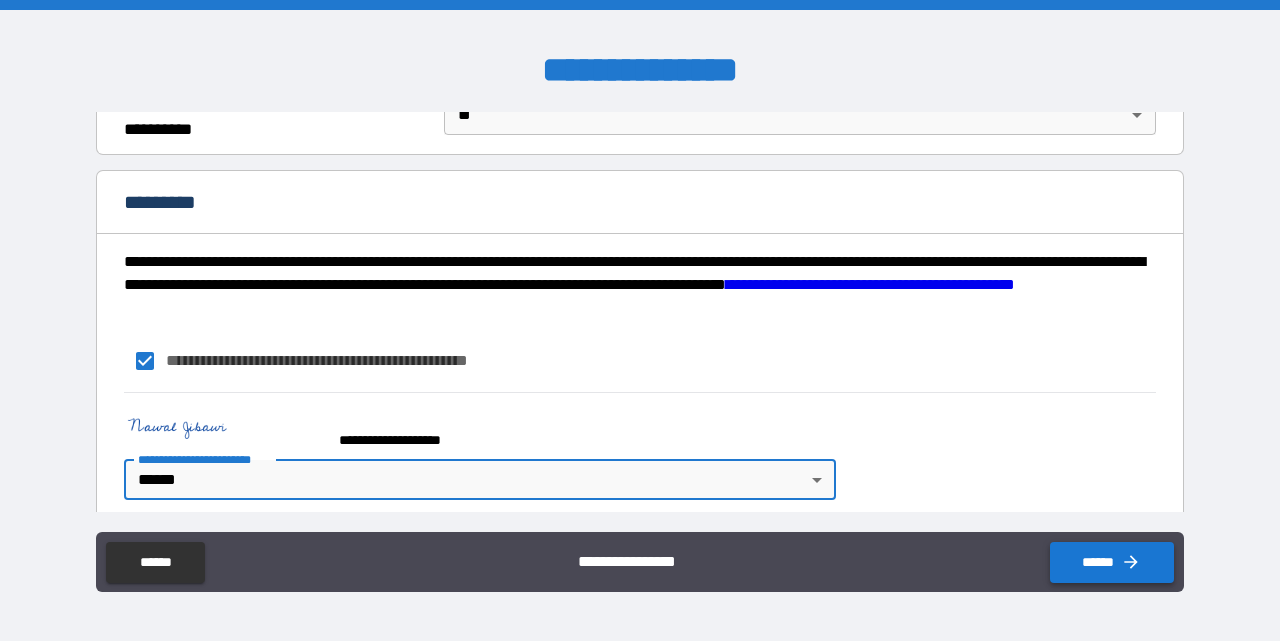 click on "******" at bounding box center [1112, 562] 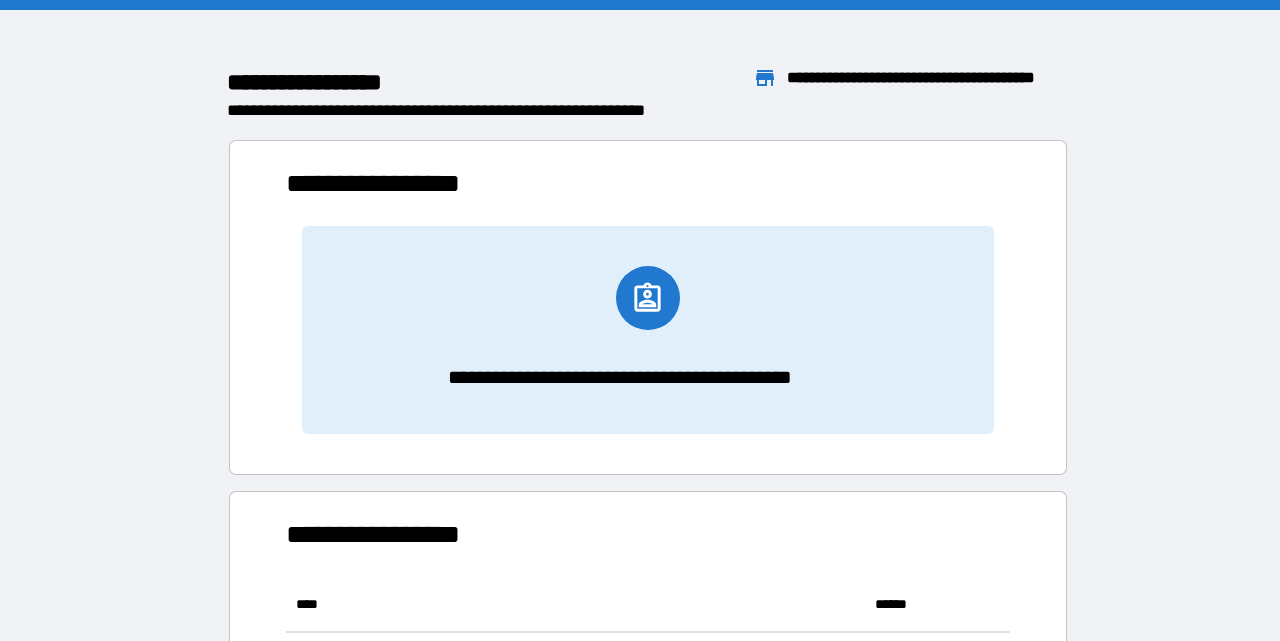 scroll, scrollTop: 1, scrollLeft: 0, axis: vertical 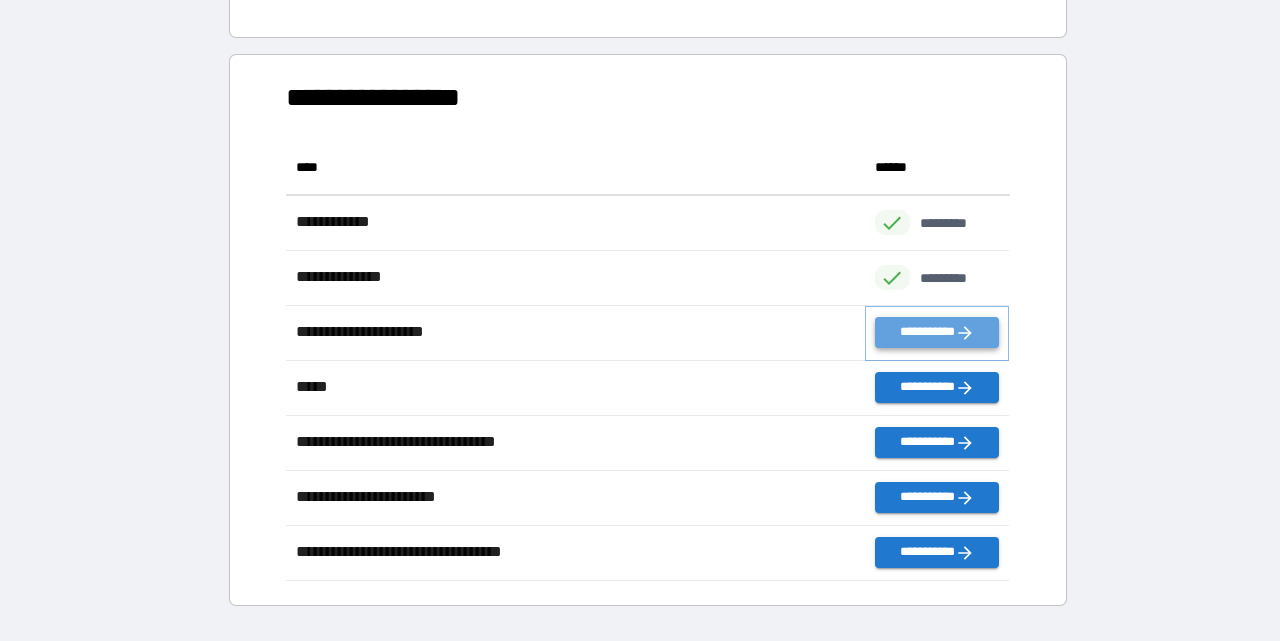 click 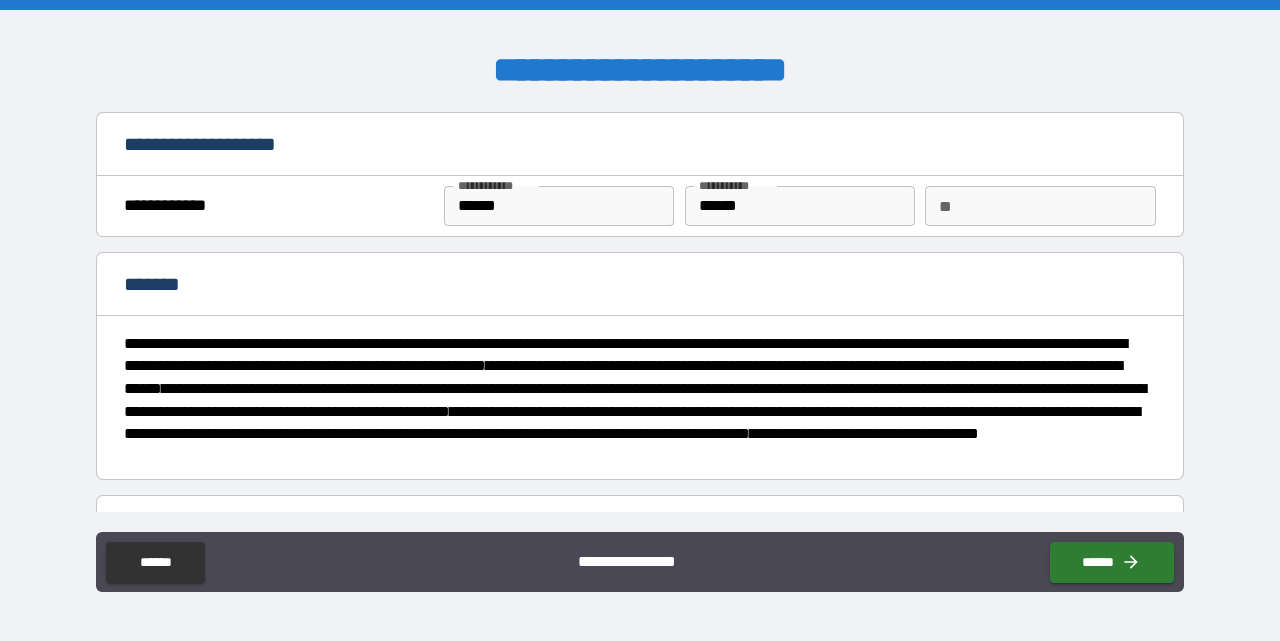 type on "*" 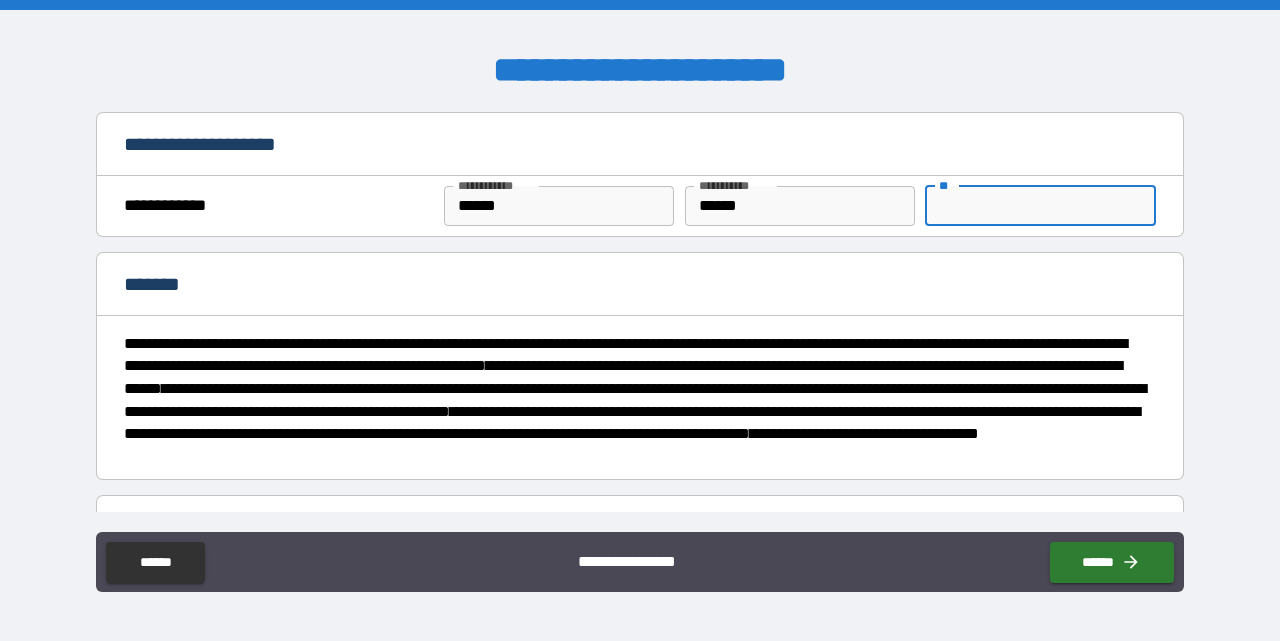 type on "*" 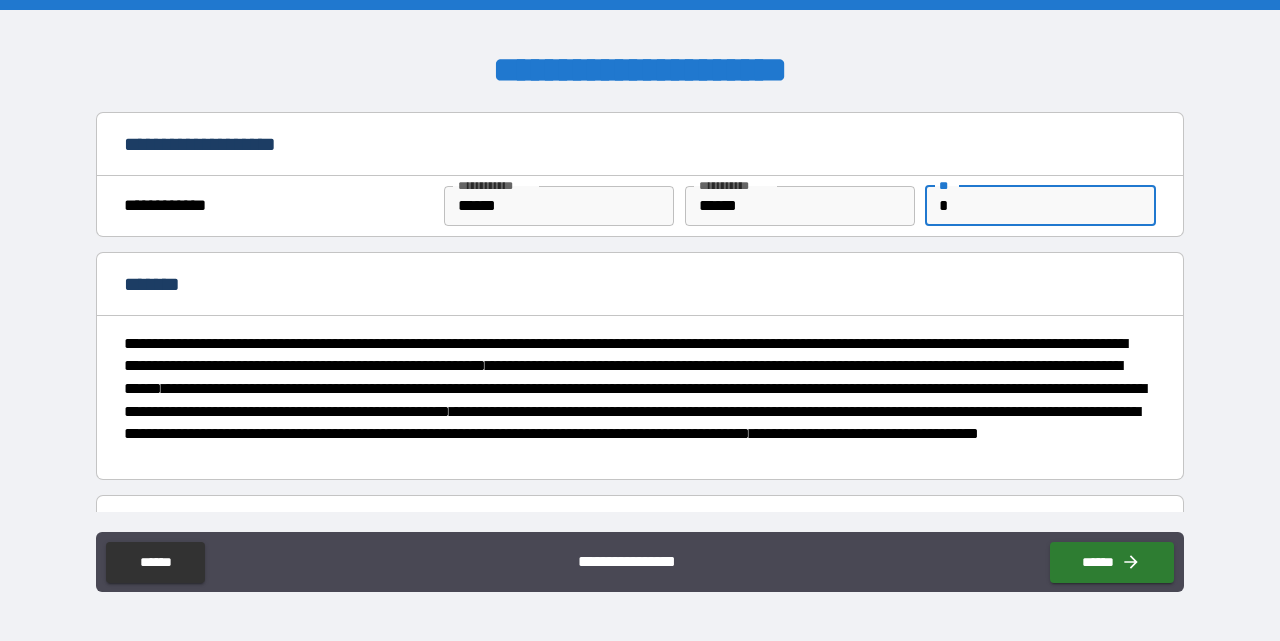 type on "*" 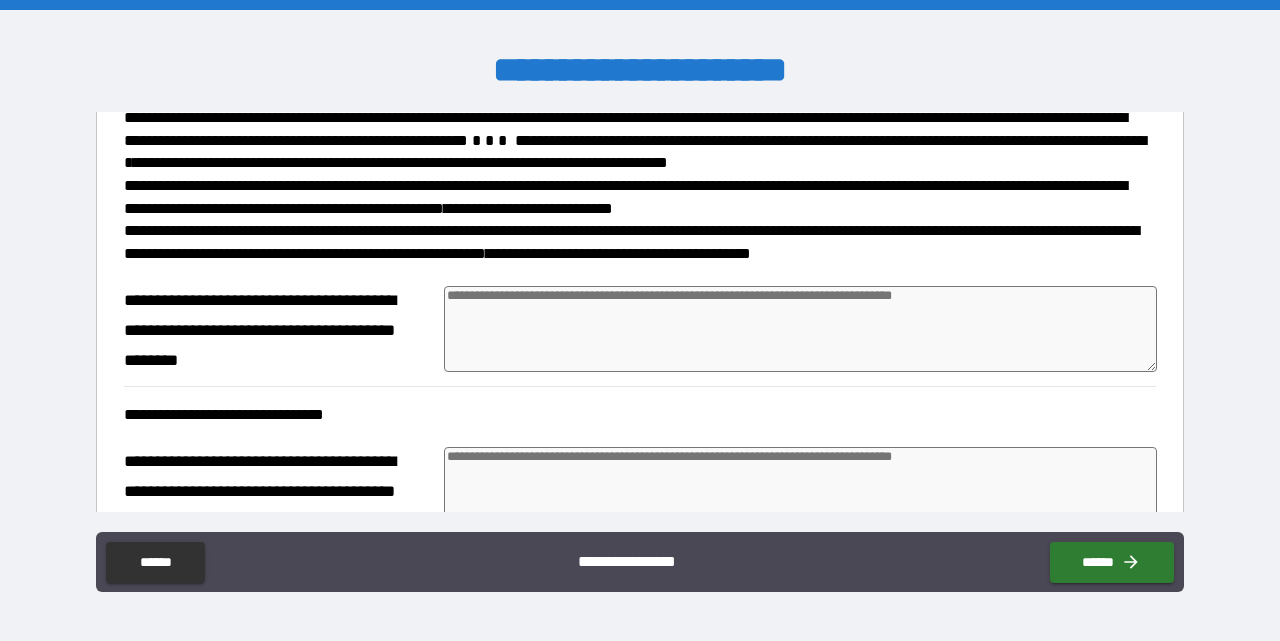 scroll, scrollTop: 478, scrollLeft: 0, axis: vertical 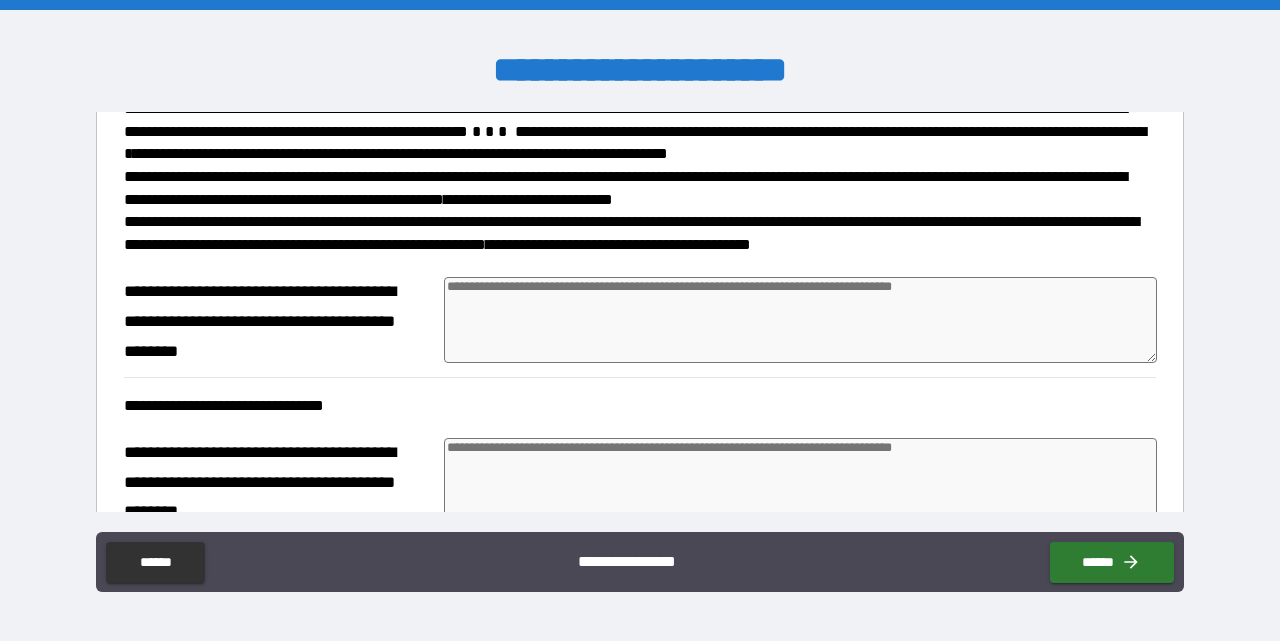 click at bounding box center (800, 320) 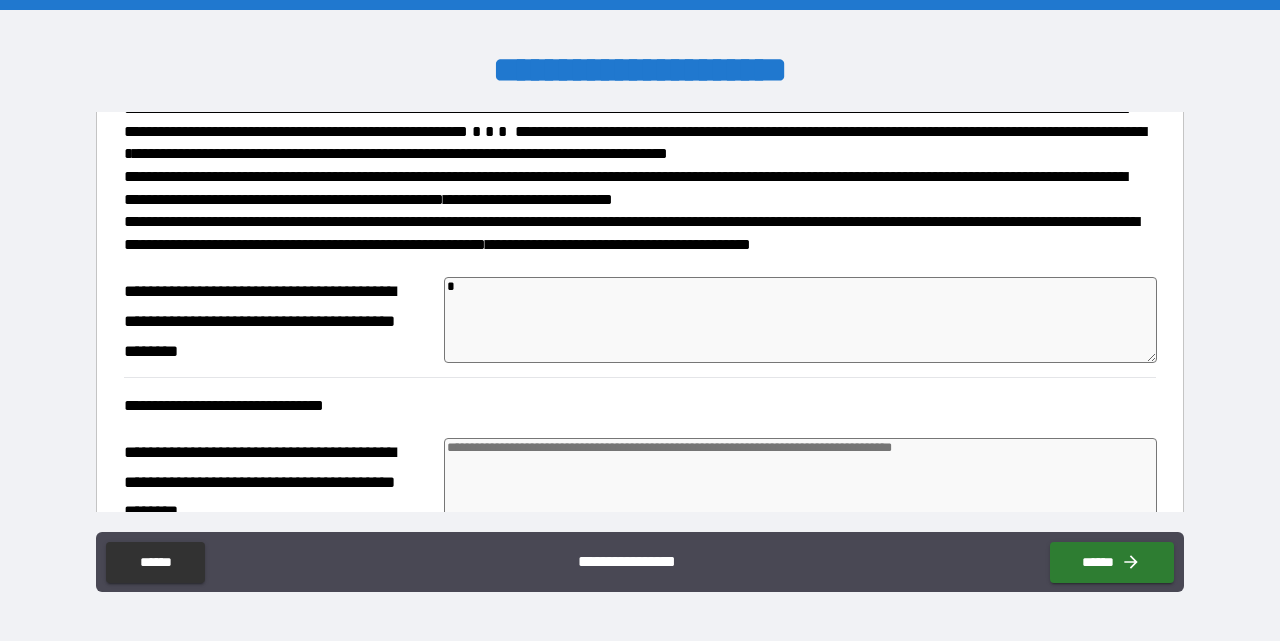 type on "*" 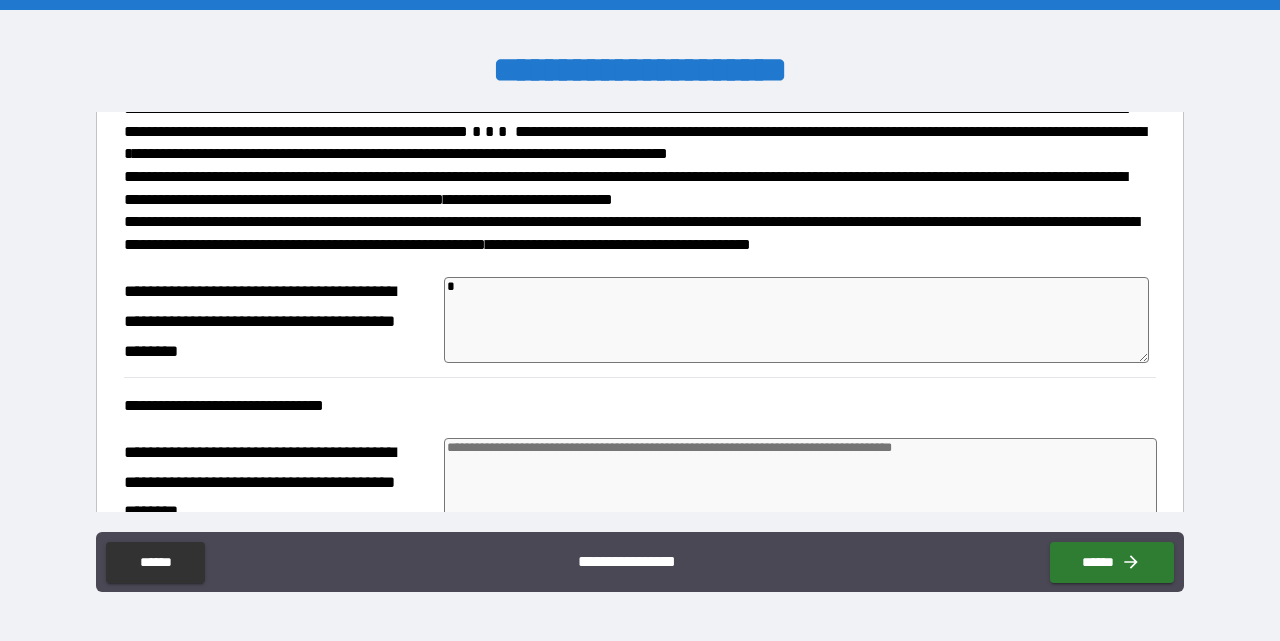 type on "*" 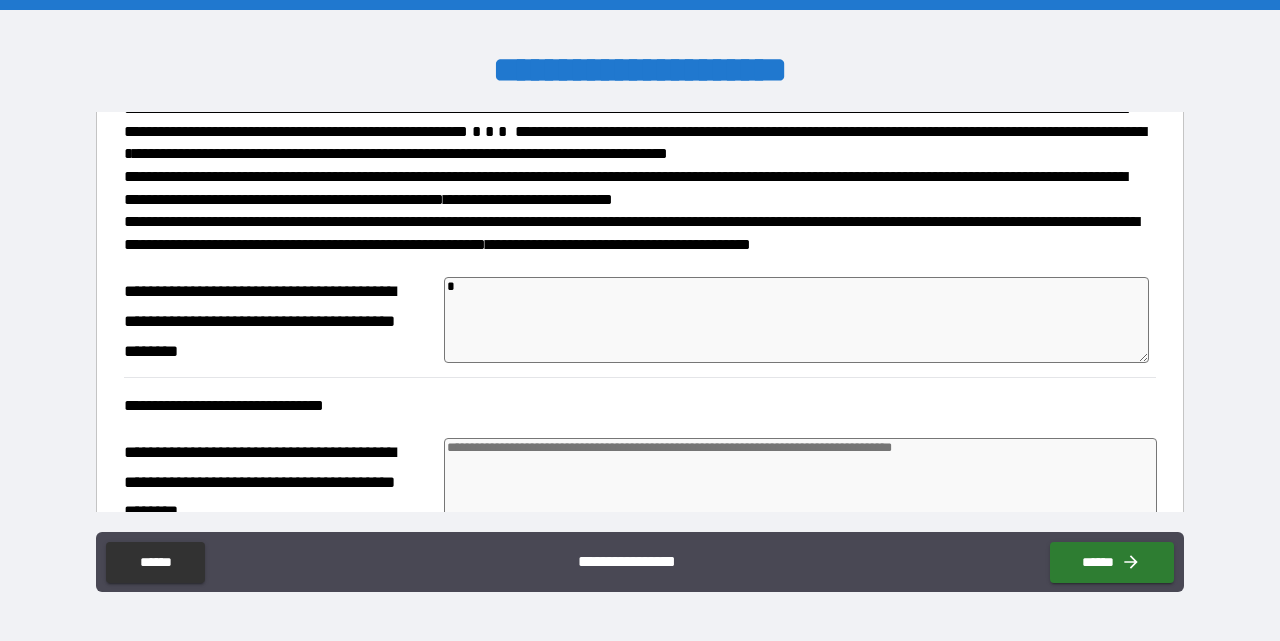 type on "*" 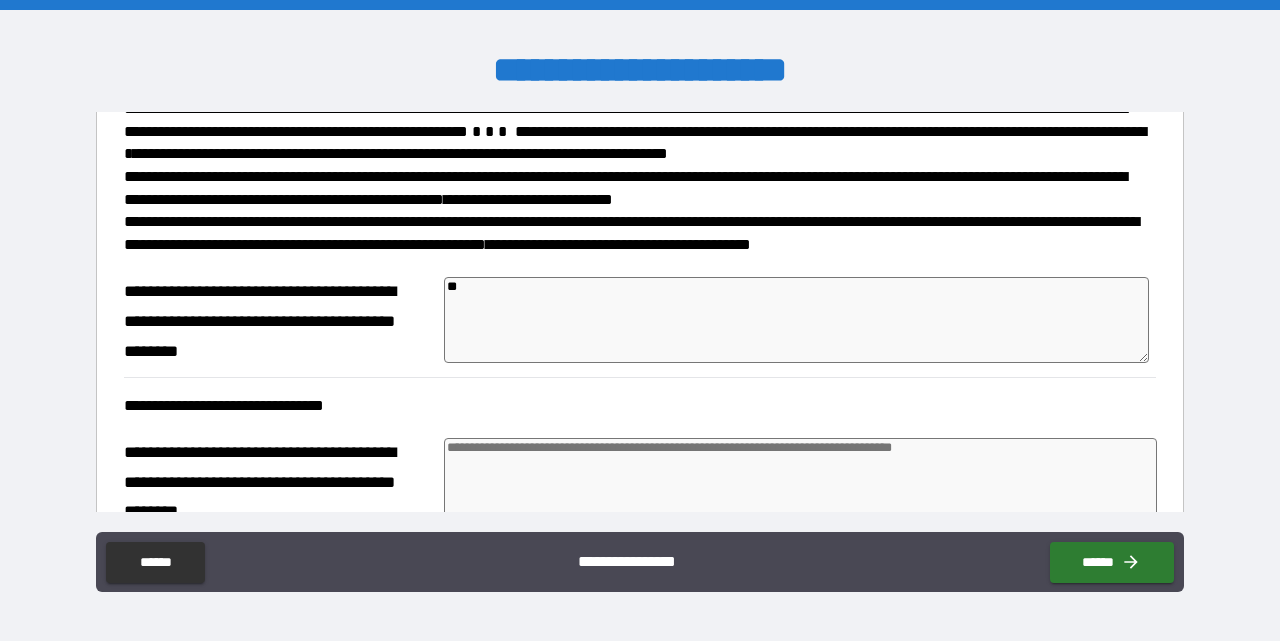 type on "*" 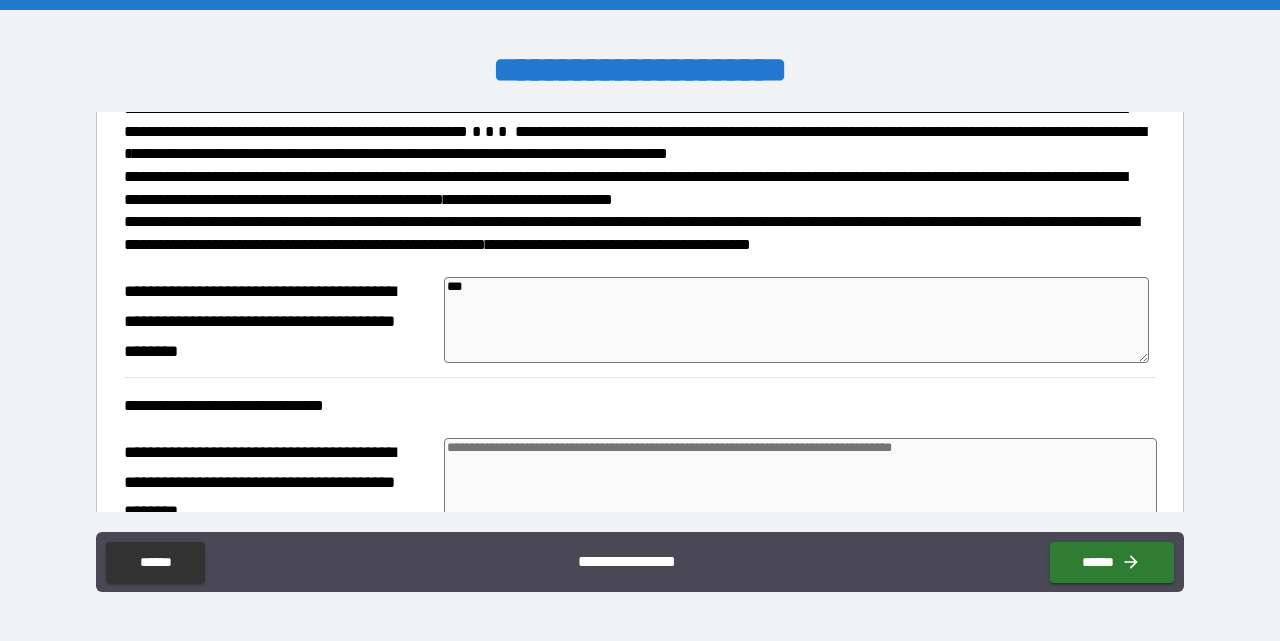 type on "****" 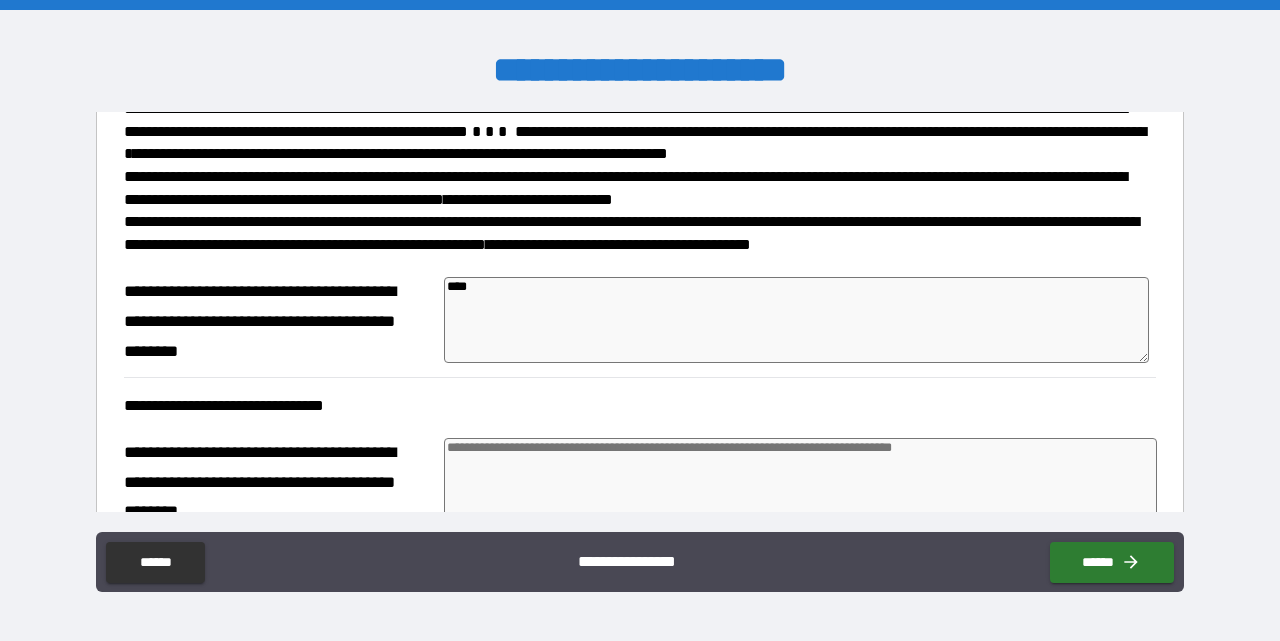 type on "*" 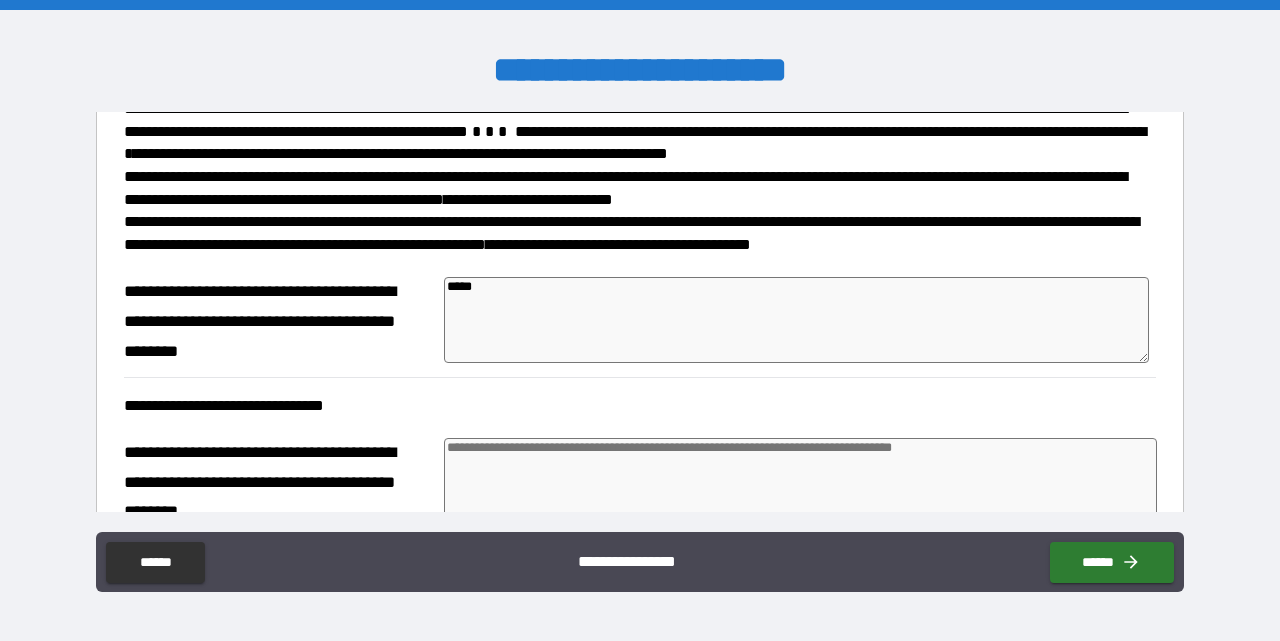 type on "*" 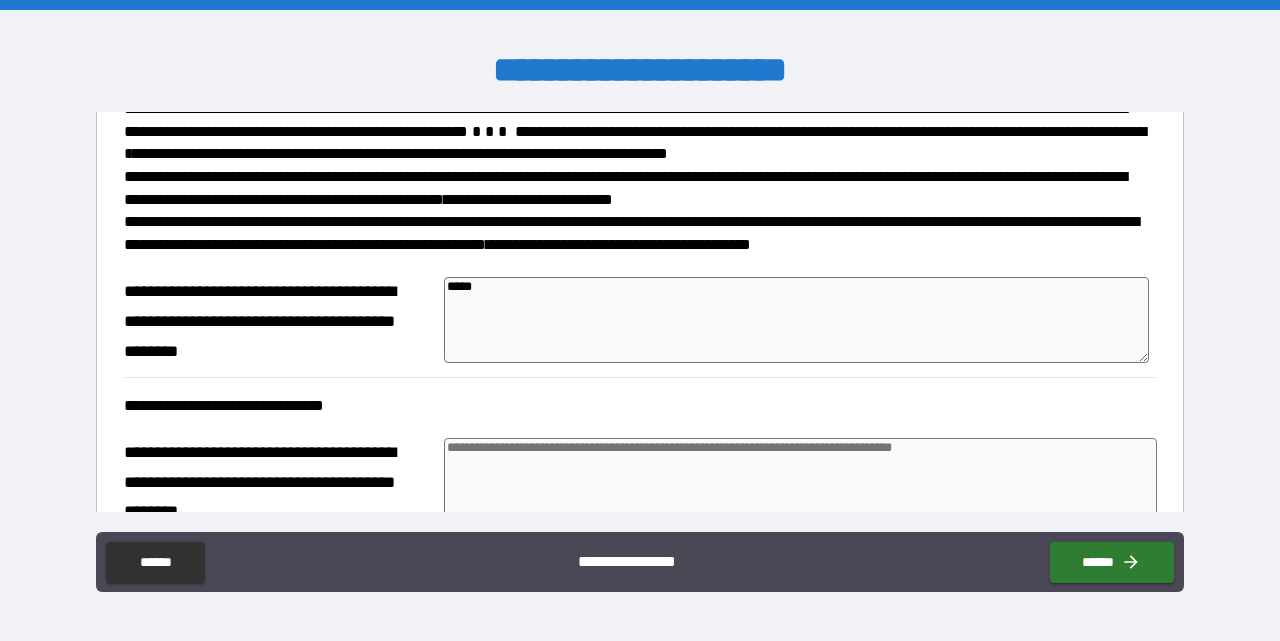 type on "*" 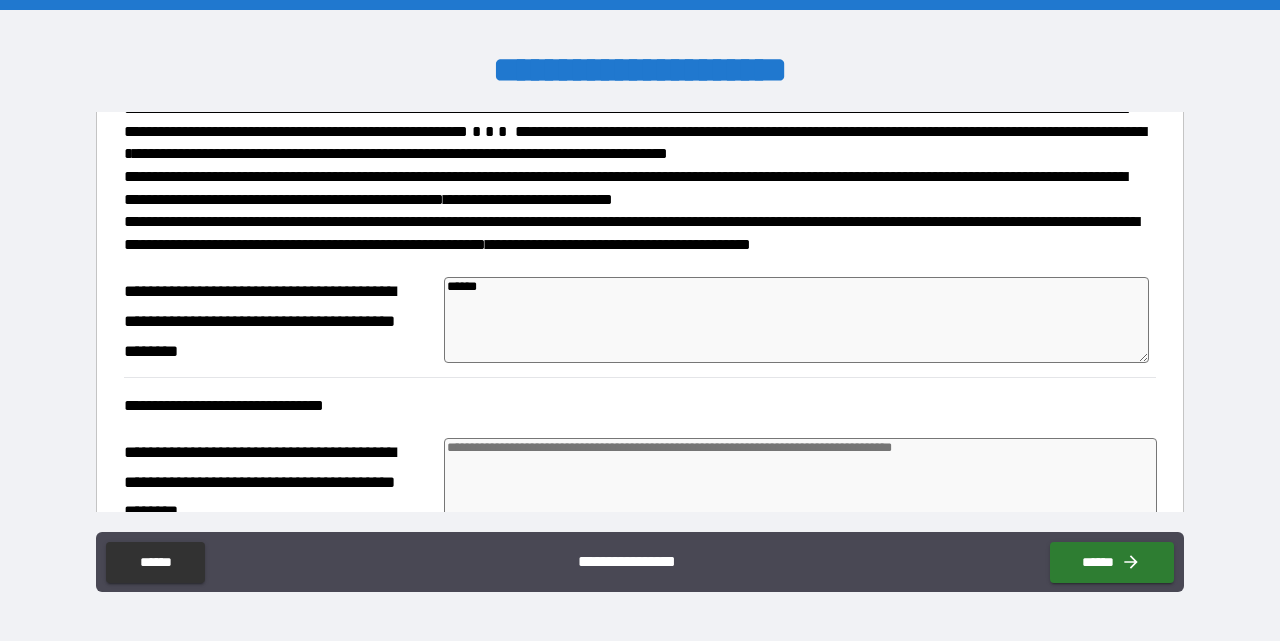 type on "*" 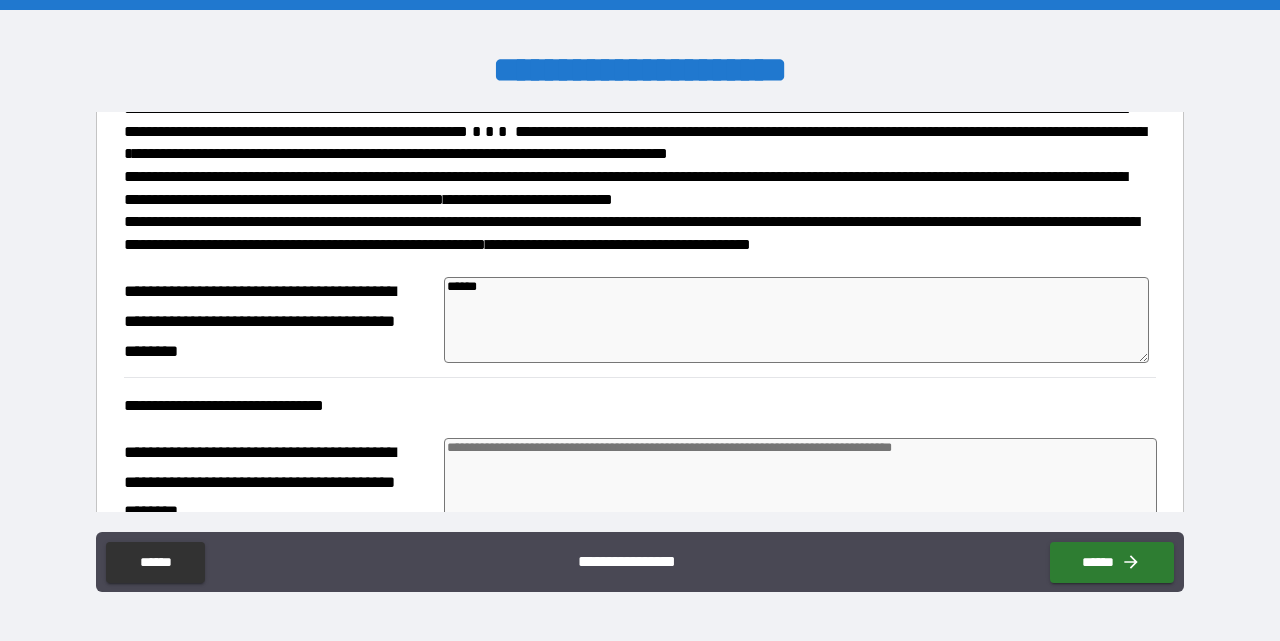 type on "*" 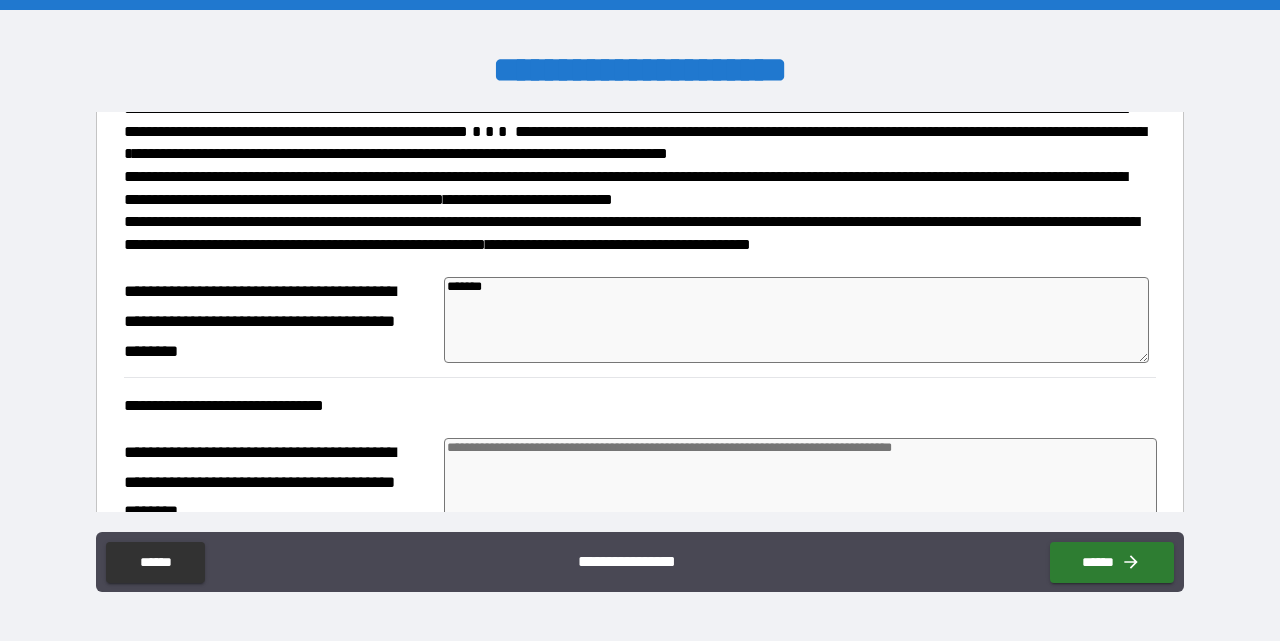 type on "********" 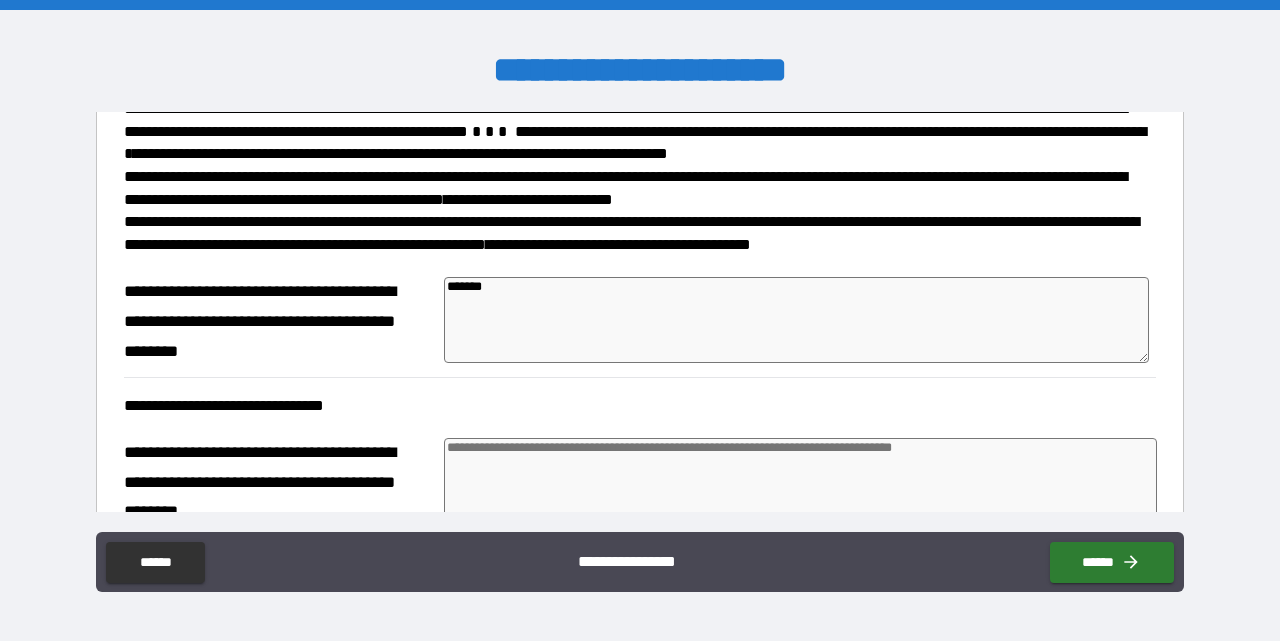 type on "*" 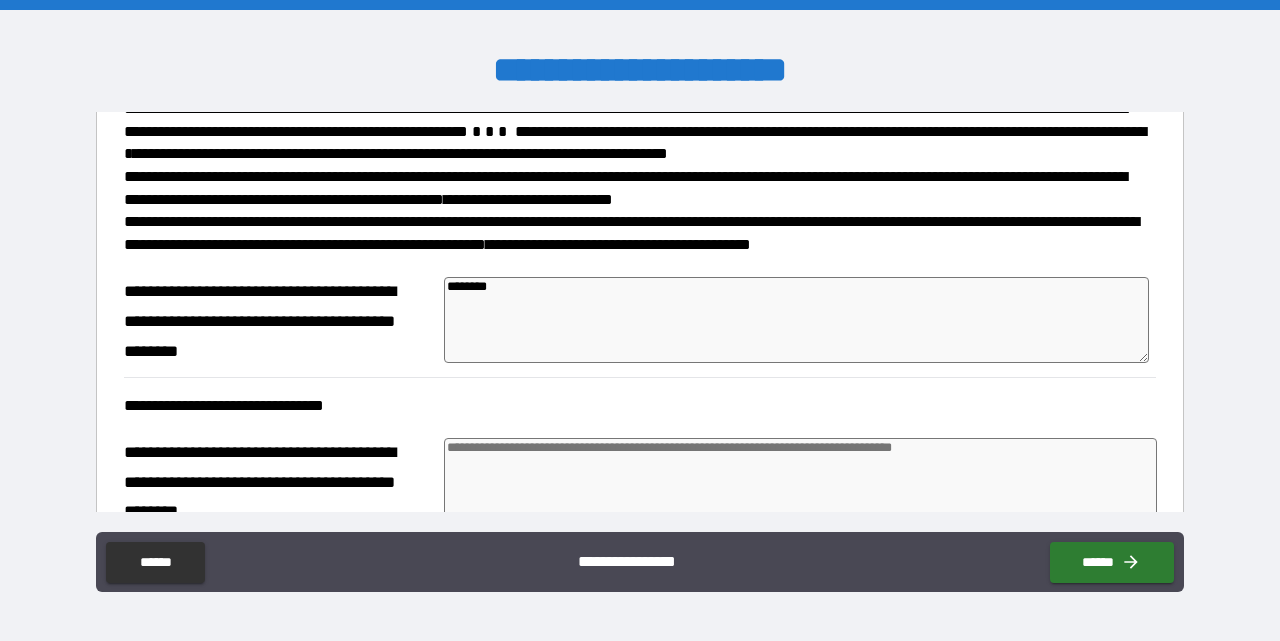 type on "*********" 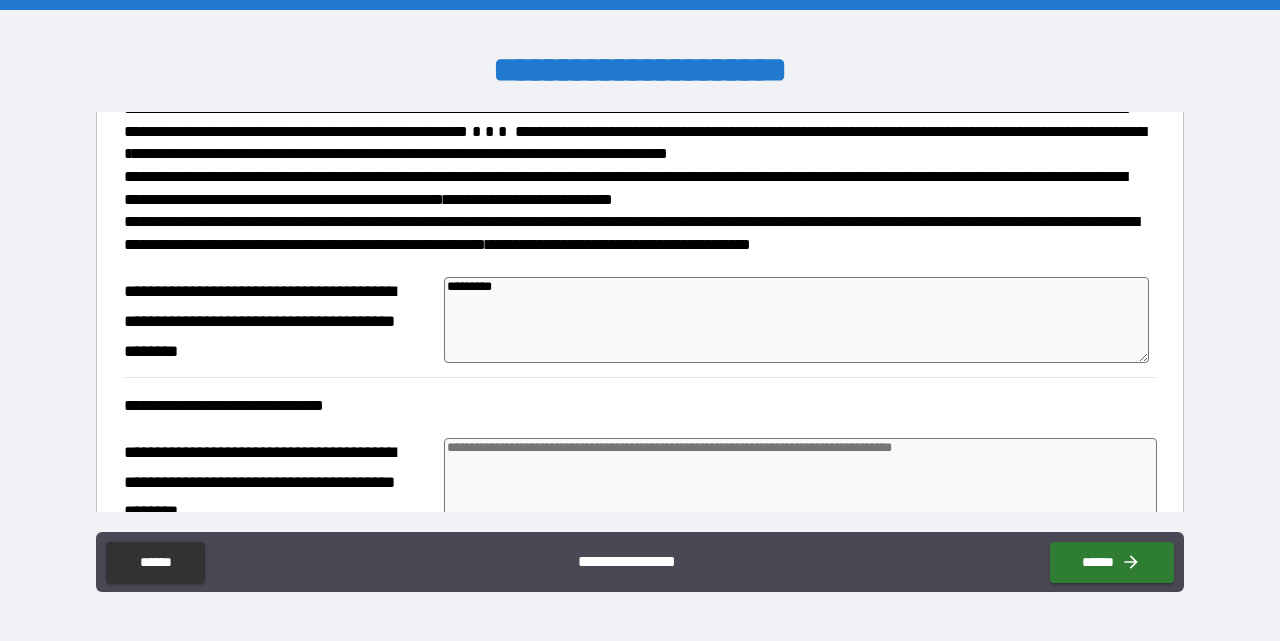 type on "**********" 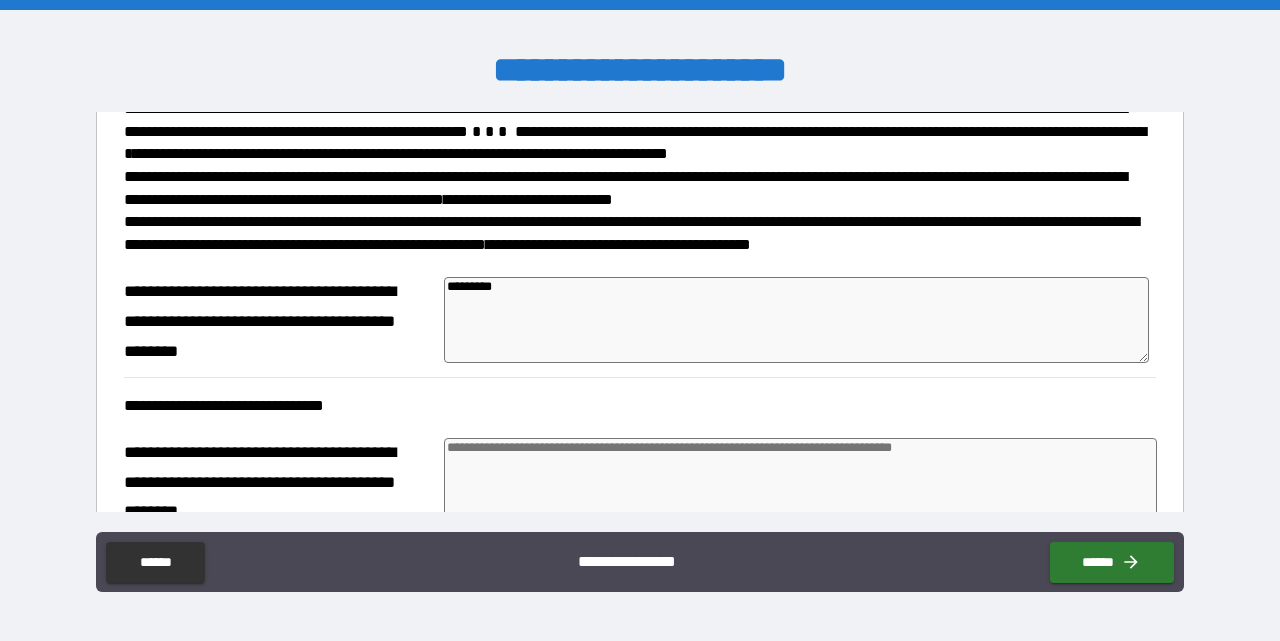 type on "*" 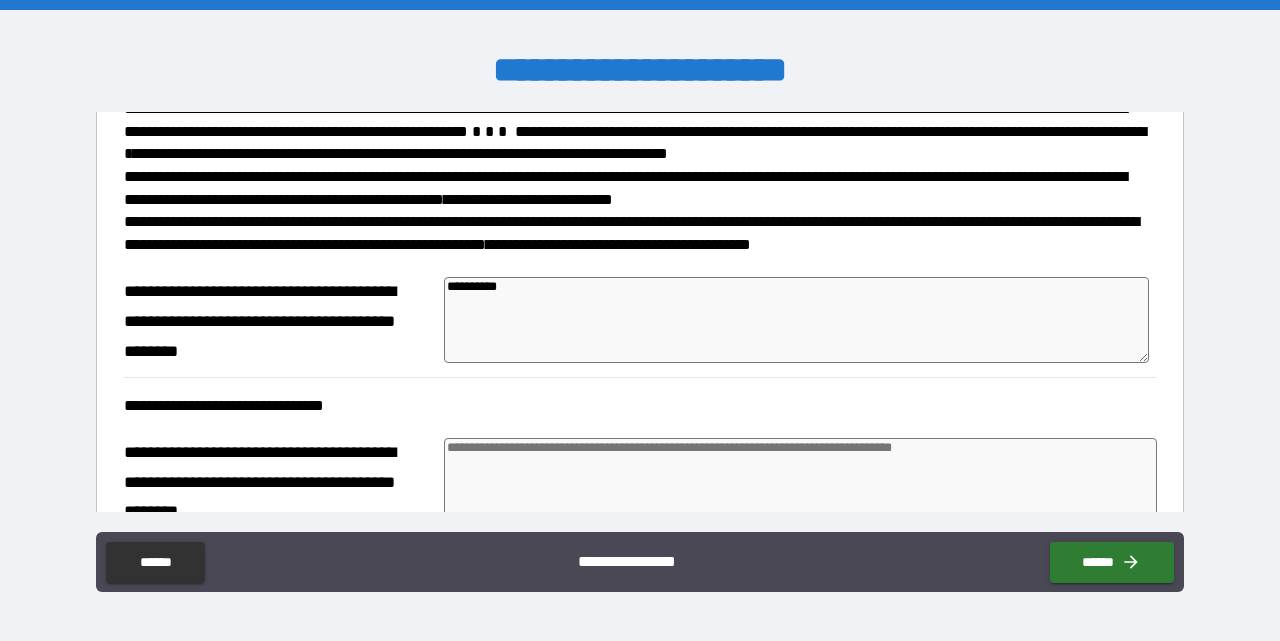 type on "**********" 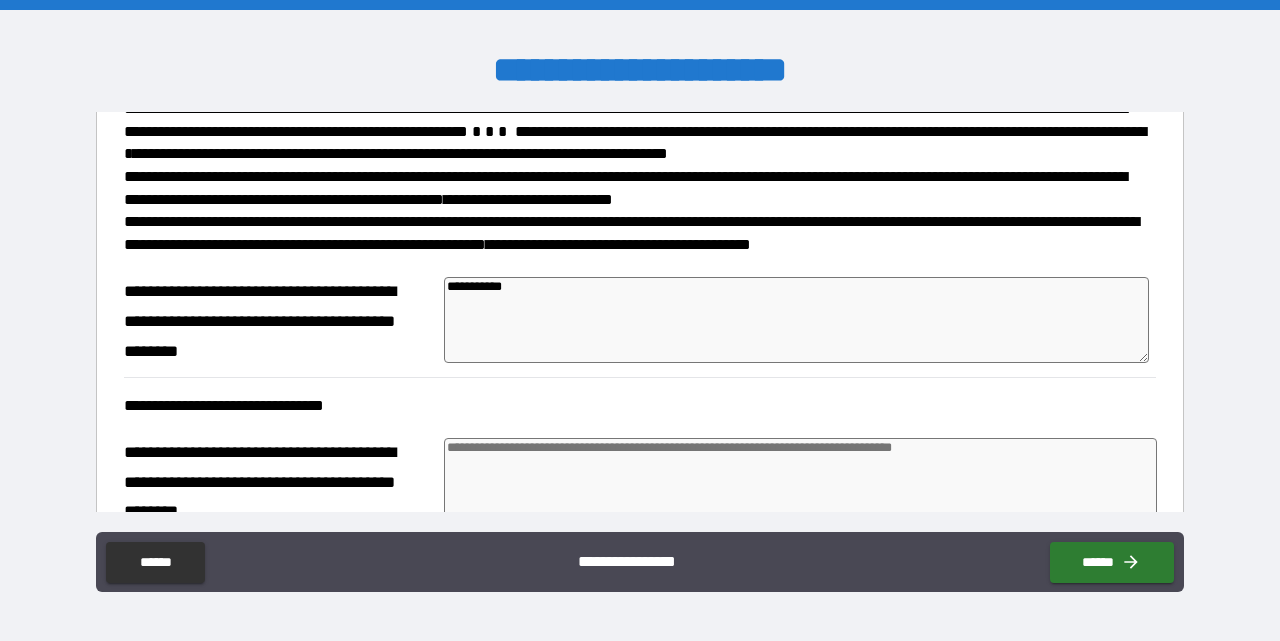 type on "**********" 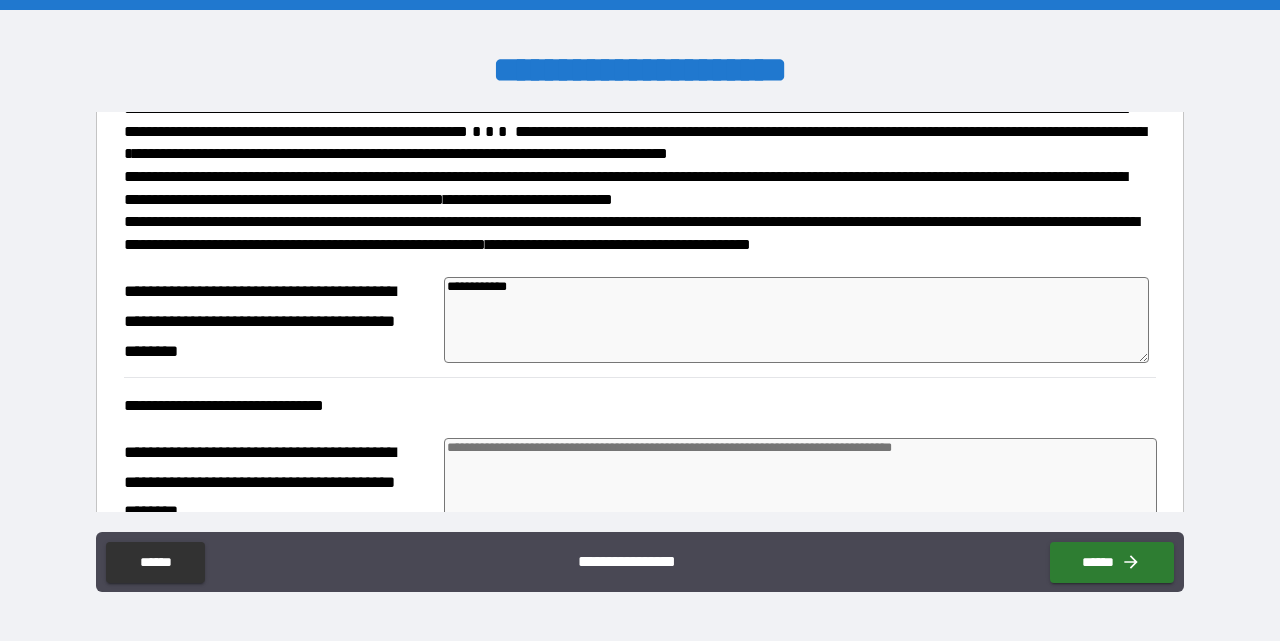 type on "*" 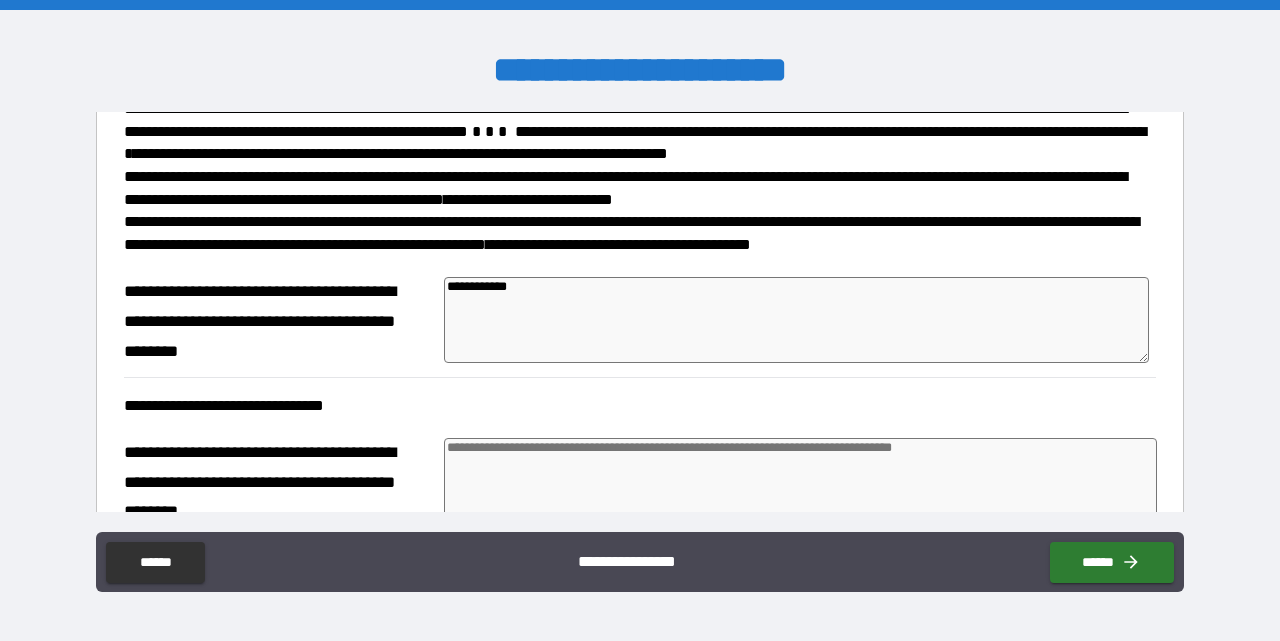 type on "*" 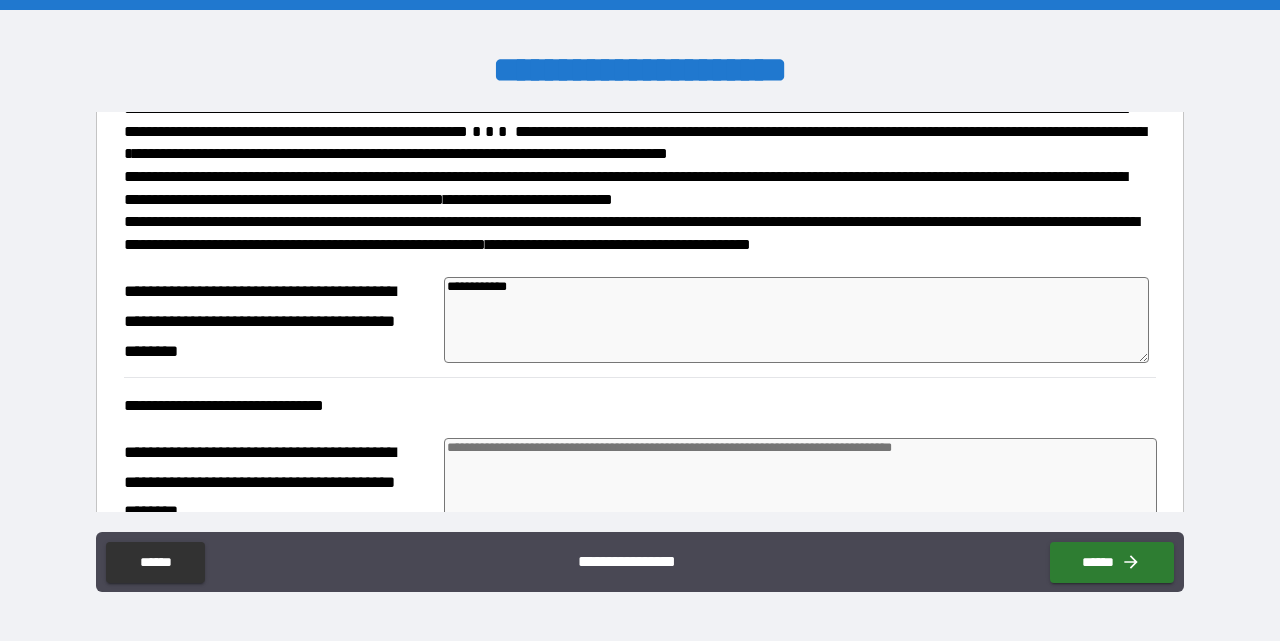 type on "*" 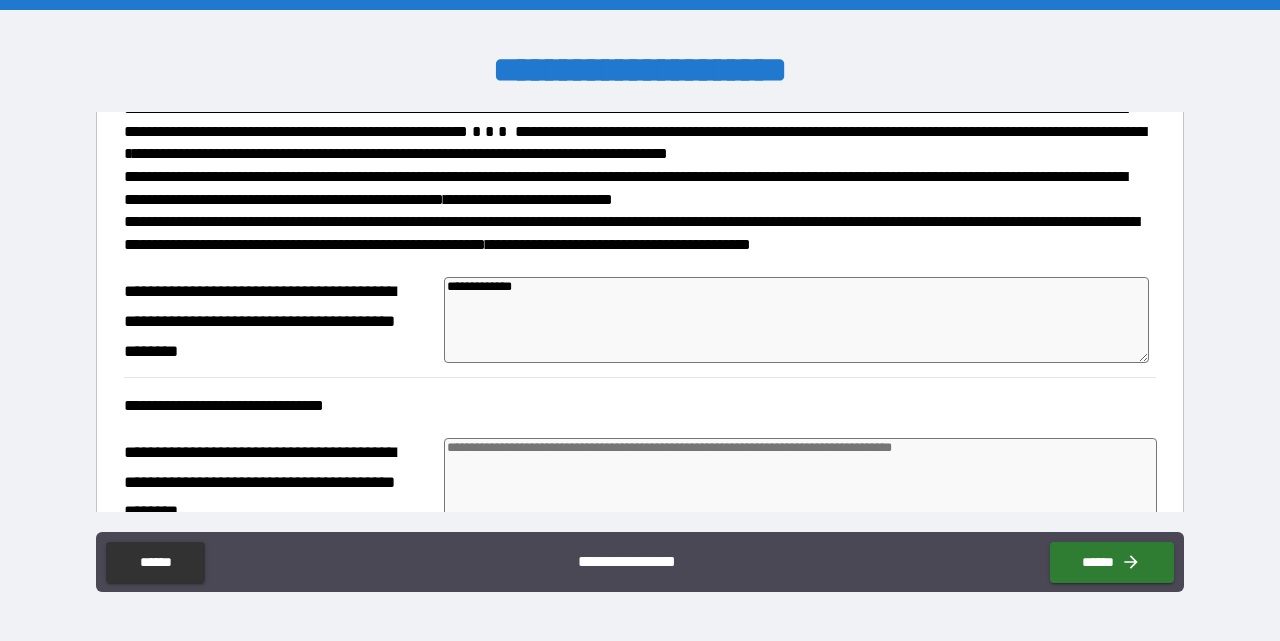 type on "**********" 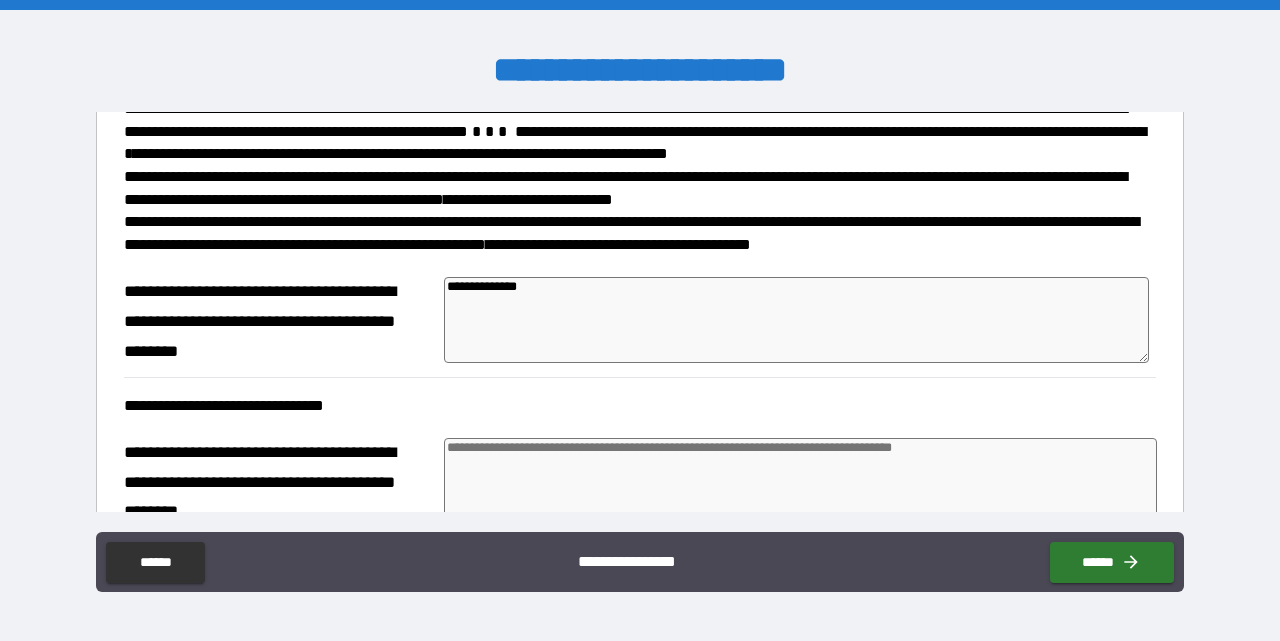 type on "*" 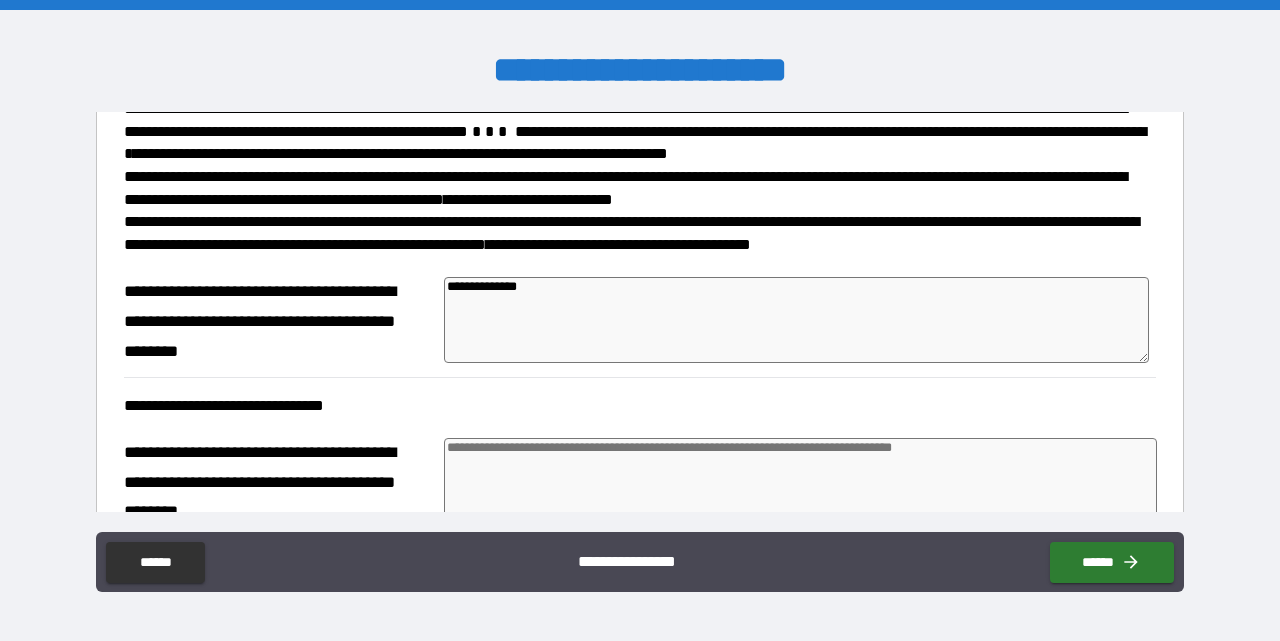 type on "**********" 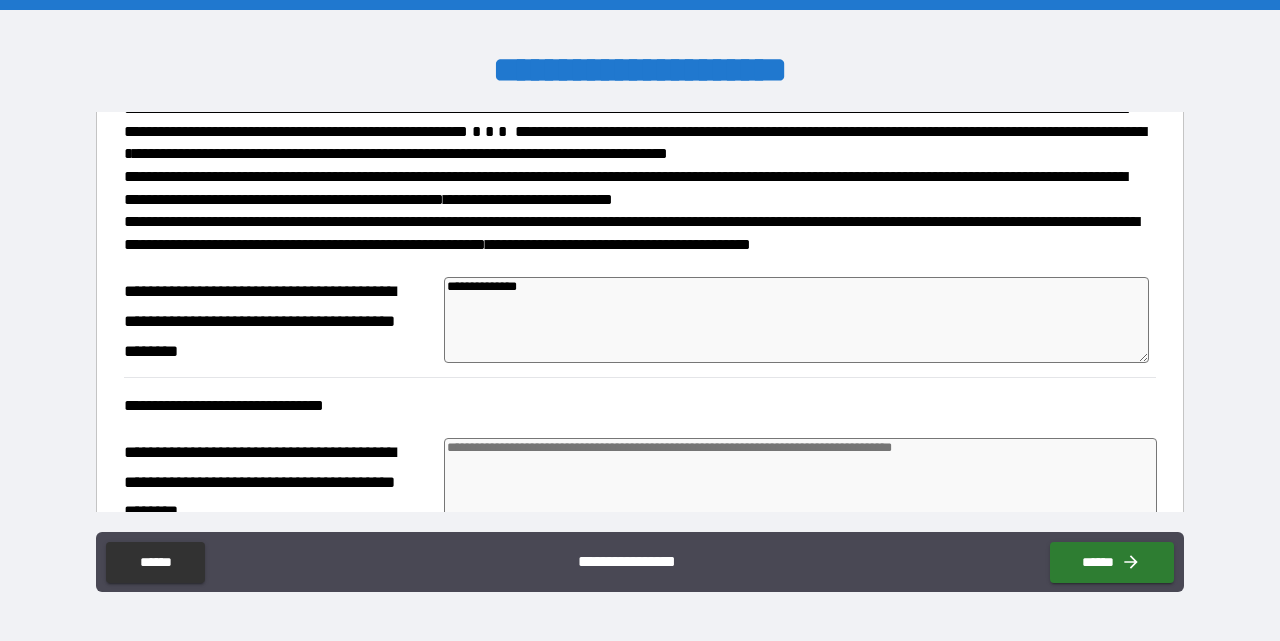 type on "*" 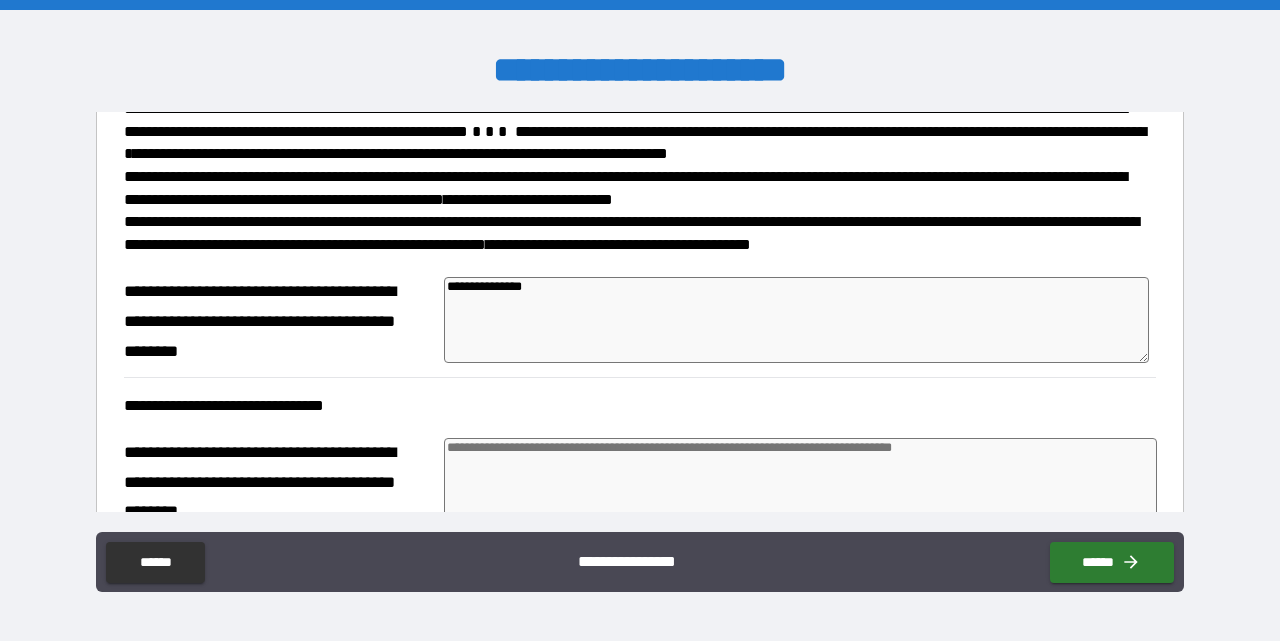 type on "**********" 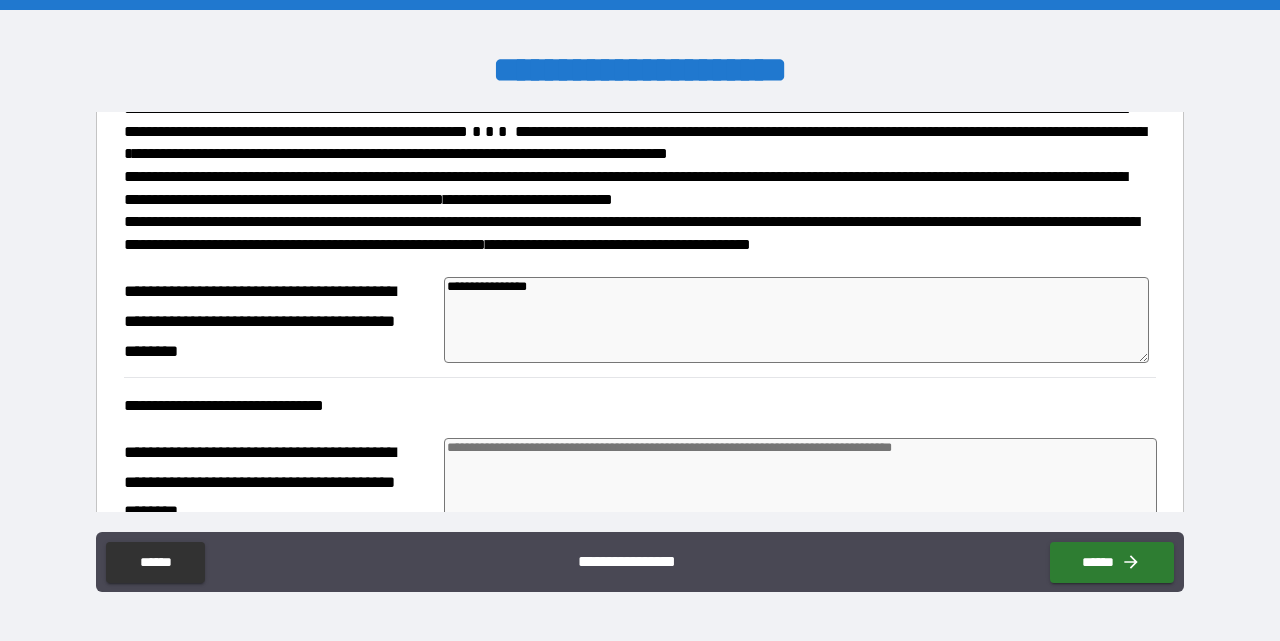 type on "**********" 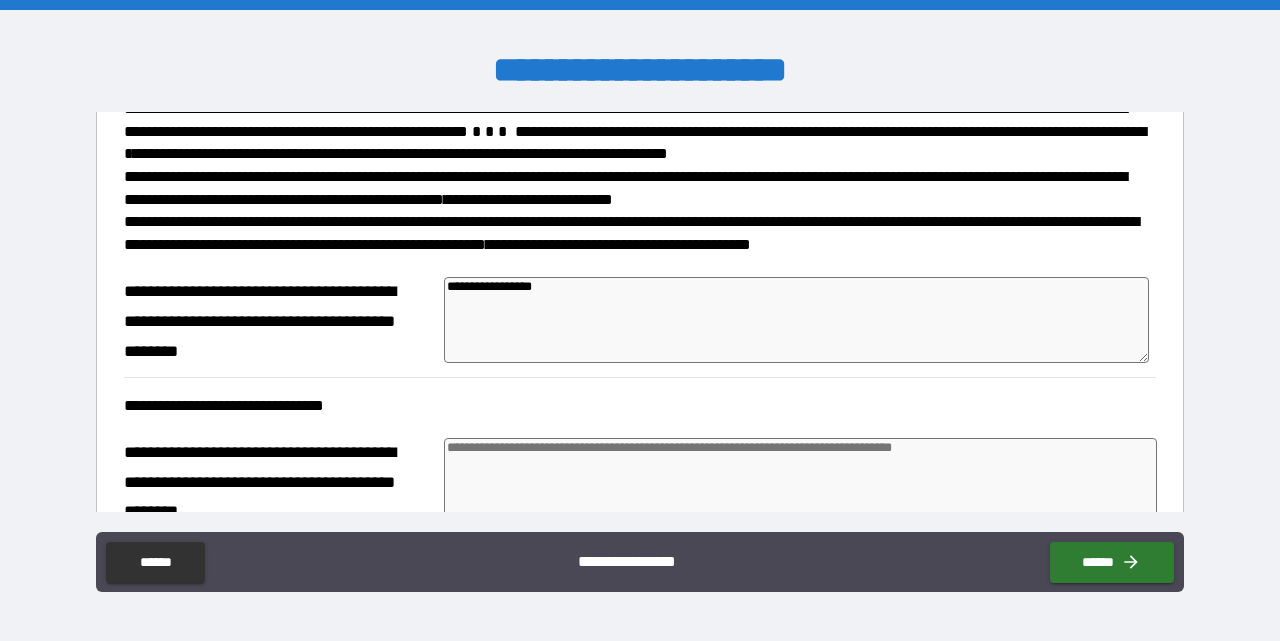 type on "*" 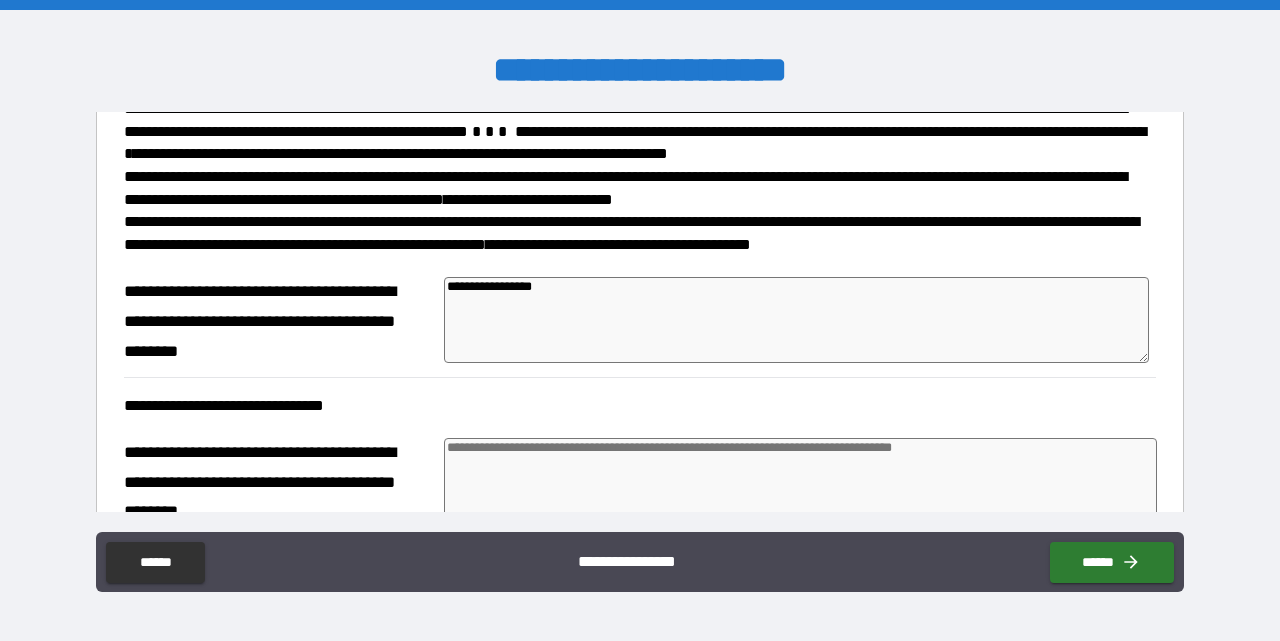 type on "**********" 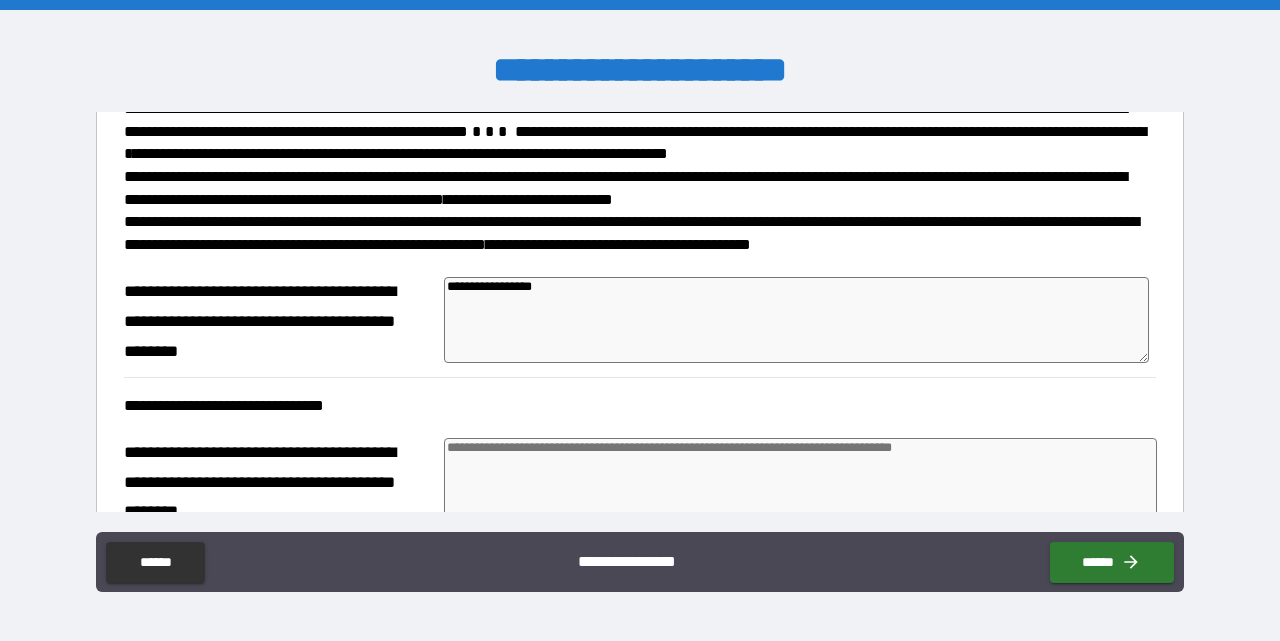 type on "*" 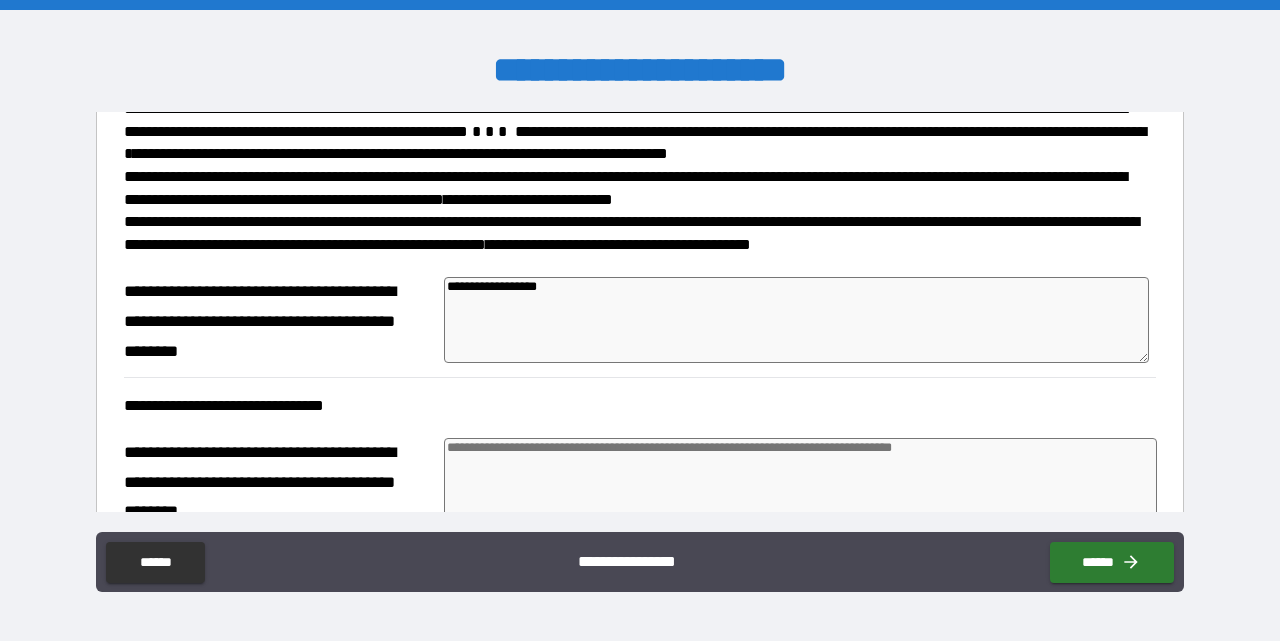 type on "**********" 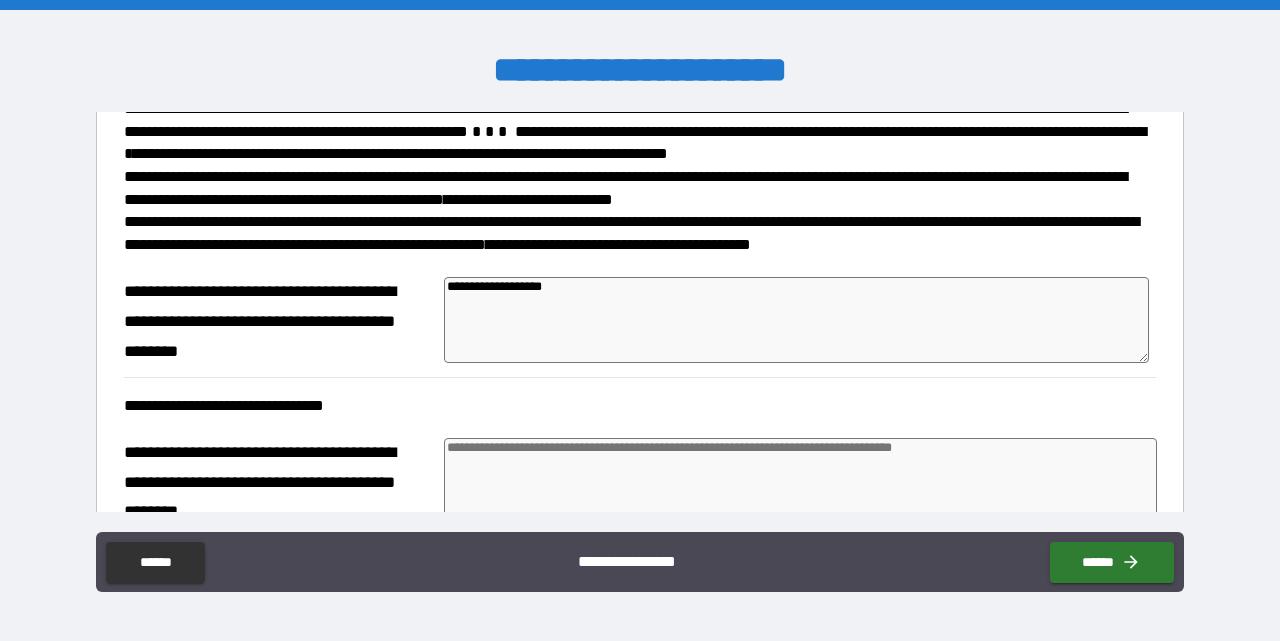 type on "*" 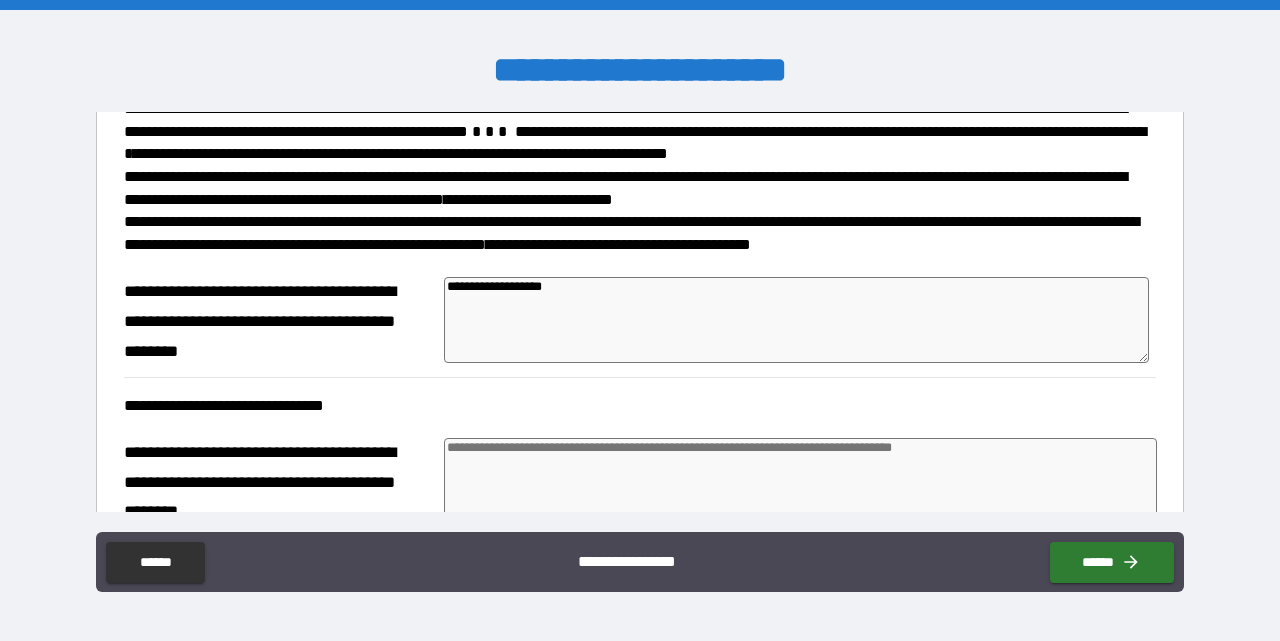type on "*" 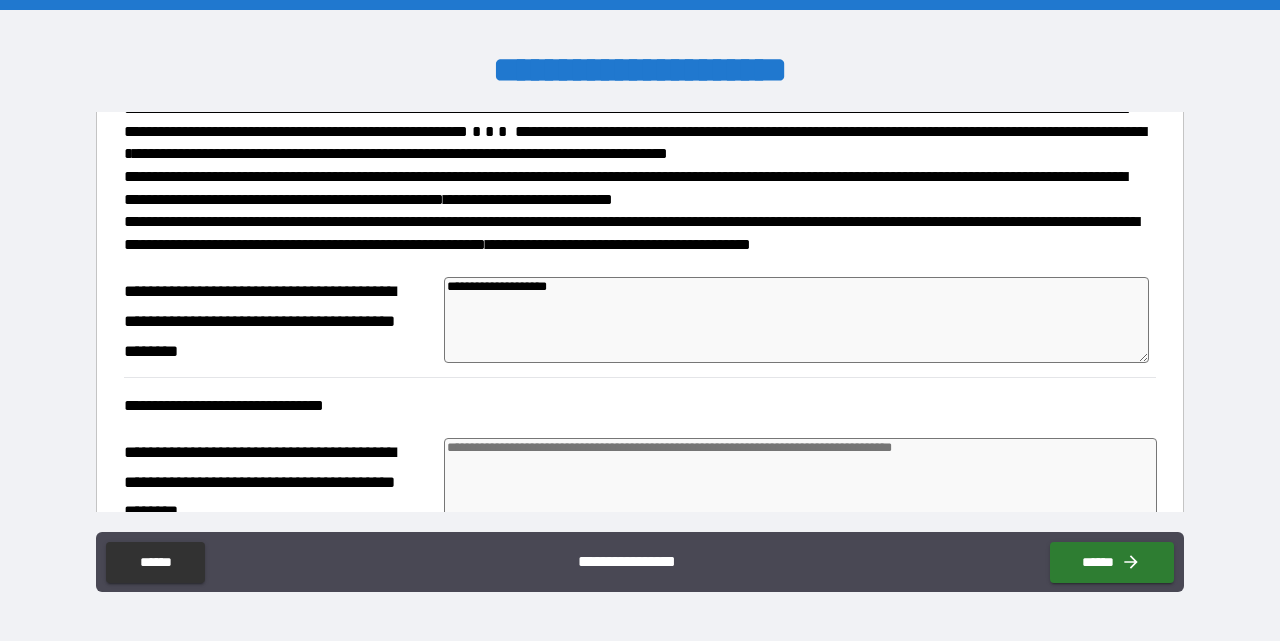 type on "*" 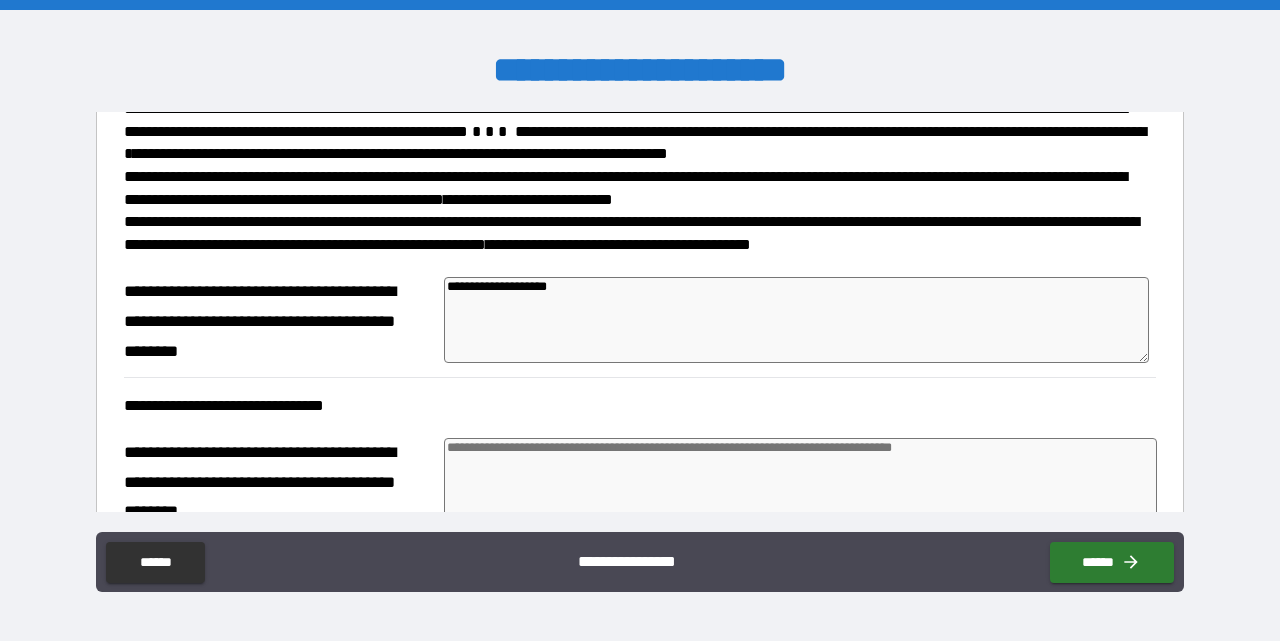 type on "**********" 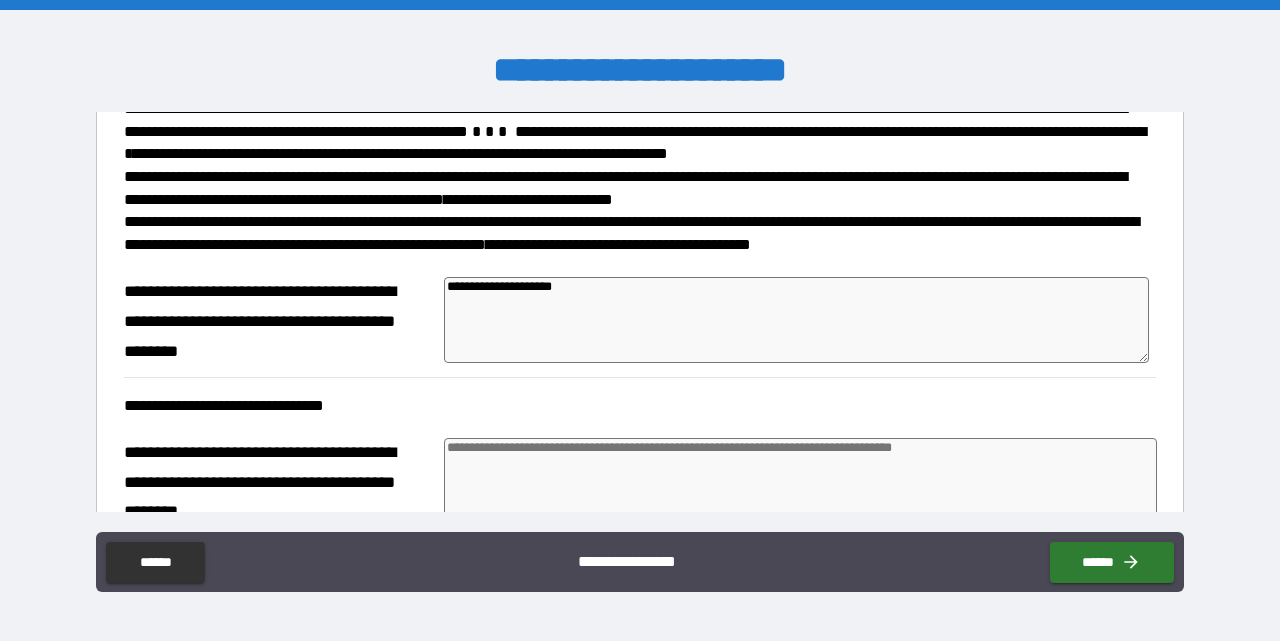 type on "*" 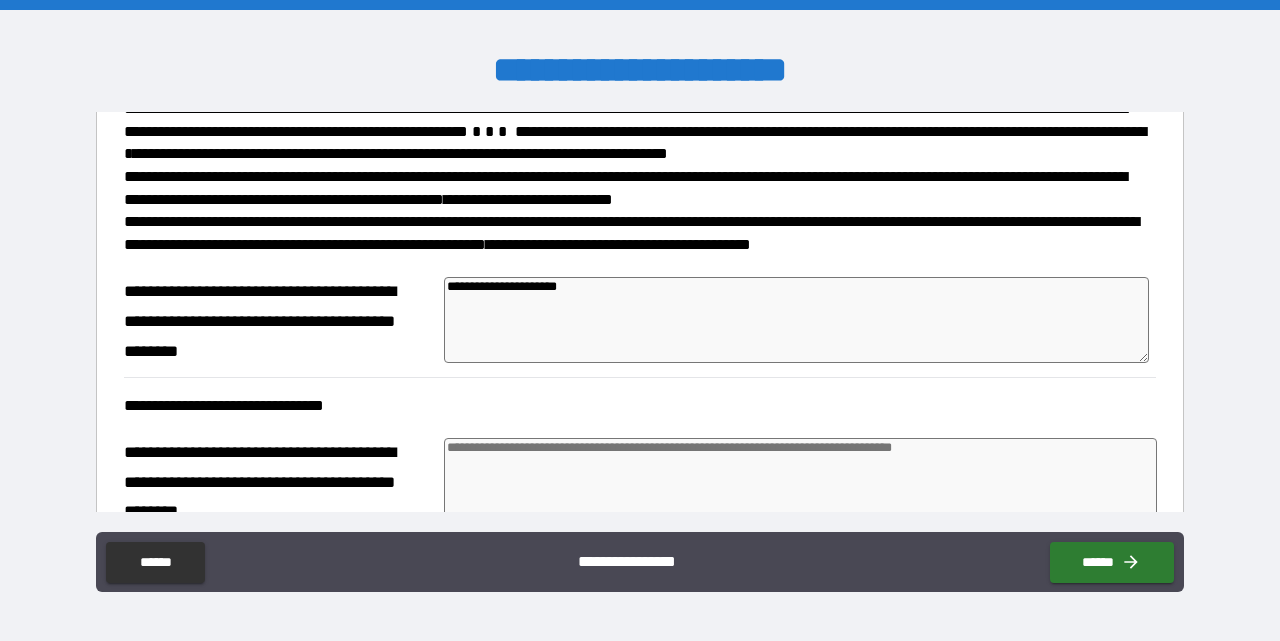 type on "*" 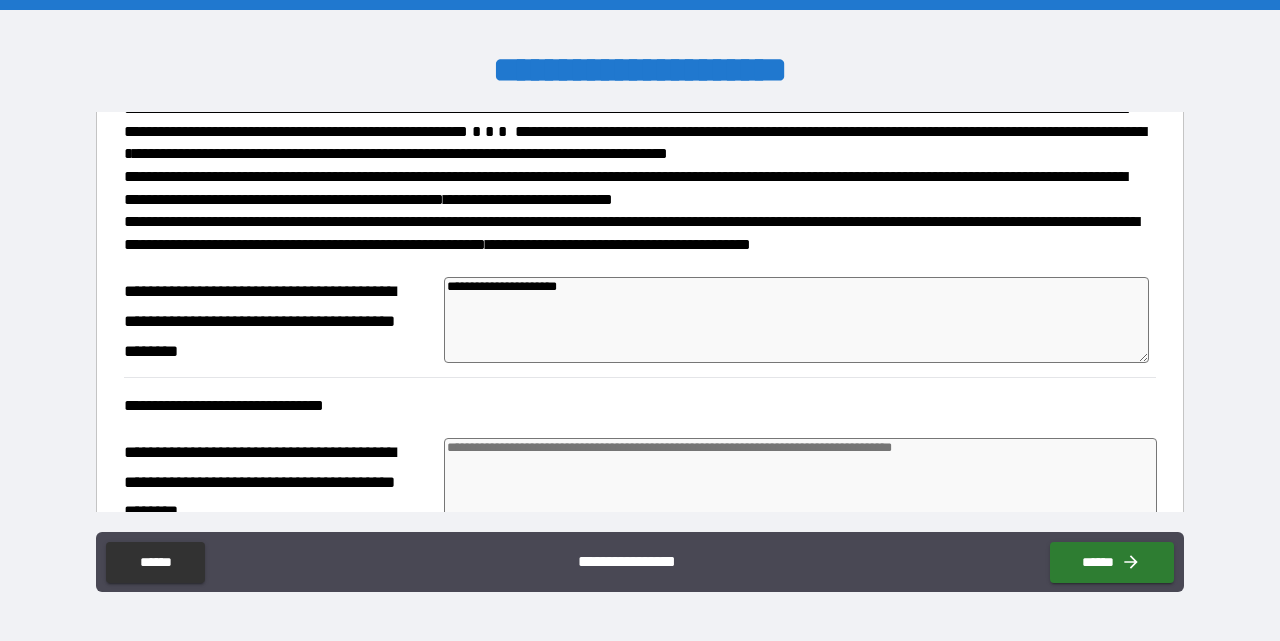 type on "*" 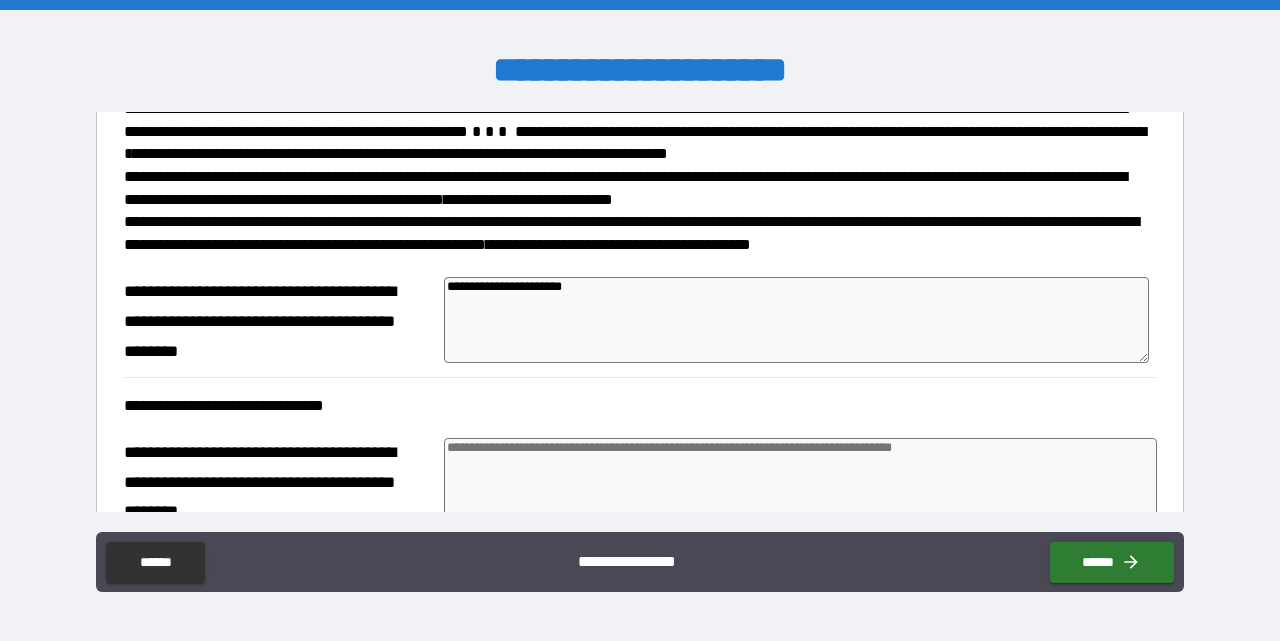 type on "**********" 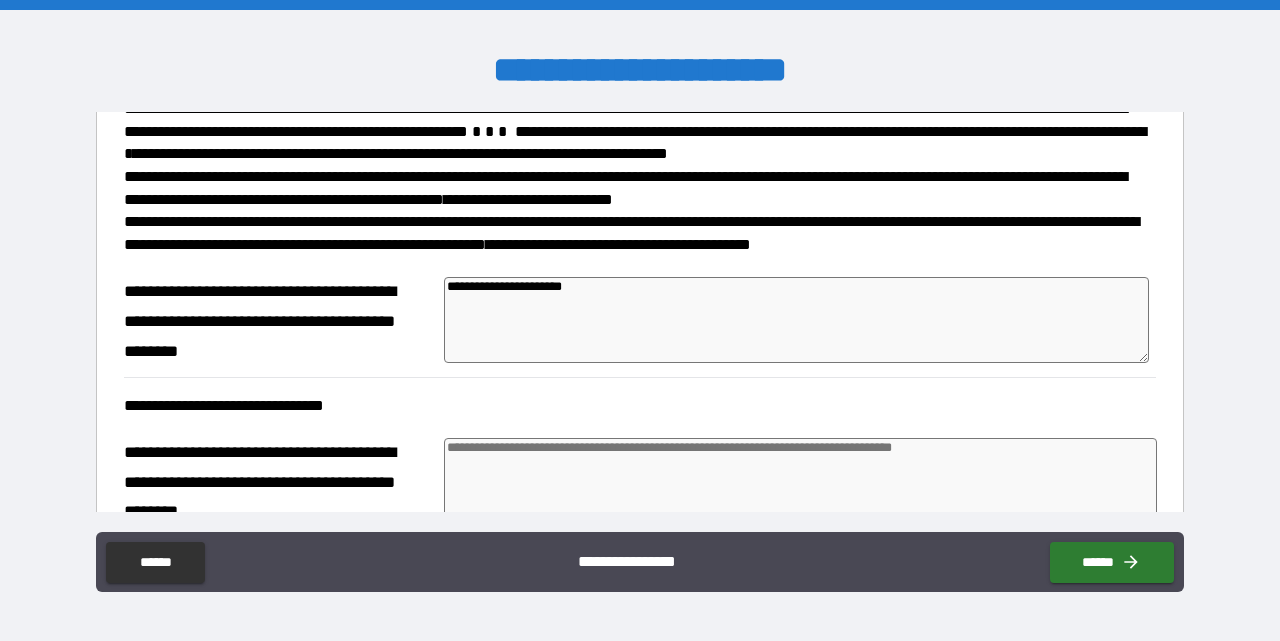 type on "*" 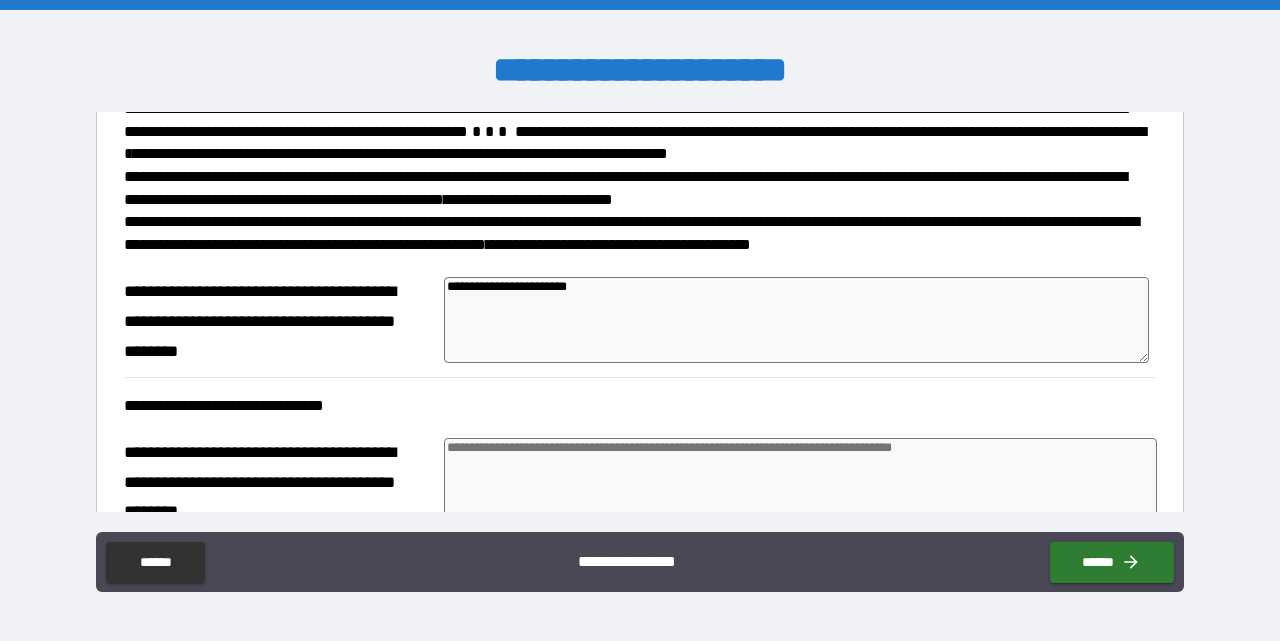 type on "**********" 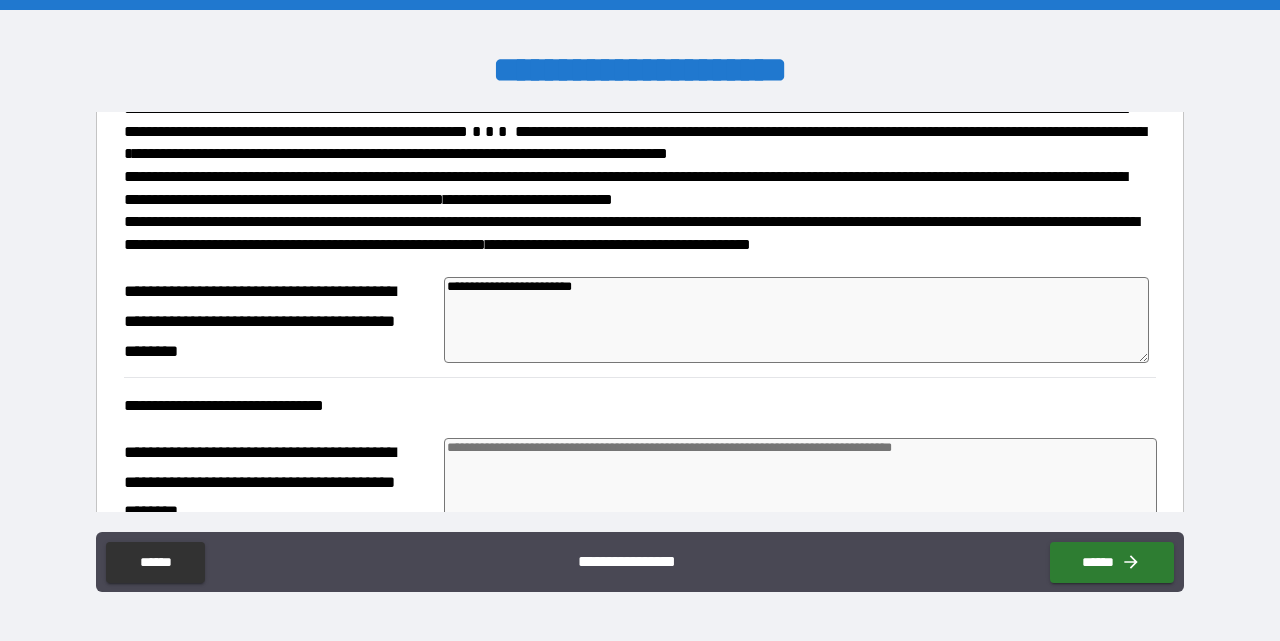 type on "**********" 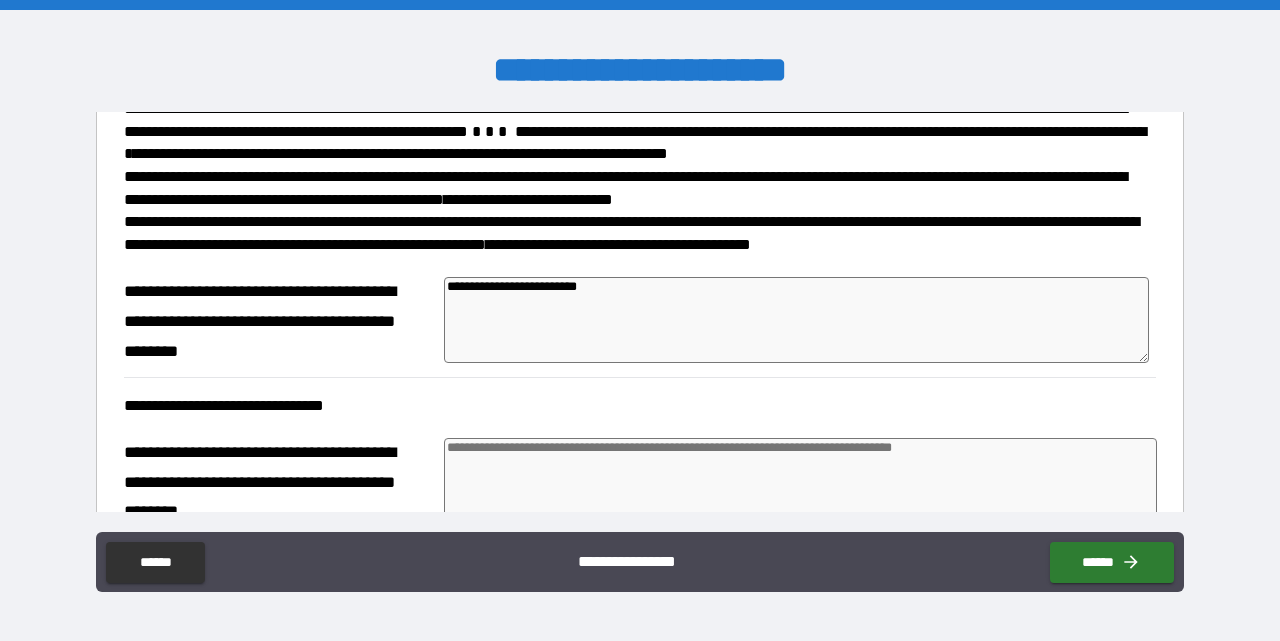 type on "*" 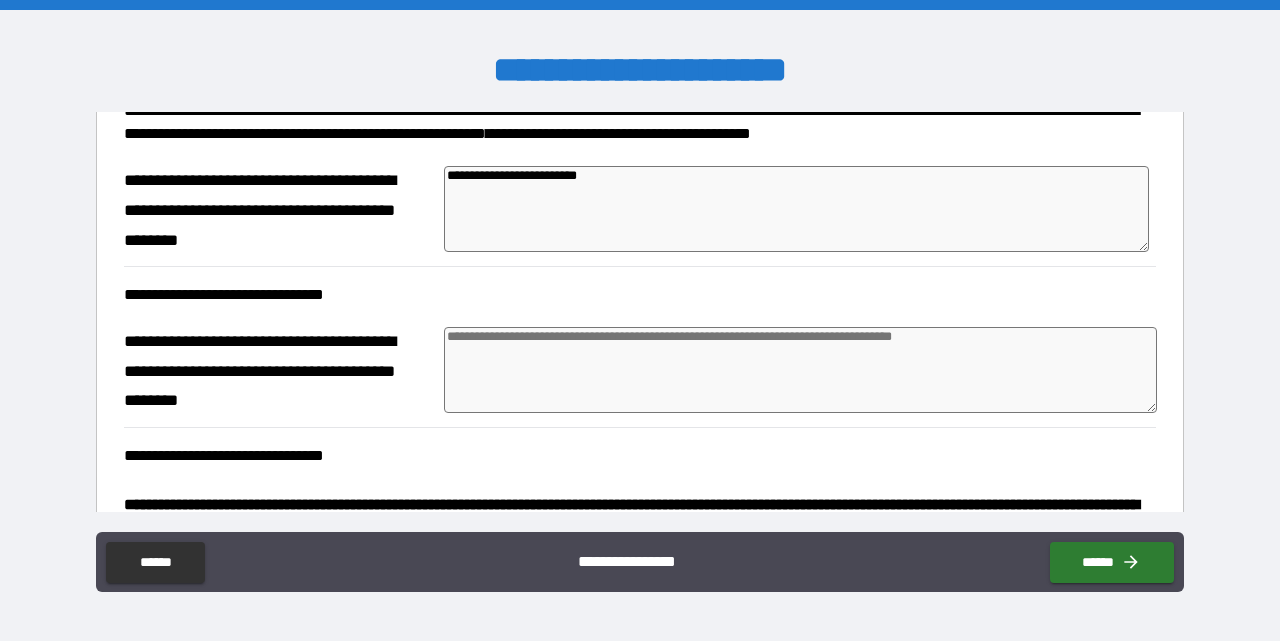 scroll, scrollTop: 605, scrollLeft: 0, axis: vertical 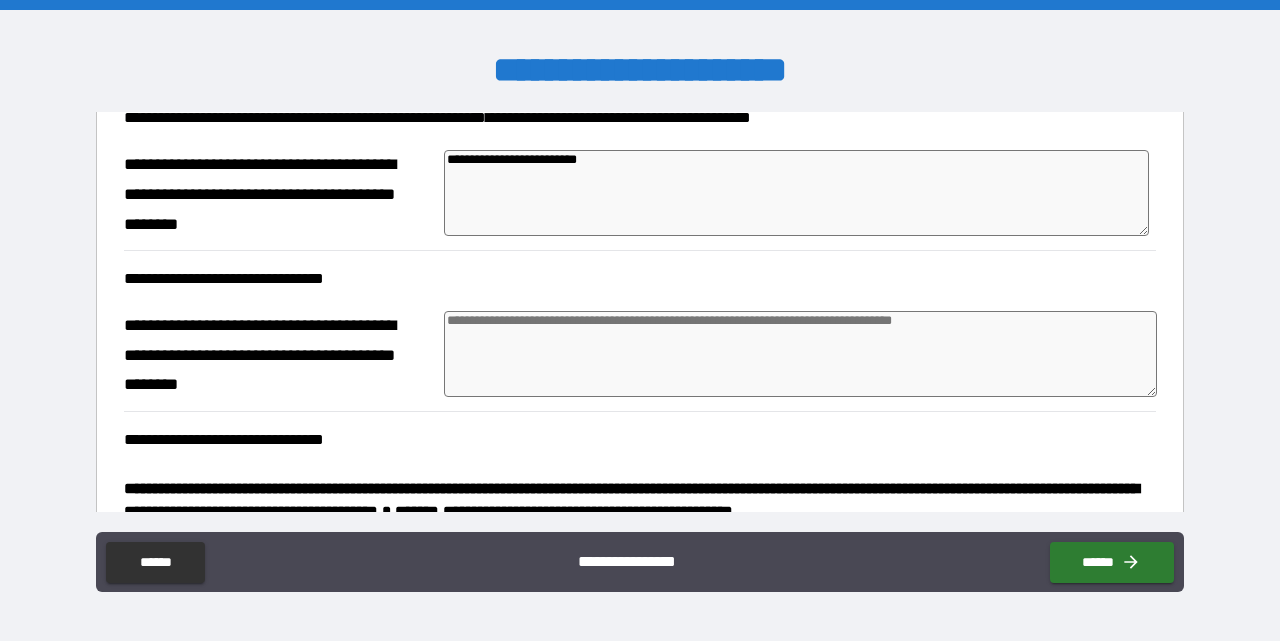 type on "**********" 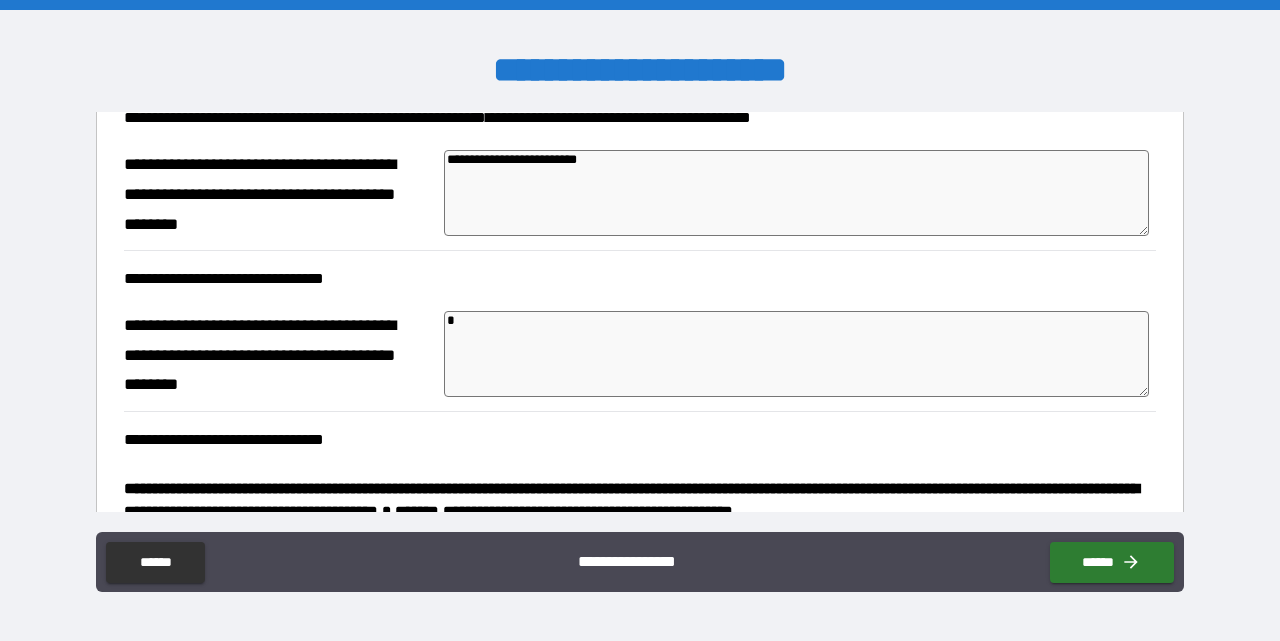 type on "*" 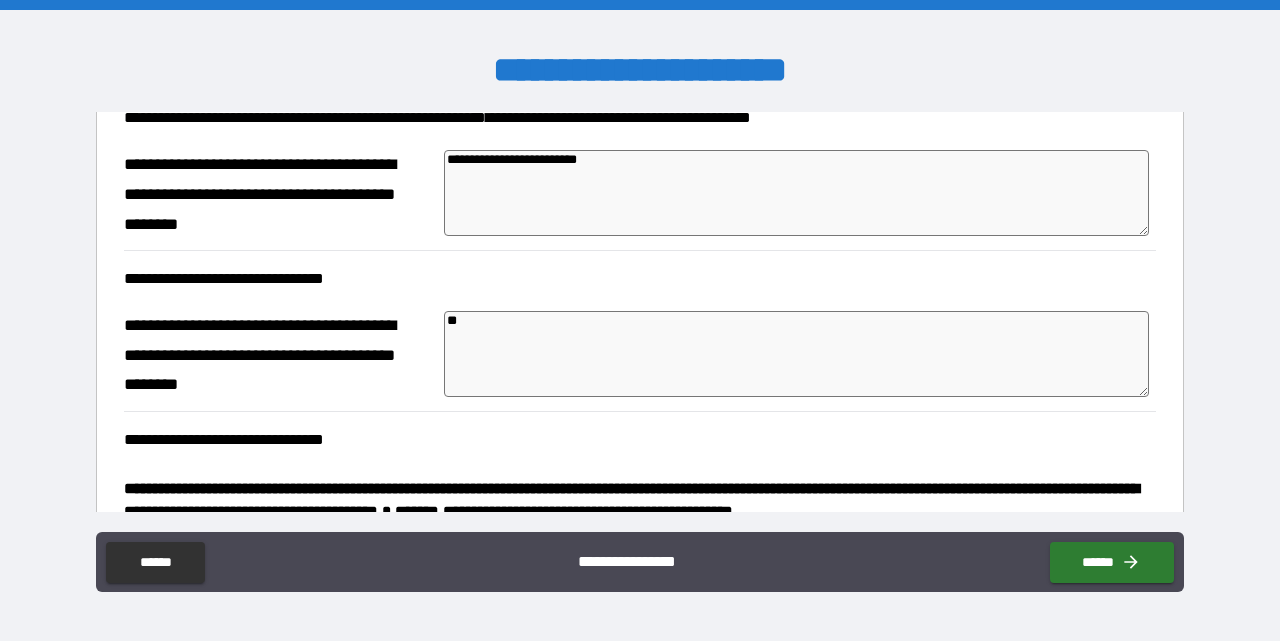 type on "*" 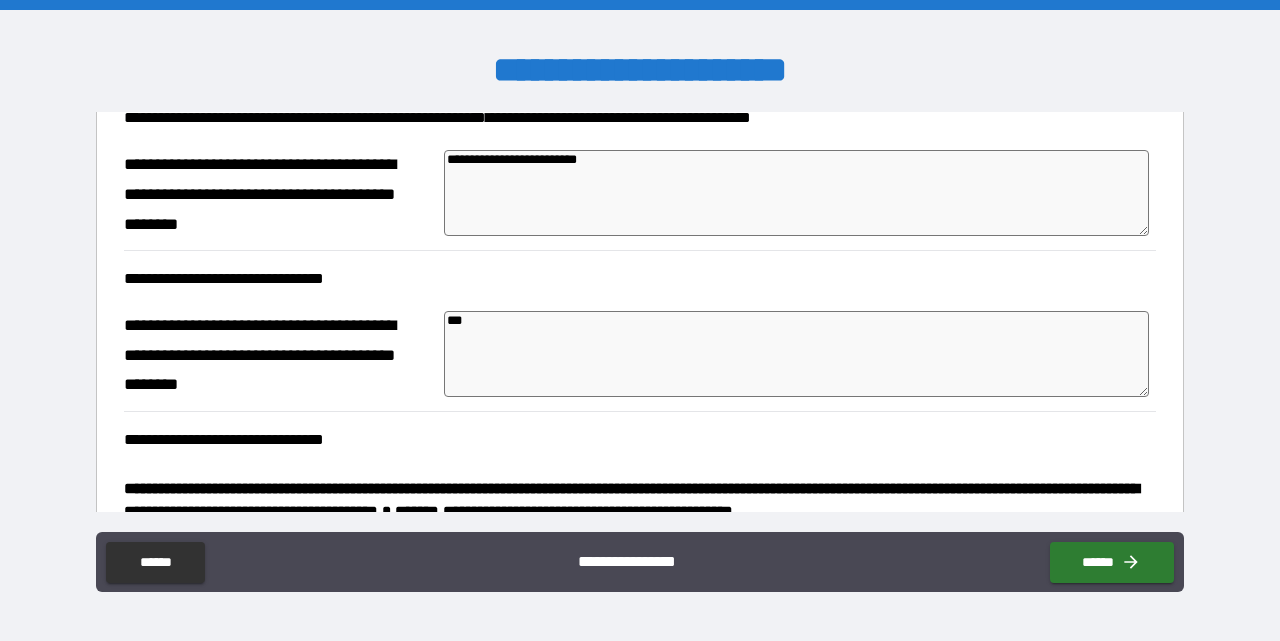 type on "****" 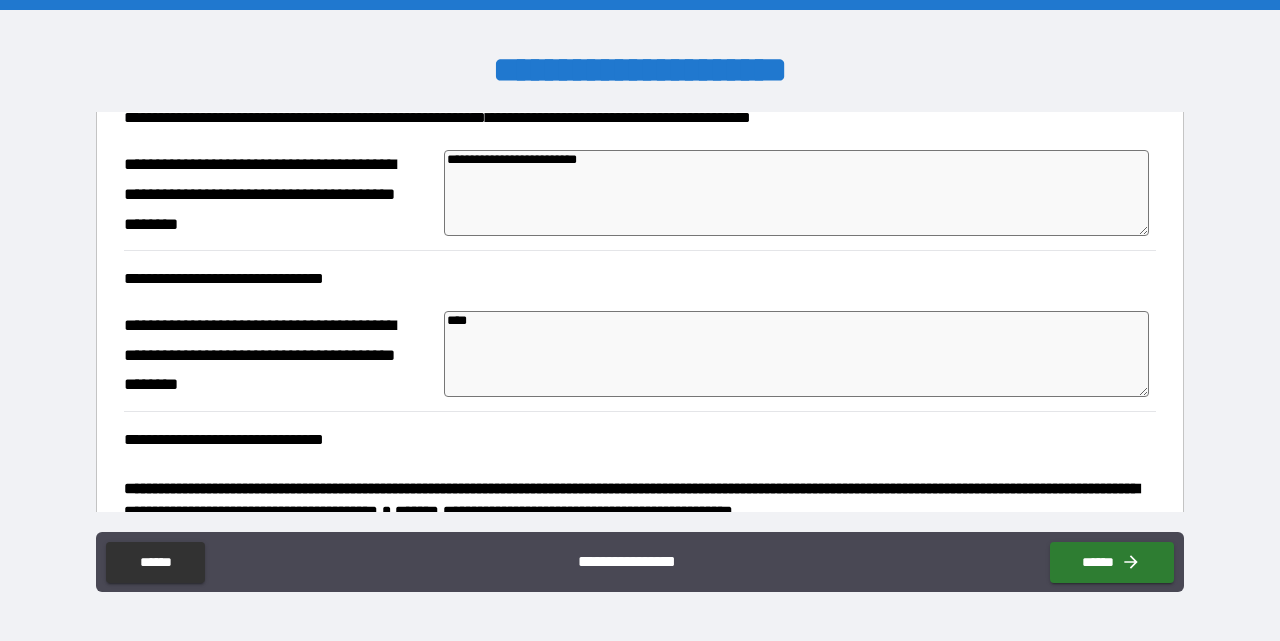 type on "*" 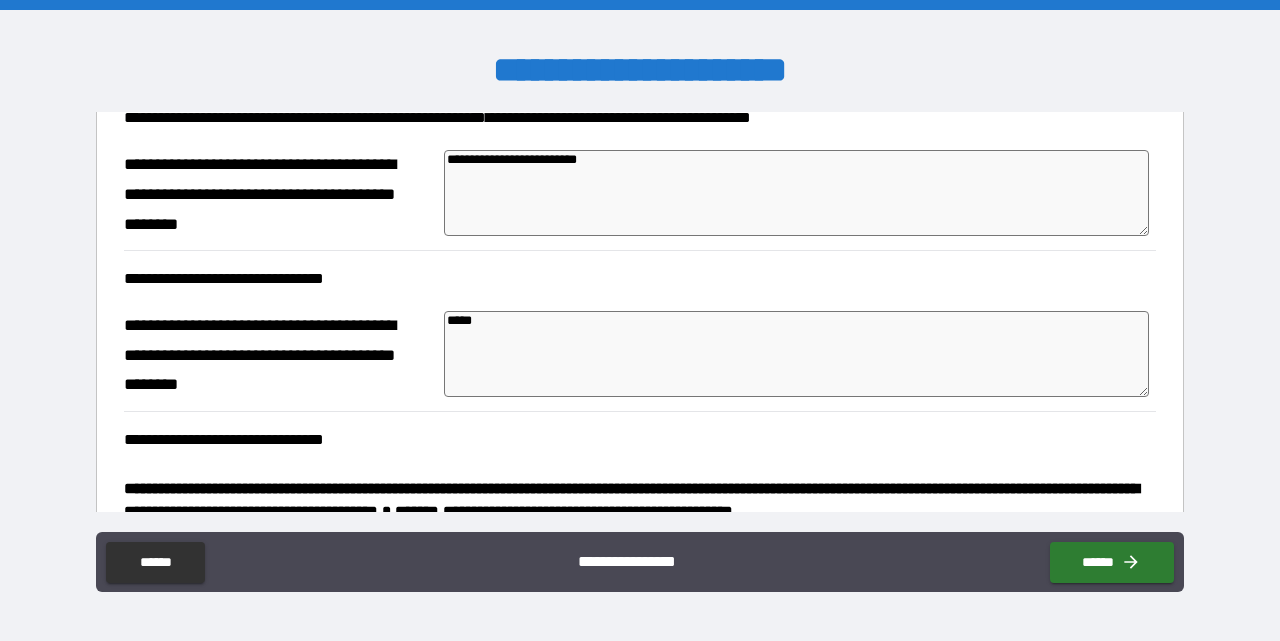 type on "*" 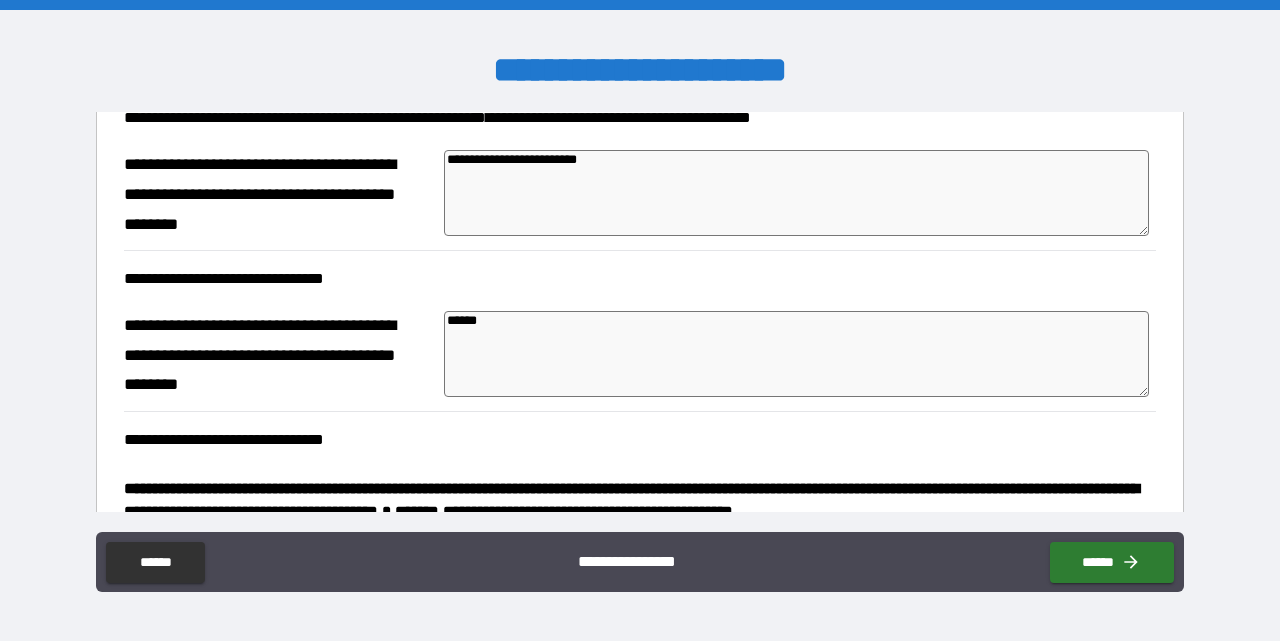 type on "*" 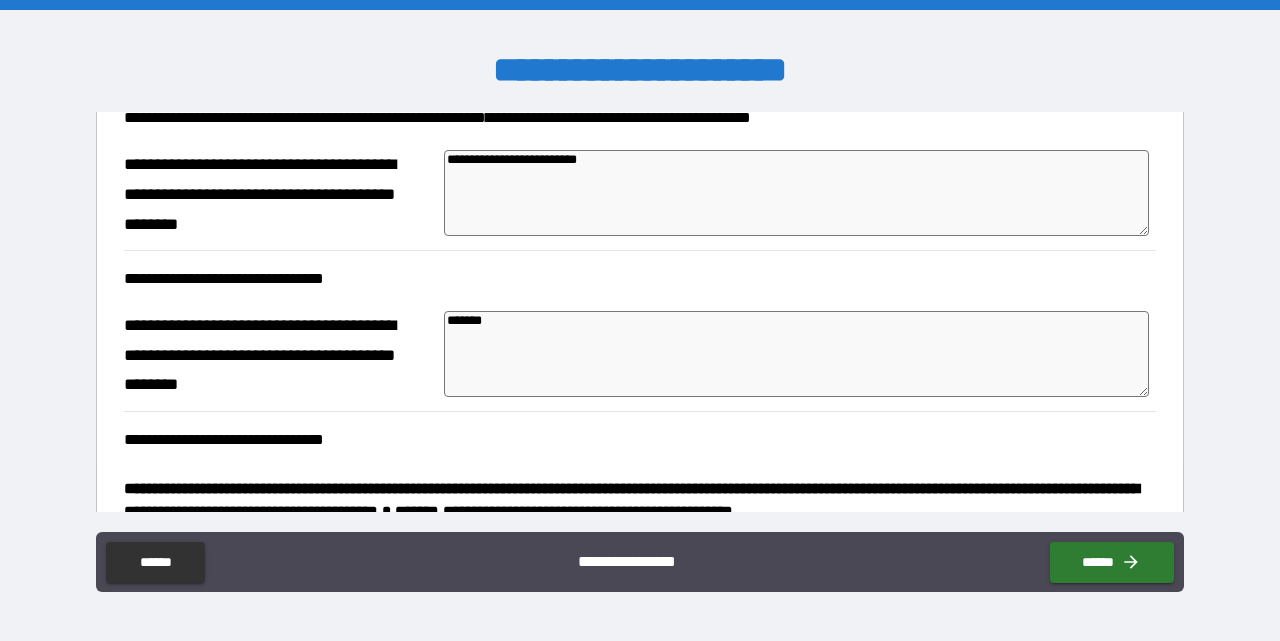 type on "********" 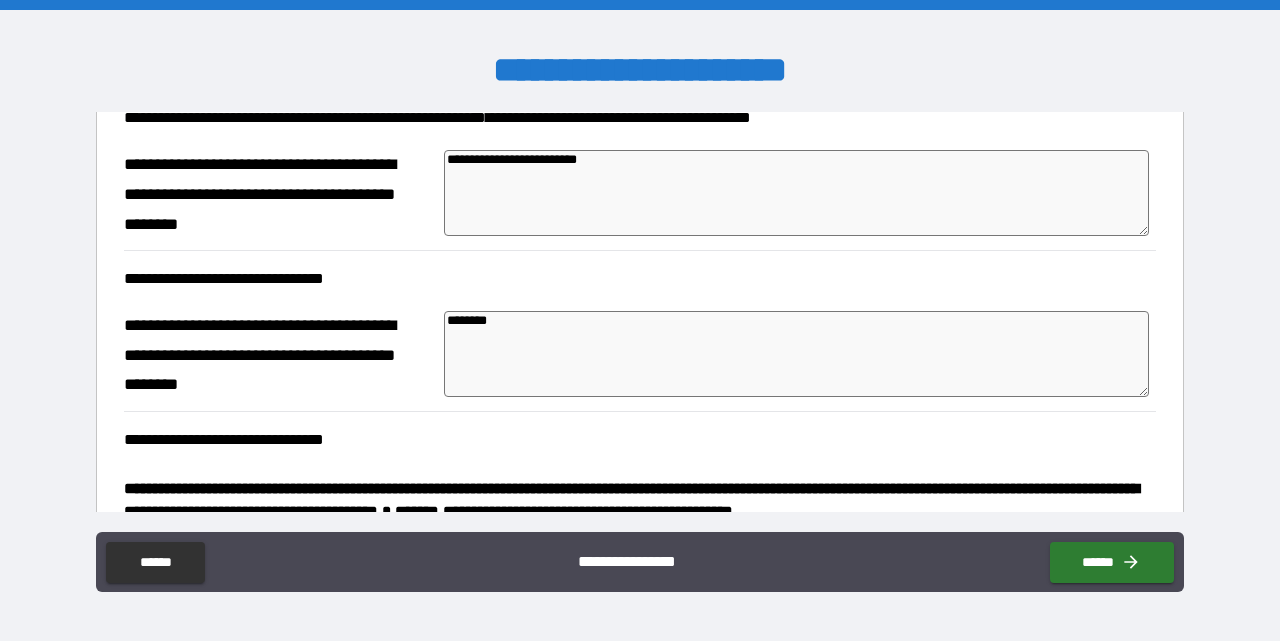type on "*" 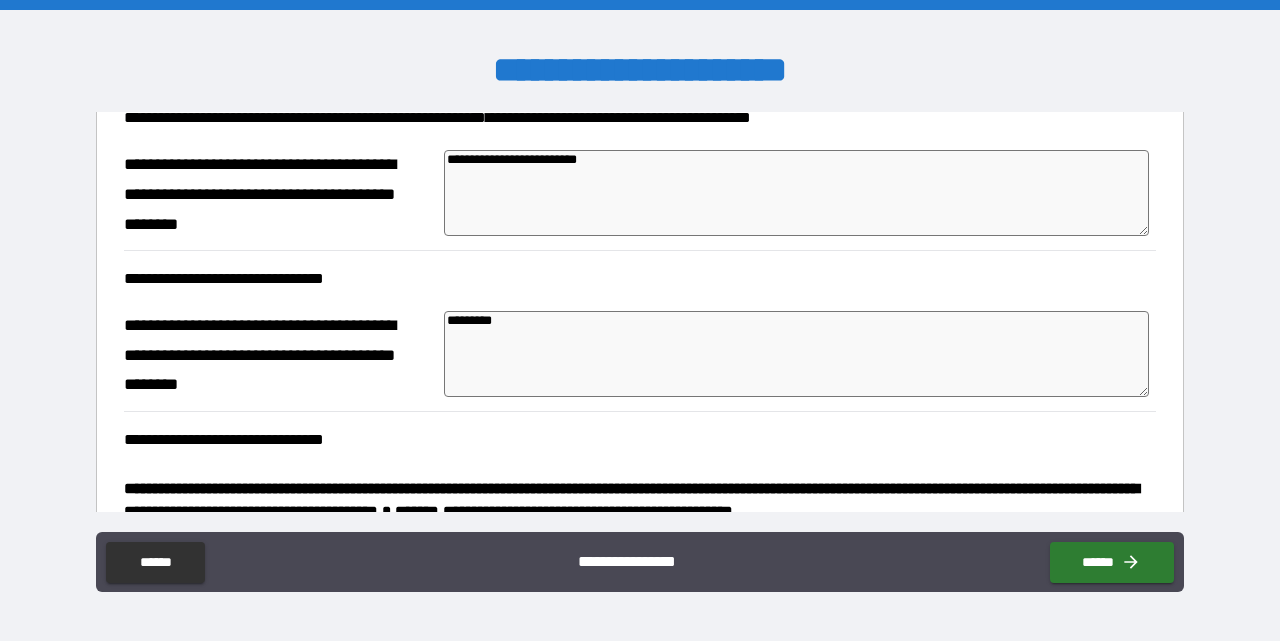 type on "**********" 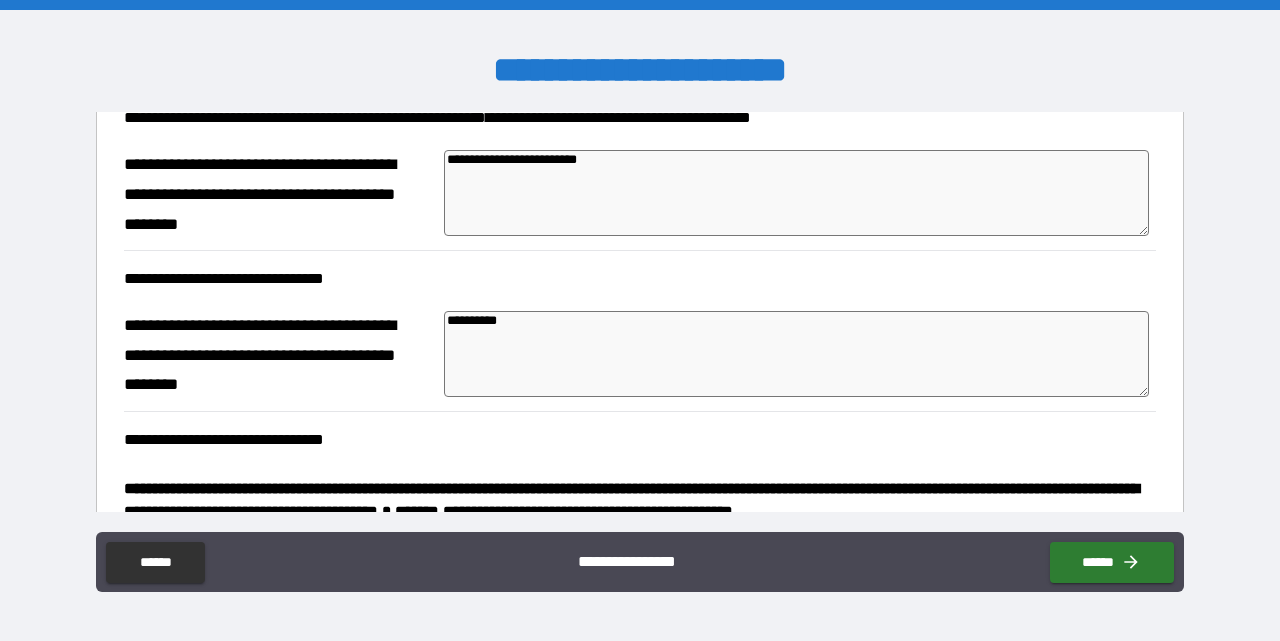 type on "*" 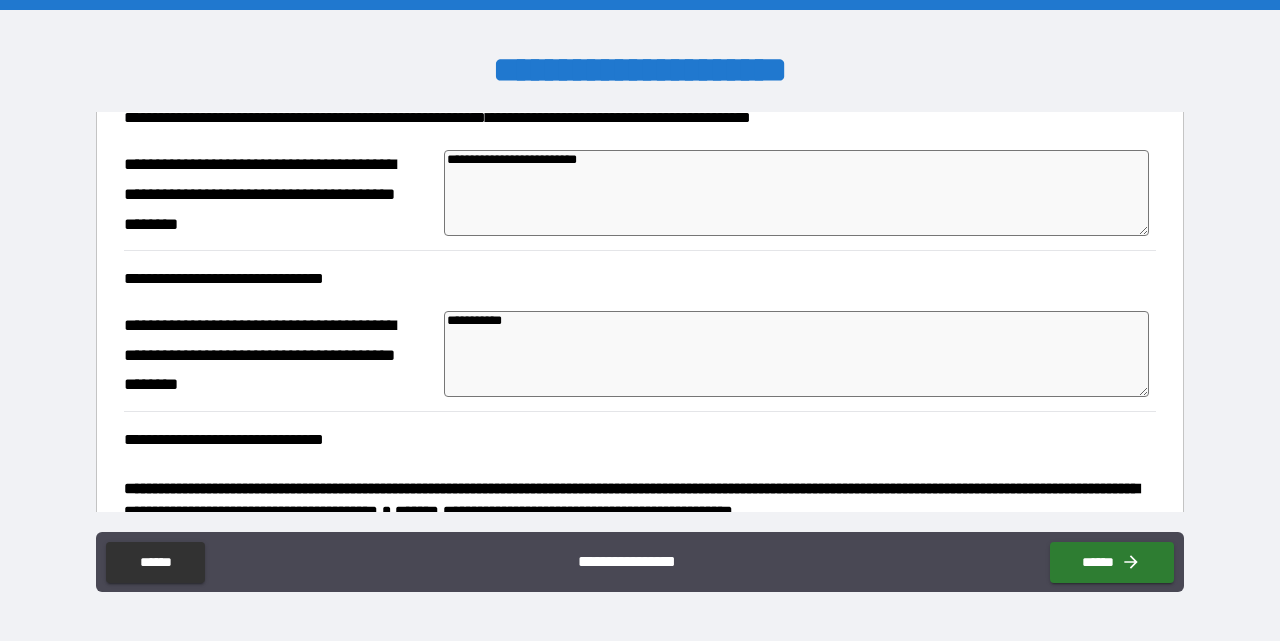 type on "*" 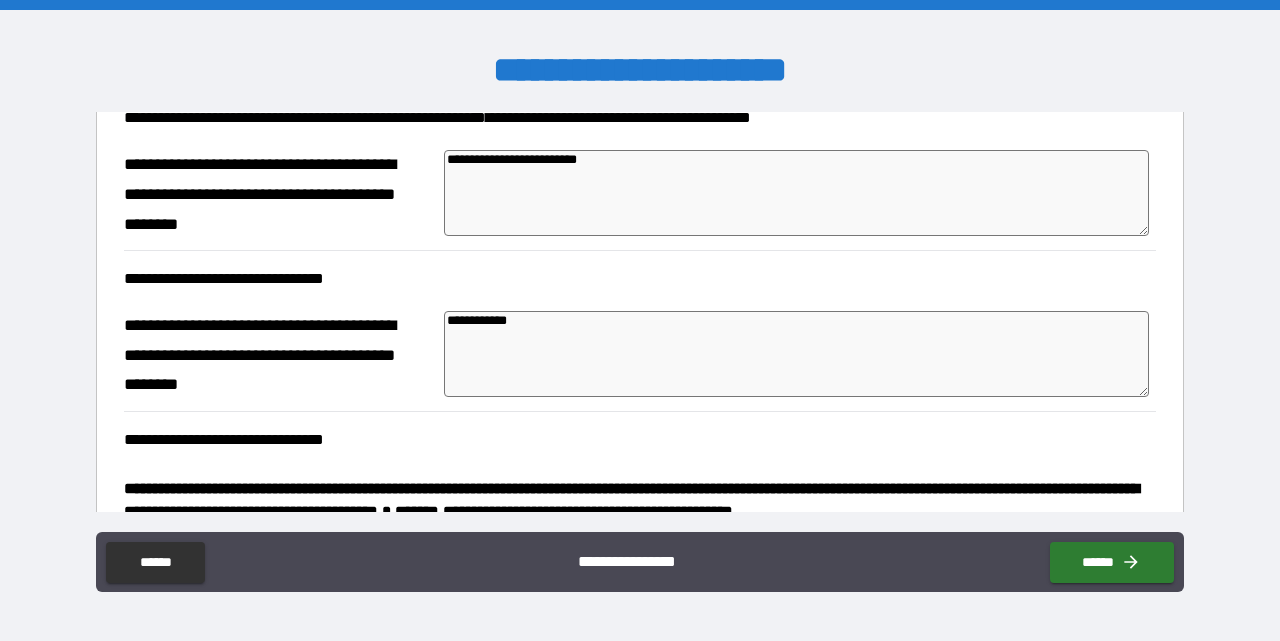 type on "*" 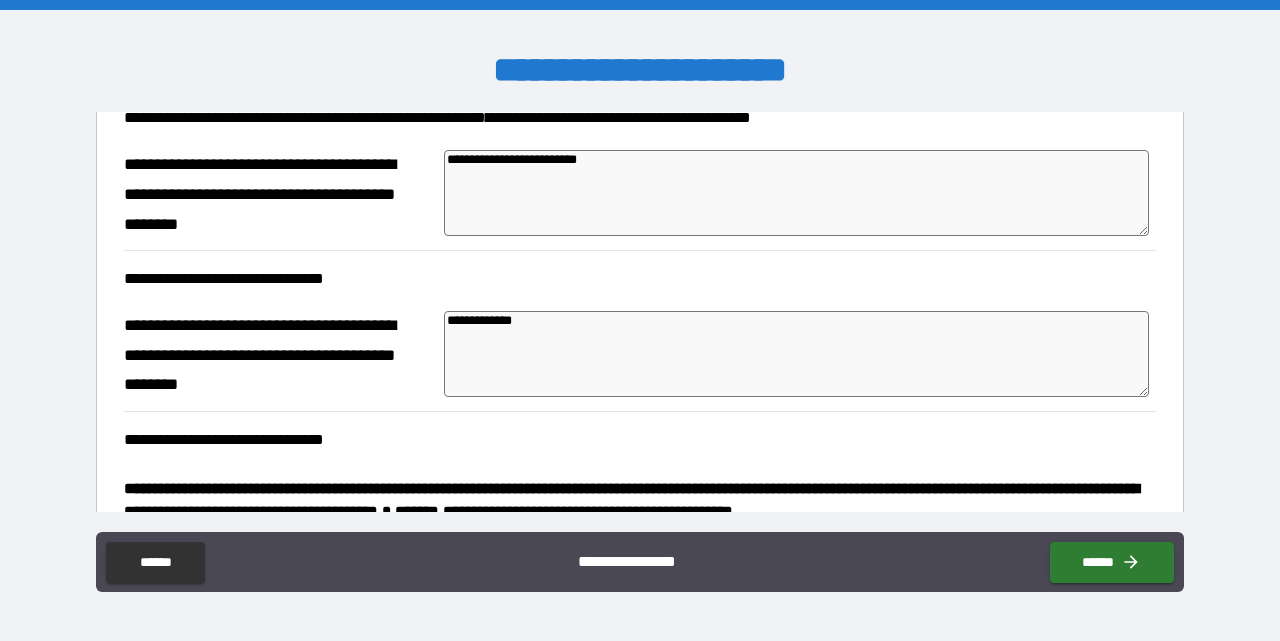type on "*" 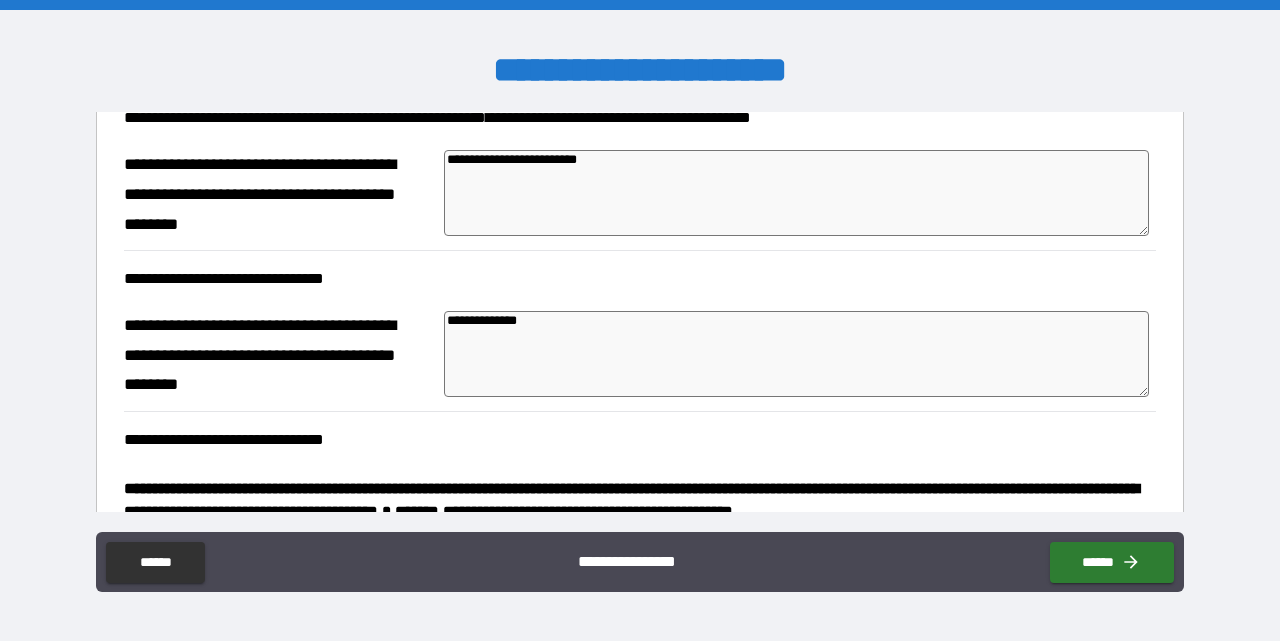 type on "*" 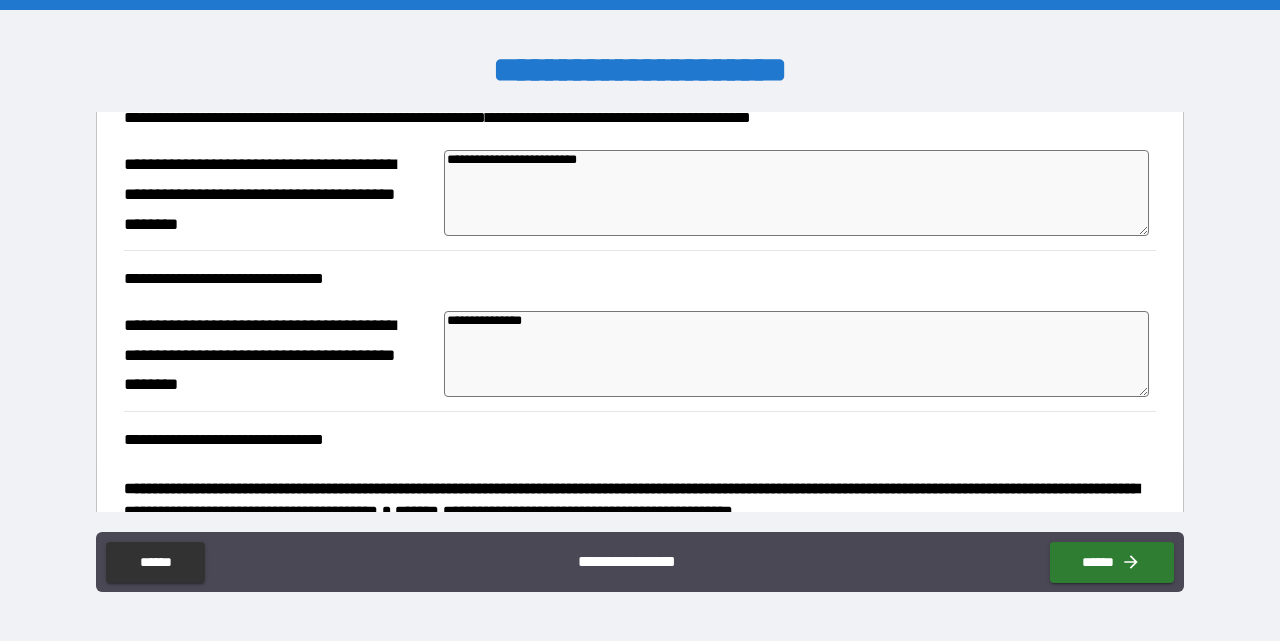 type on "*" 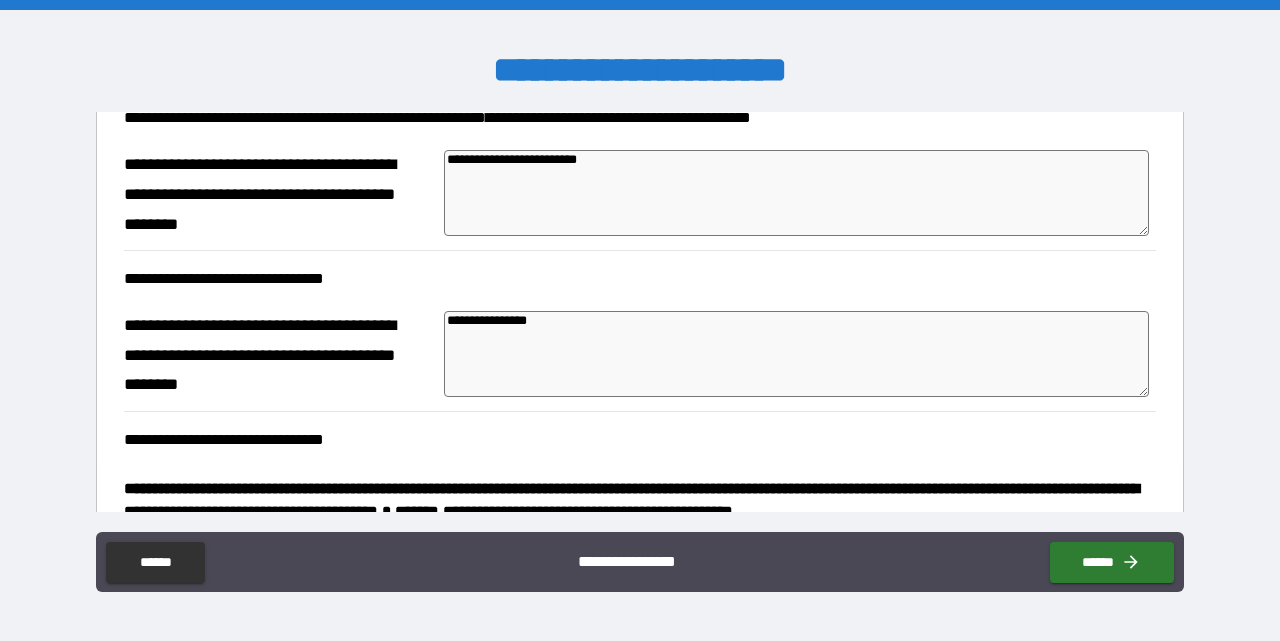 type on "*" 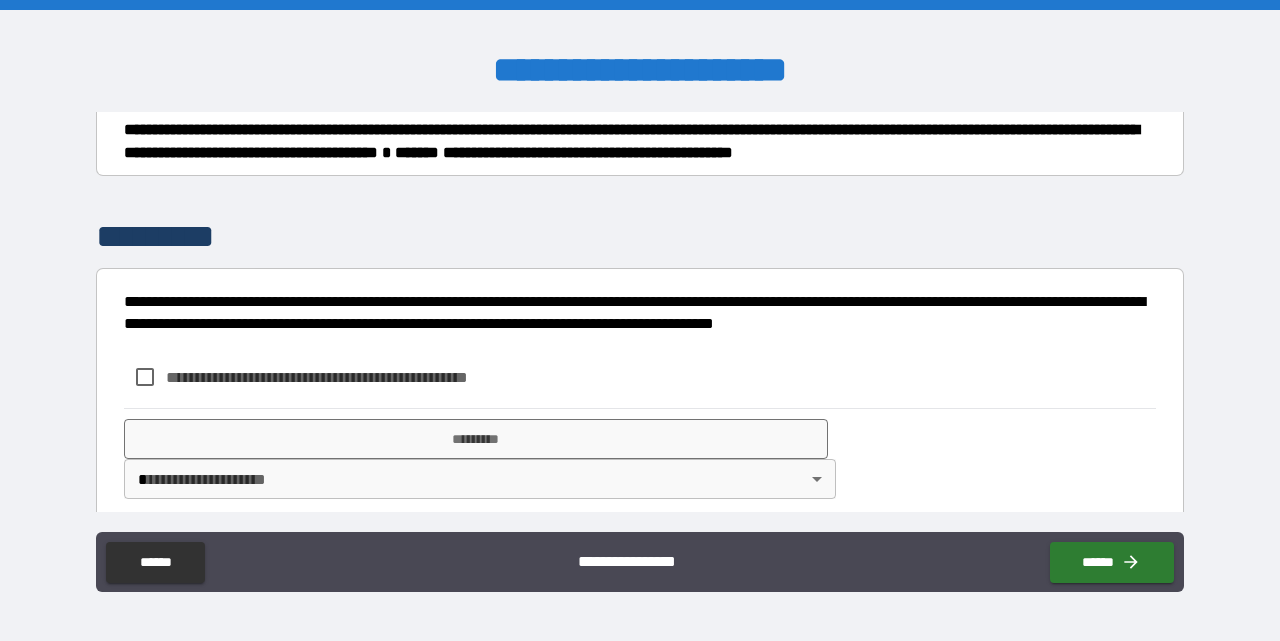 scroll, scrollTop: 982, scrollLeft: 0, axis: vertical 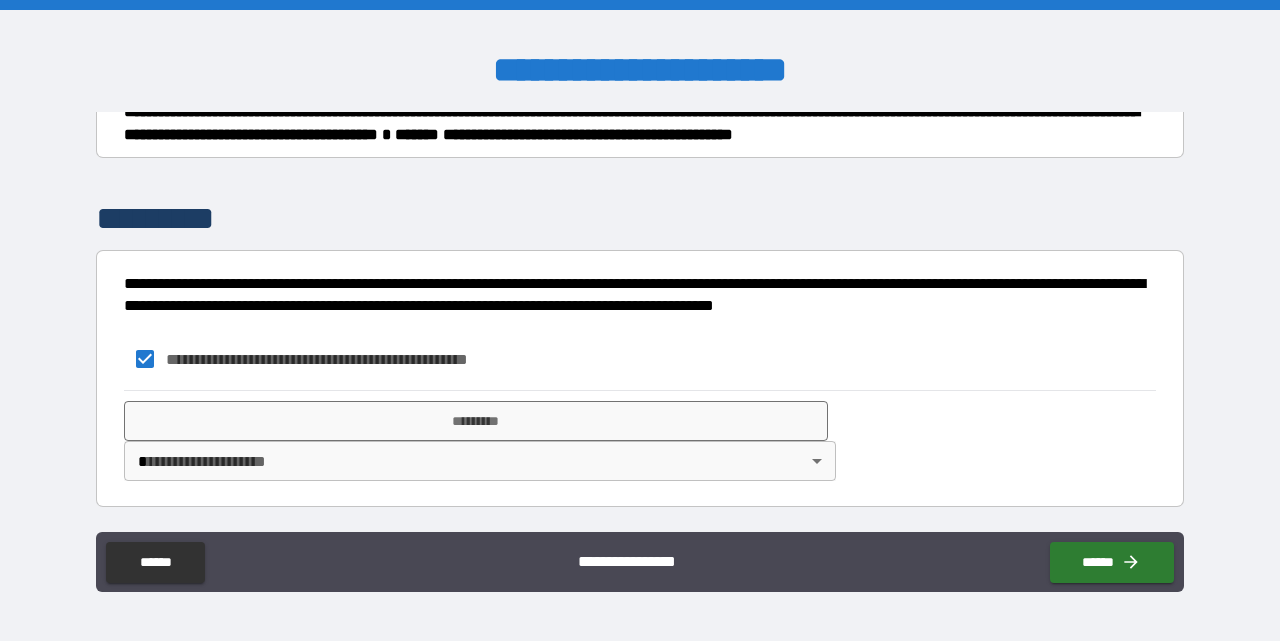 click on "**********" at bounding box center [640, 320] 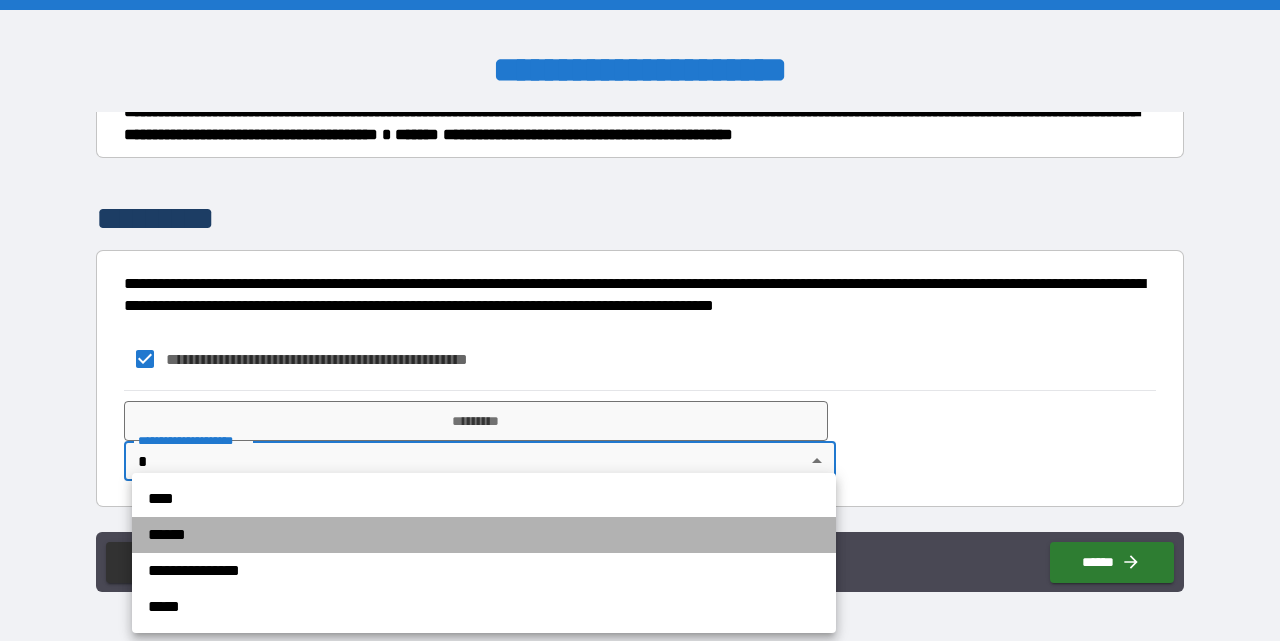 click on "******" at bounding box center [484, 535] 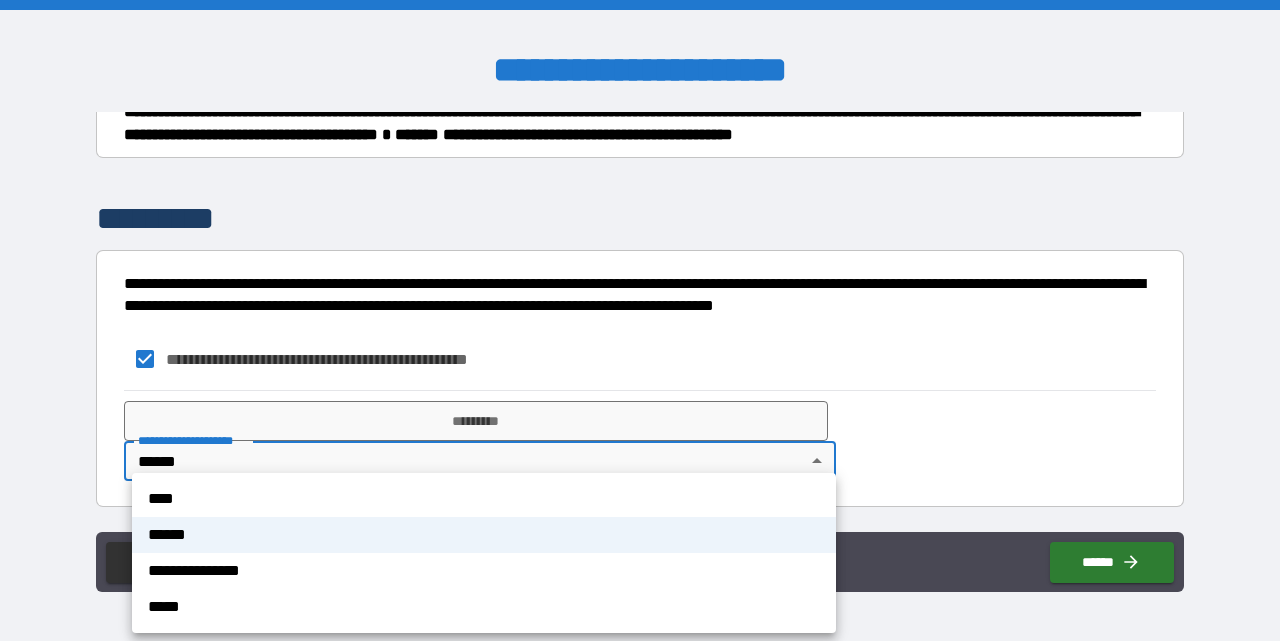 click on "**********" at bounding box center [640, 320] 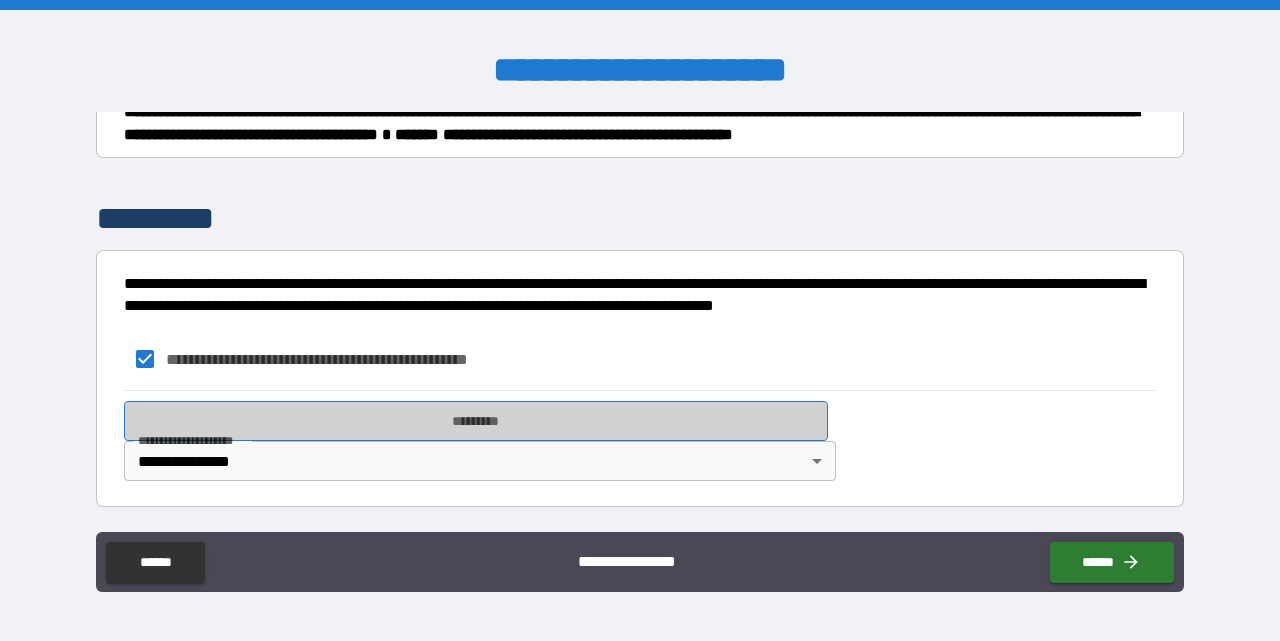 click on "*********" at bounding box center (476, 421) 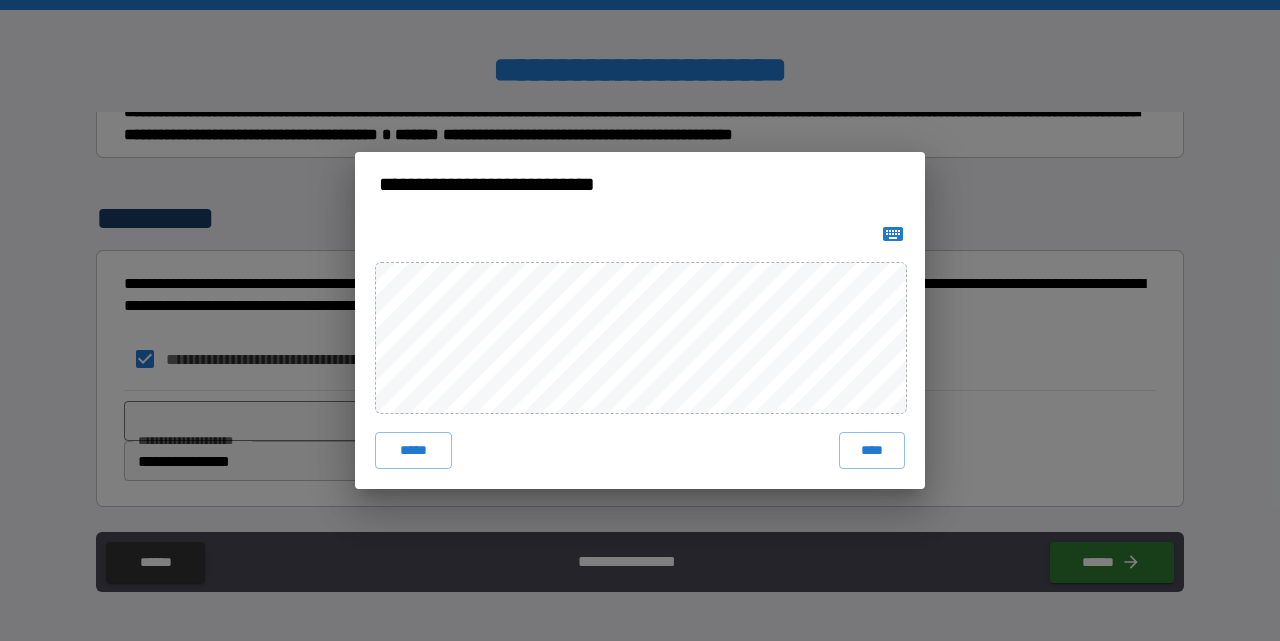 click at bounding box center [640, 234] 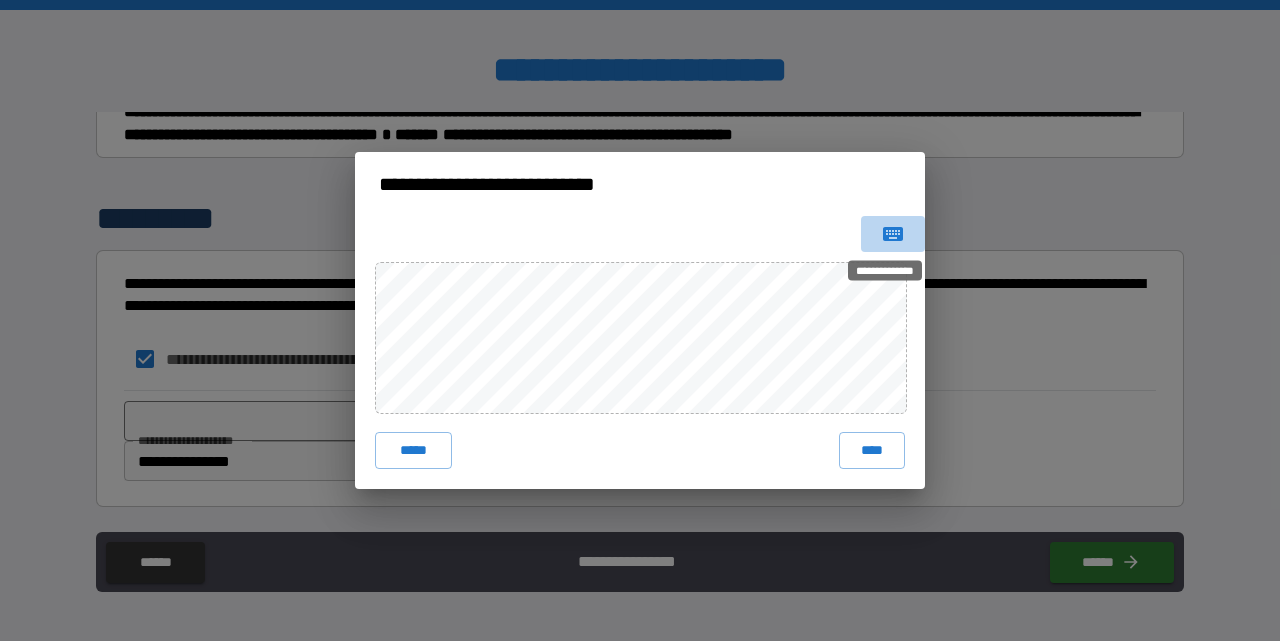 click 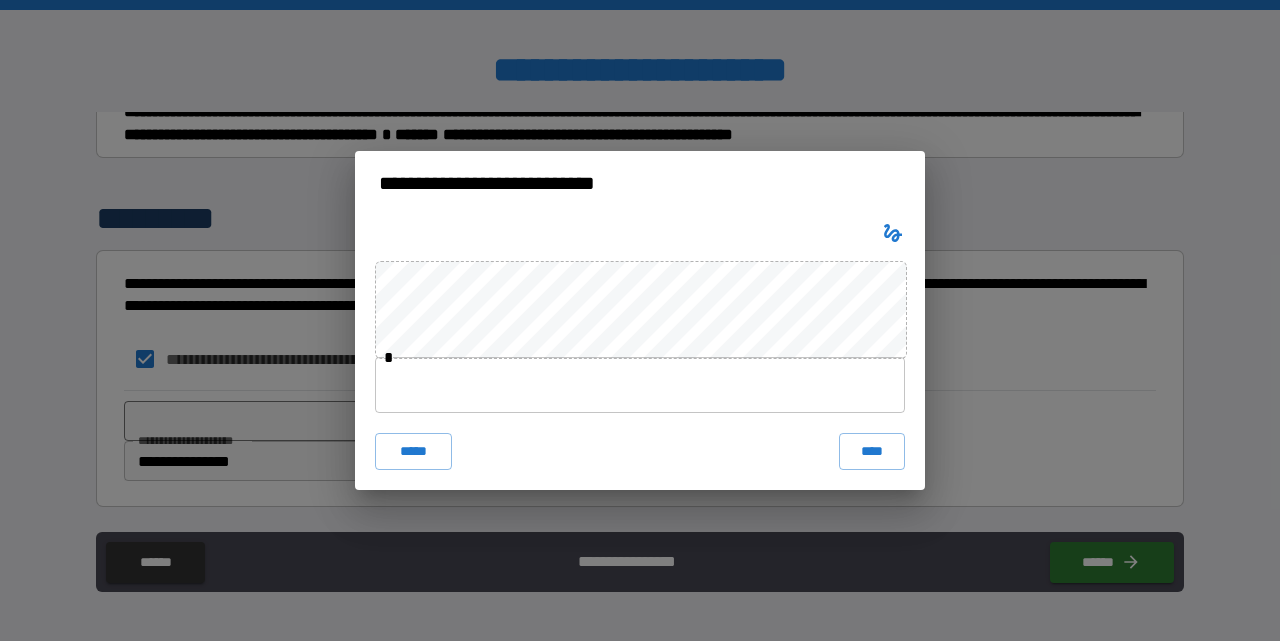 click at bounding box center (640, 385) 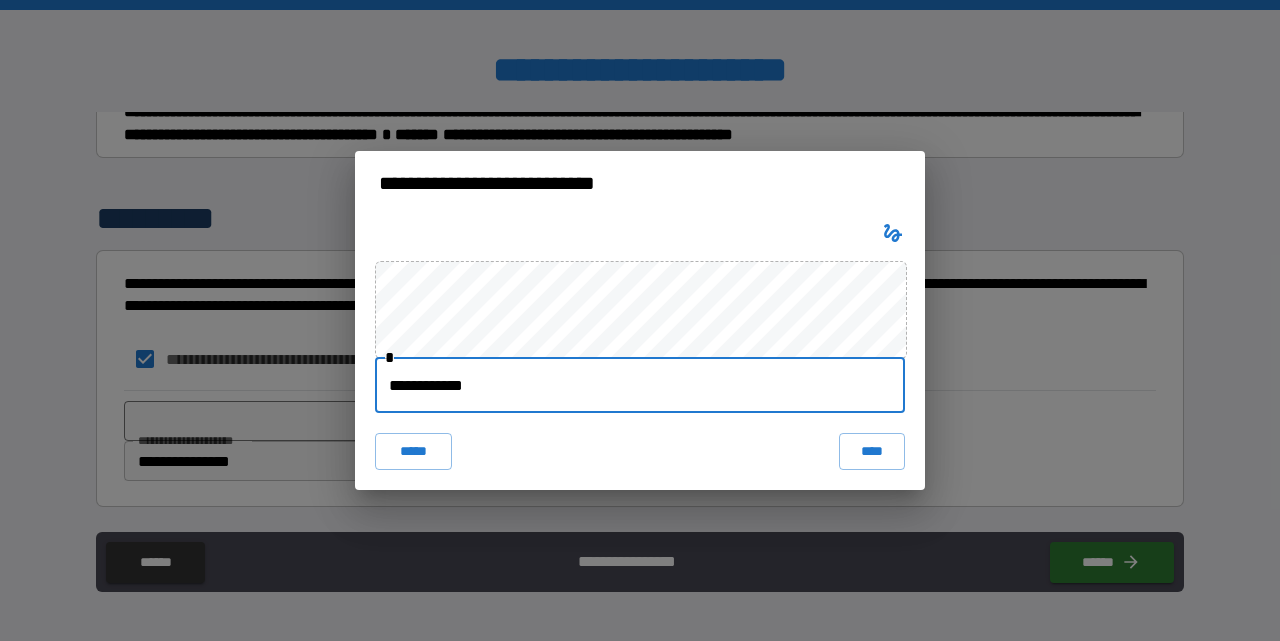 click on "****" at bounding box center (872, 451) 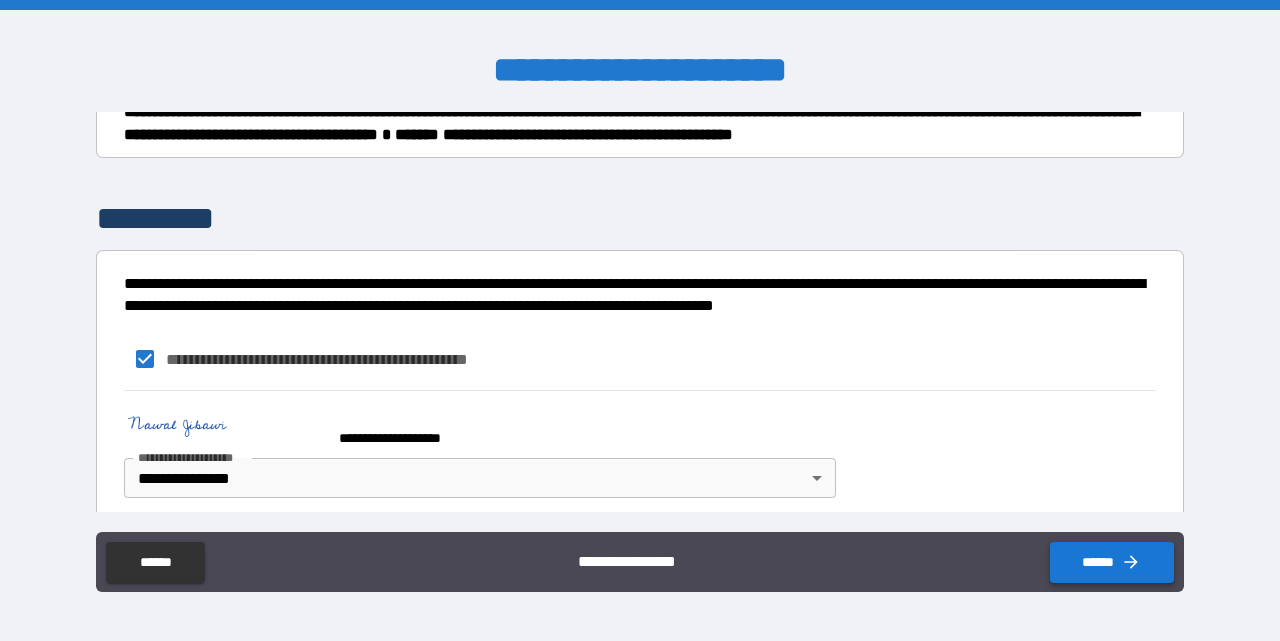 click on "******" at bounding box center (1112, 562) 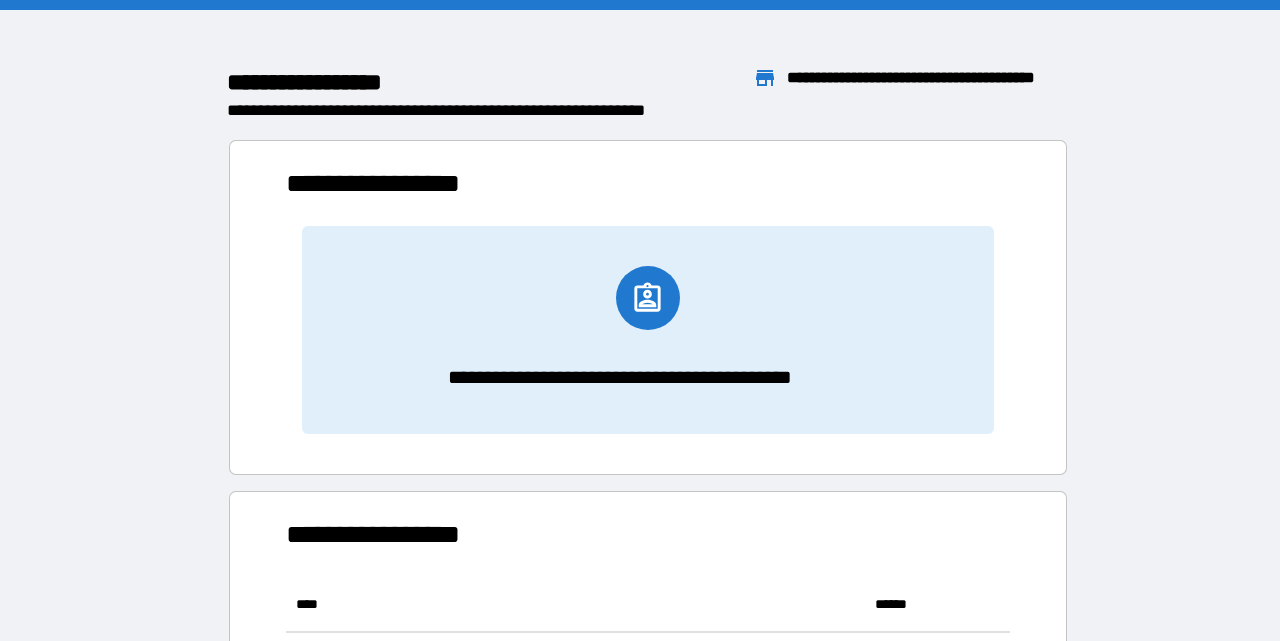 scroll, scrollTop: 1, scrollLeft: 0, axis: vertical 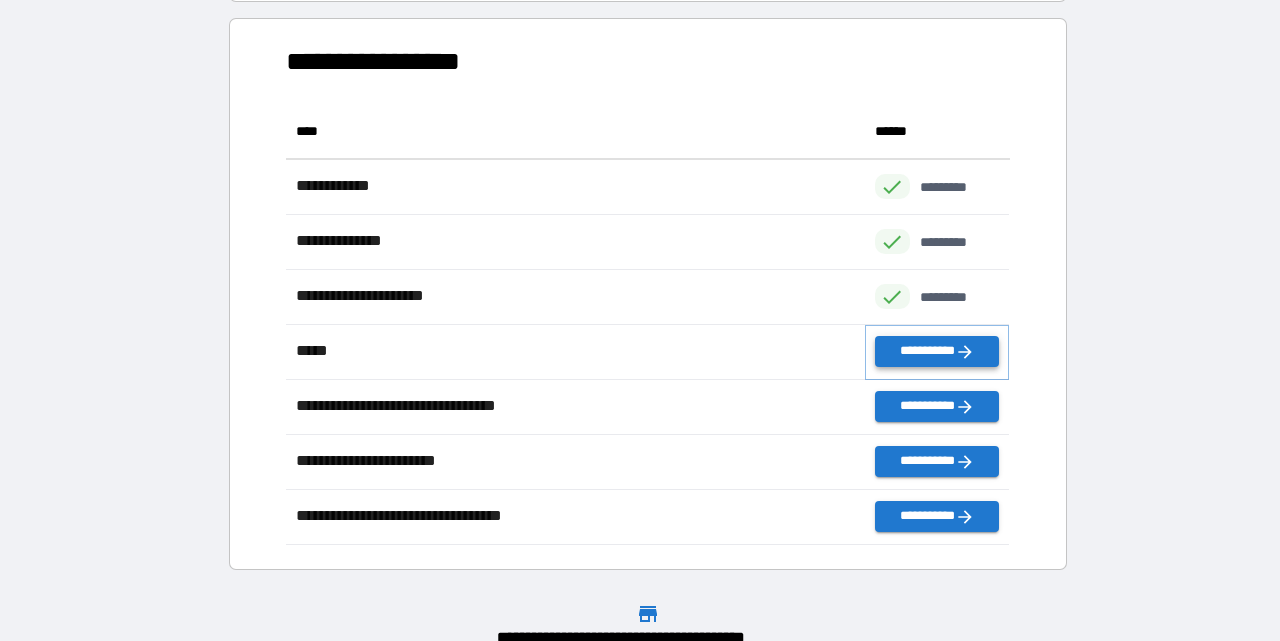 click on "**********" at bounding box center [937, 351] 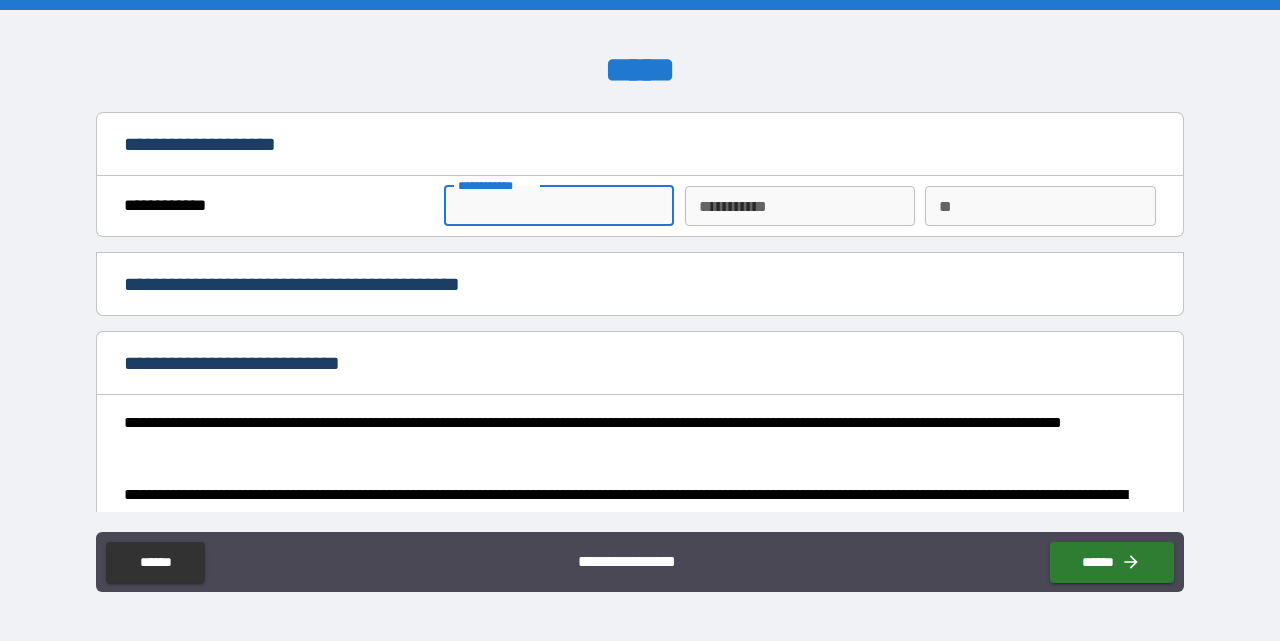 click on "**********" at bounding box center [559, 206] 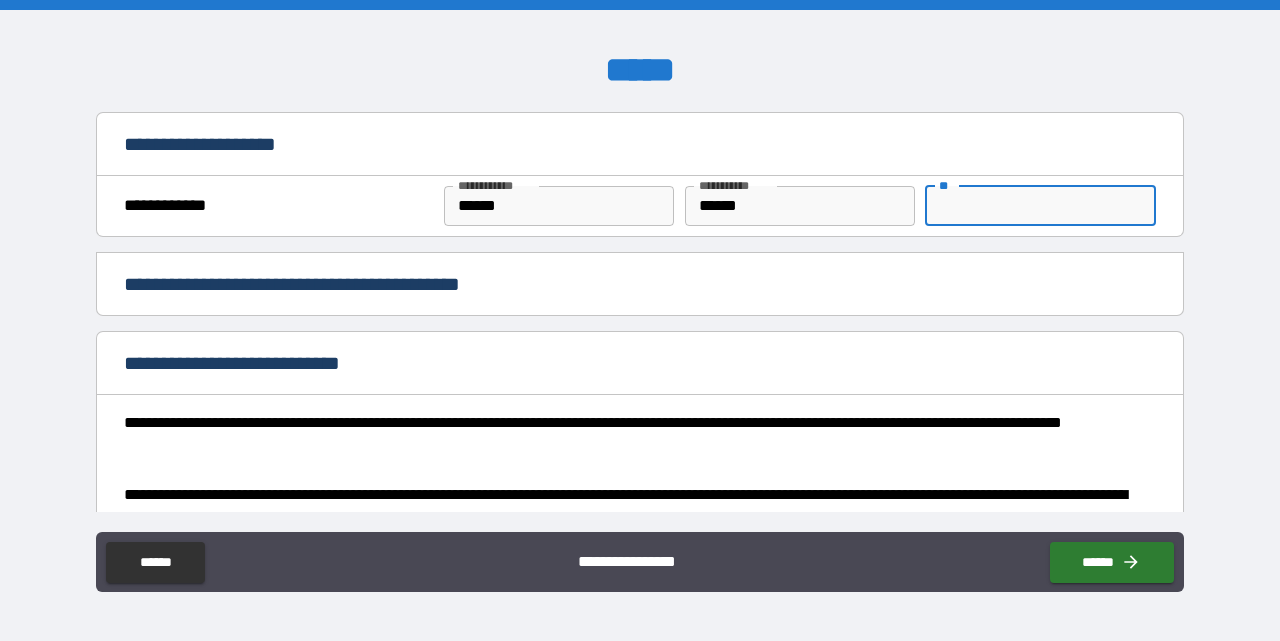 click on "******" at bounding box center [800, 206] 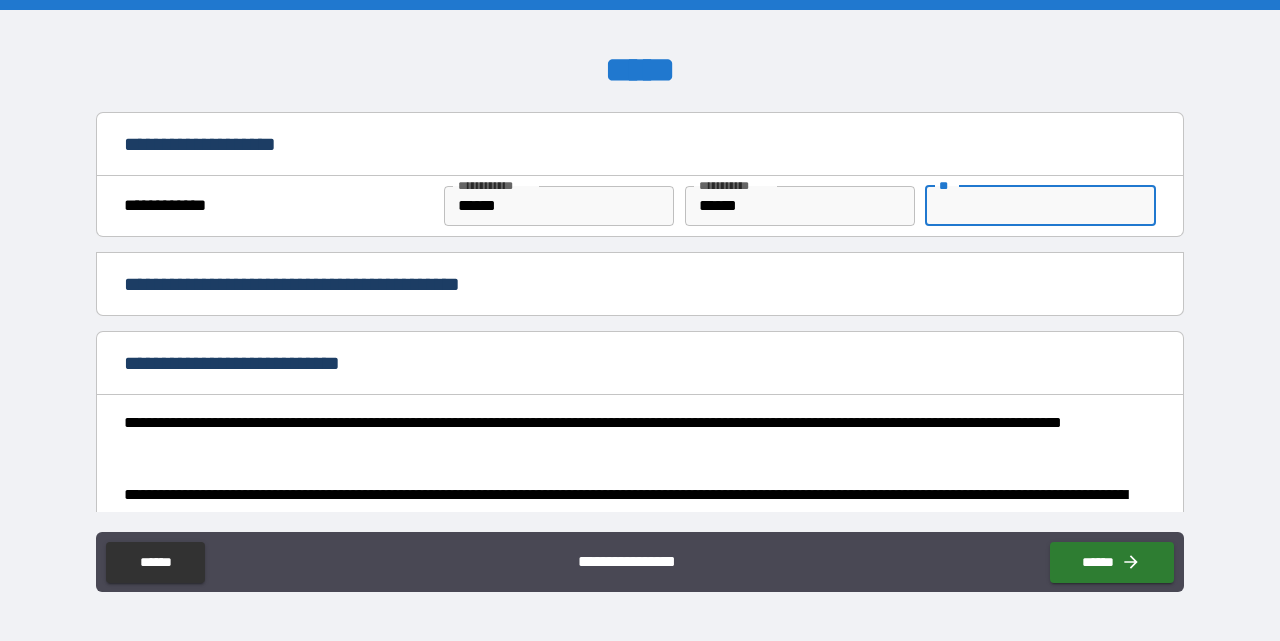 click on "**" at bounding box center (1040, 206) 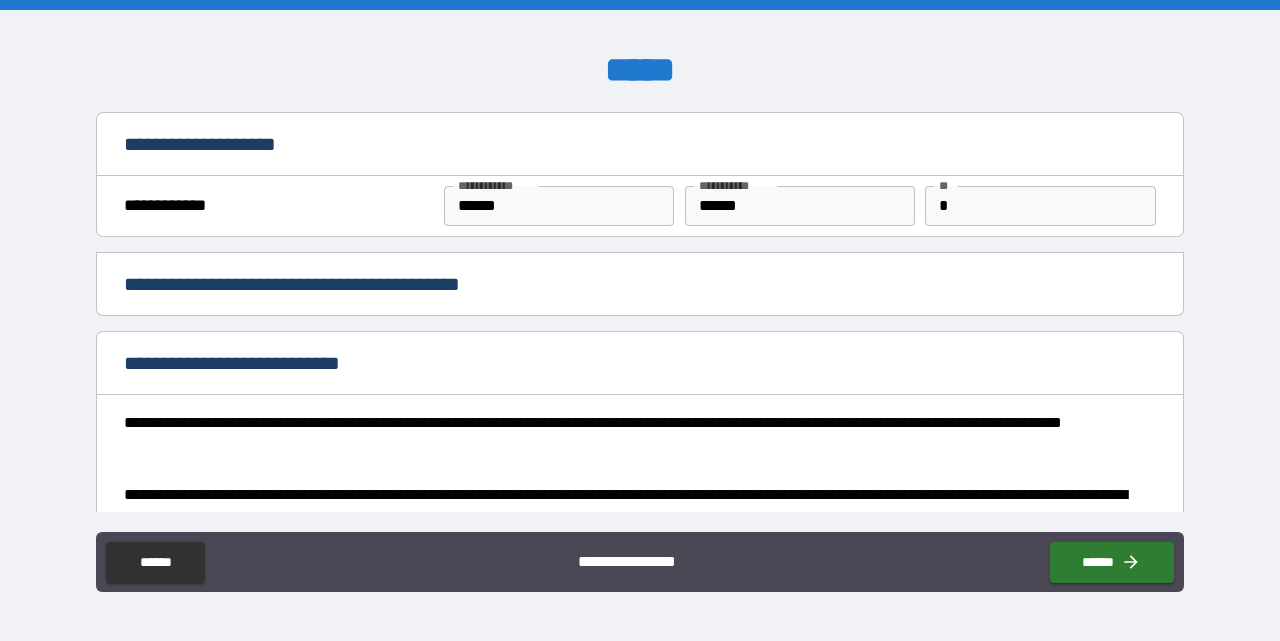 click on "**********" at bounding box center [640, 286] 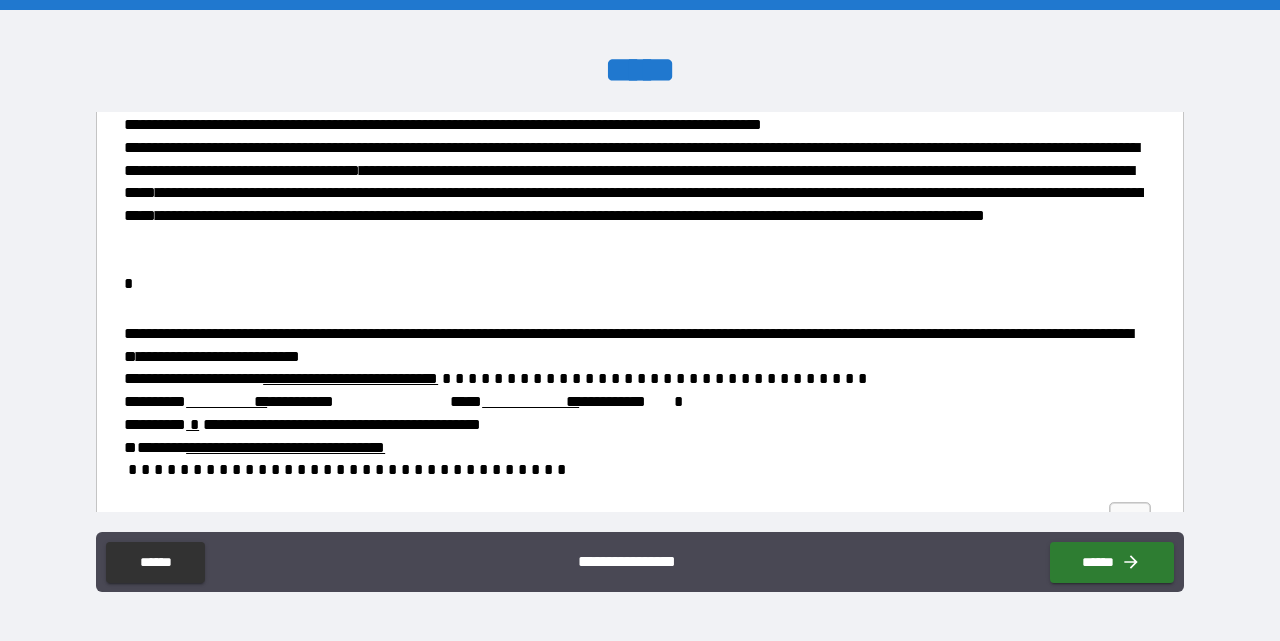 scroll, scrollTop: 3314, scrollLeft: 0, axis: vertical 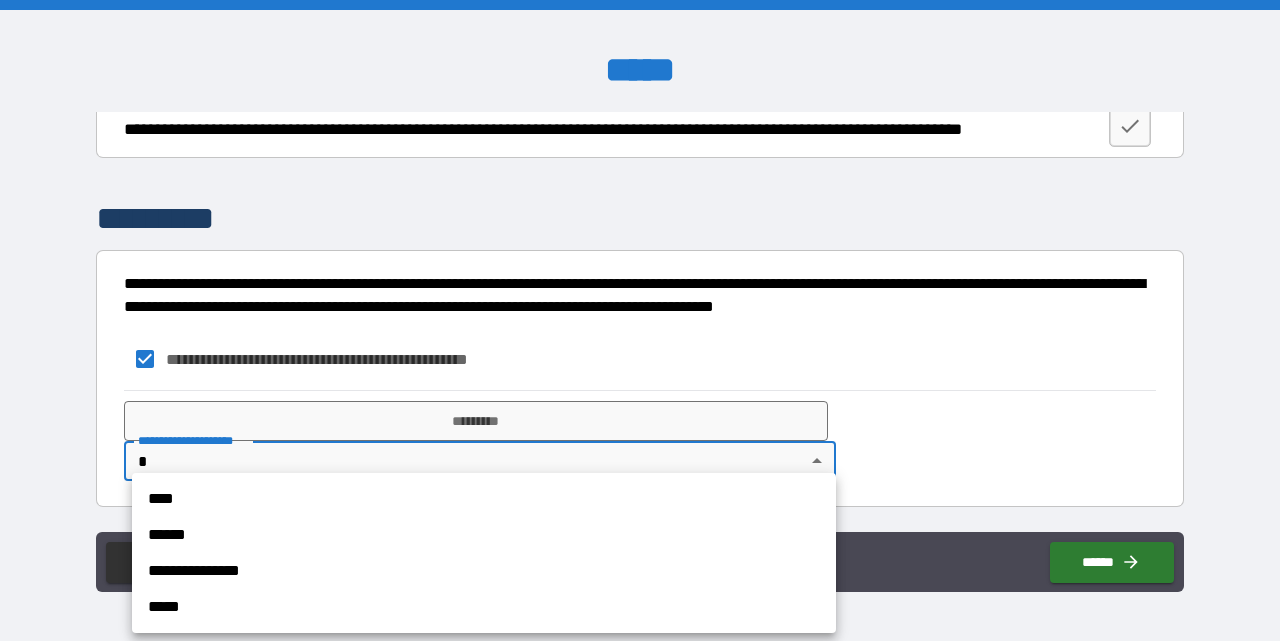 click on "**********" at bounding box center (640, 320) 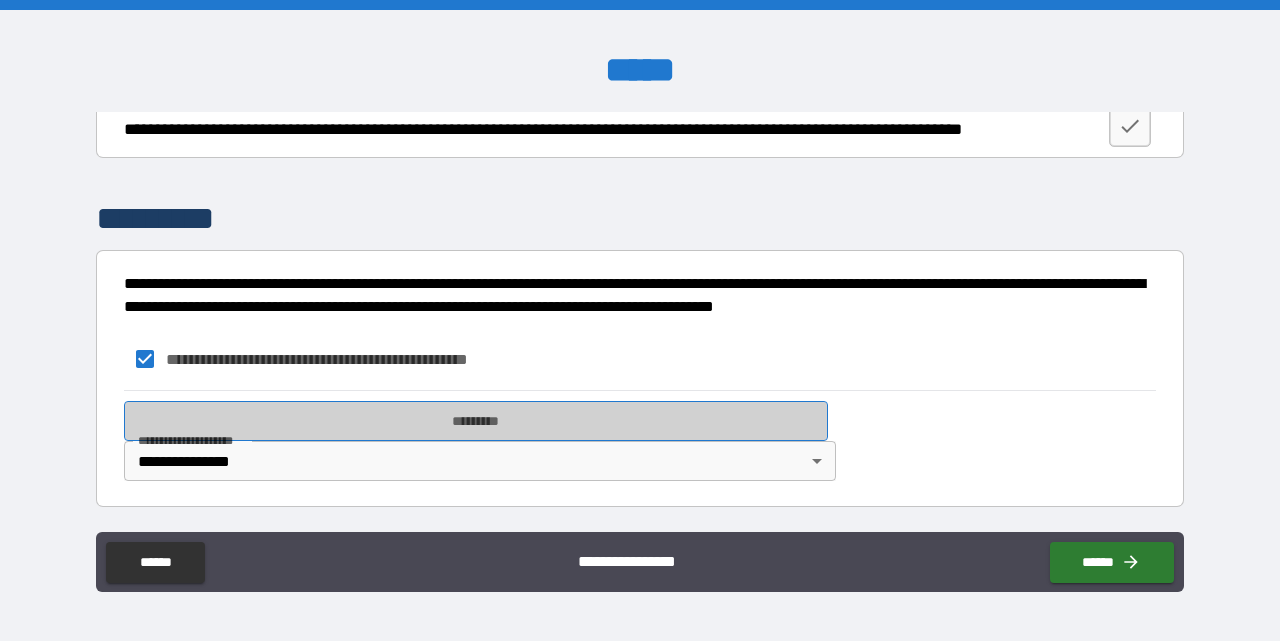 click on "*********" at bounding box center [476, 421] 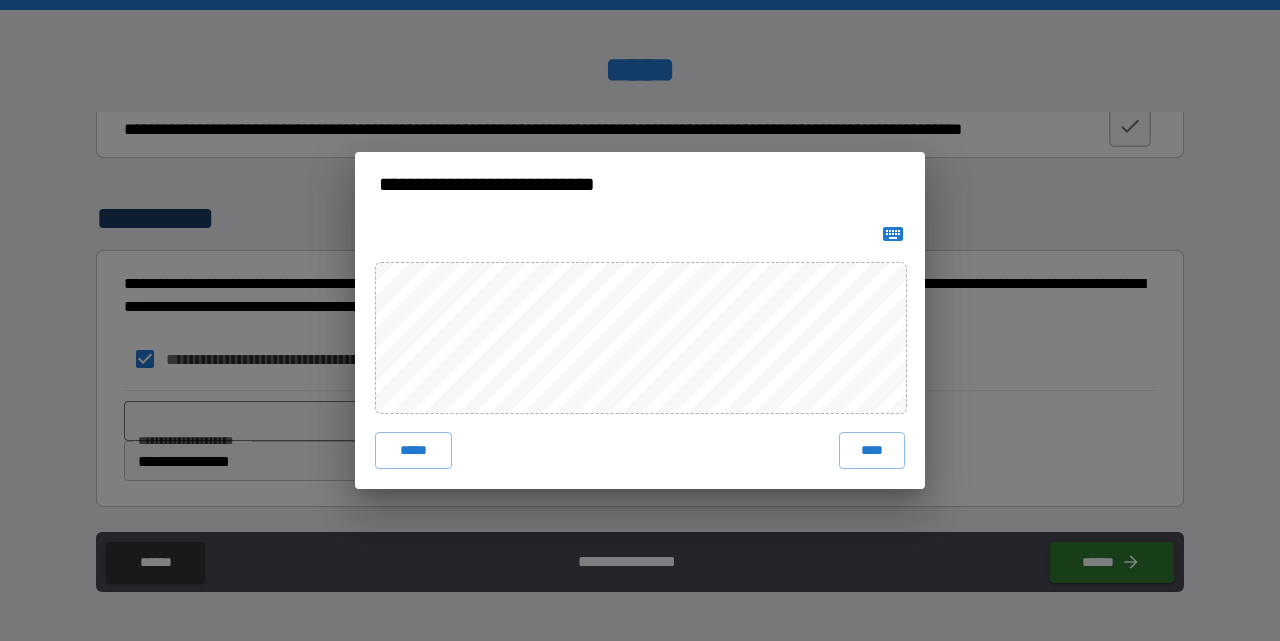 click 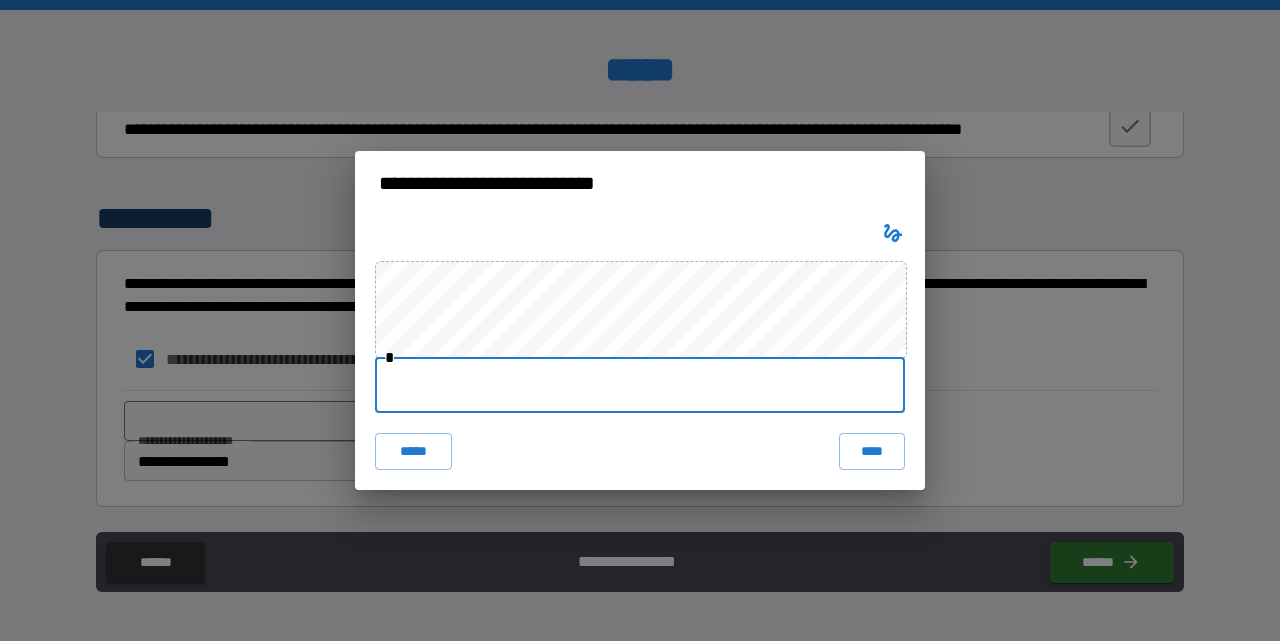 click at bounding box center (640, 385) 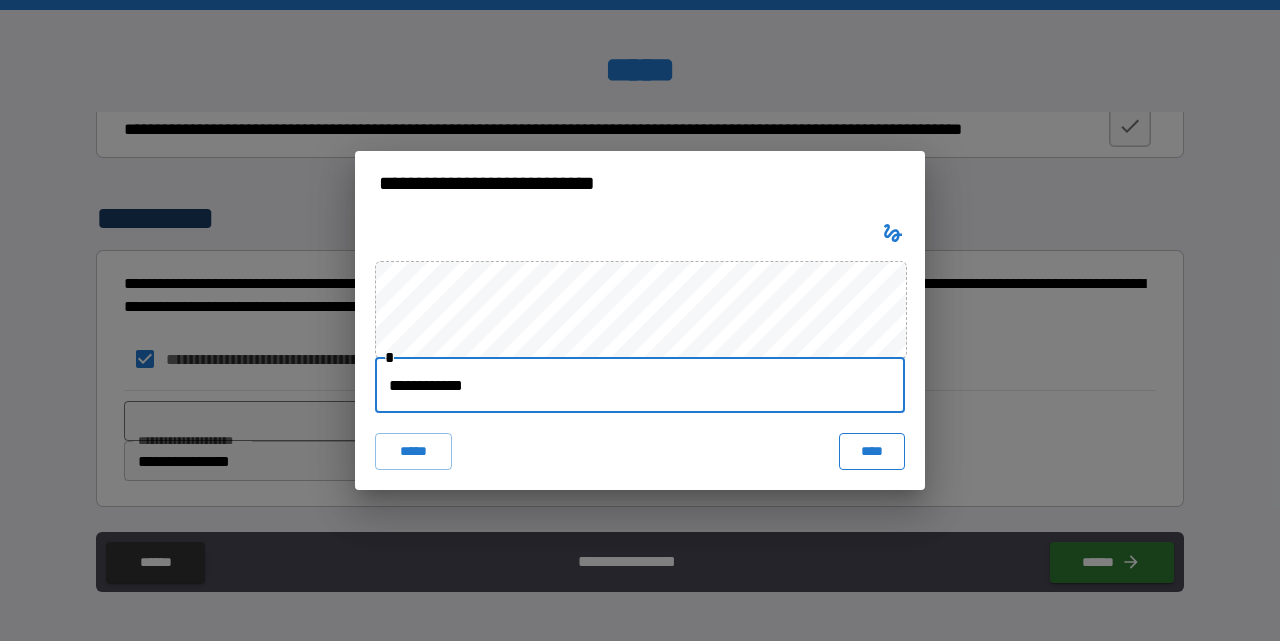 click on "****" at bounding box center (872, 451) 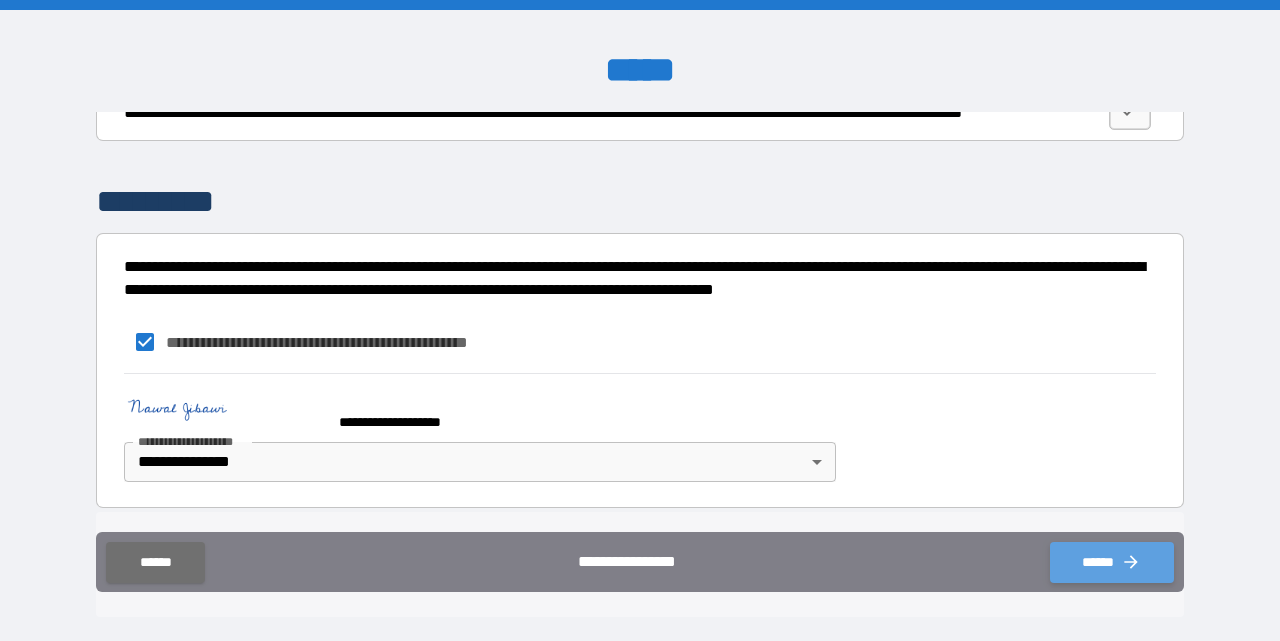 click on "******" at bounding box center (1112, 562) 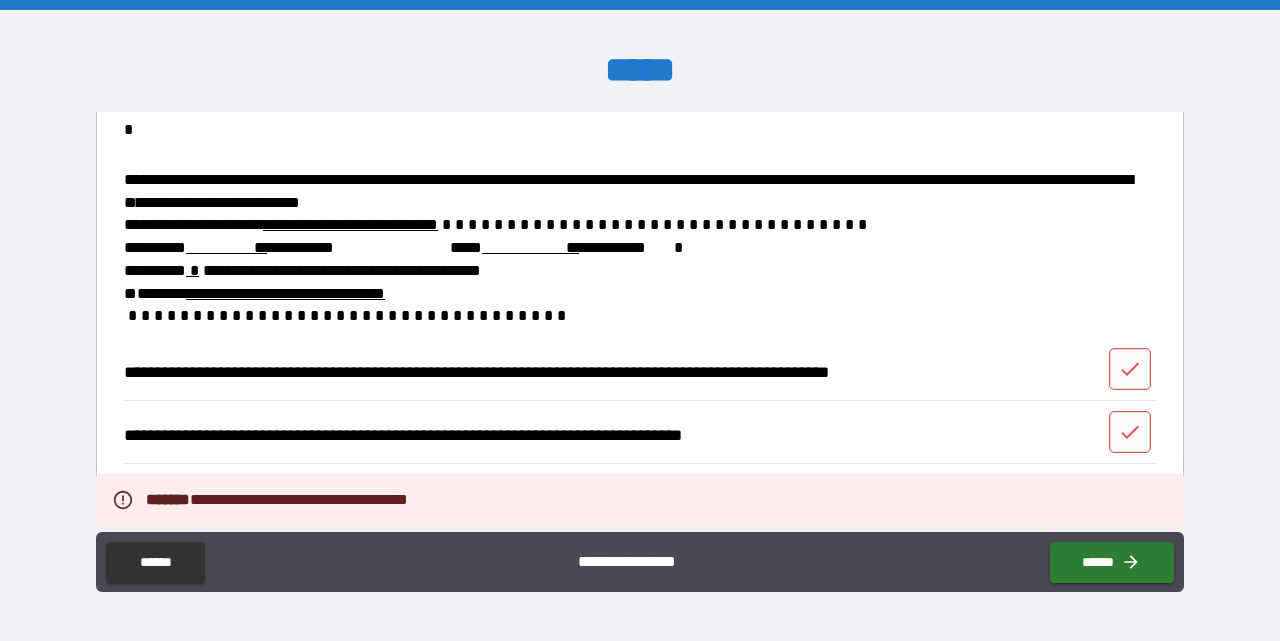 scroll, scrollTop: 2994, scrollLeft: 0, axis: vertical 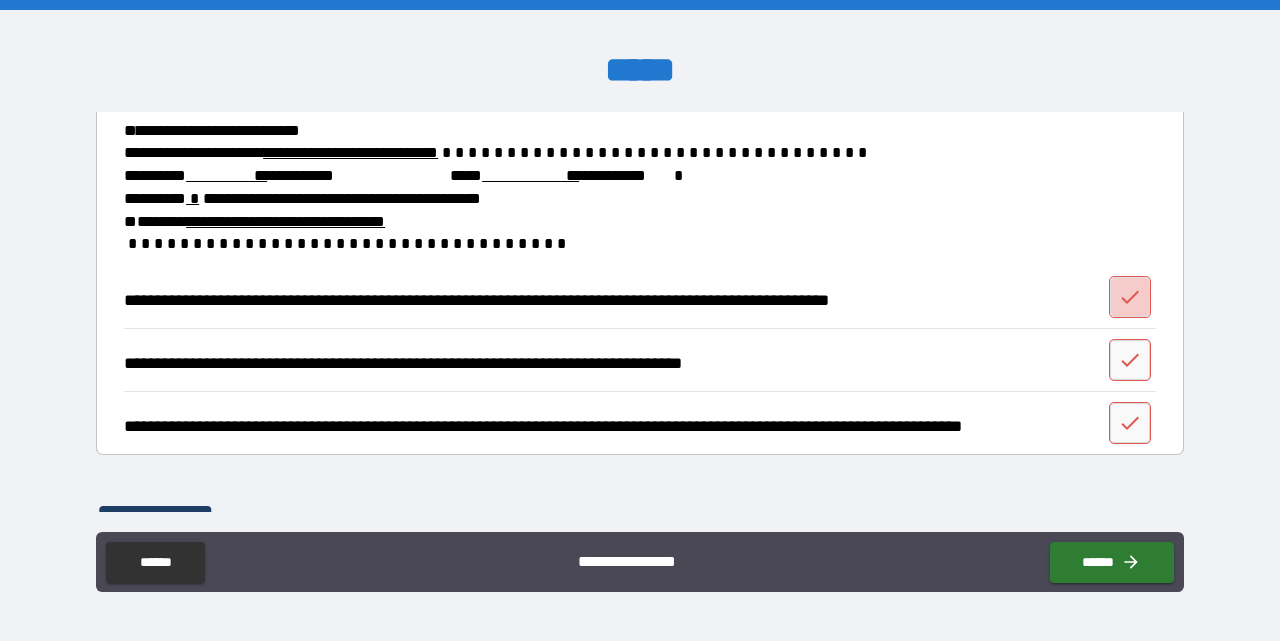 click 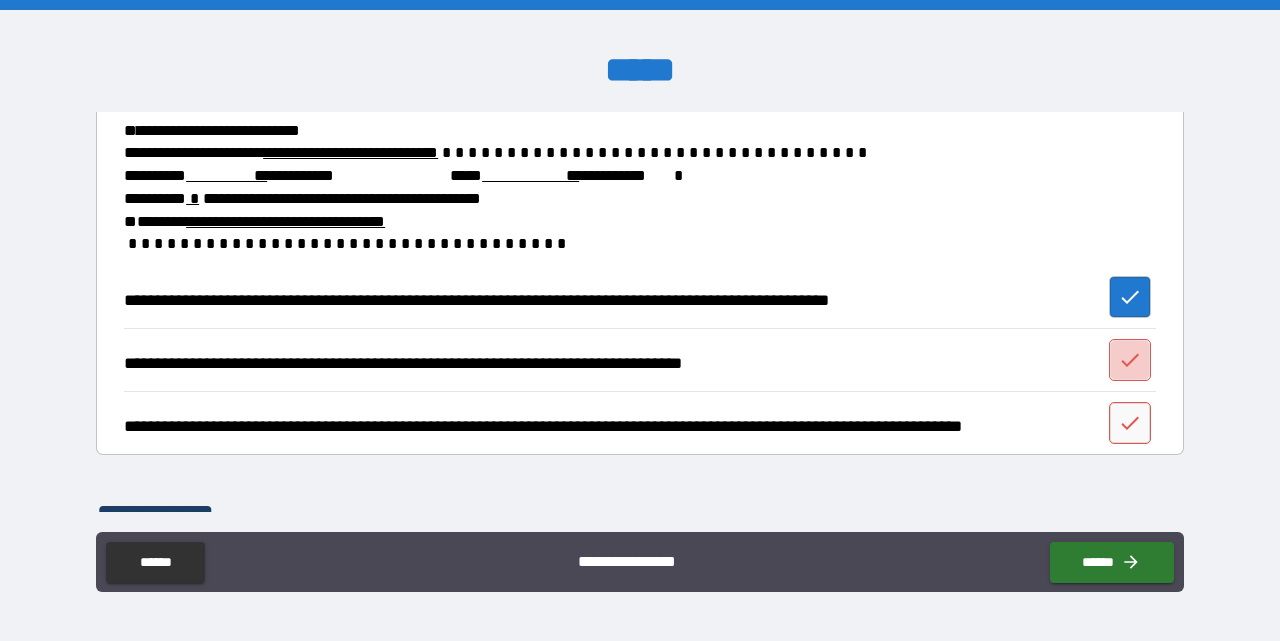 click at bounding box center [1130, 360] 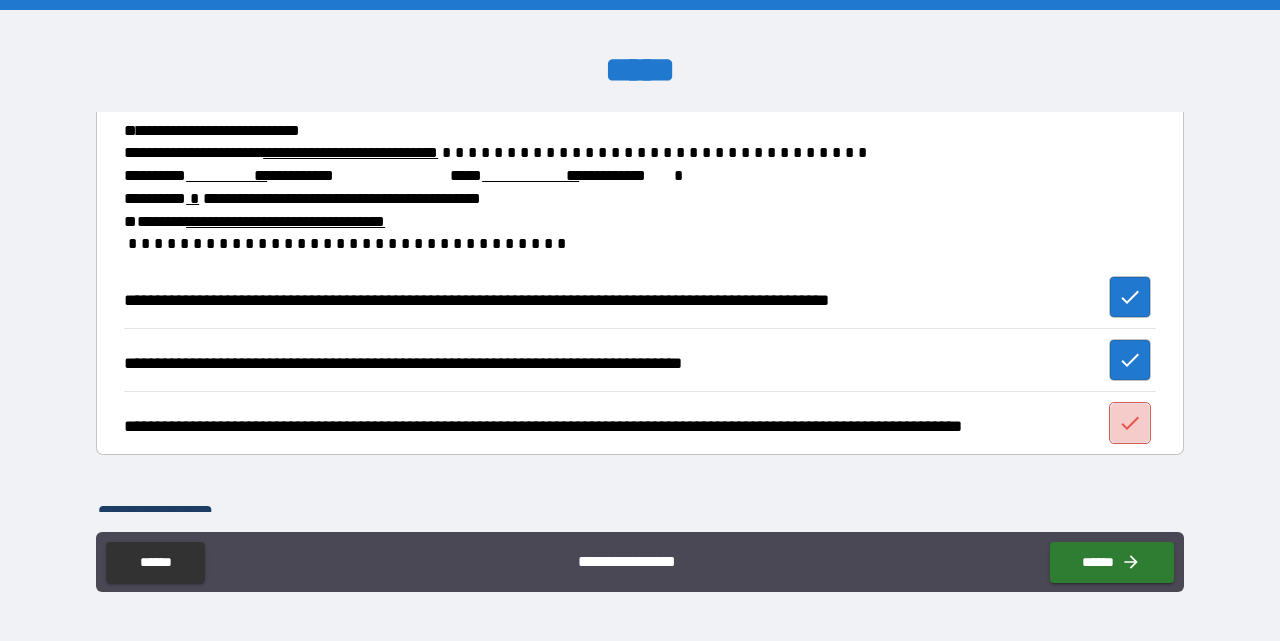 click 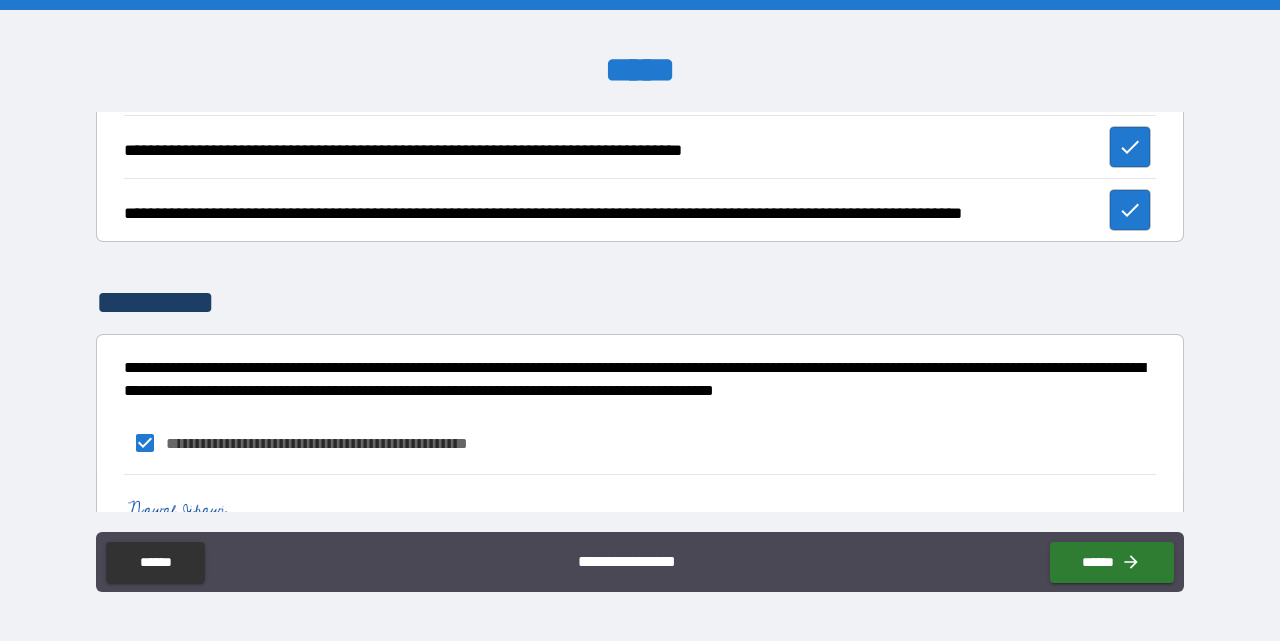scroll, scrollTop: 3218, scrollLeft: 0, axis: vertical 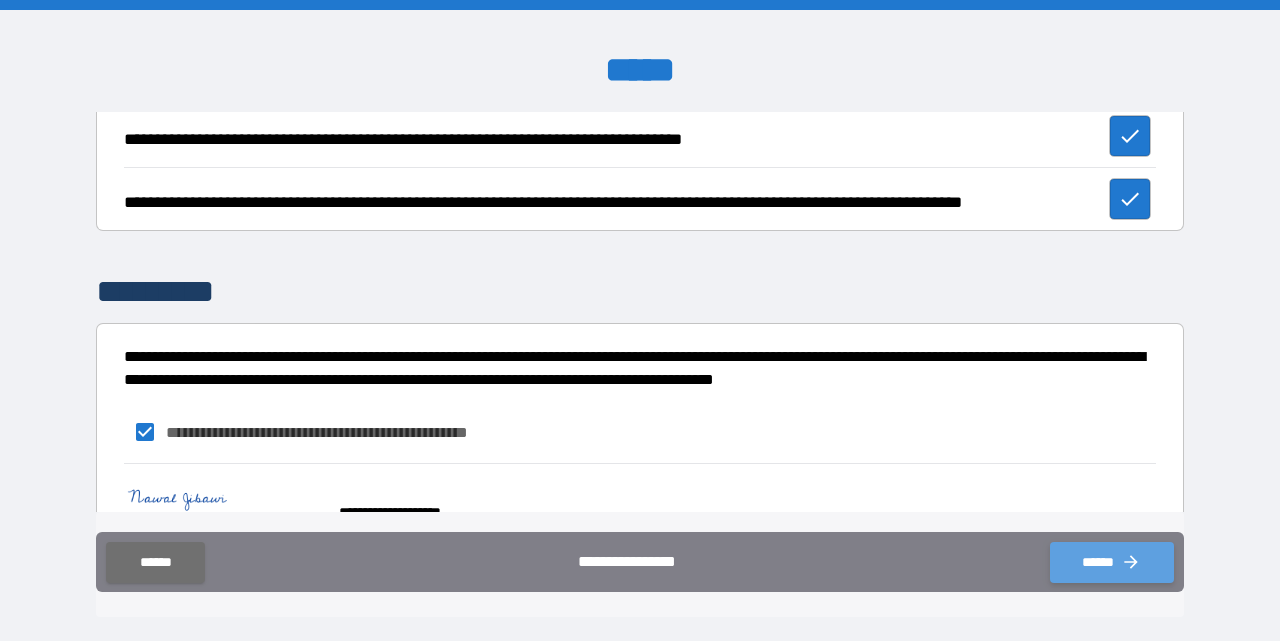 click on "******" at bounding box center (1112, 562) 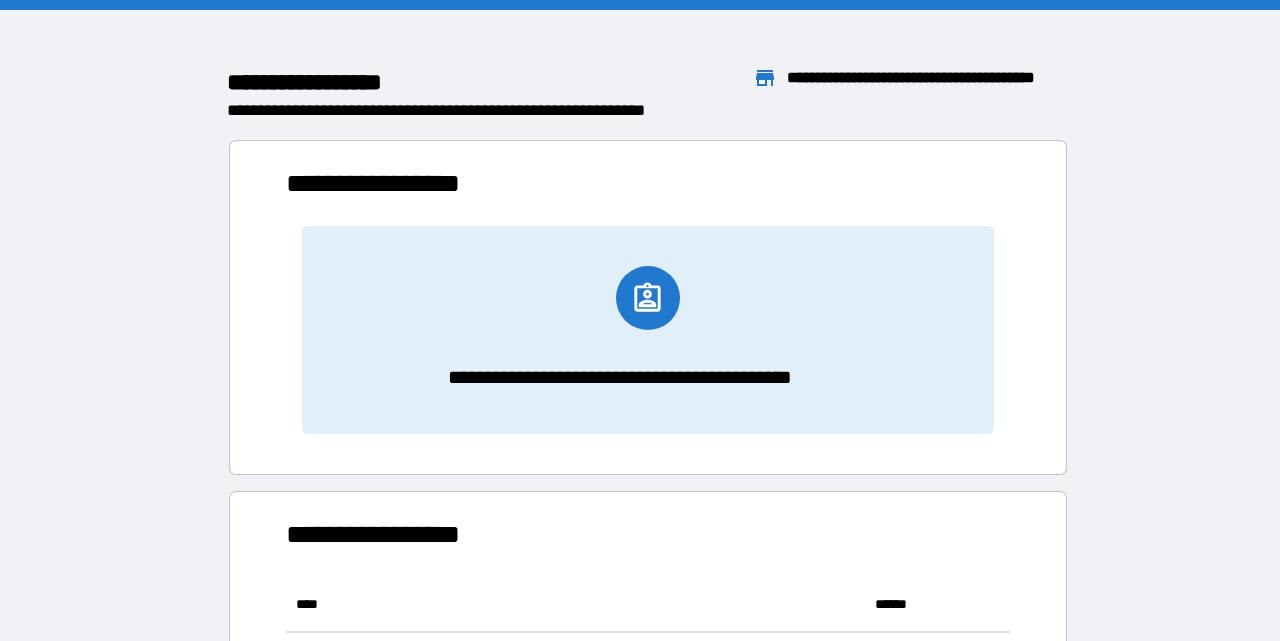 scroll, scrollTop: 1, scrollLeft: 0, axis: vertical 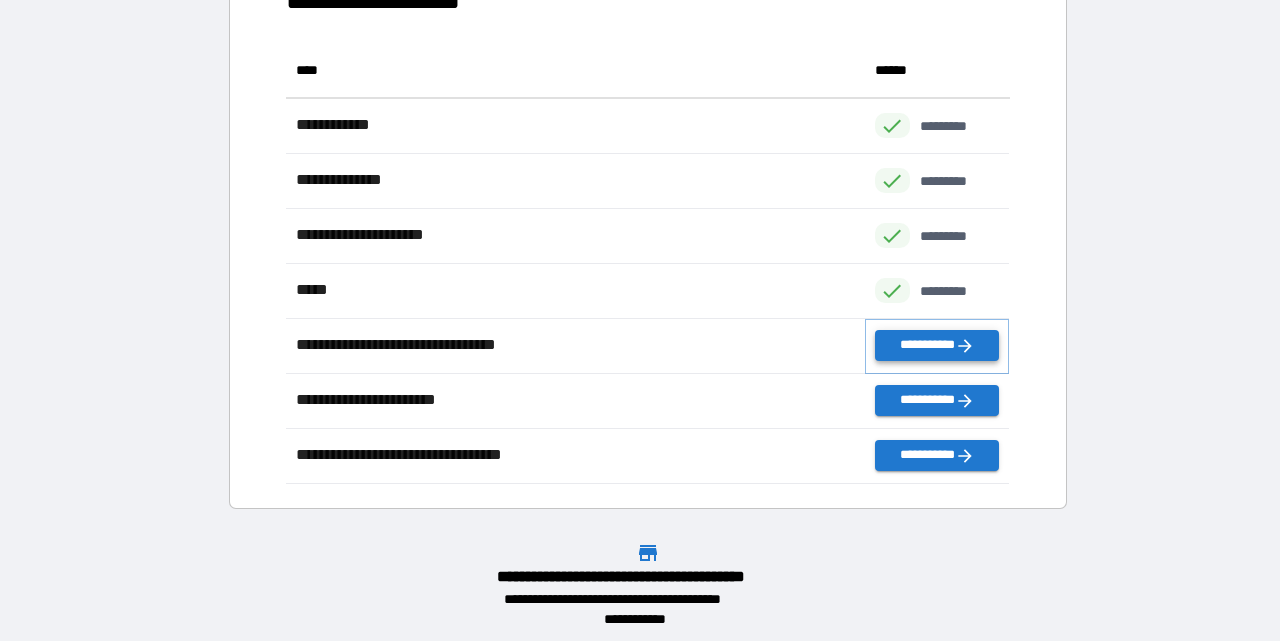 click on "**********" at bounding box center [937, 345] 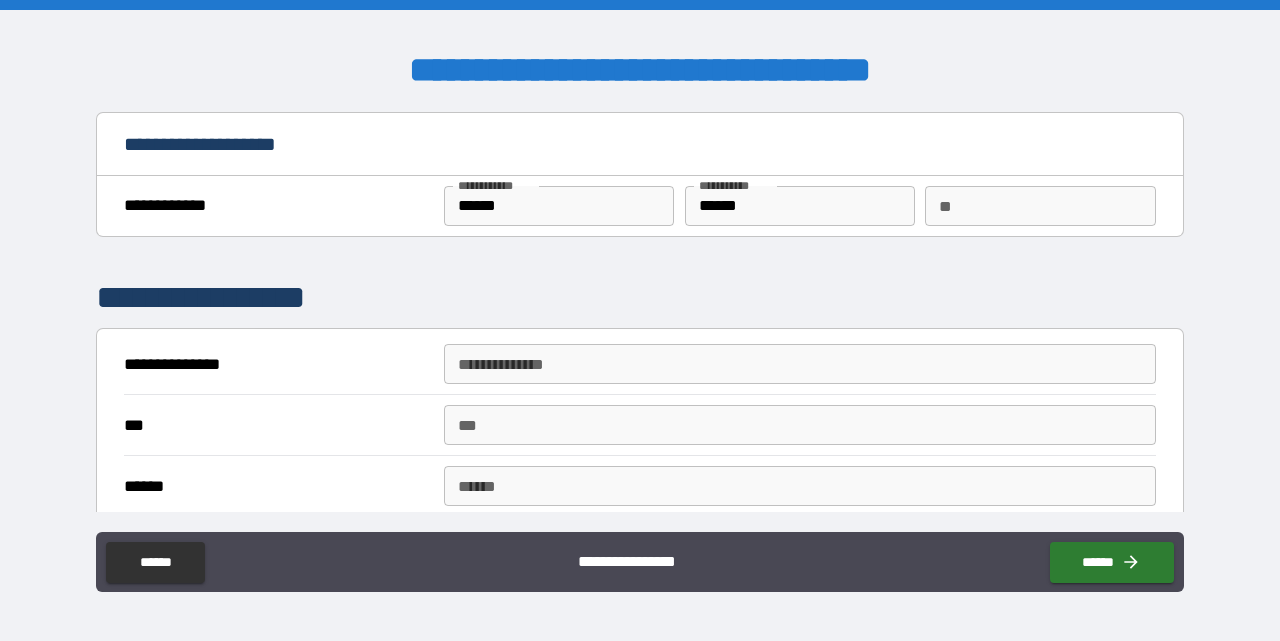 click on "**" at bounding box center [1040, 206] 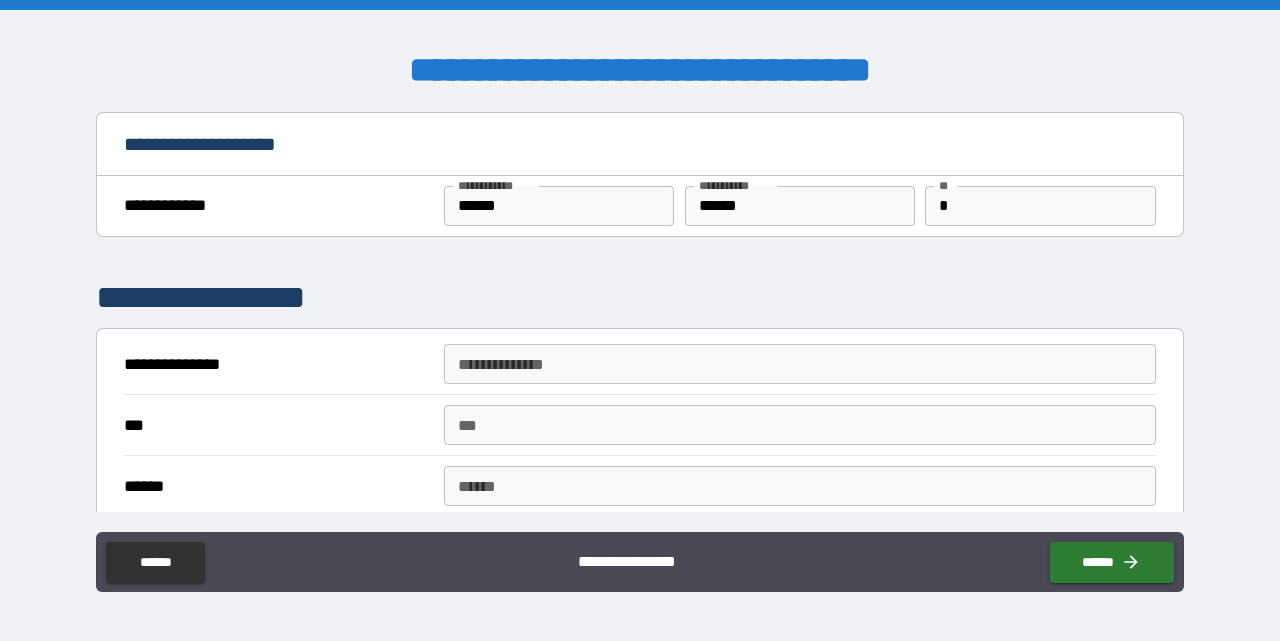 click on "**********" at bounding box center [640, 298] 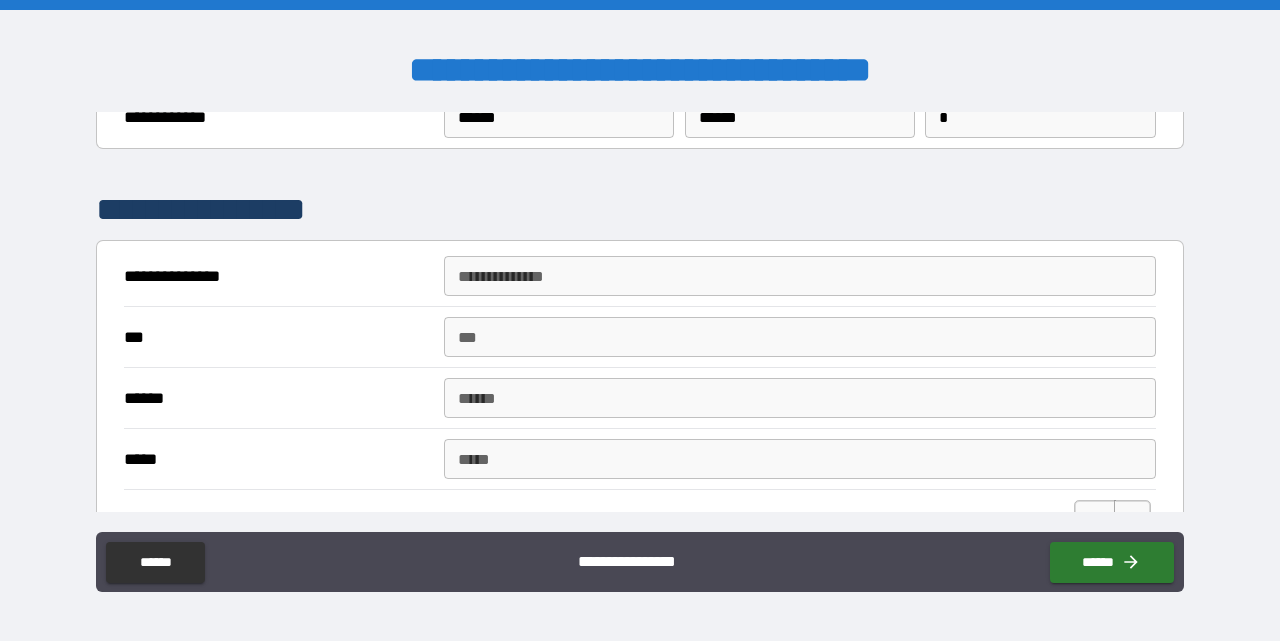 scroll, scrollTop: 100, scrollLeft: 0, axis: vertical 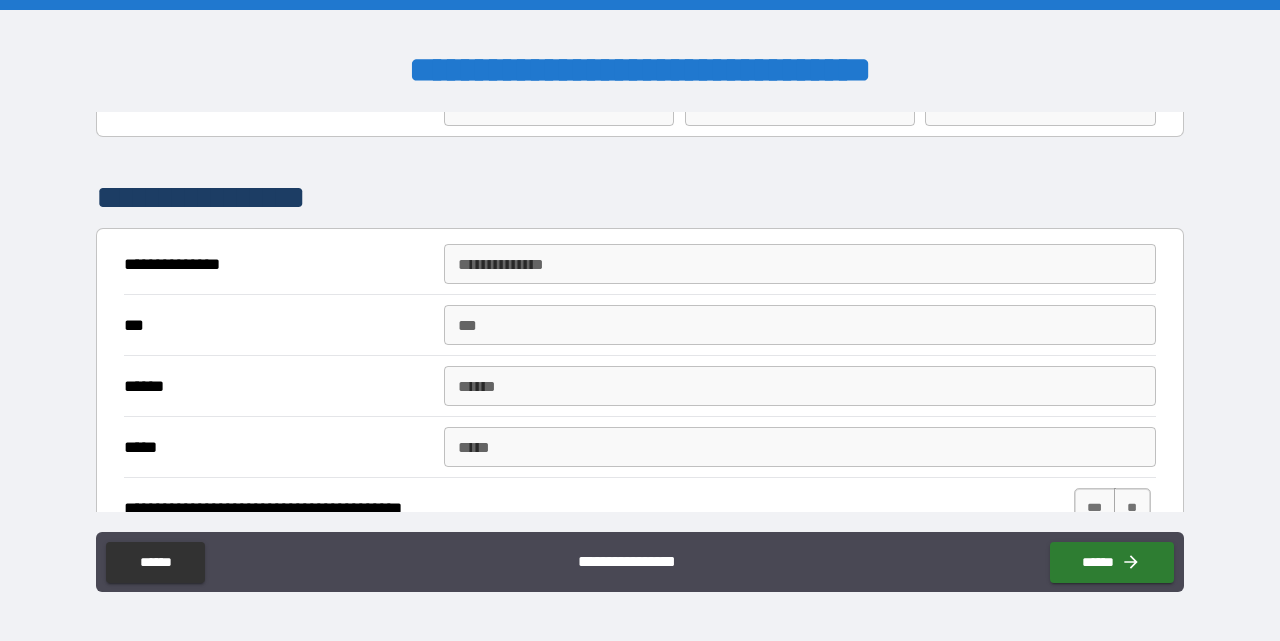 click on "**********" at bounding box center (800, 264) 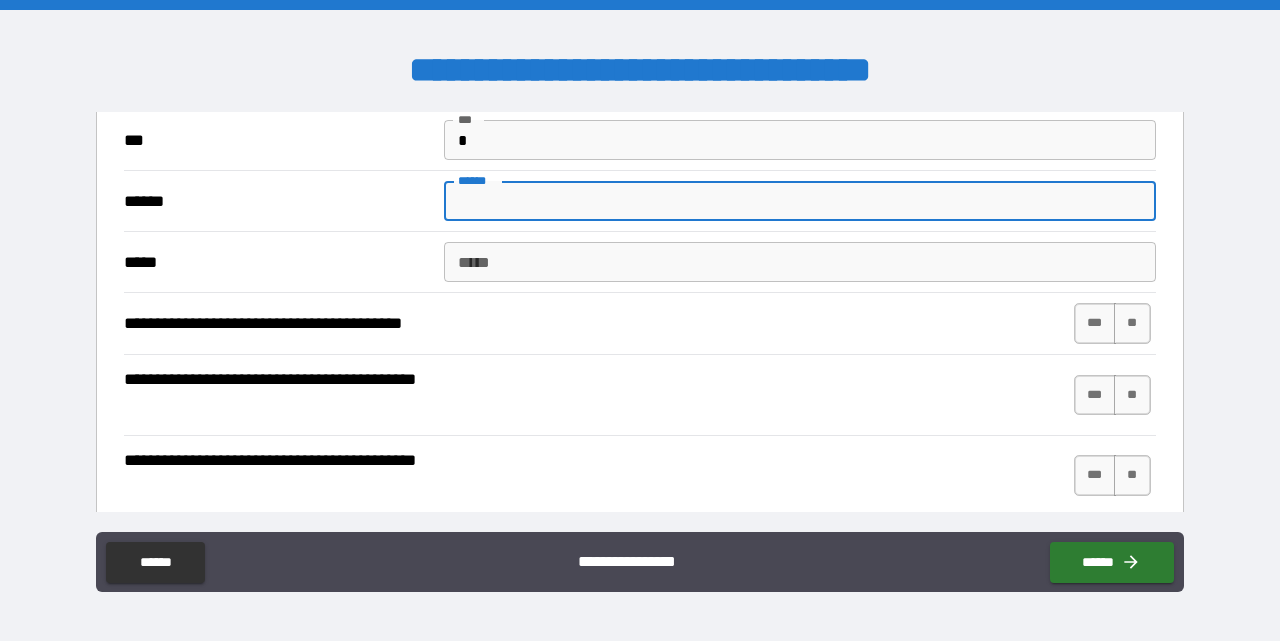 scroll, scrollTop: 286, scrollLeft: 0, axis: vertical 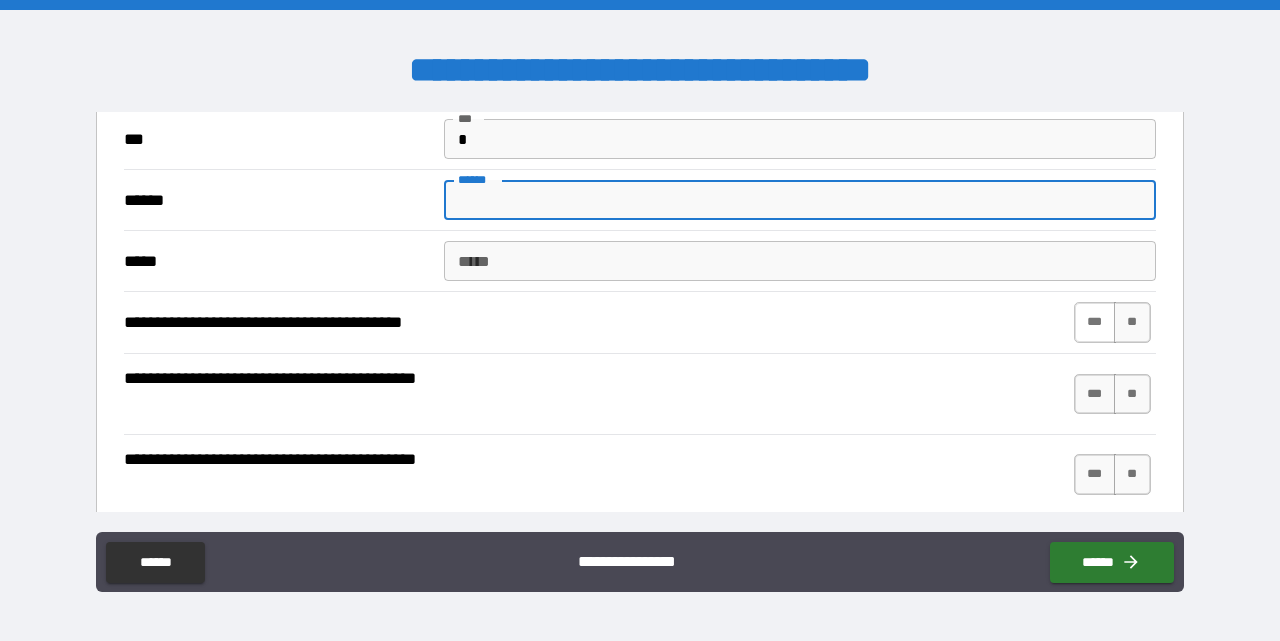 click on "***" at bounding box center [1095, 322] 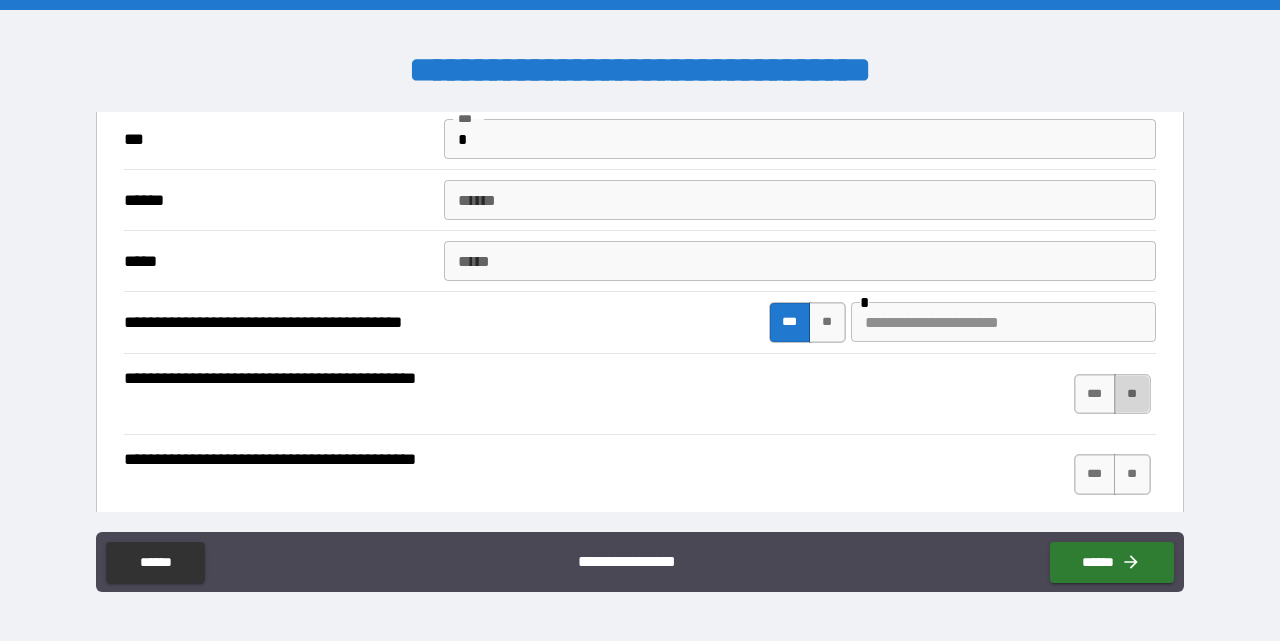 click on "**" at bounding box center (1132, 394) 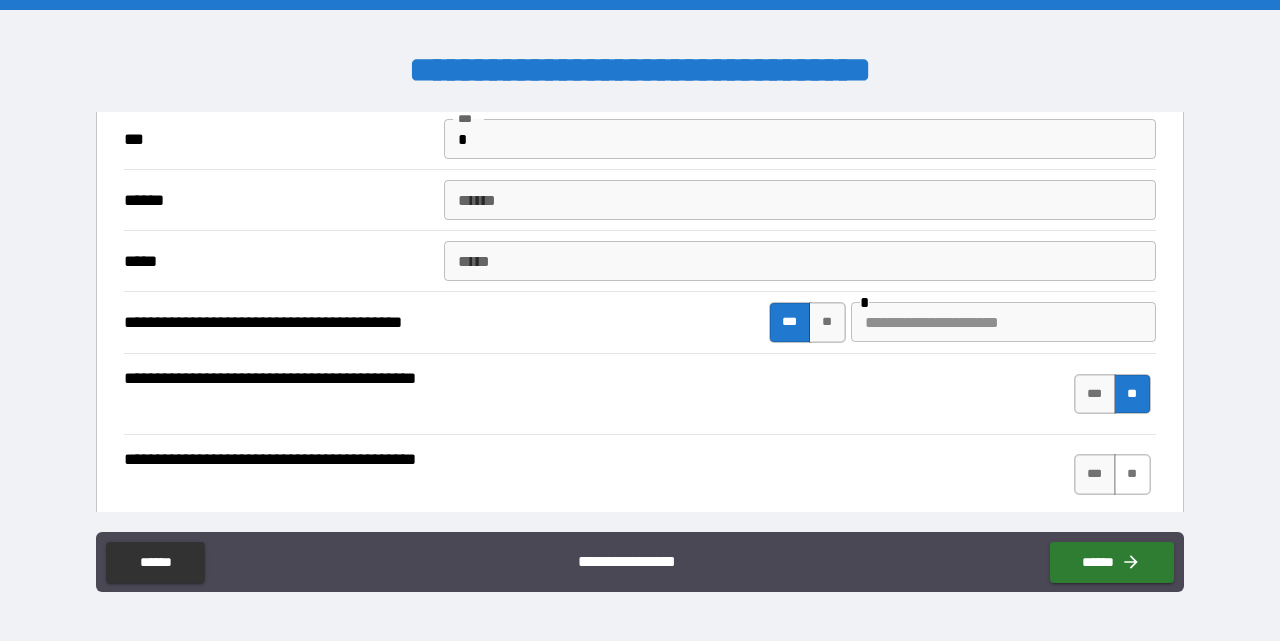 click on "**" at bounding box center (1132, 474) 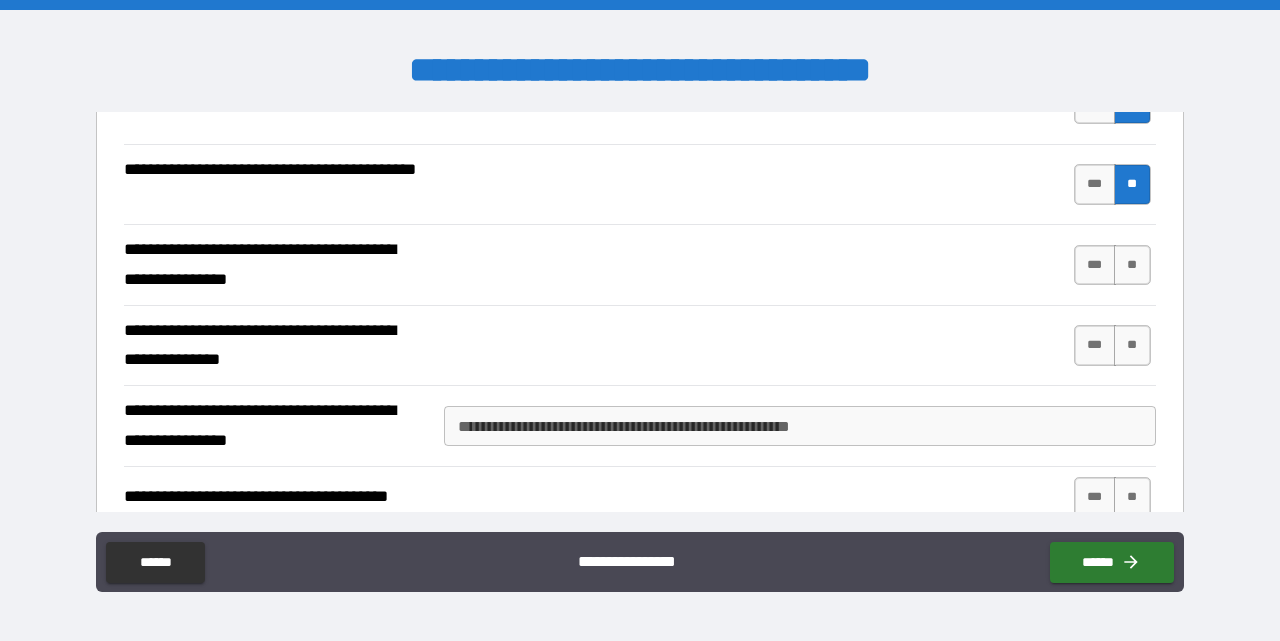 scroll, scrollTop: 584, scrollLeft: 0, axis: vertical 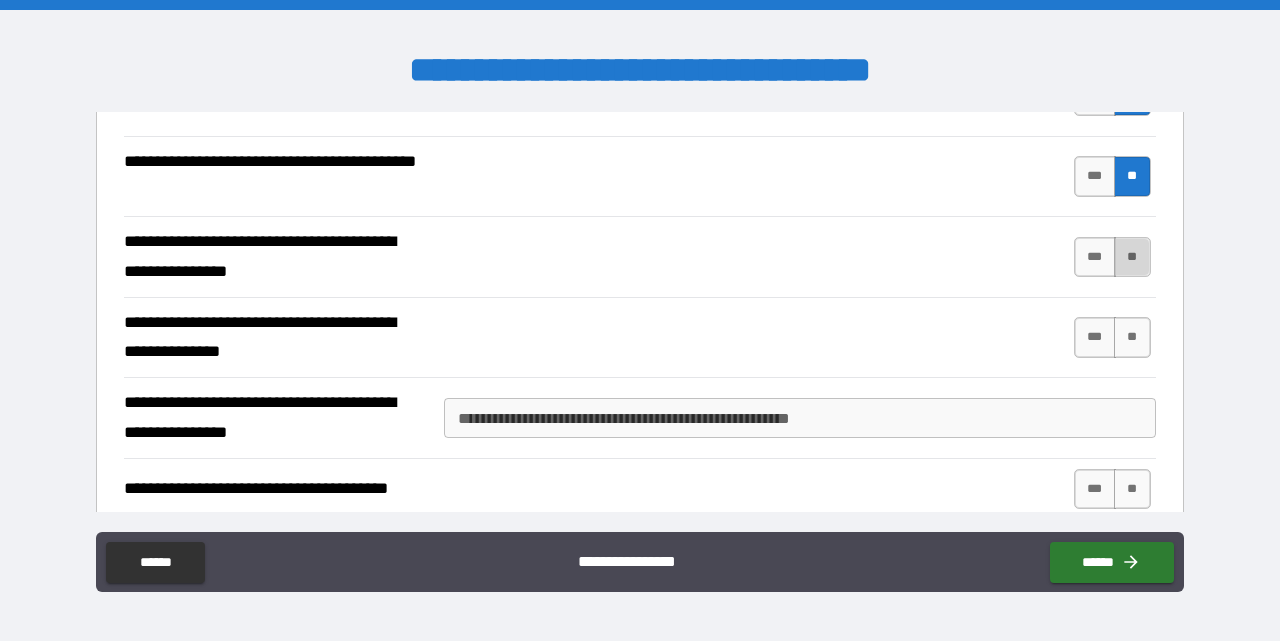 click on "**" at bounding box center [1132, 257] 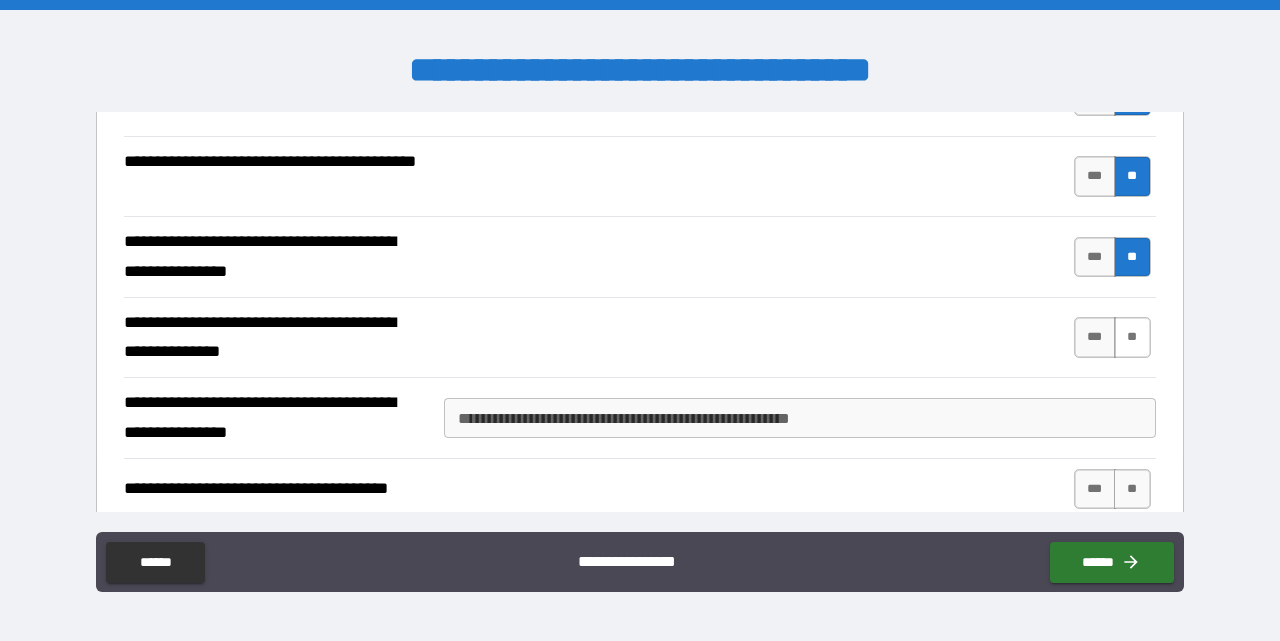 click on "**" at bounding box center (1132, 337) 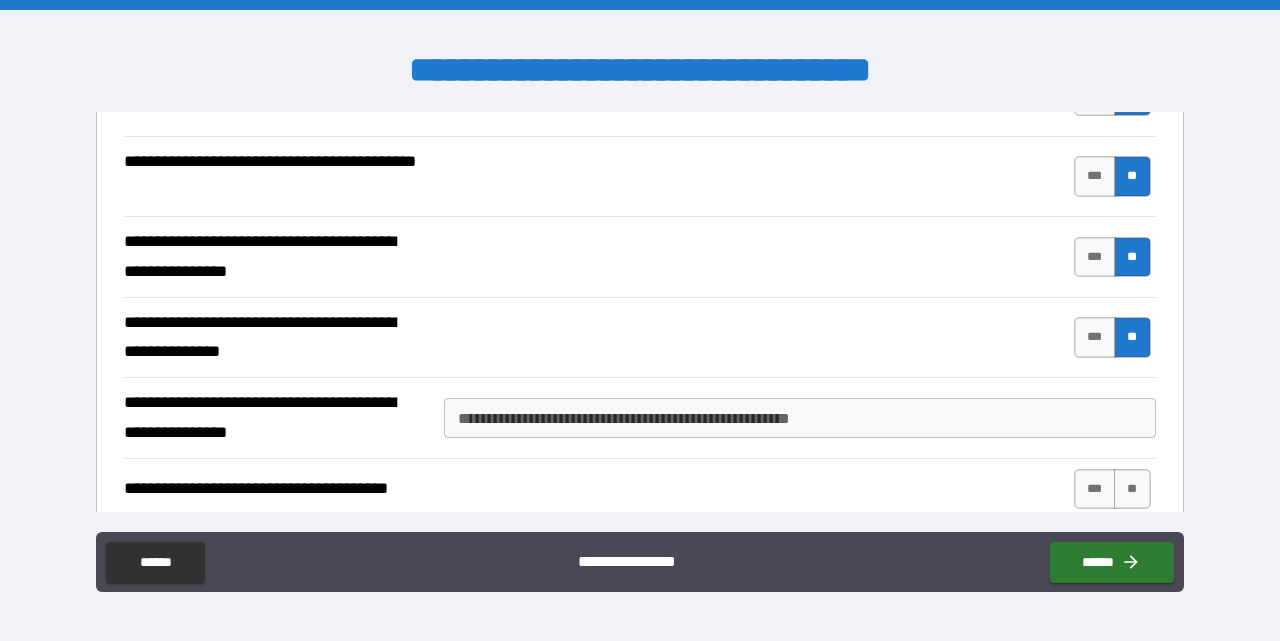 scroll, scrollTop: 653, scrollLeft: 0, axis: vertical 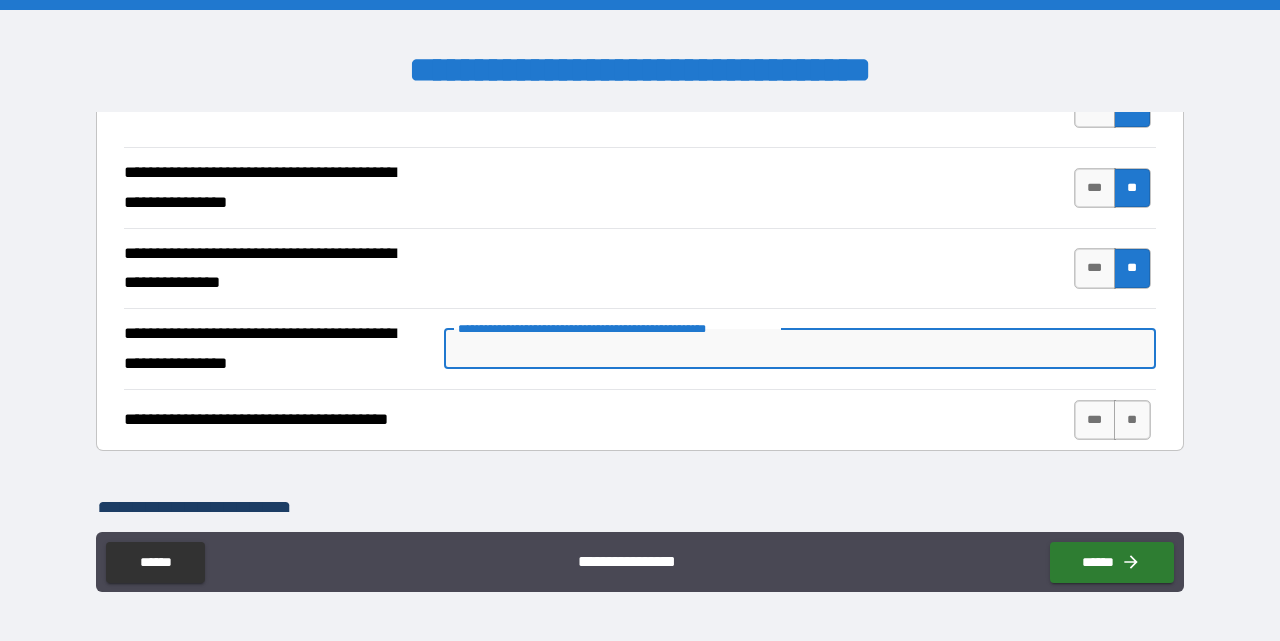 click on "**********" at bounding box center [800, 349] 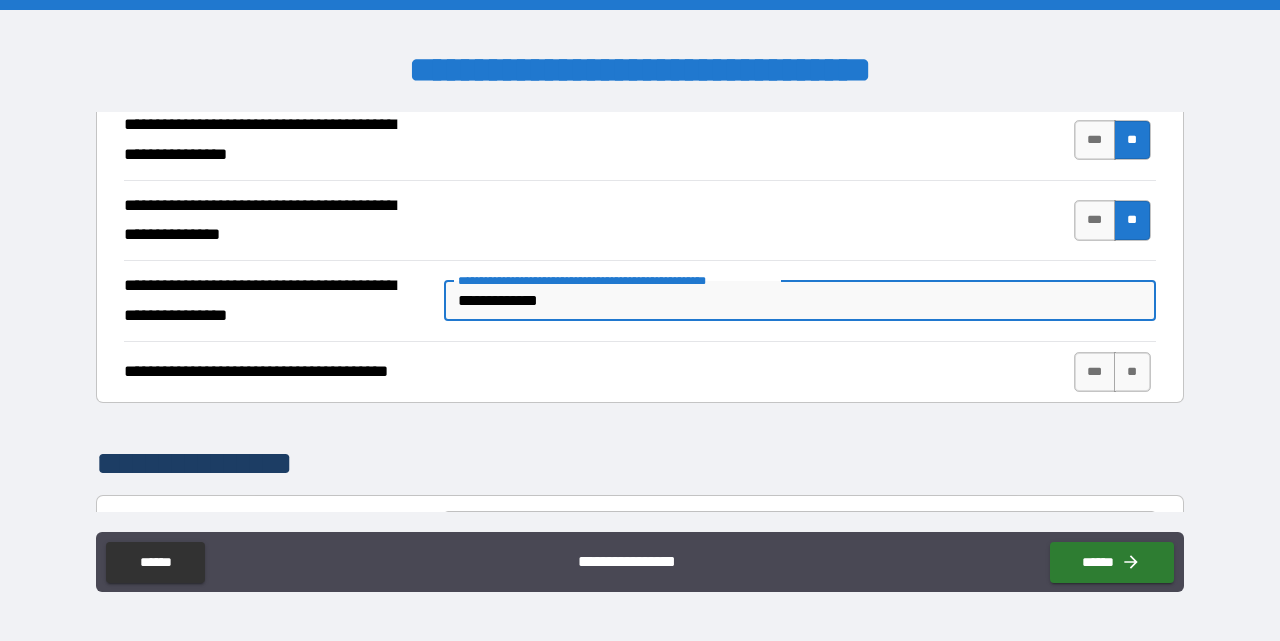 scroll, scrollTop: 703, scrollLeft: 0, axis: vertical 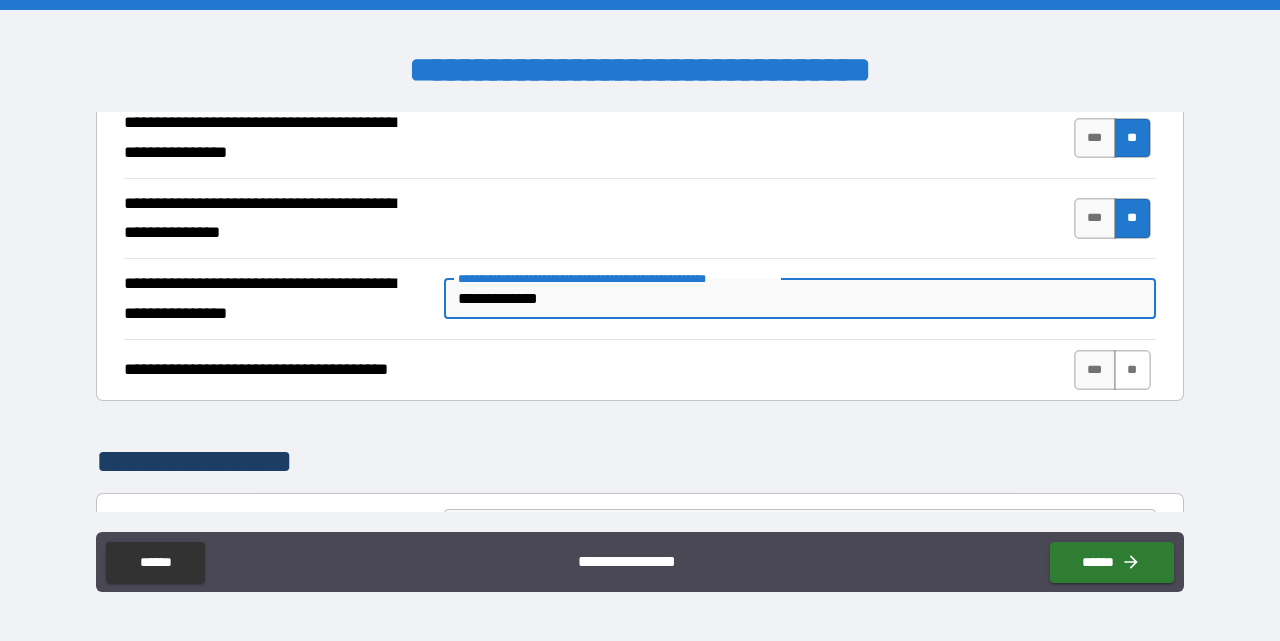 click on "**" at bounding box center [1132, 370] 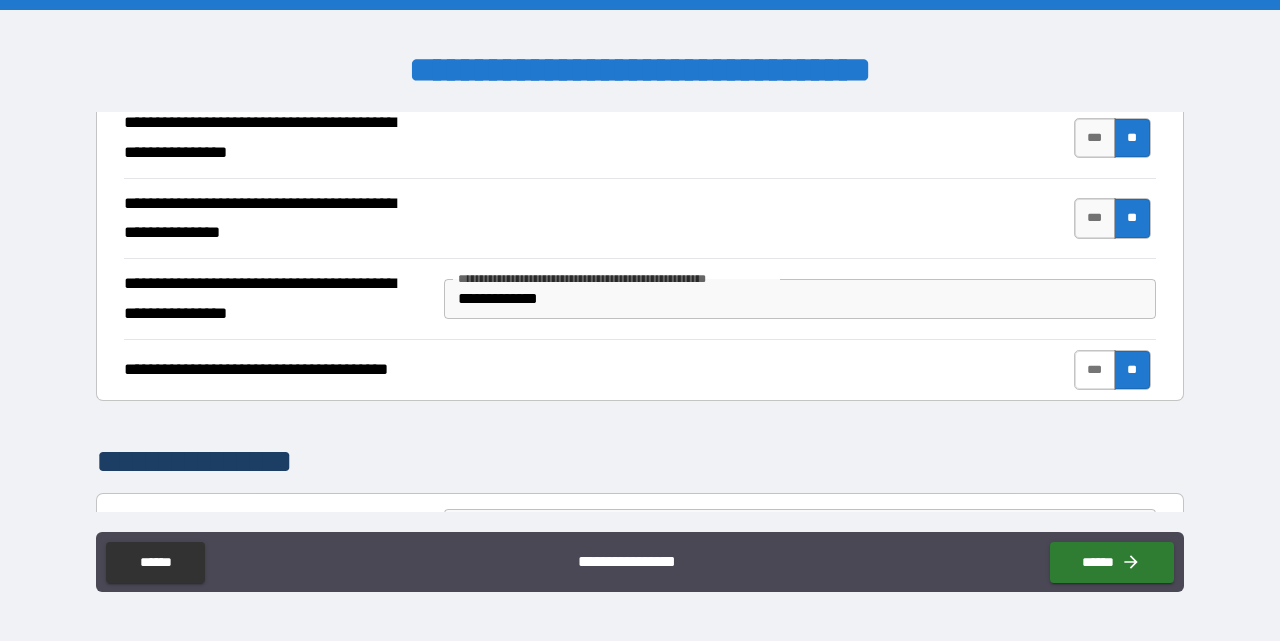 click on "***" at bounding box center [1095, 370] 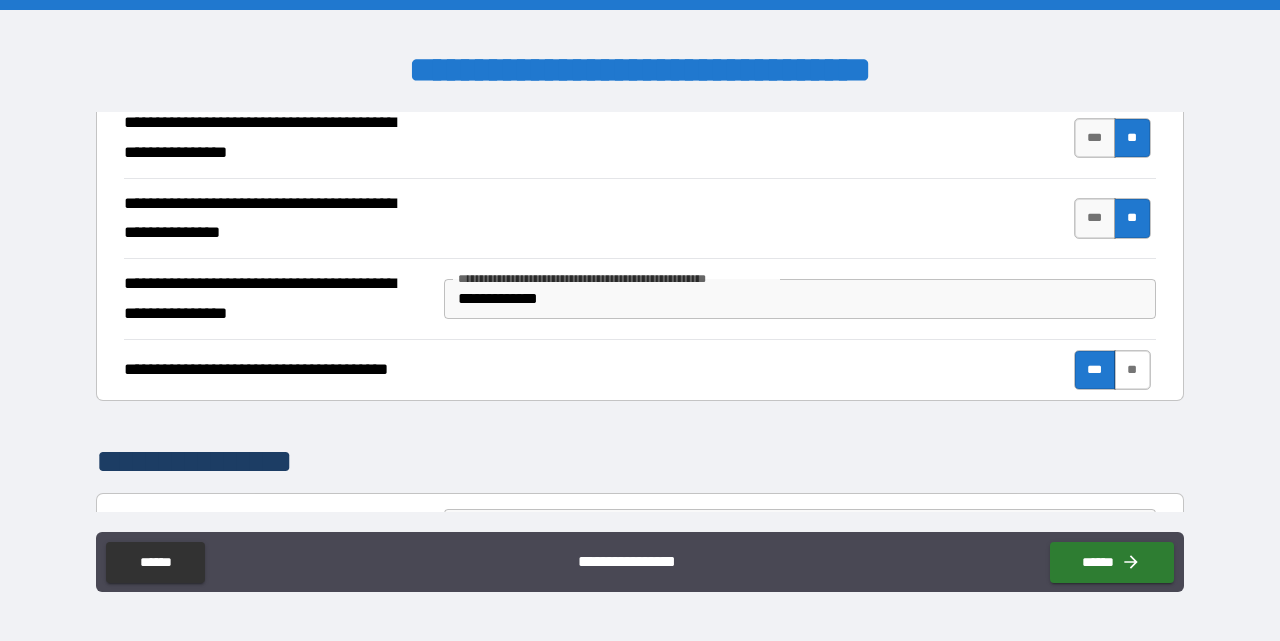 click on "**" at bounding box center [1132, 370] 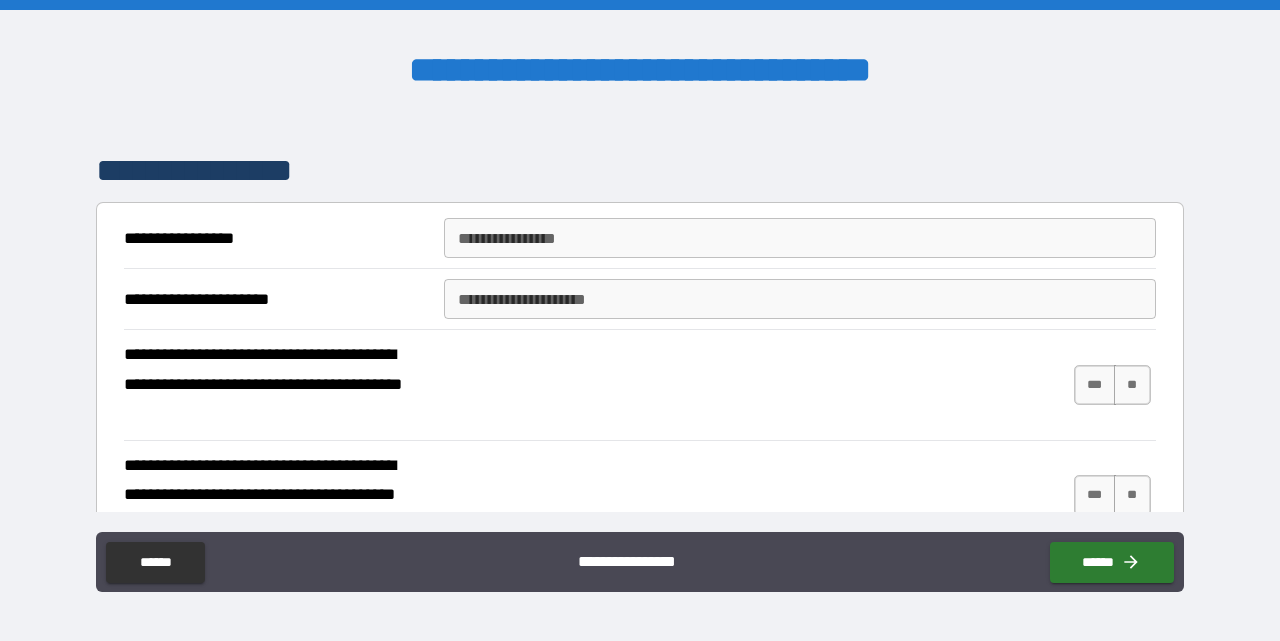 scroll, scrollTop: 996, scrollLeft: 0, axis: vertical 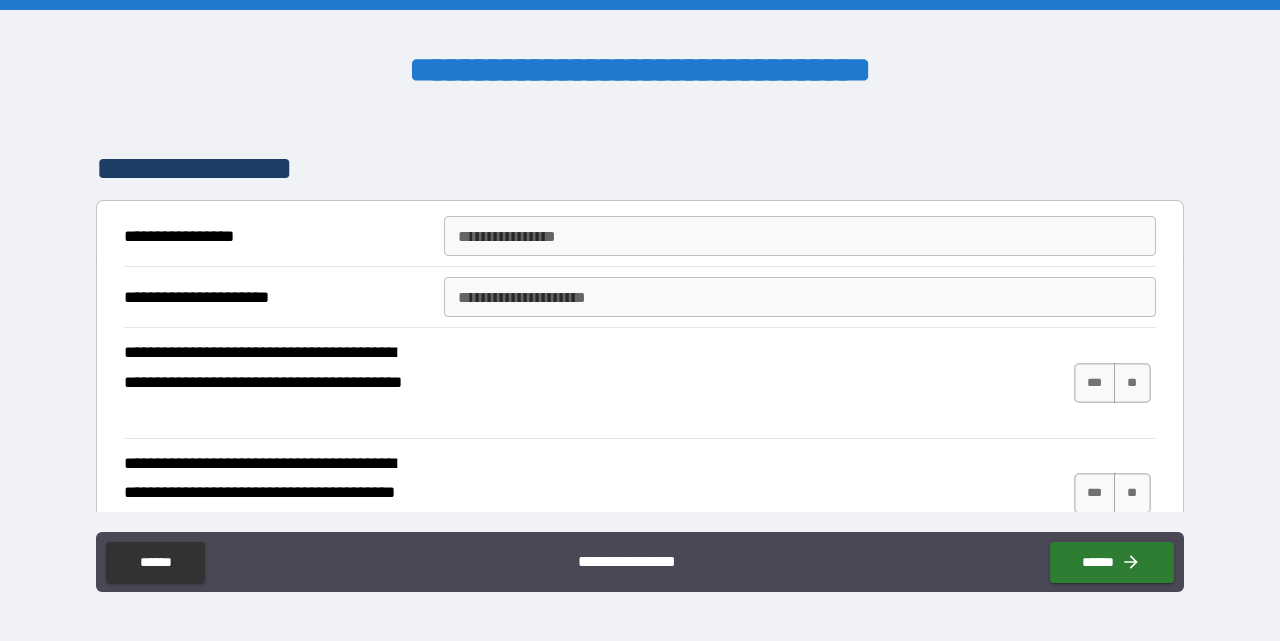 click on "**********" at bounding box center (800, 236) 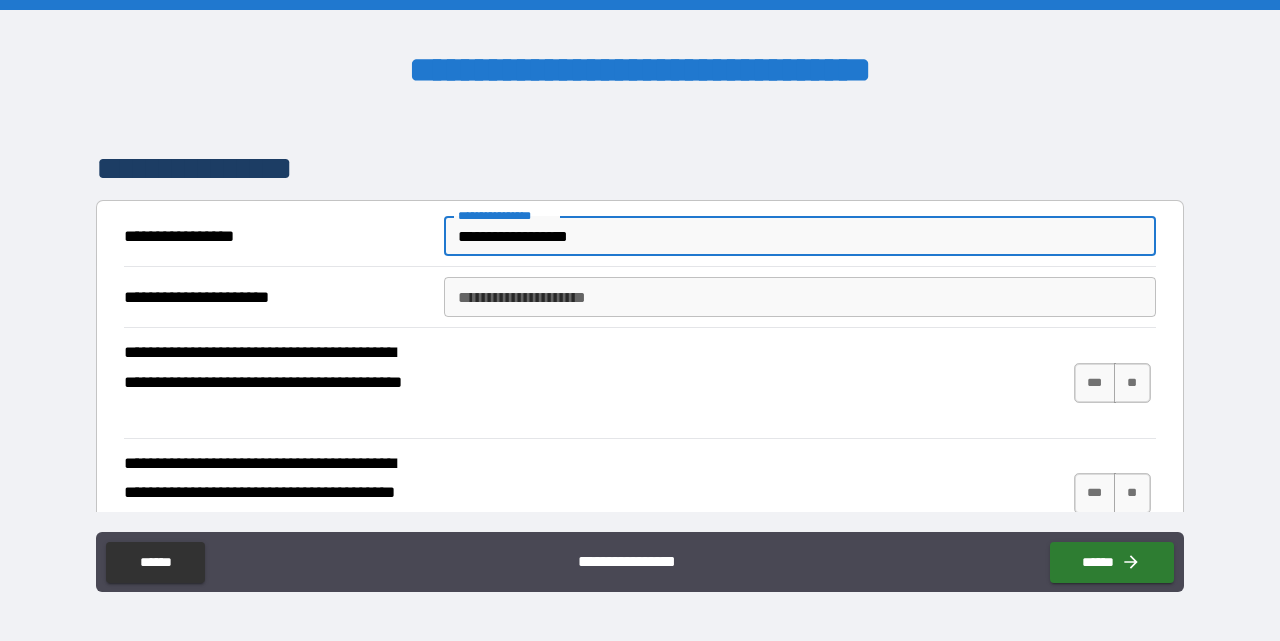 click on "**********" at bounding box center (800, 297) 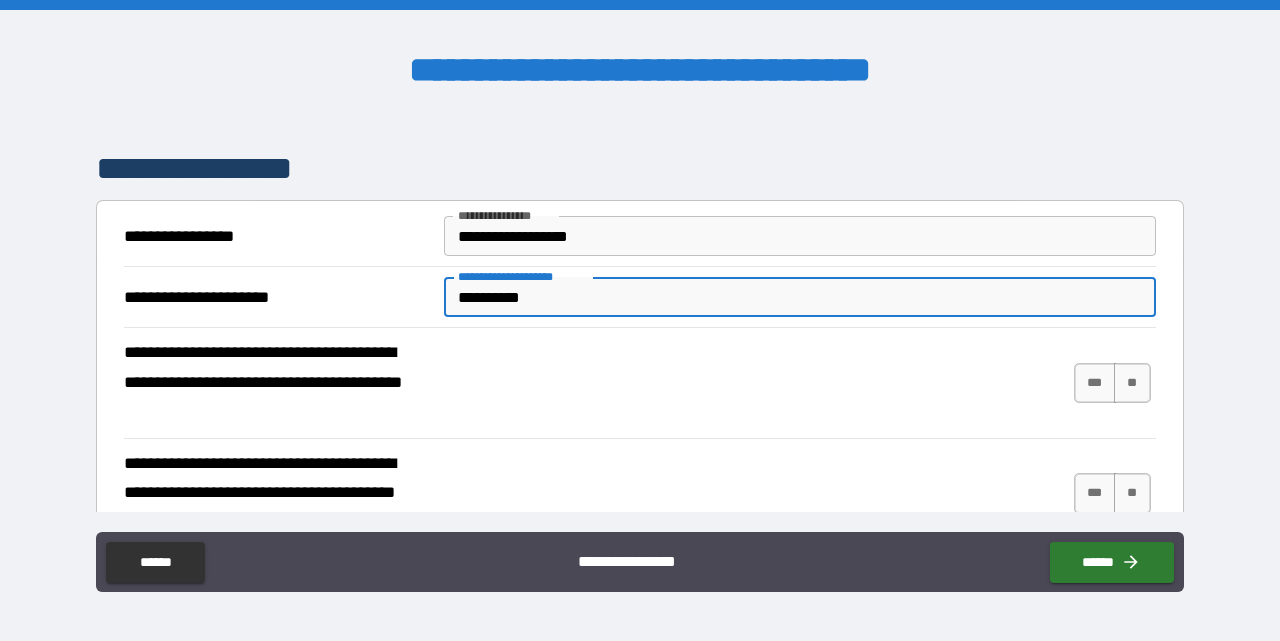 paste on "**********" 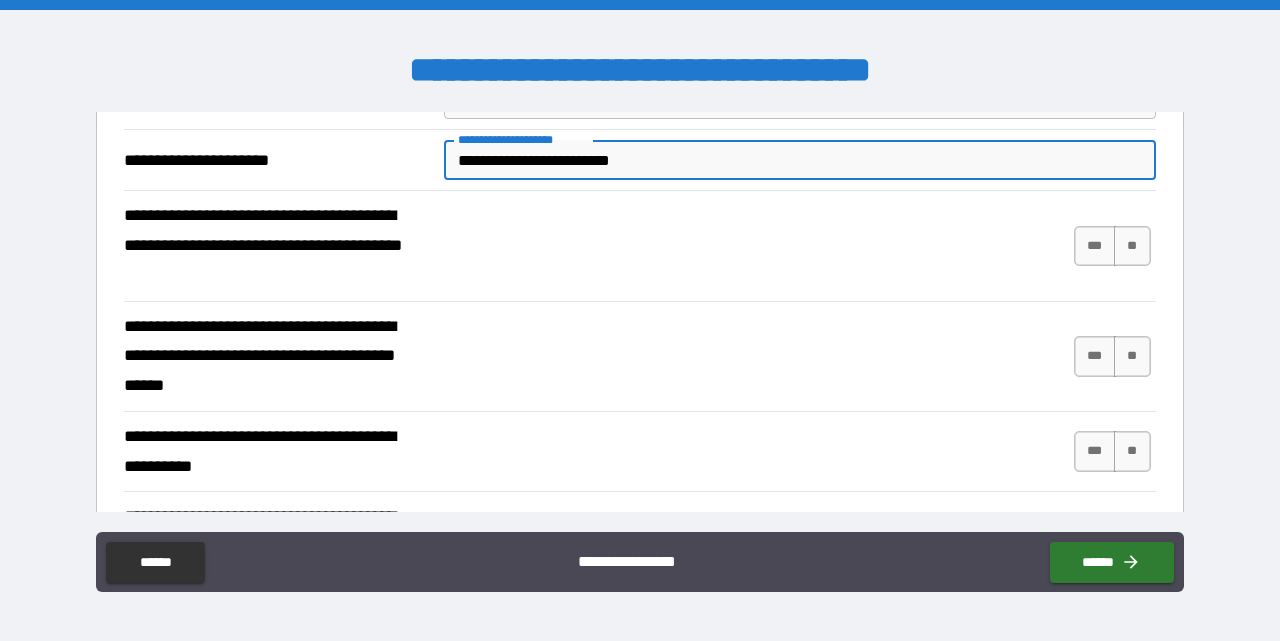 scroll, scrollTop: 1143, scrollLeft: 0, axis: vertical 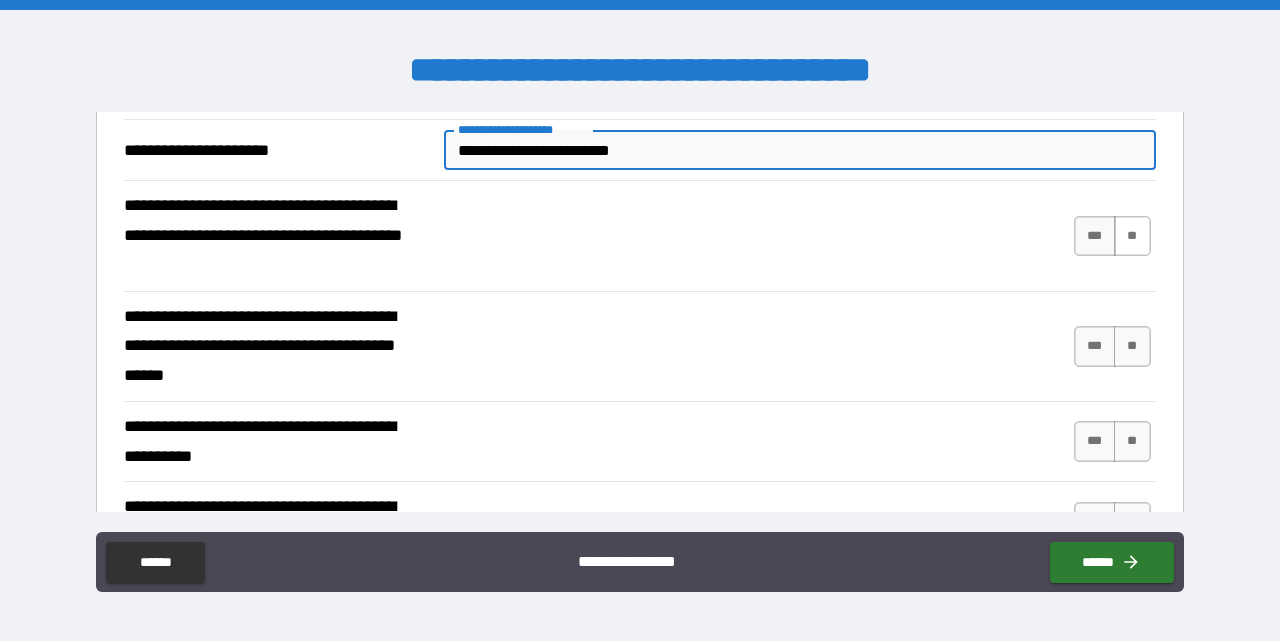 click on "**" at bounding box center [1132, 236] 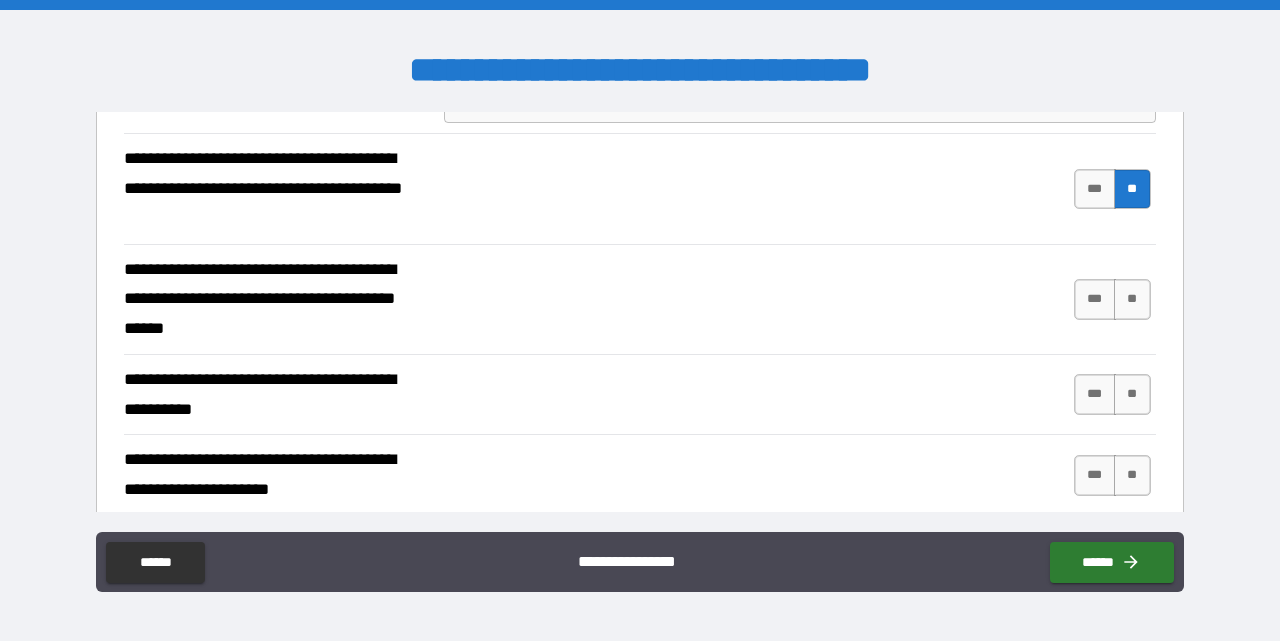 scroll, scrollTop: 1198, scrollLeft: 0, axis: vertical 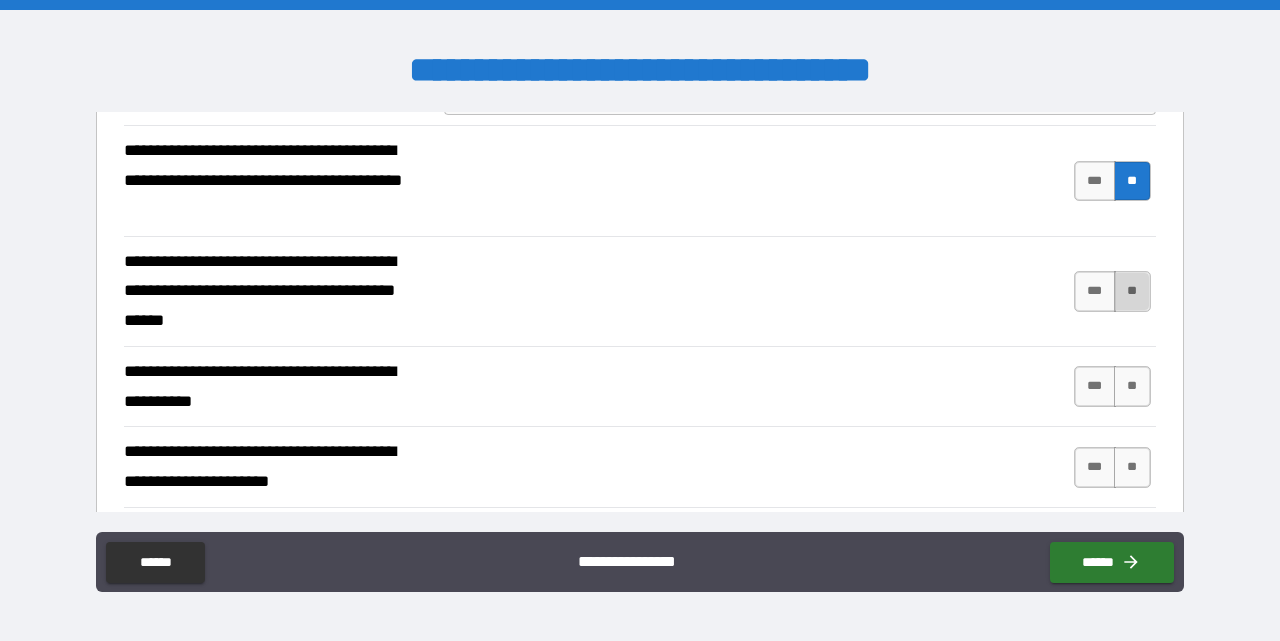 click on "**" at bounding box center [1132, 291] 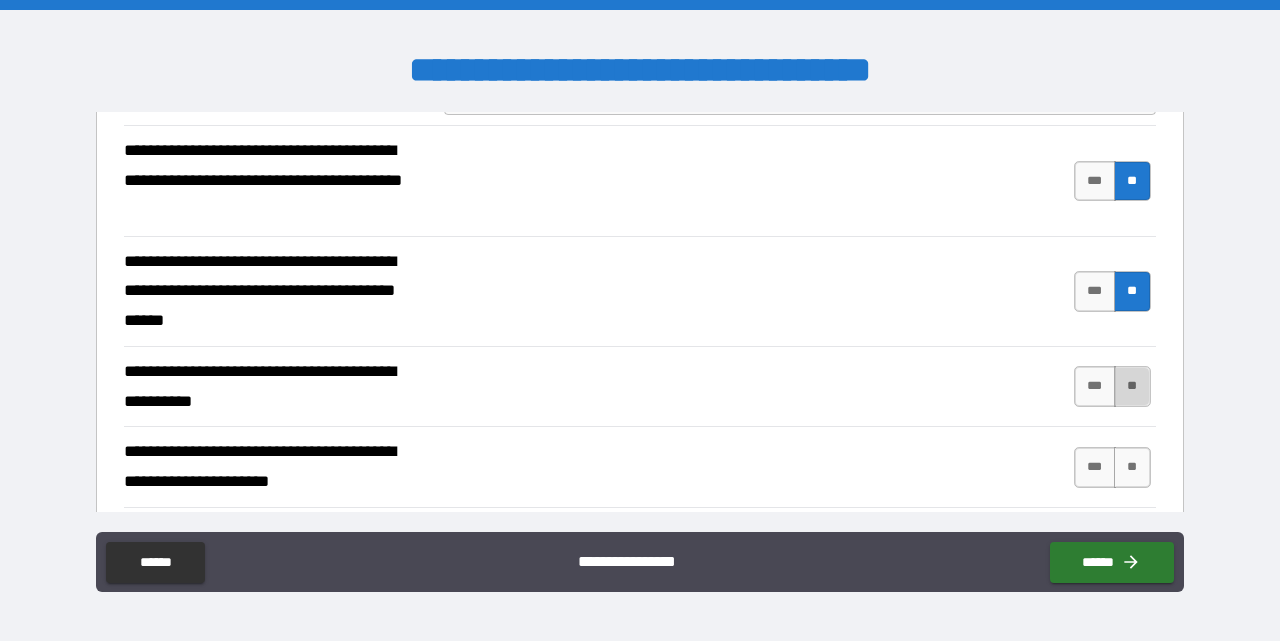 click on "**" at bounding box center (1132, 386) 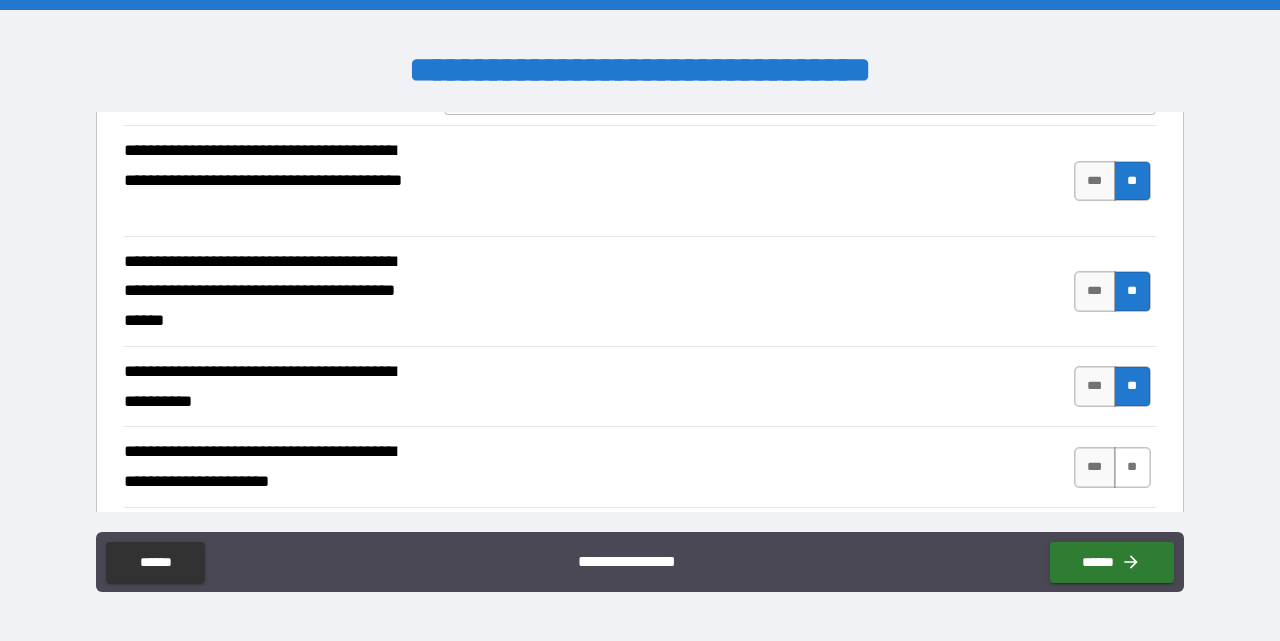 click on "**" at bounding box center [1132, 467] 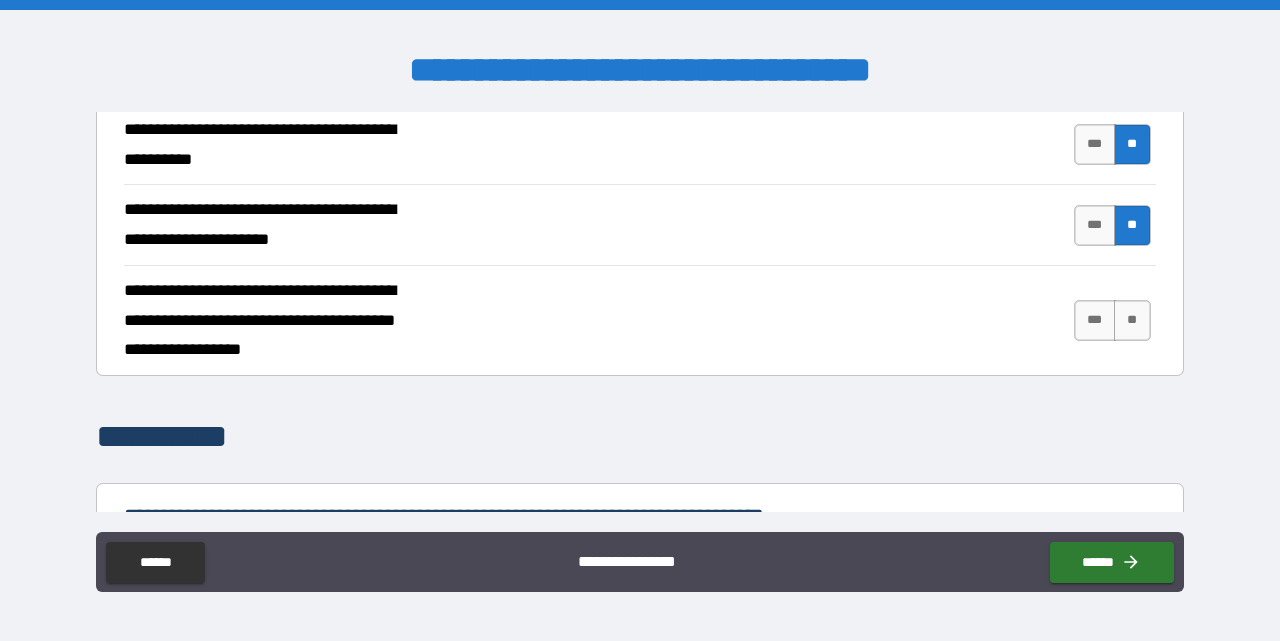 scroll, scrollTop: 1442, scrollLeft: 0, axis: vertical 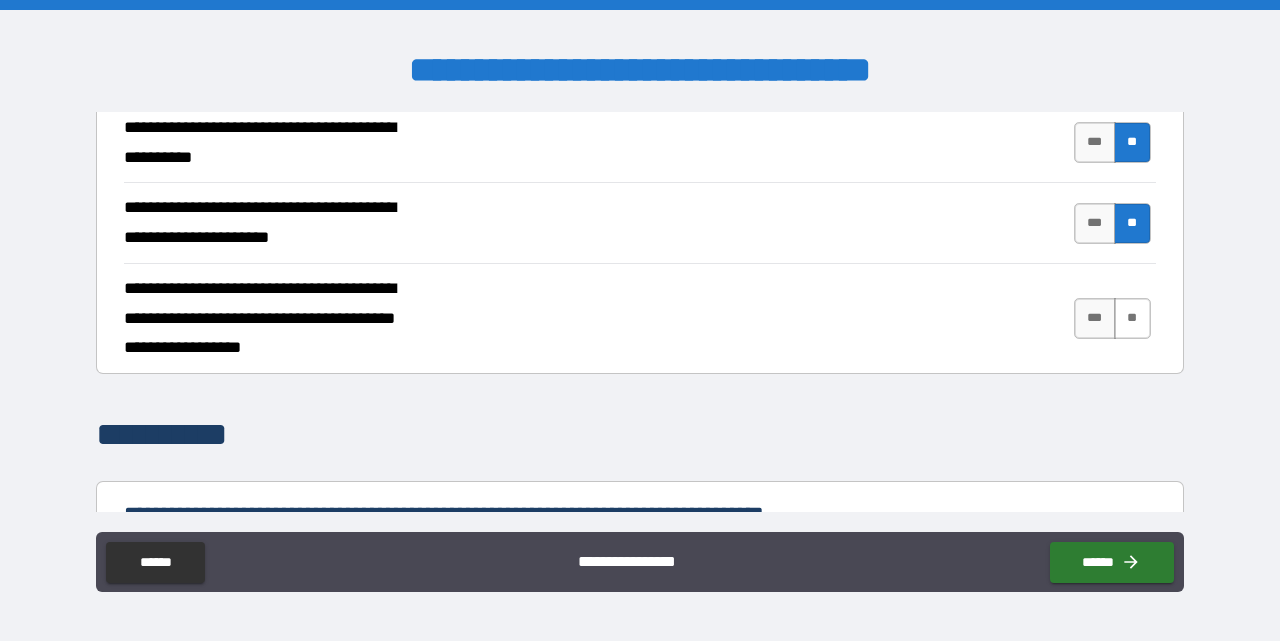 click on "**" at bounding box center [1132, 318] 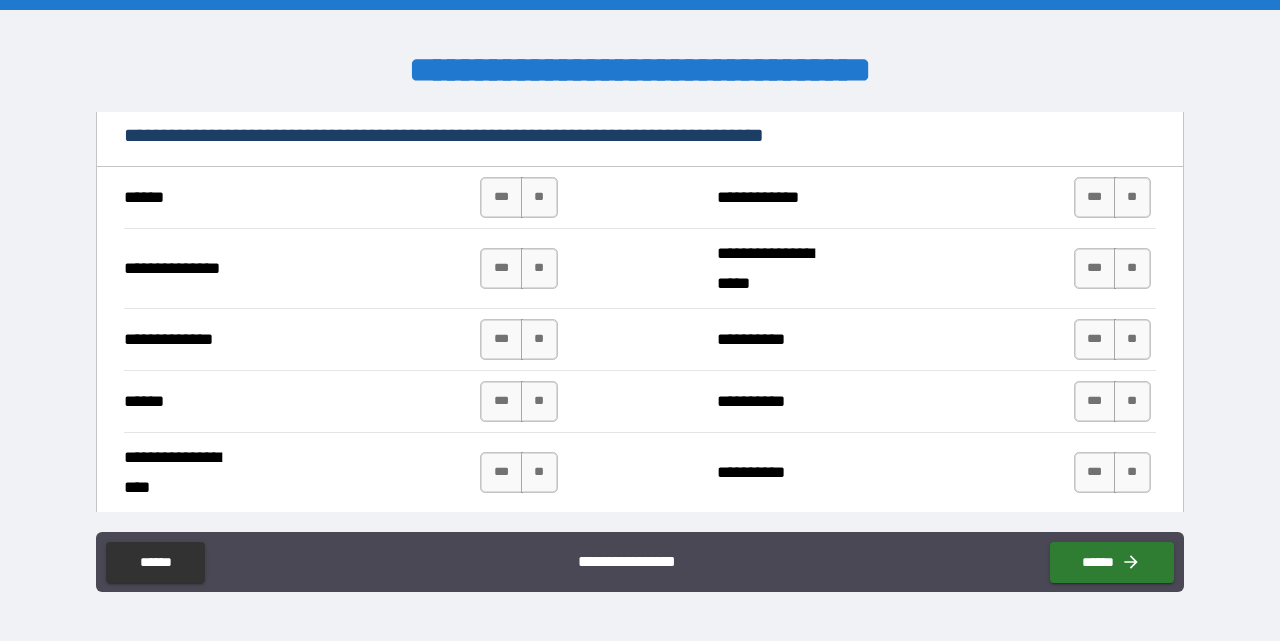 scroll, scrollTop: 1821, scrollLeft: 0, axis: vertical 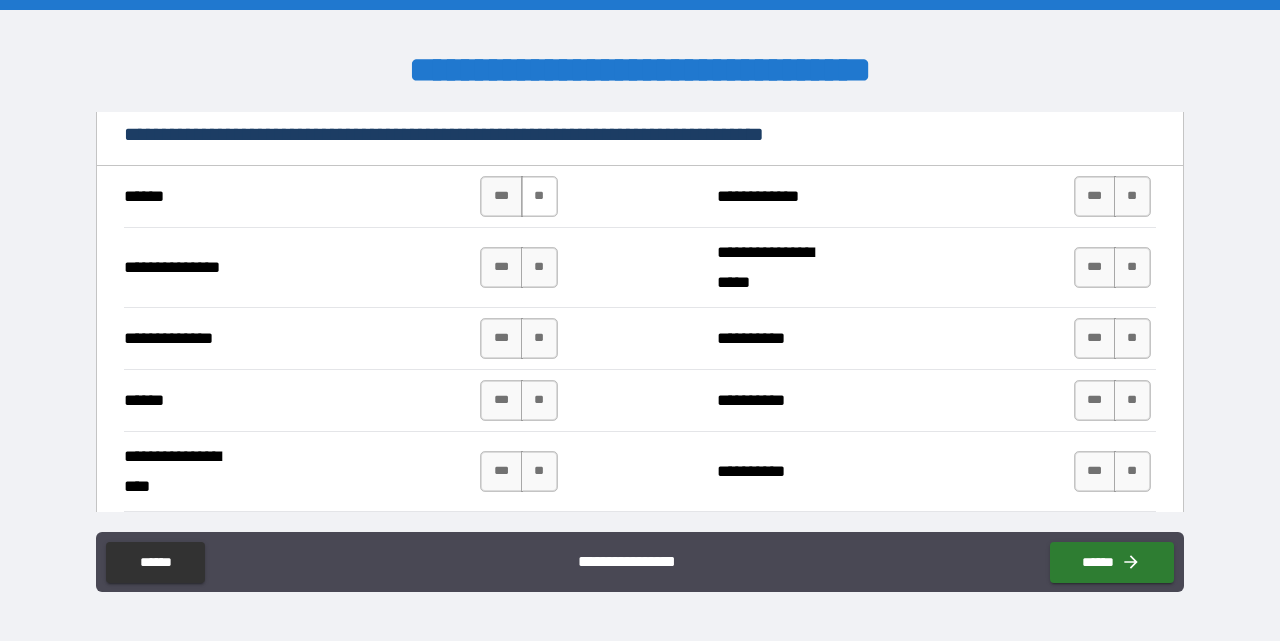 click on "**" at bounding box center (539, 196) 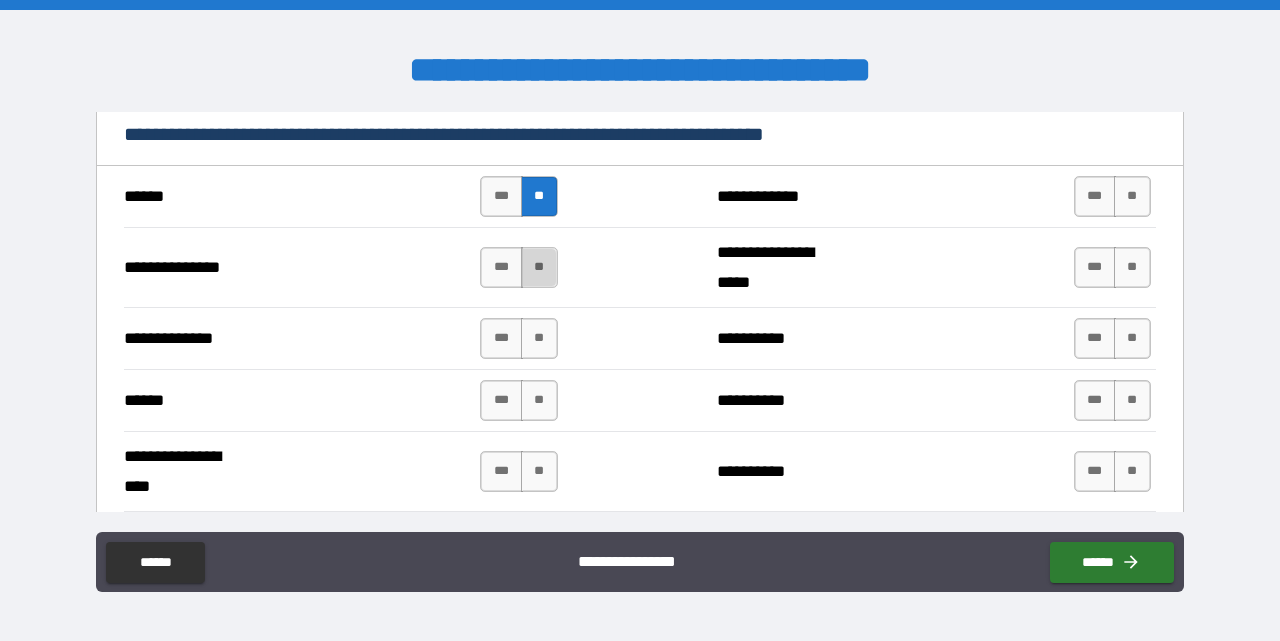 click on "**" at bounding box center [539, 267] 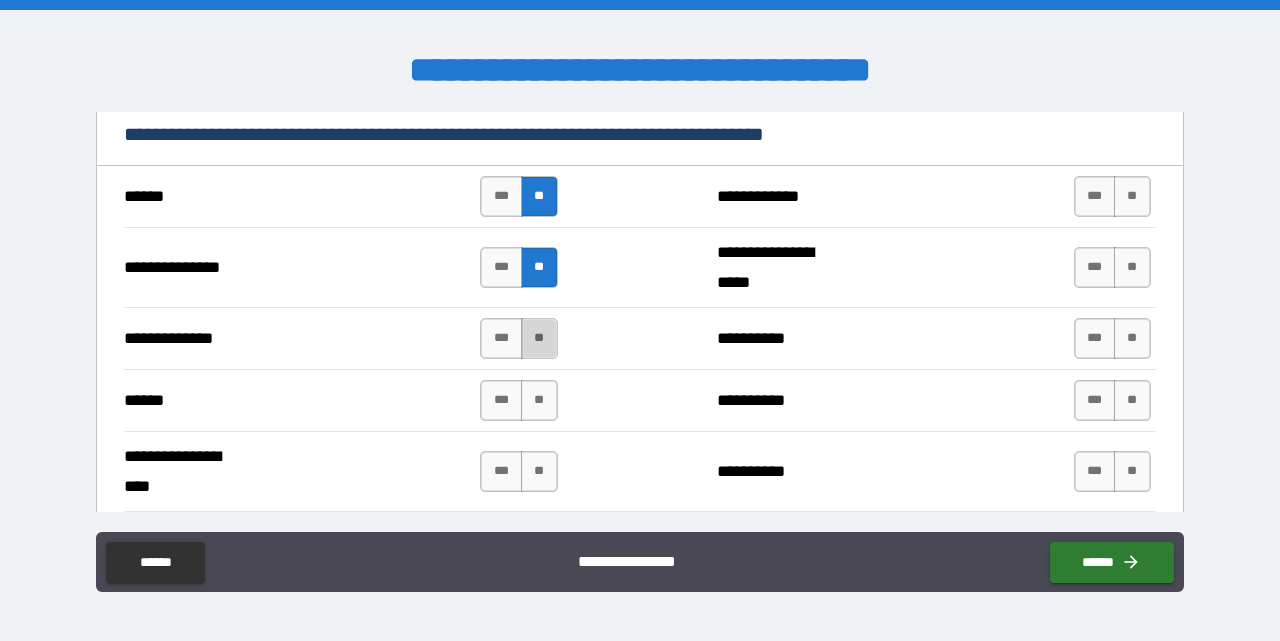 click on "**" at bounding box center (539, 338) 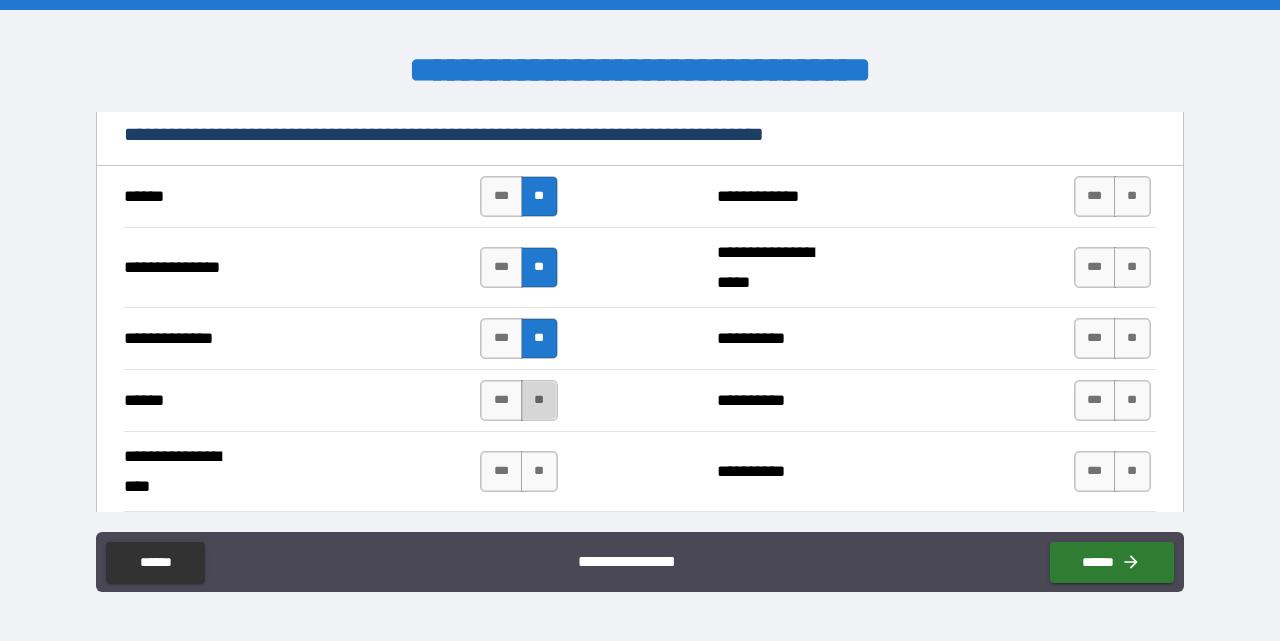 click on "**" at bounding box center (539, 400) 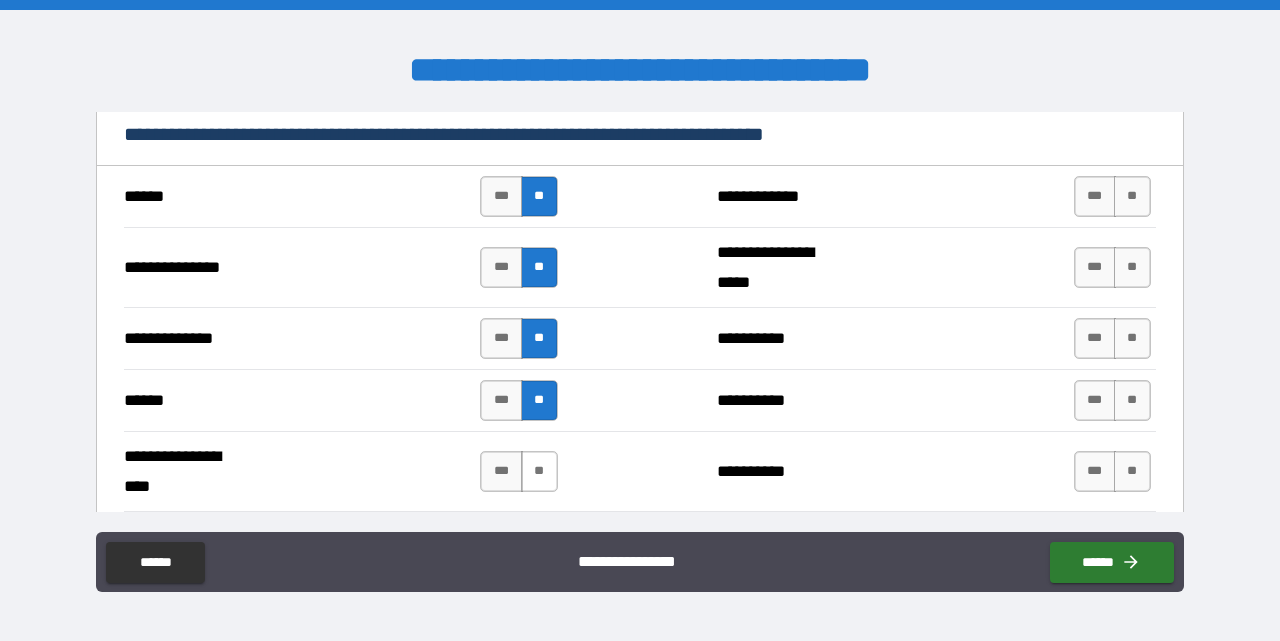 click on "**" at bounding box center [539, 471] 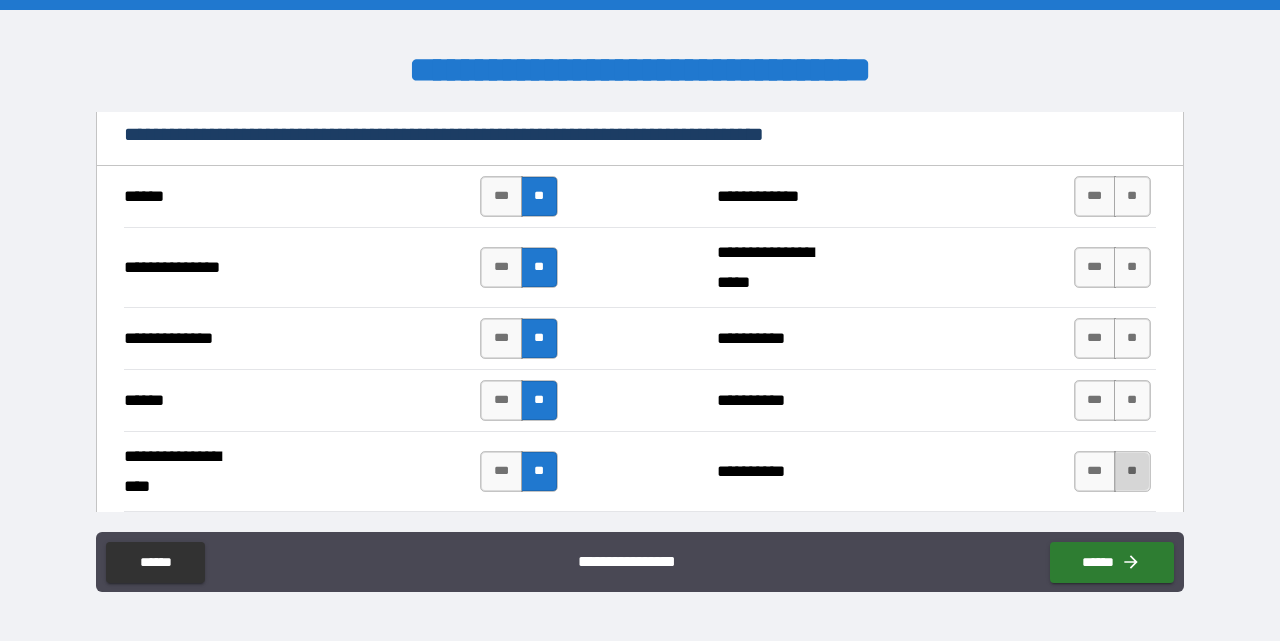 click on "**" at bounding box center (1132, 471) 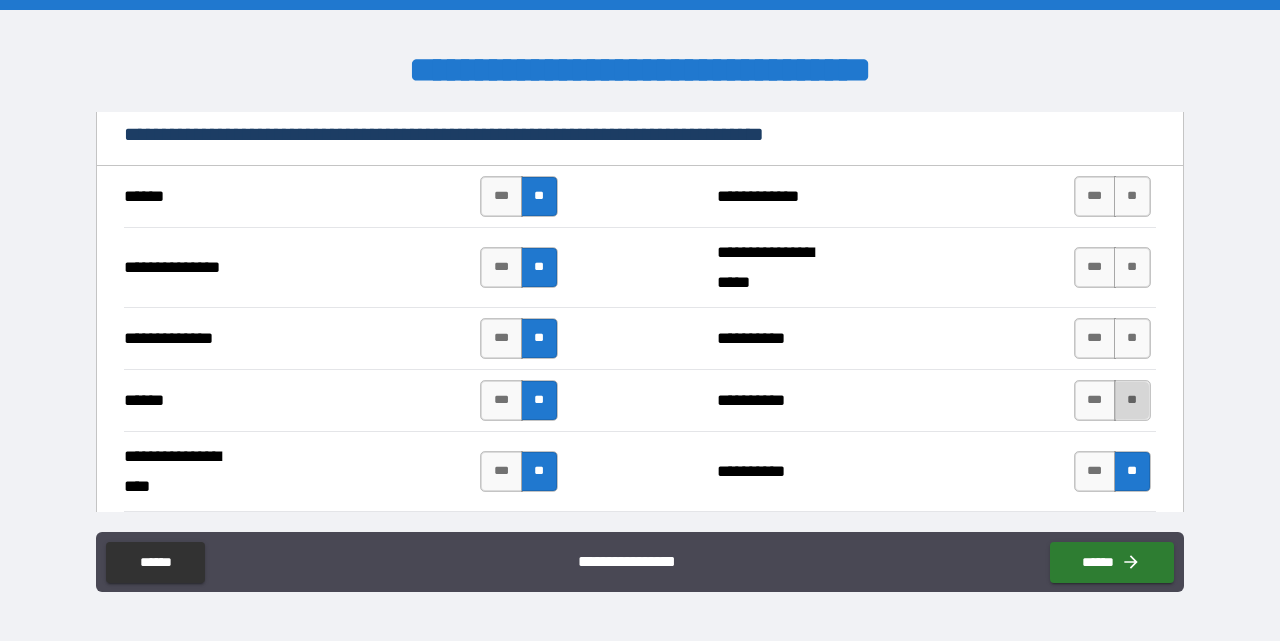 click on "**" at bounding box center [1132, 400] 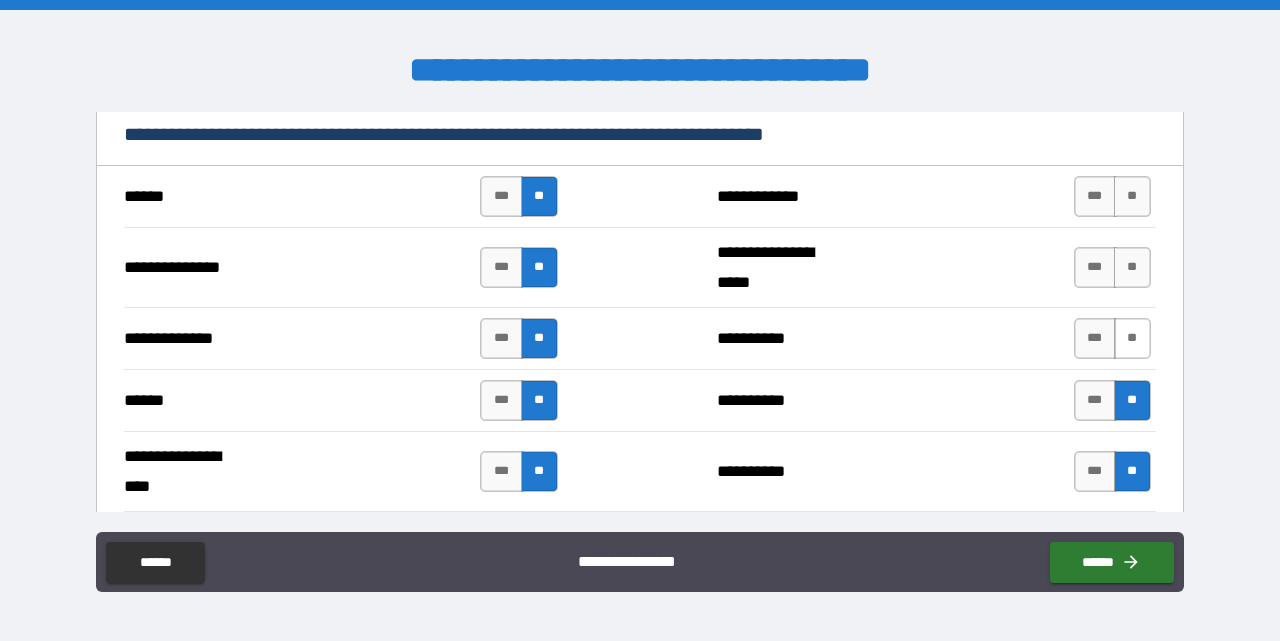 click on "**" at bounding box center [1132, 338] 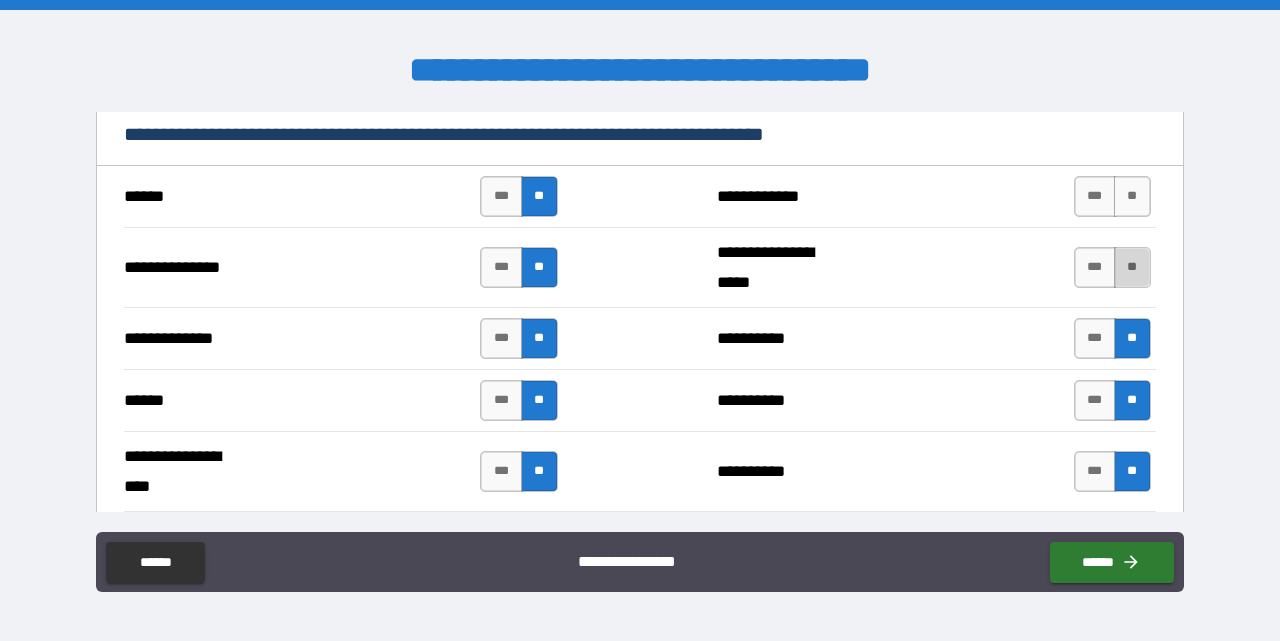 click on "**" at bounding box center [1132, 267] 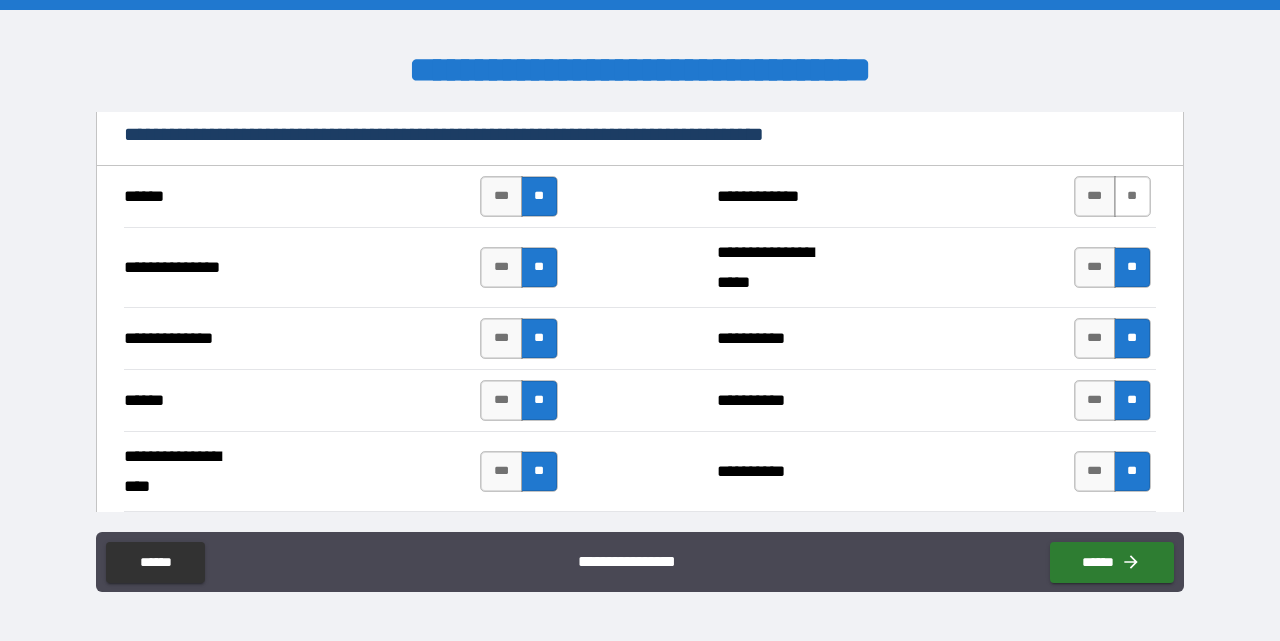 click on "**" at bounding box center (1132, 196) 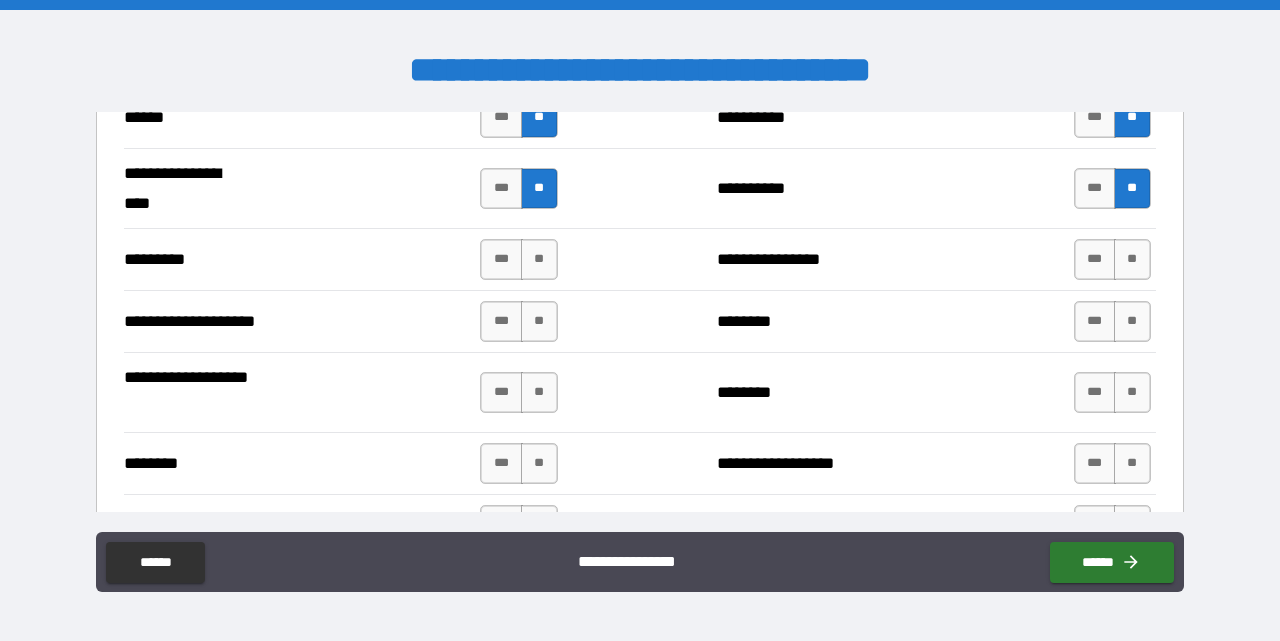 scroll, scrollTop: 2105, scrollLeft: 0, axis: vertical 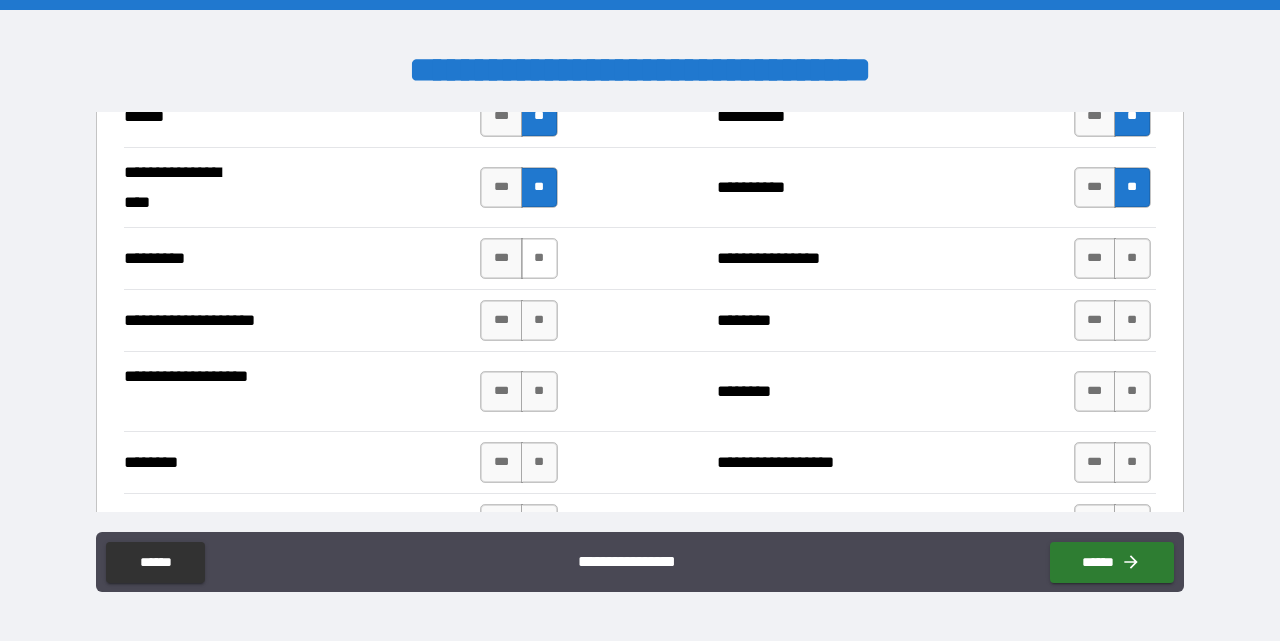 click on "**" at bounding box center (539, 258) 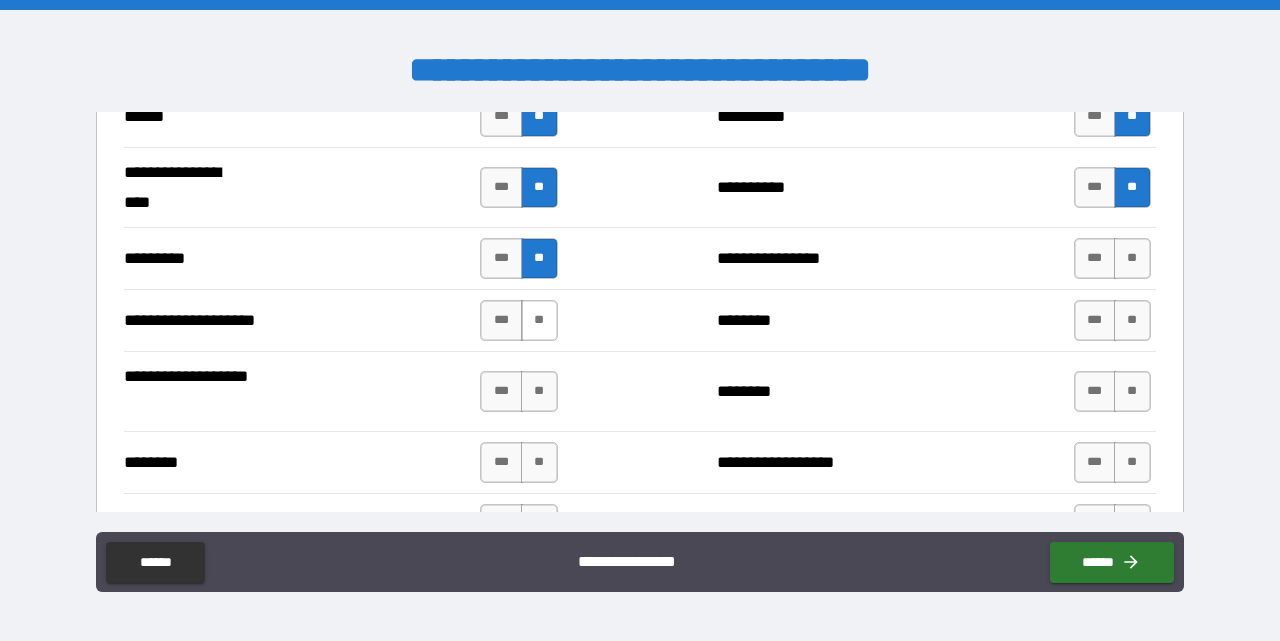 click on "**" at bounding box center (539, 320) 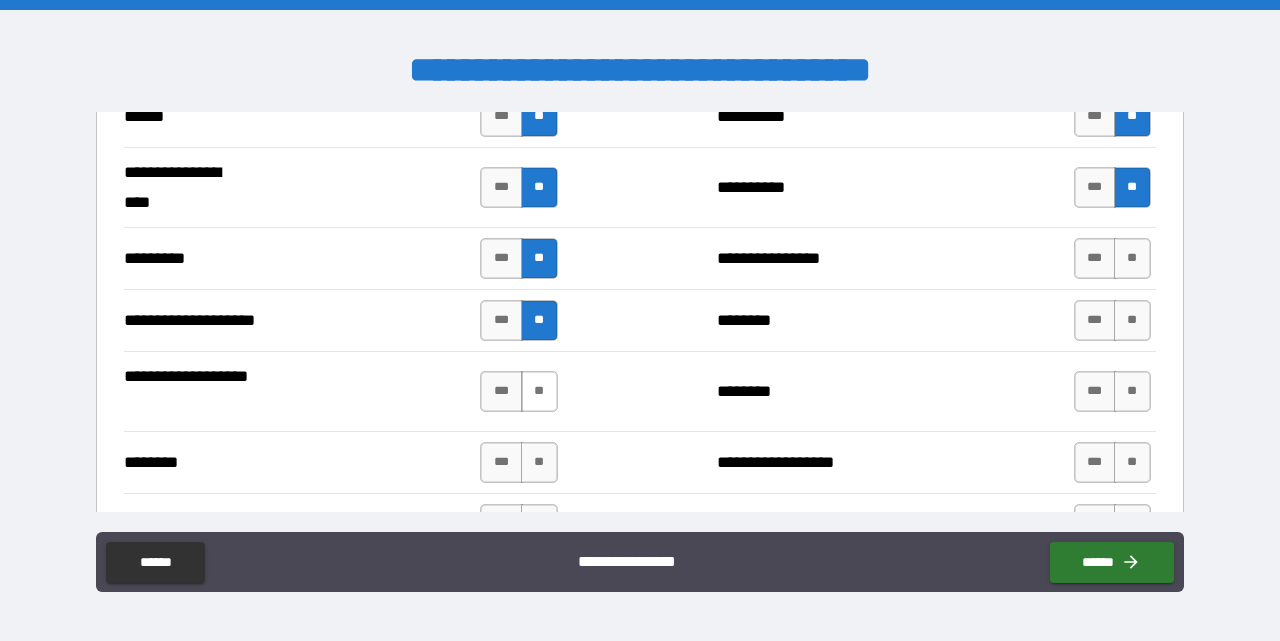 click on "**" at bounding box center (539, 391) 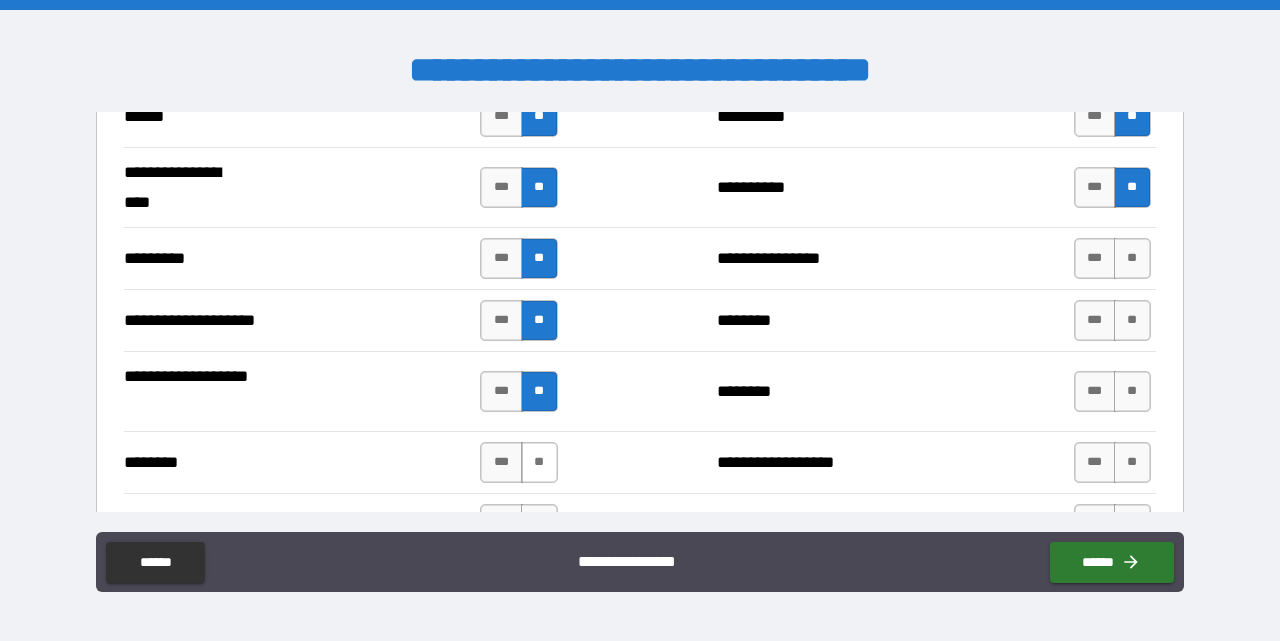 click on "**" at bounding box center (539, 462) 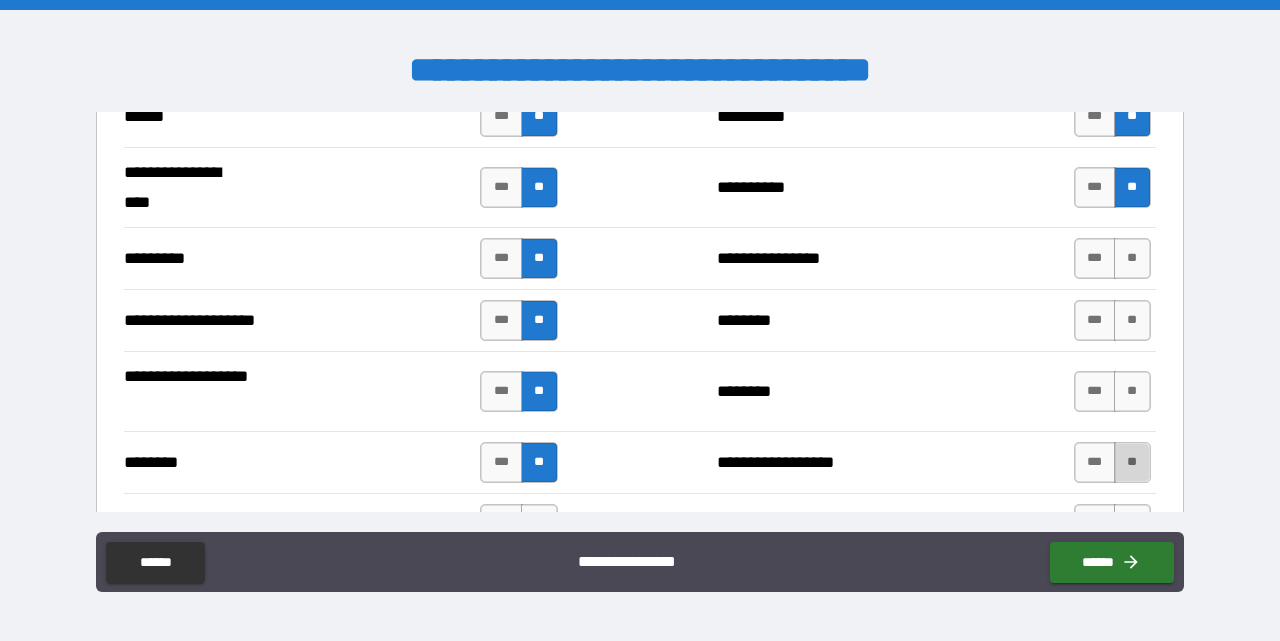 click on "**" at bounding box center [1132, 462] 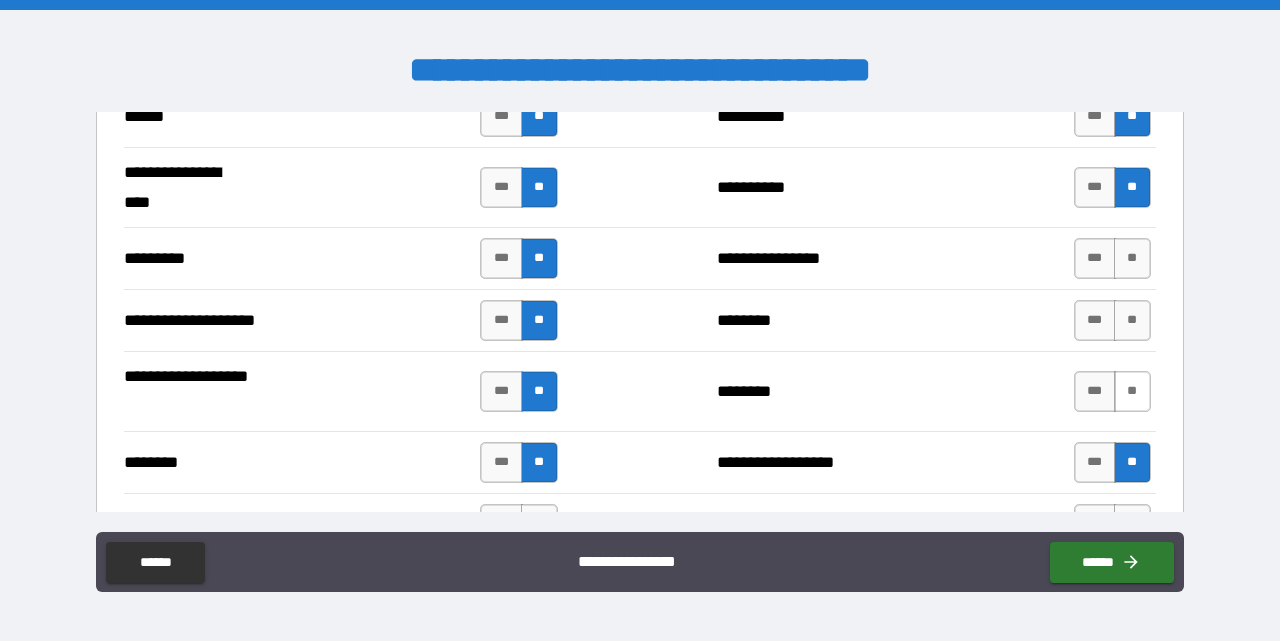 click on "**" at bounding box center [1132, 391] 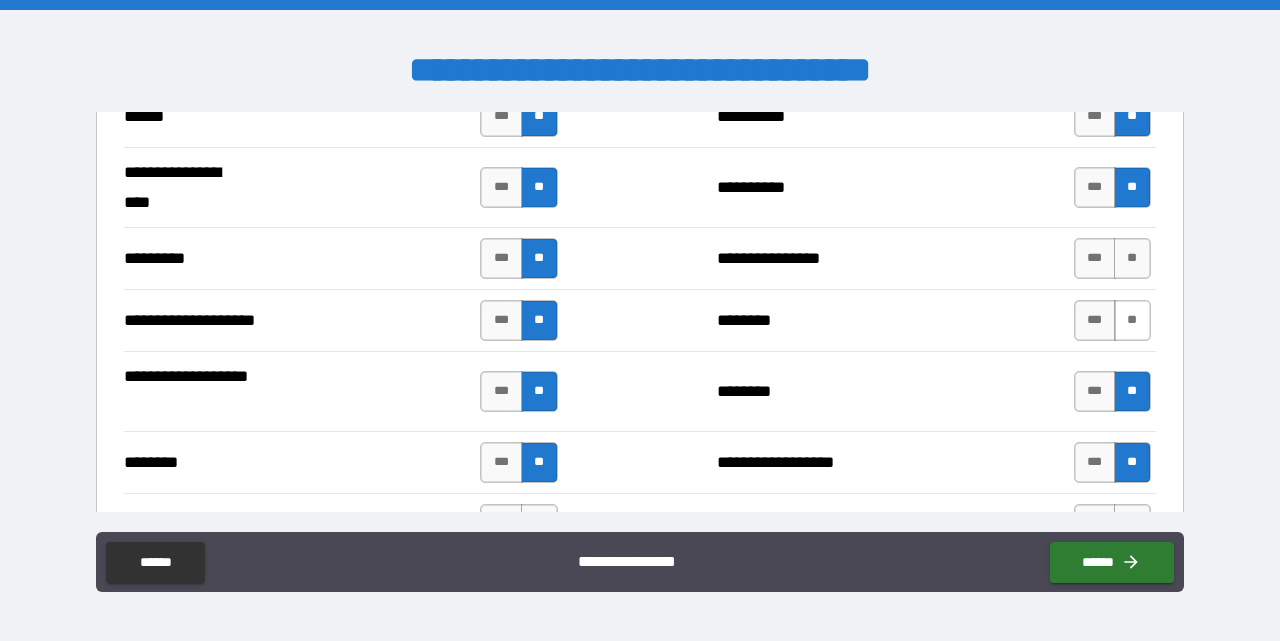 click on "**" at bounding box center [1132, 320] 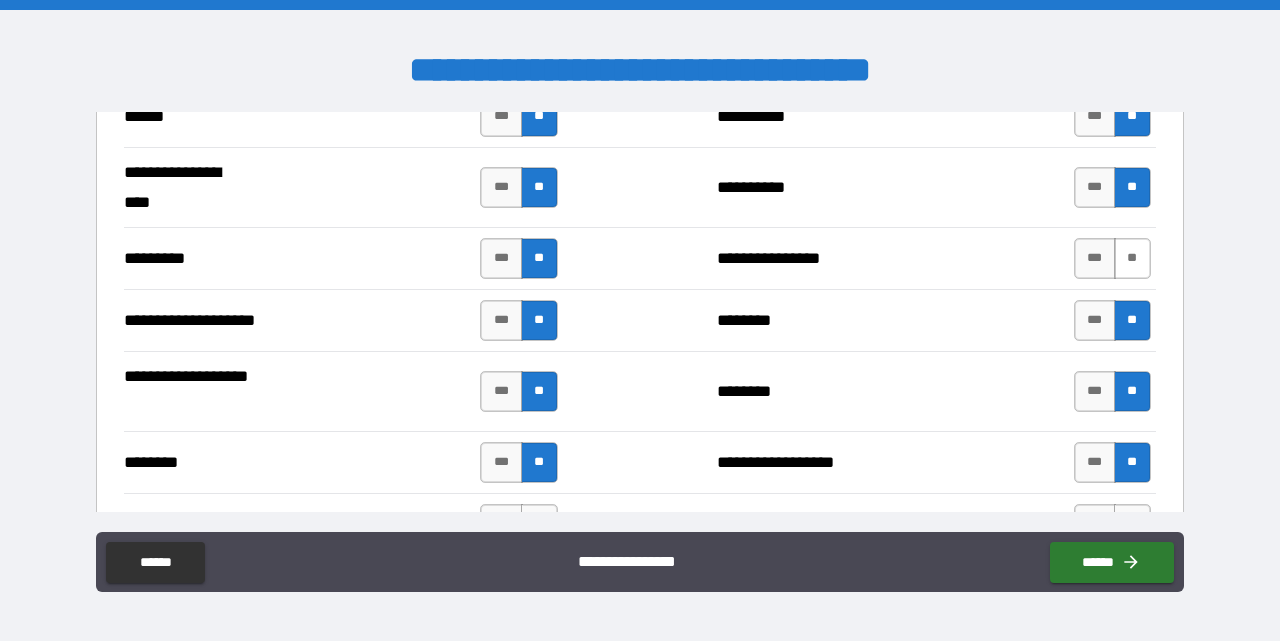 click on "**" at bounding box center [1132, 258] 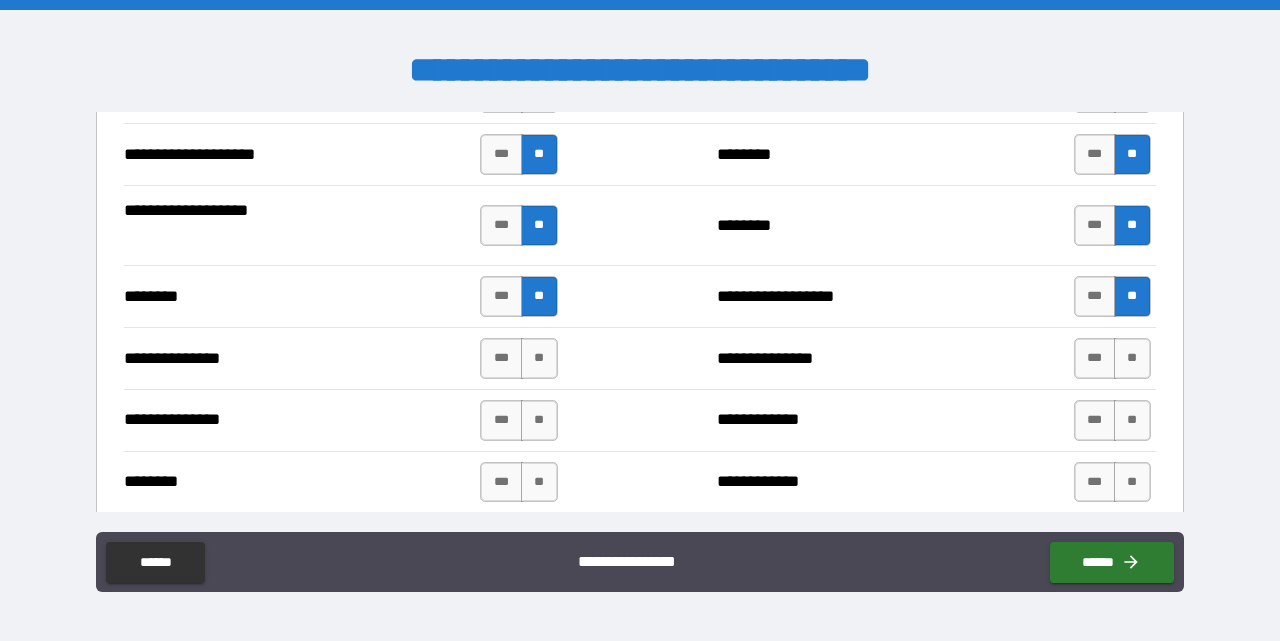 scroll, scrollTop: 2305, scrollLeft: 0, axis: vertical 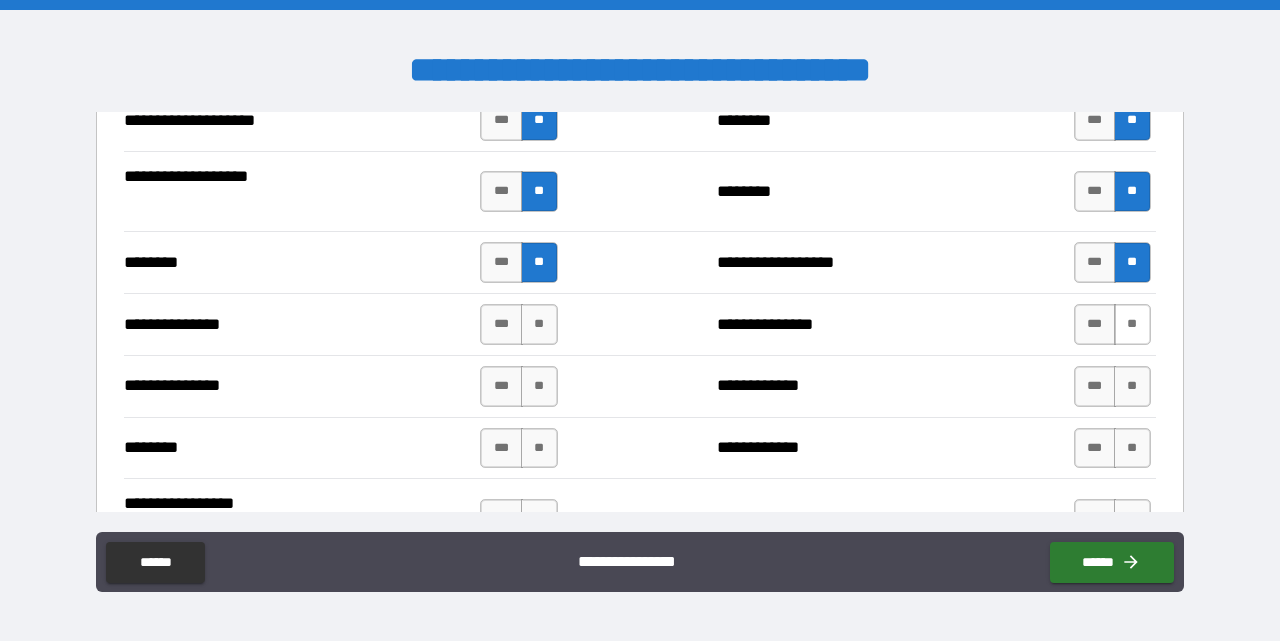 click on "**" at bounding box center (1132, 324) 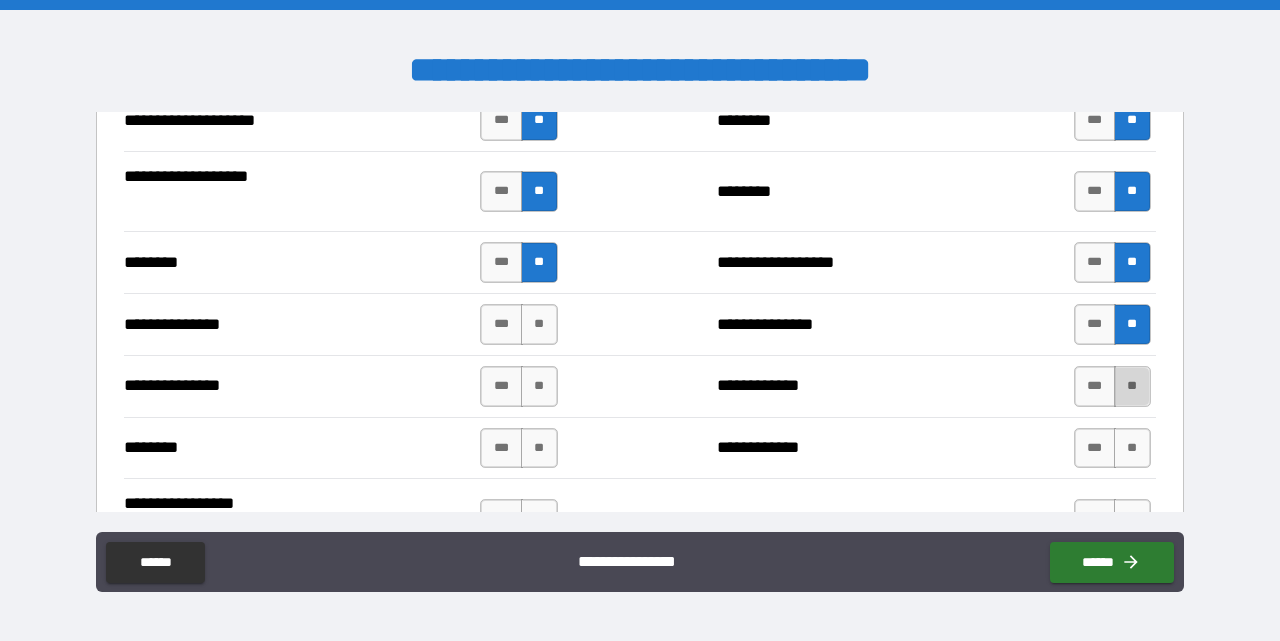 click on "**" at bounding box center (1132, 386) 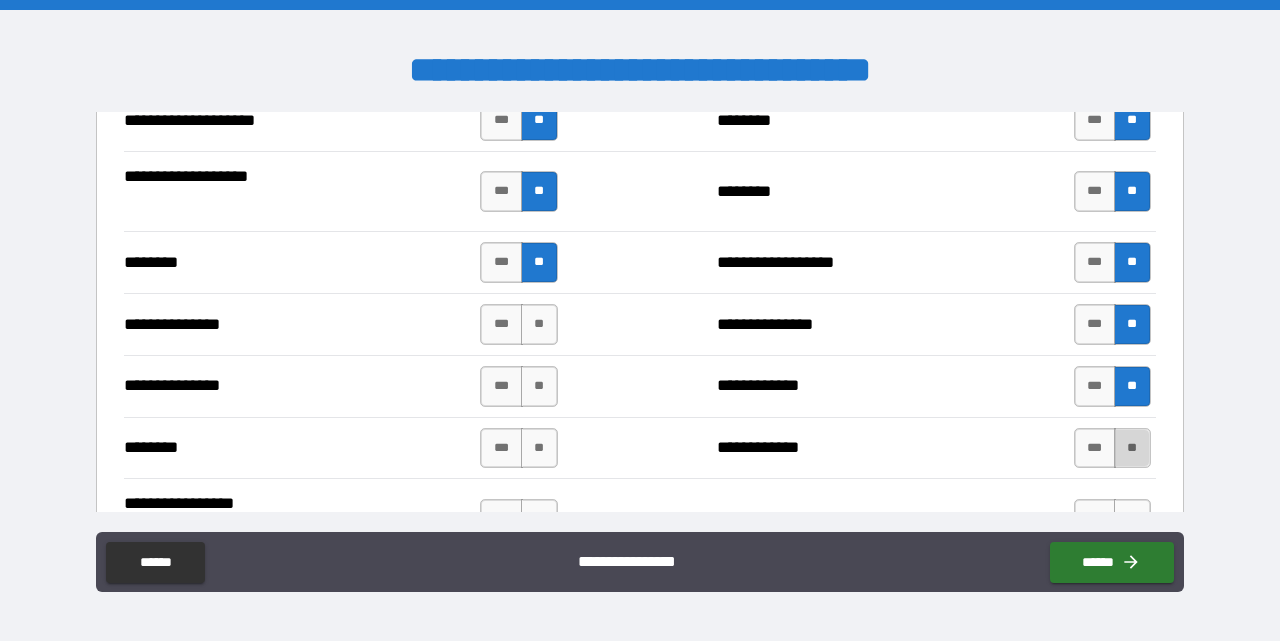 click on "**" at bounding box center [1132, 448] 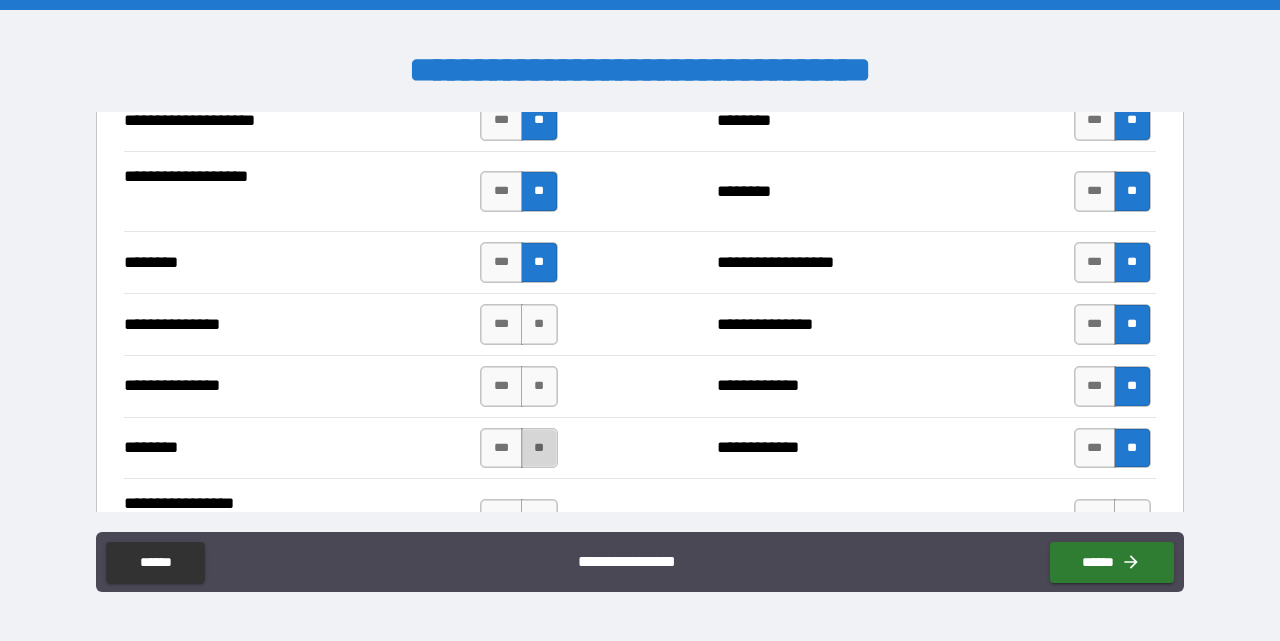 click on "**" at bounding box center [539, 448] 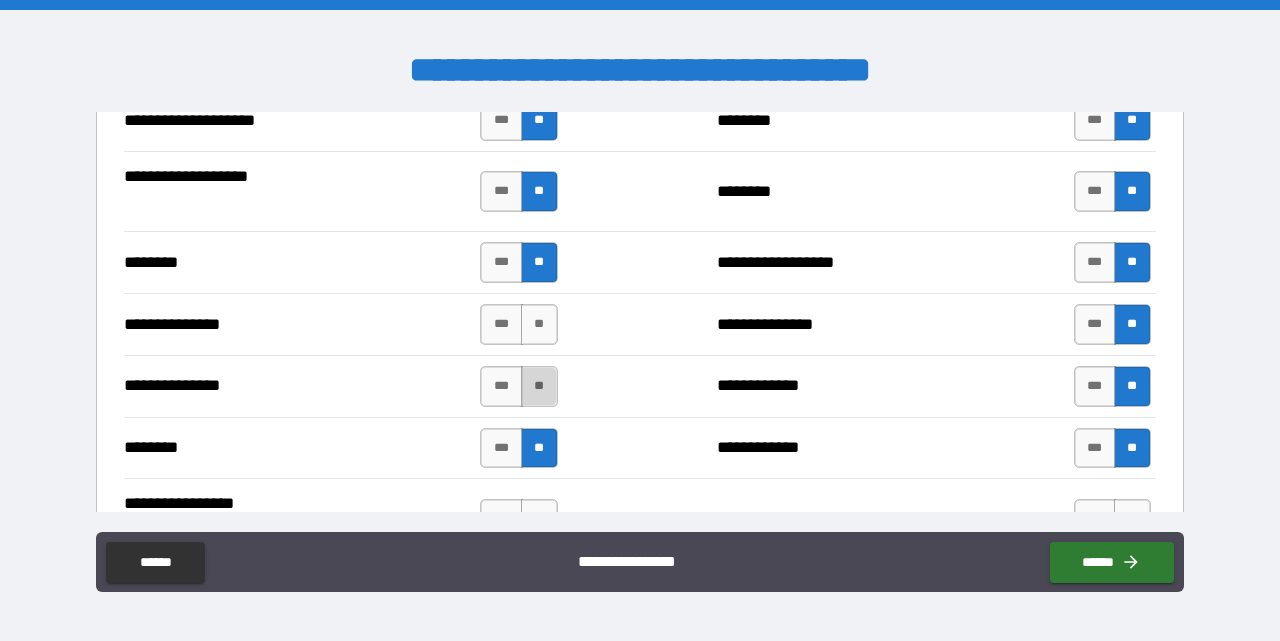 click on "**" at bounding box center (539, 386) 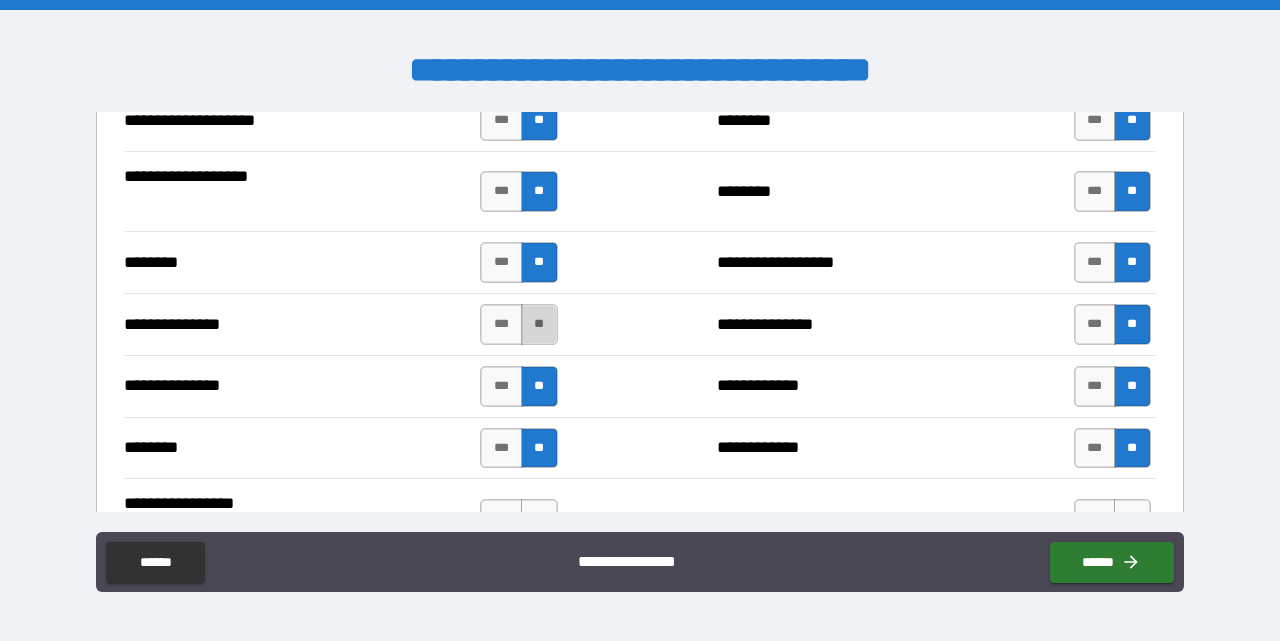 click on "**" at bounding box center (539, 324) 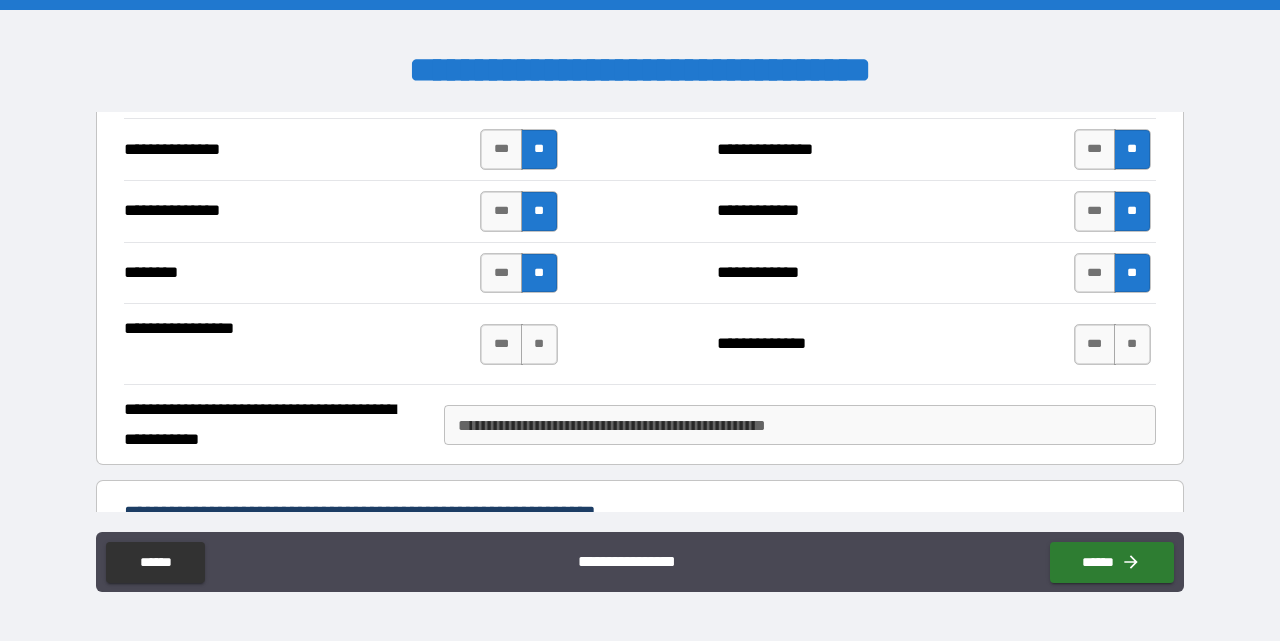 scroll, scrollTop: 2490, scrollLeft: 0, axis: vertical 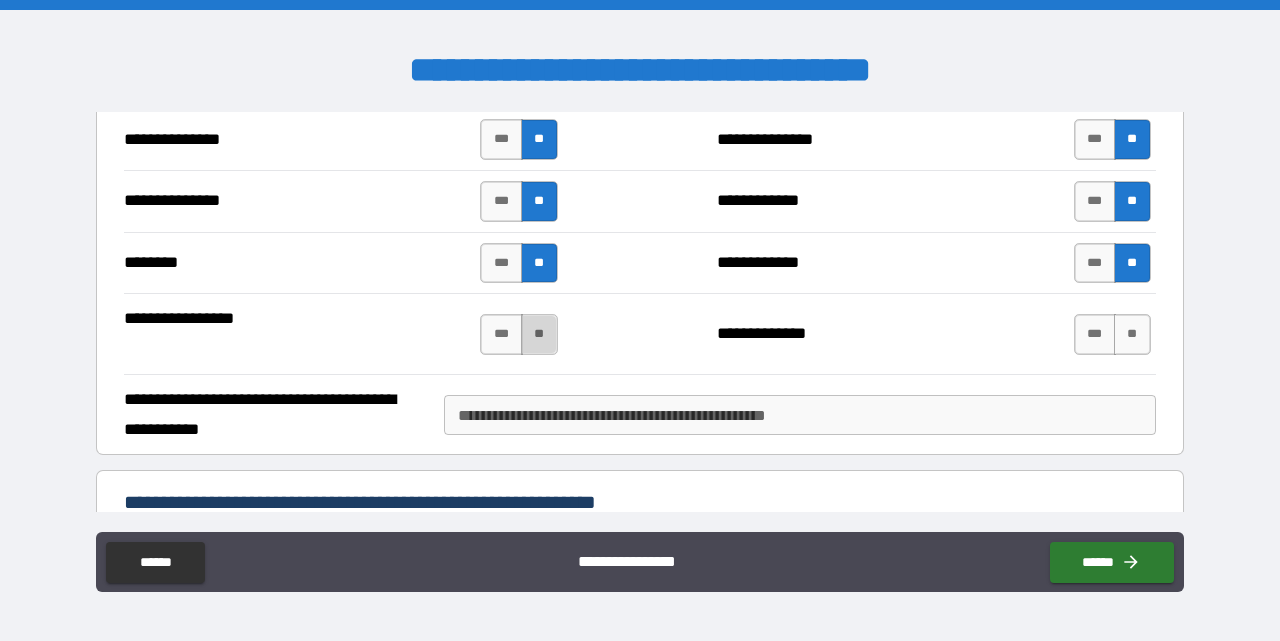 click on "**" at bounding box center (539, 334) 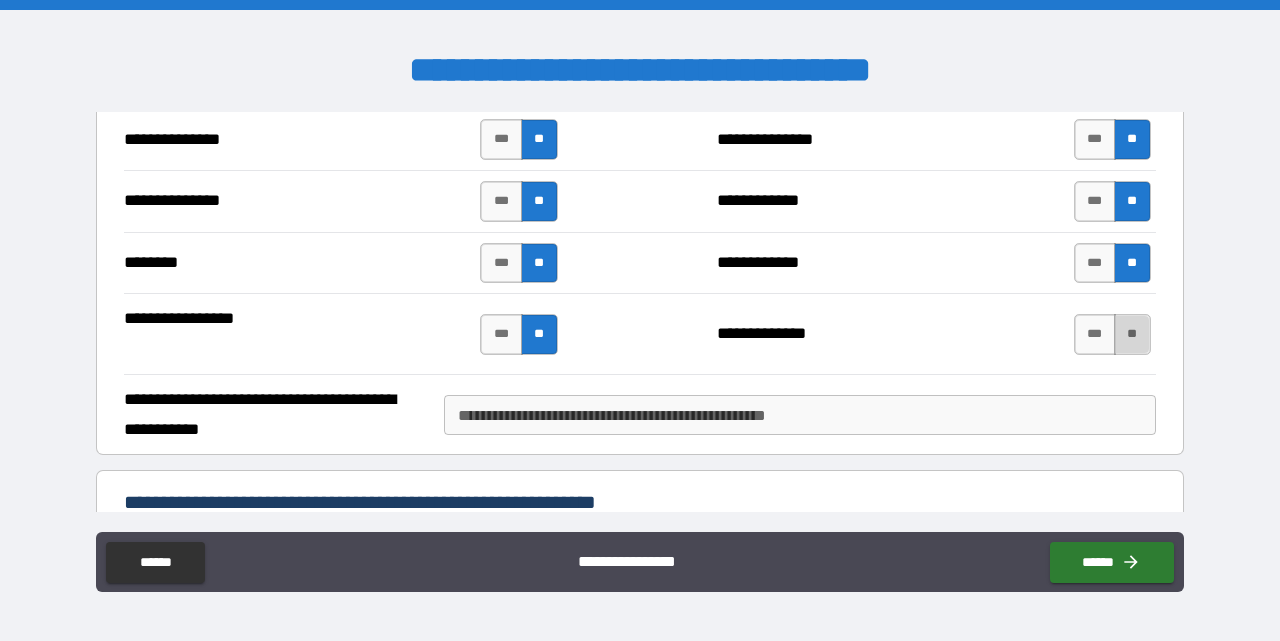 click on "**" at bounding box center [1132, 334] 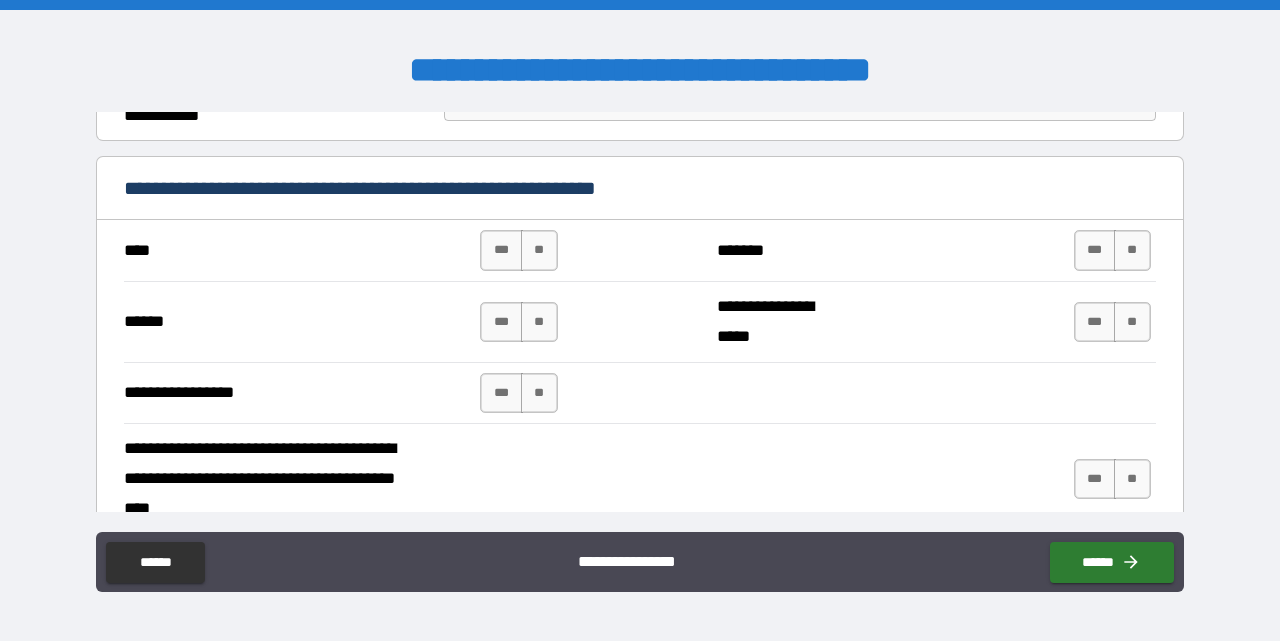 scroll, scrollTop: 2806, scrollLeft: 0, axis: vertical 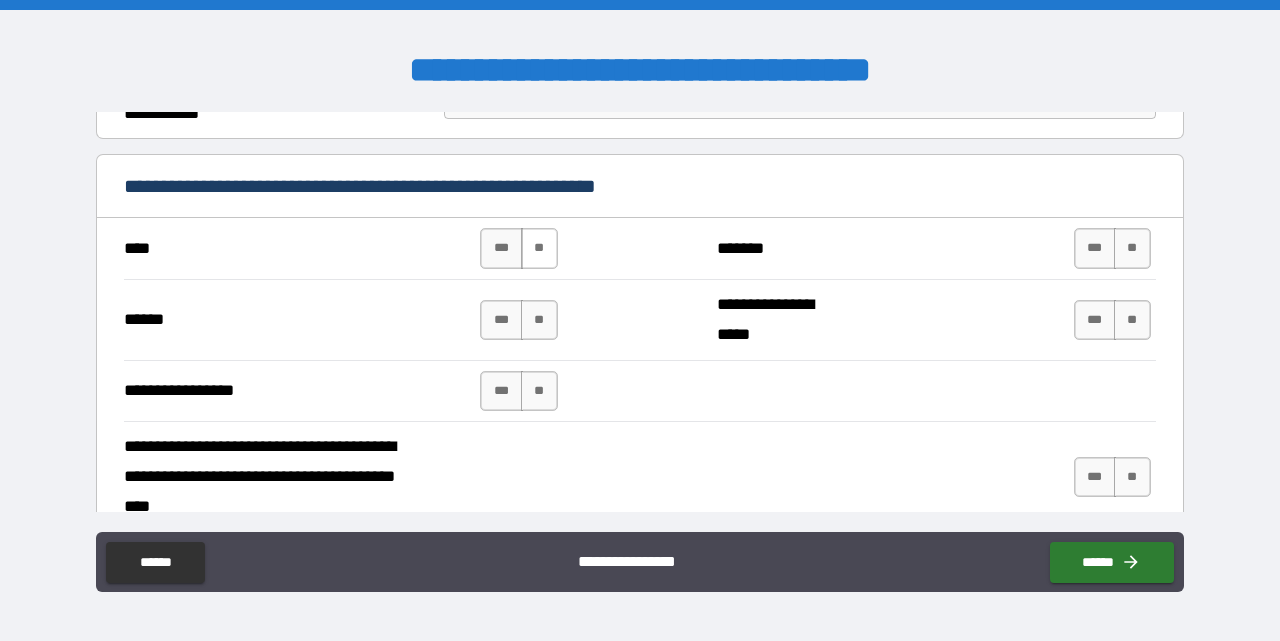 click on "**" at bounding box center (539, 248) 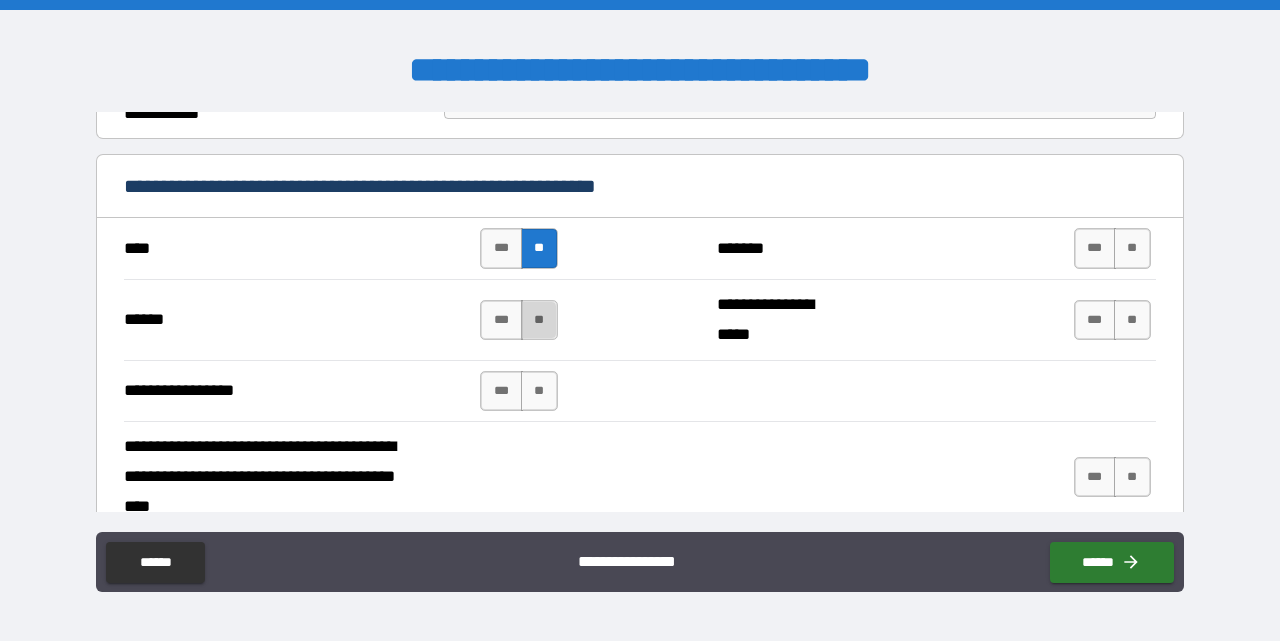 click on "**" at bounding box center (539, 320) 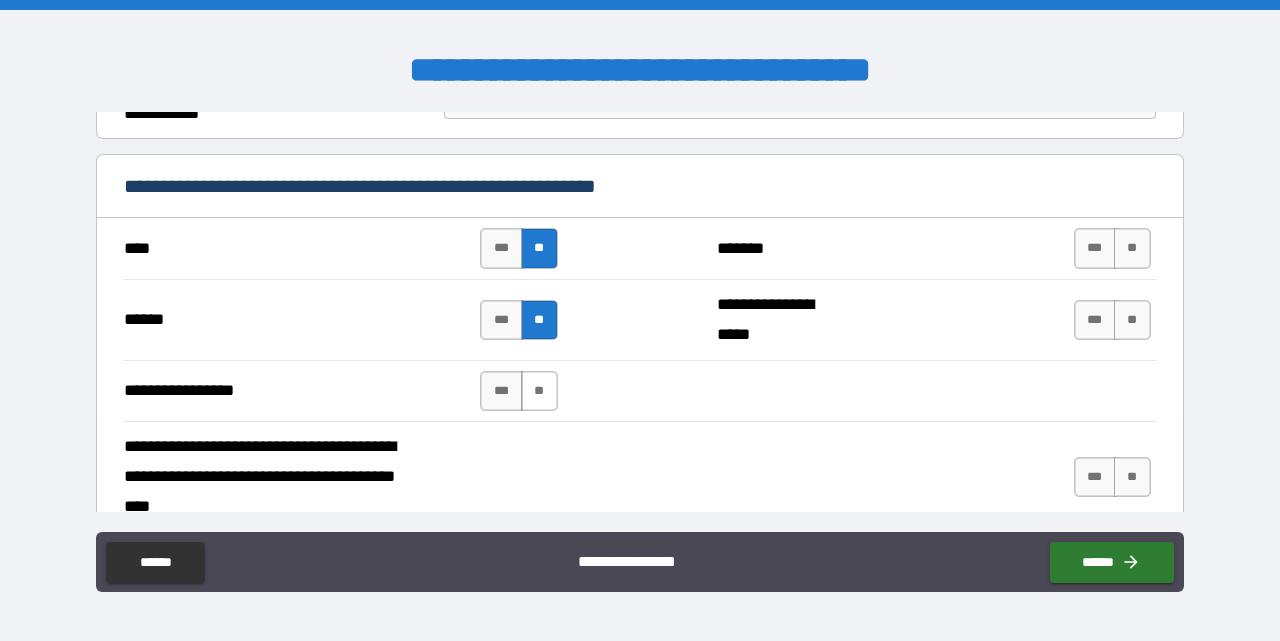click on "**" at bounding box center [539, 391] 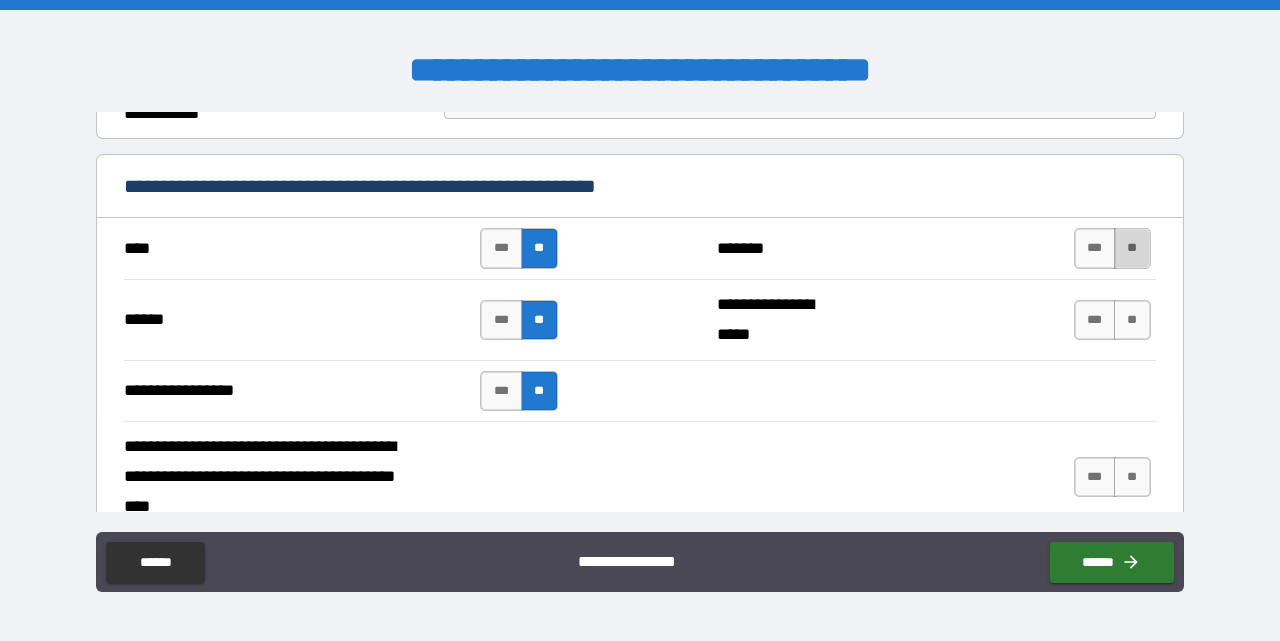 click on "**" at bounding box center [1132, 248] 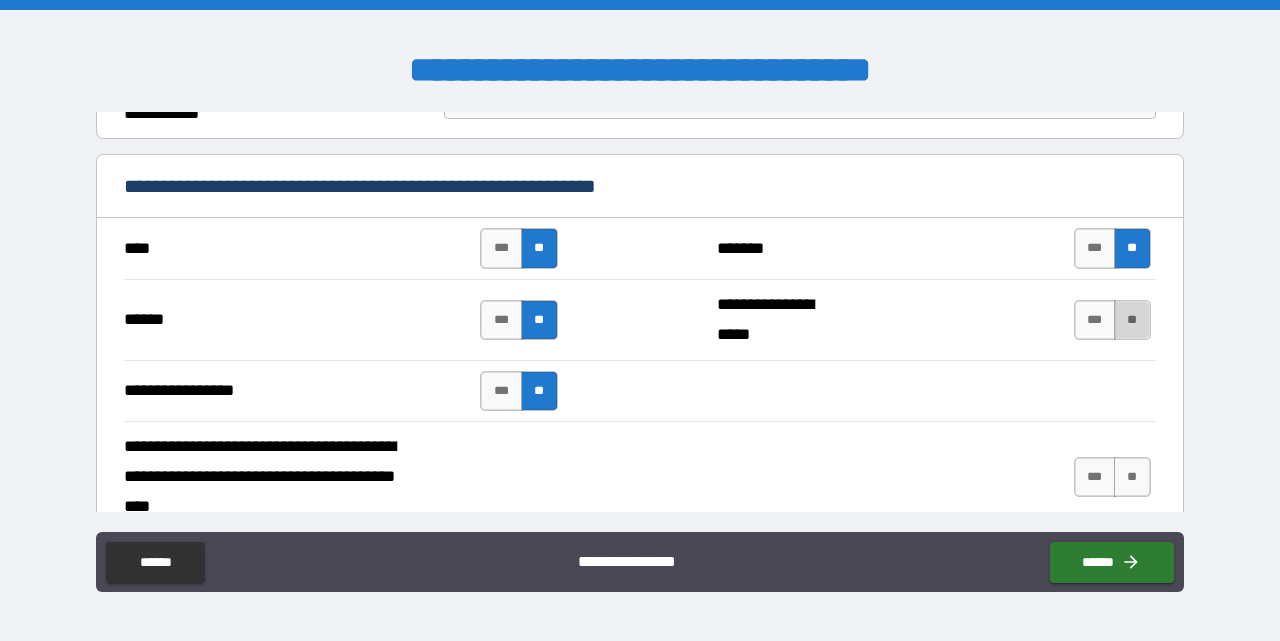 click on "**" at bounding box center [1132, 320] 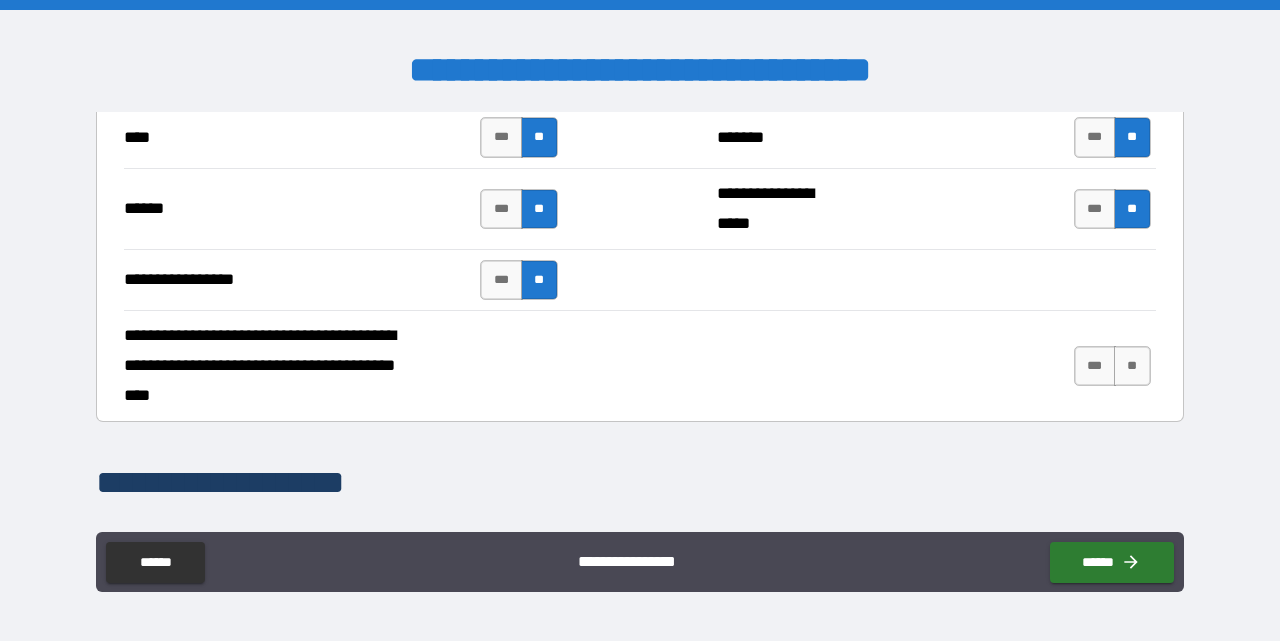 scroll, scrollTop: 2923, scrollLeft: 0, axis: vertical 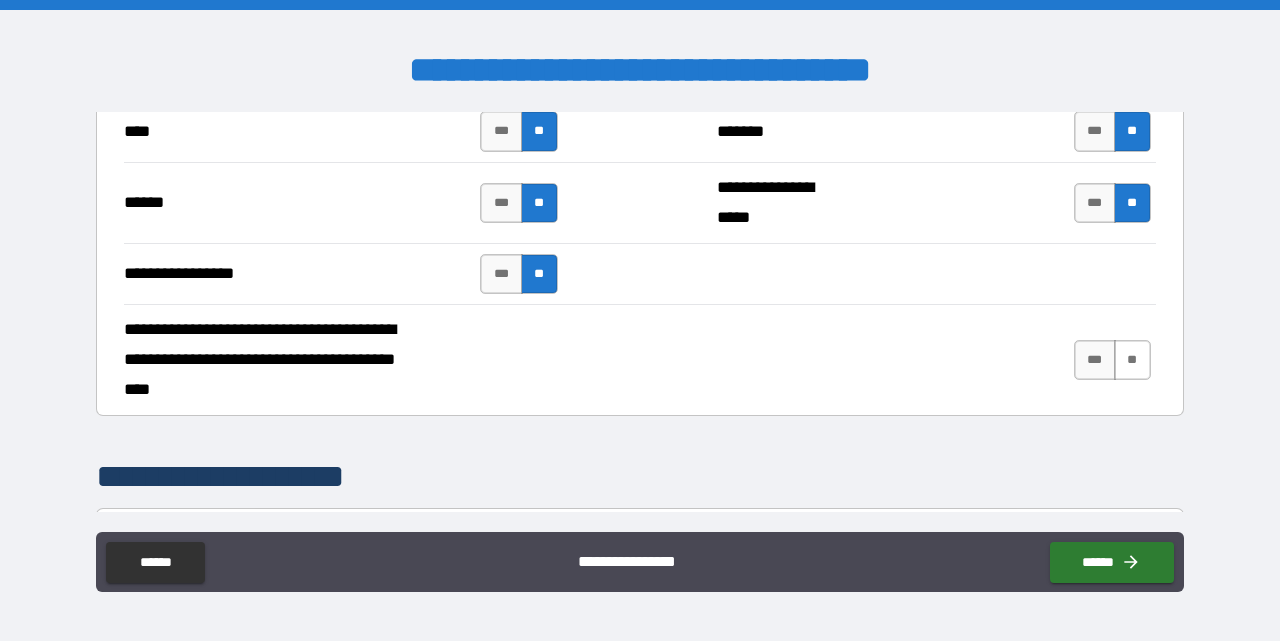 click on "**" at bounding box center (1132, 360) 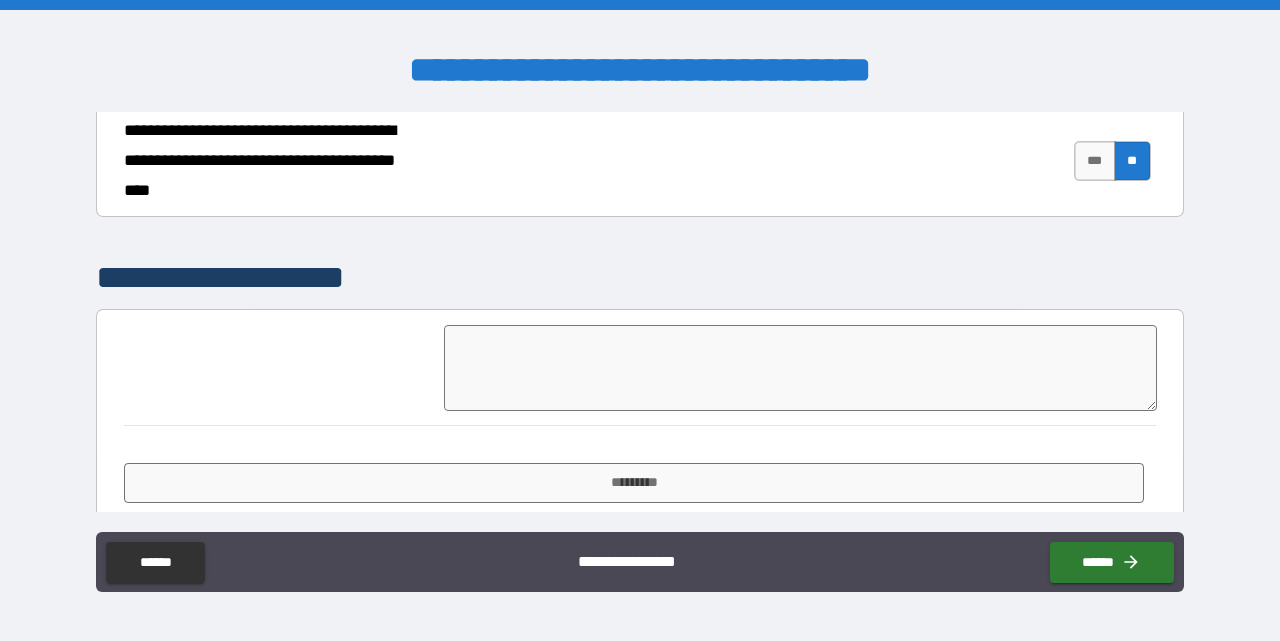 scroll, scrollTop: 3143, scrollLeft: 0, axis: vertical 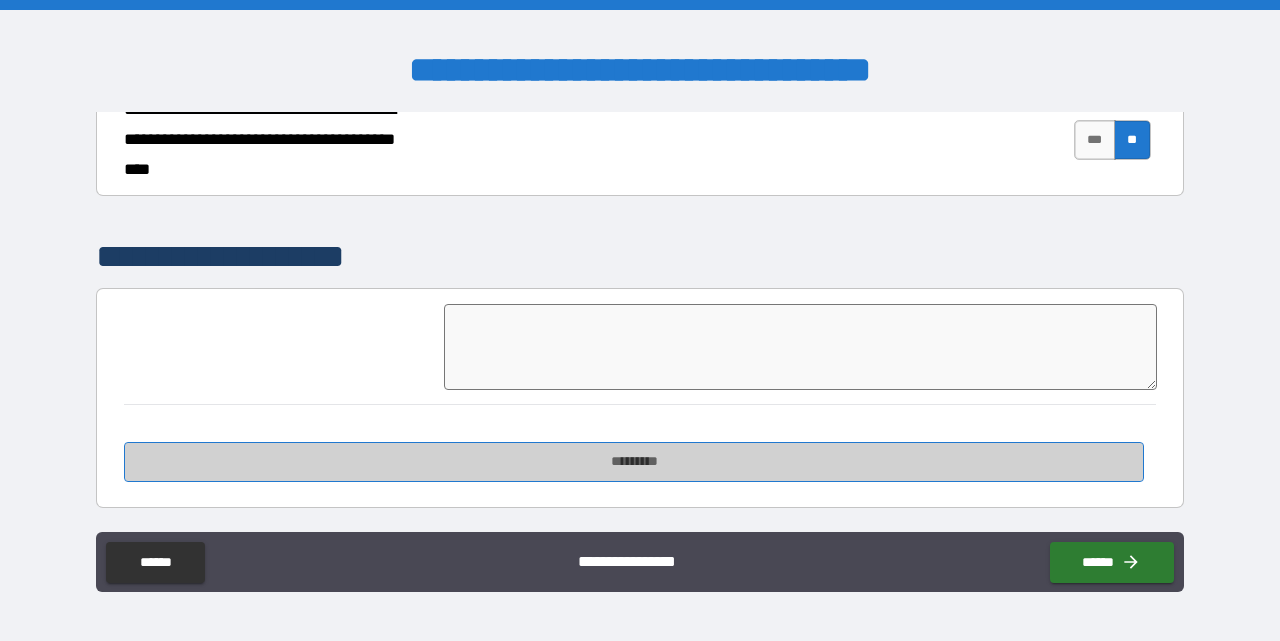 click on "*********" at bounding box center (634, 462) 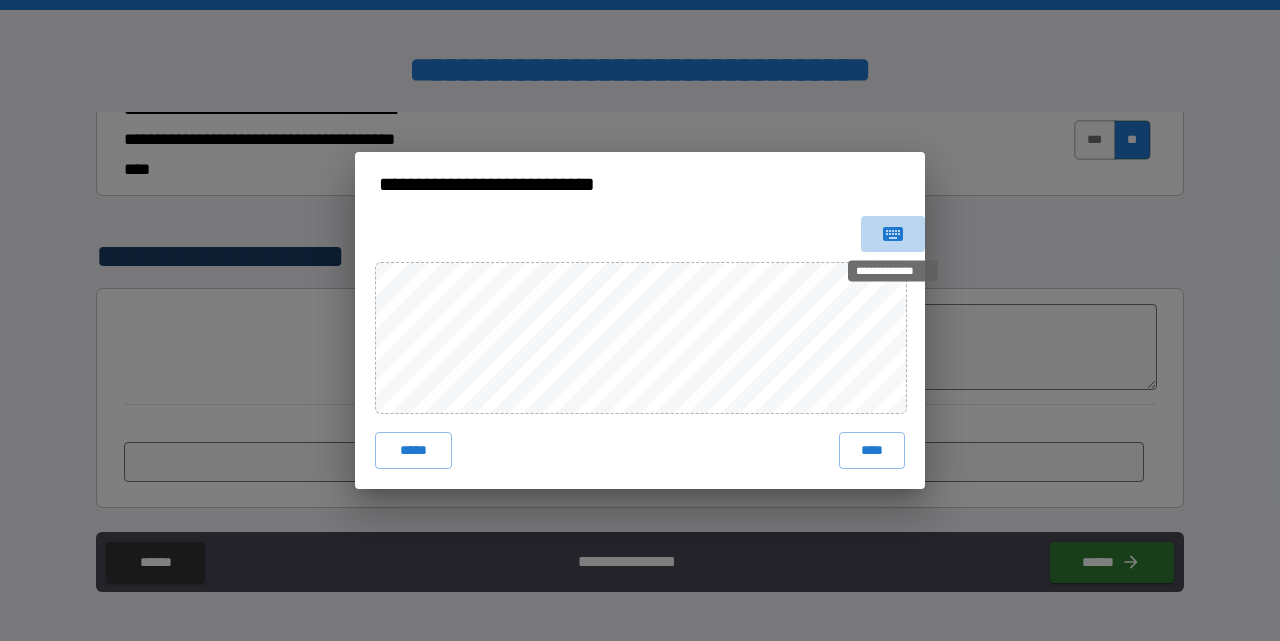 click 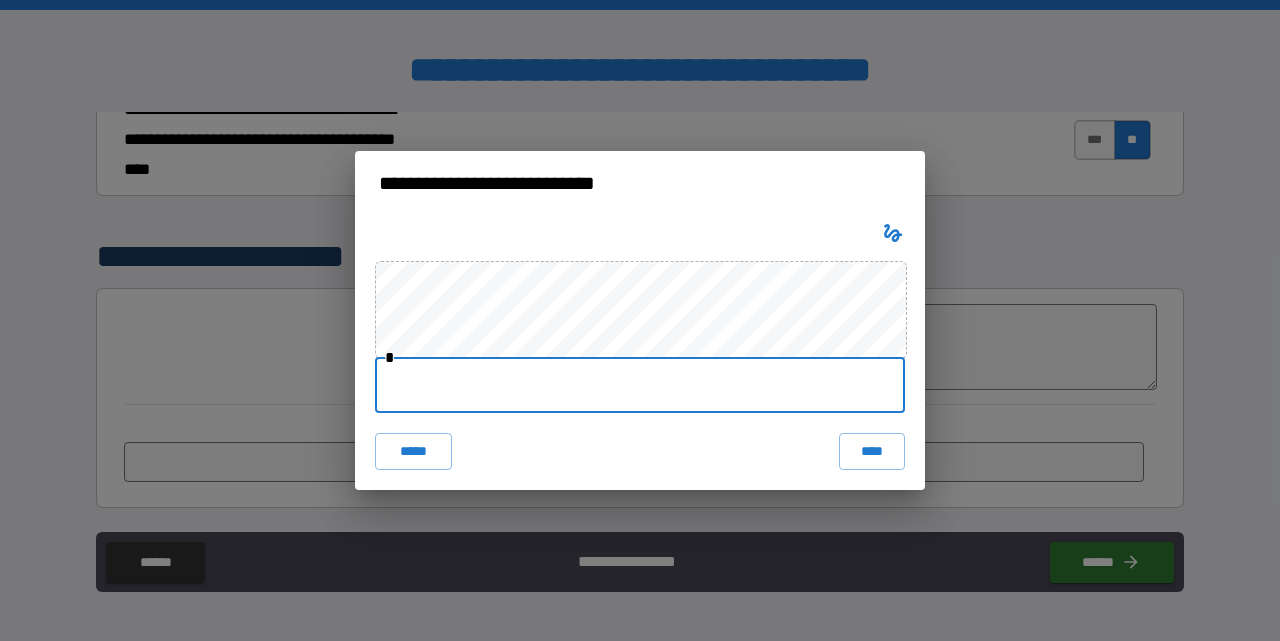 click at bounding box center (640, 385) 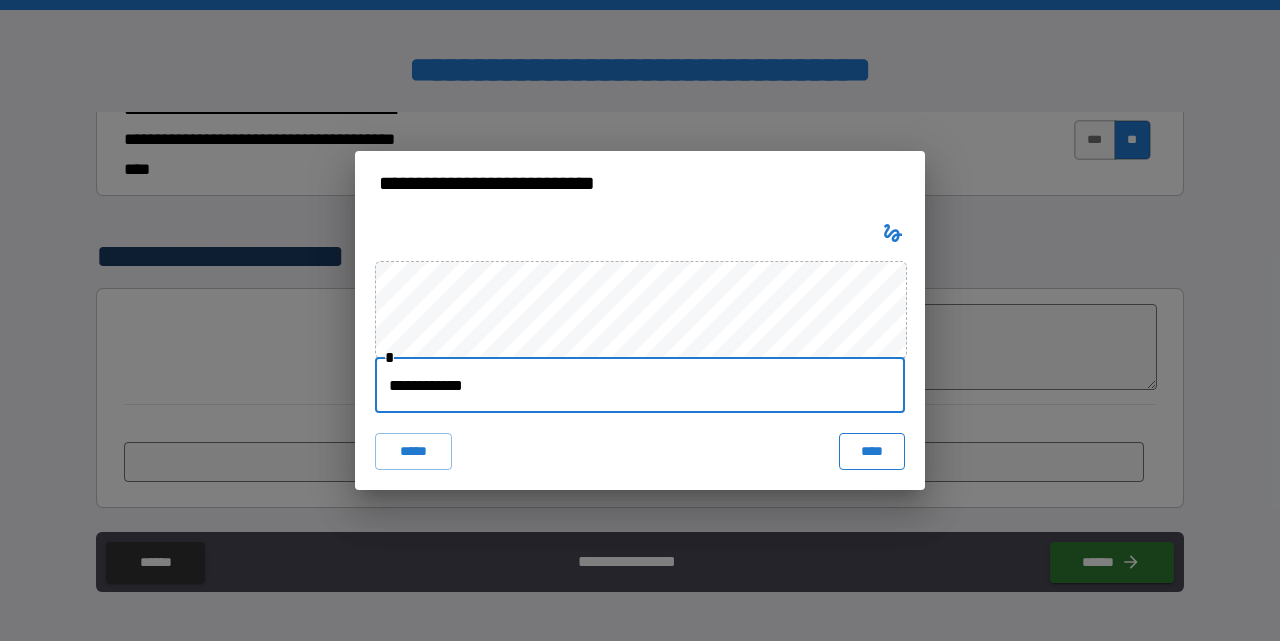 click on "****" at bounding box center [872, 451] 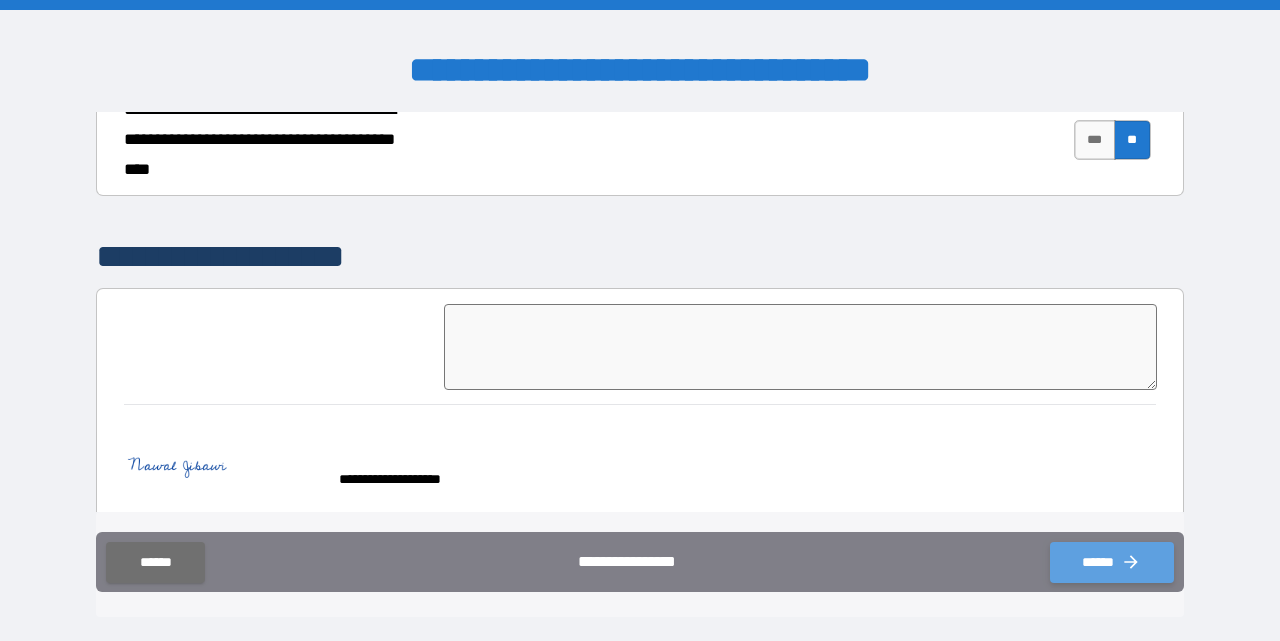 click on "******" at bounding box center (1112, 562) 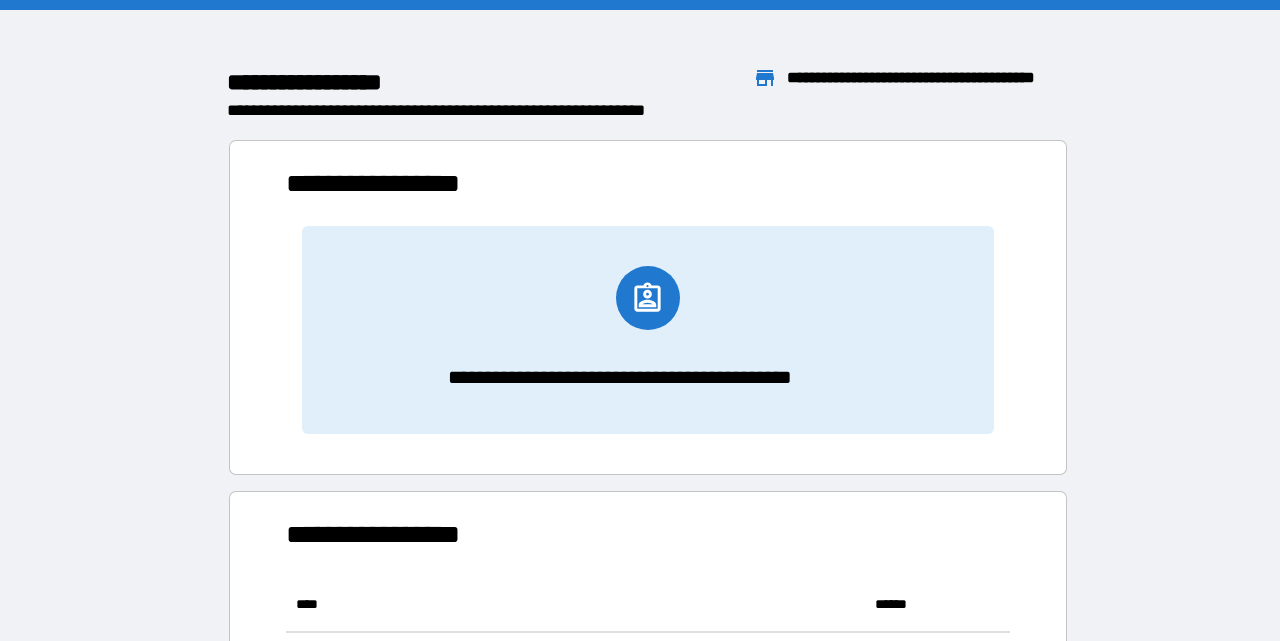 scroll, scrollTop: 1, scrollLeft: 0, axis: vertical 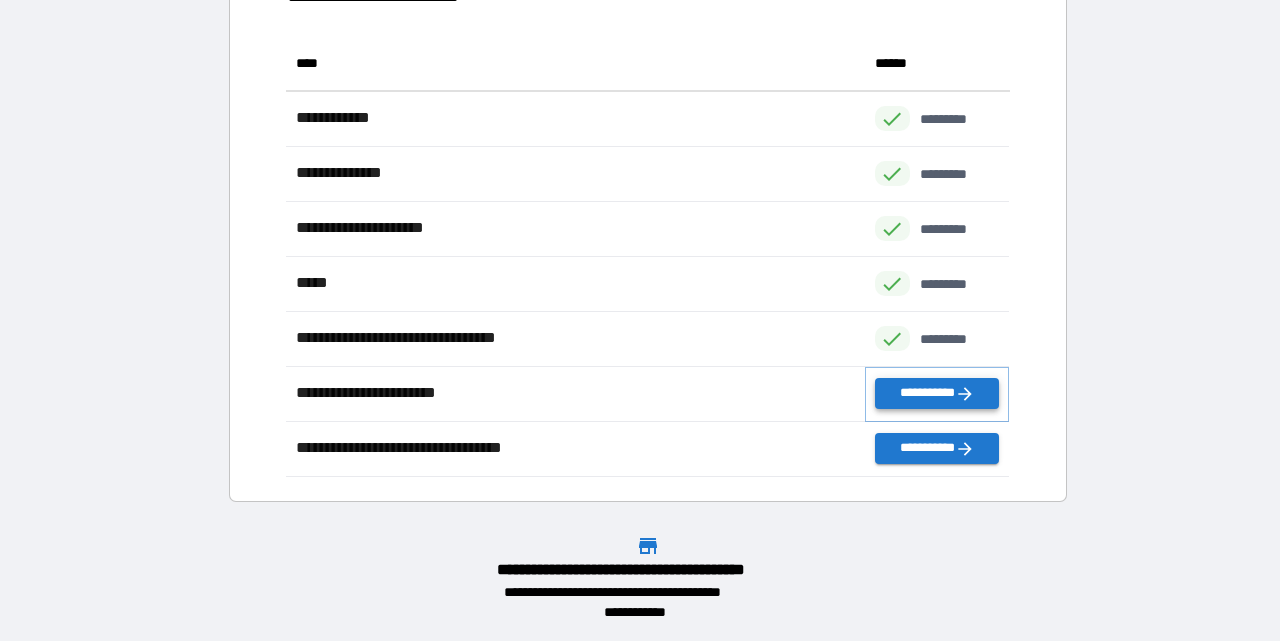 click on "**********" at bounding box center (937, 393) 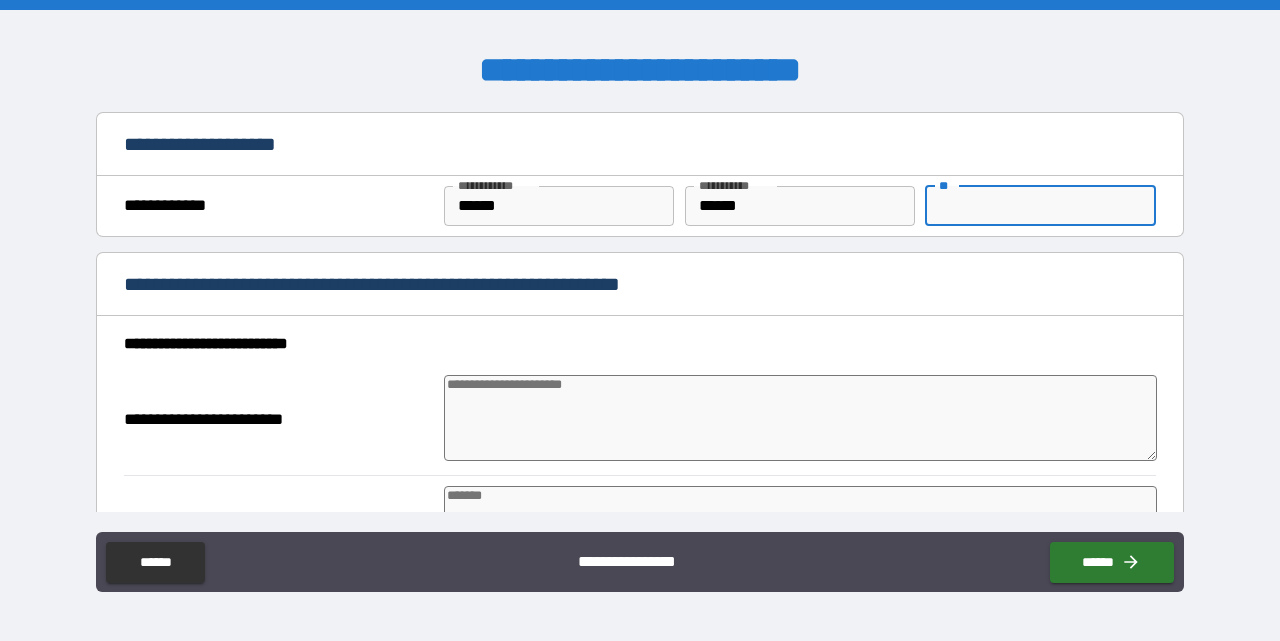 click on "**" at bounding box center (1040, 206) 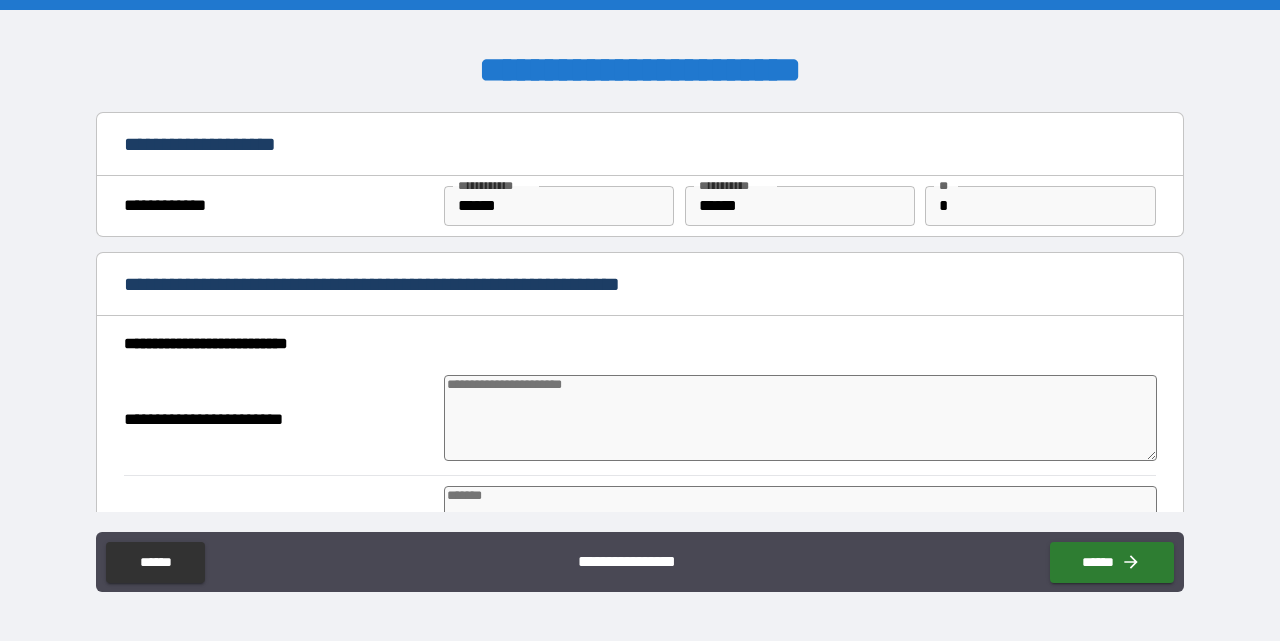 click on "**********" at bounding box center (640, 341) 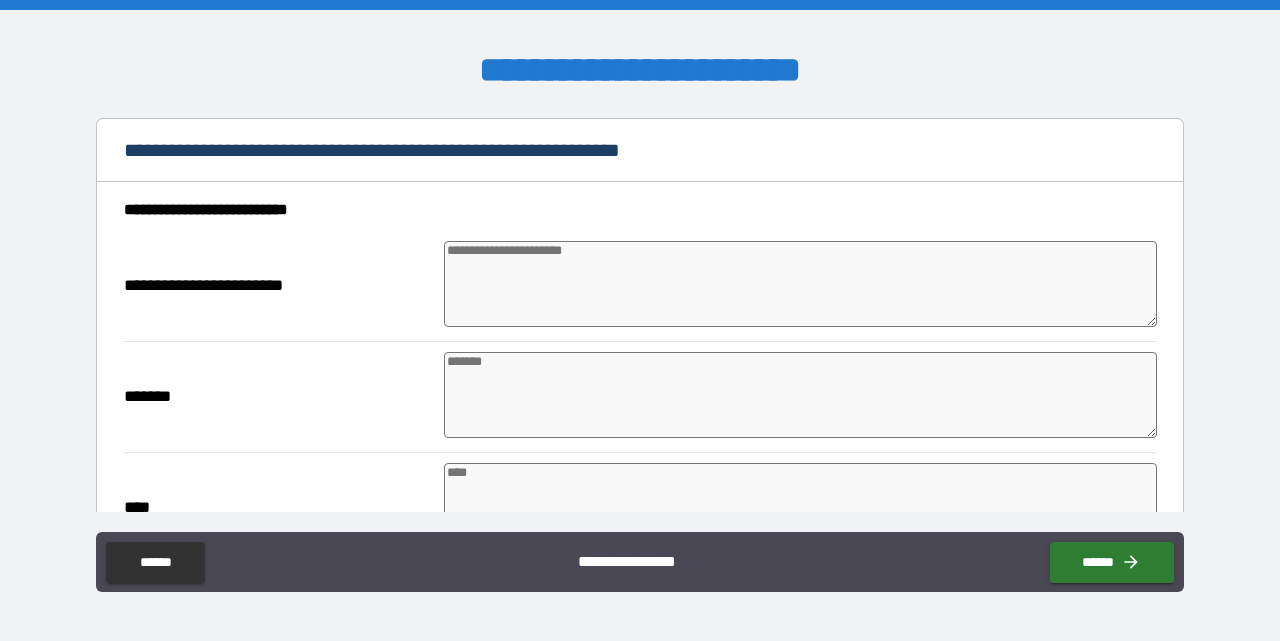 scroll, scrollTop: 147, scrollLeft: 0, axis: vertical 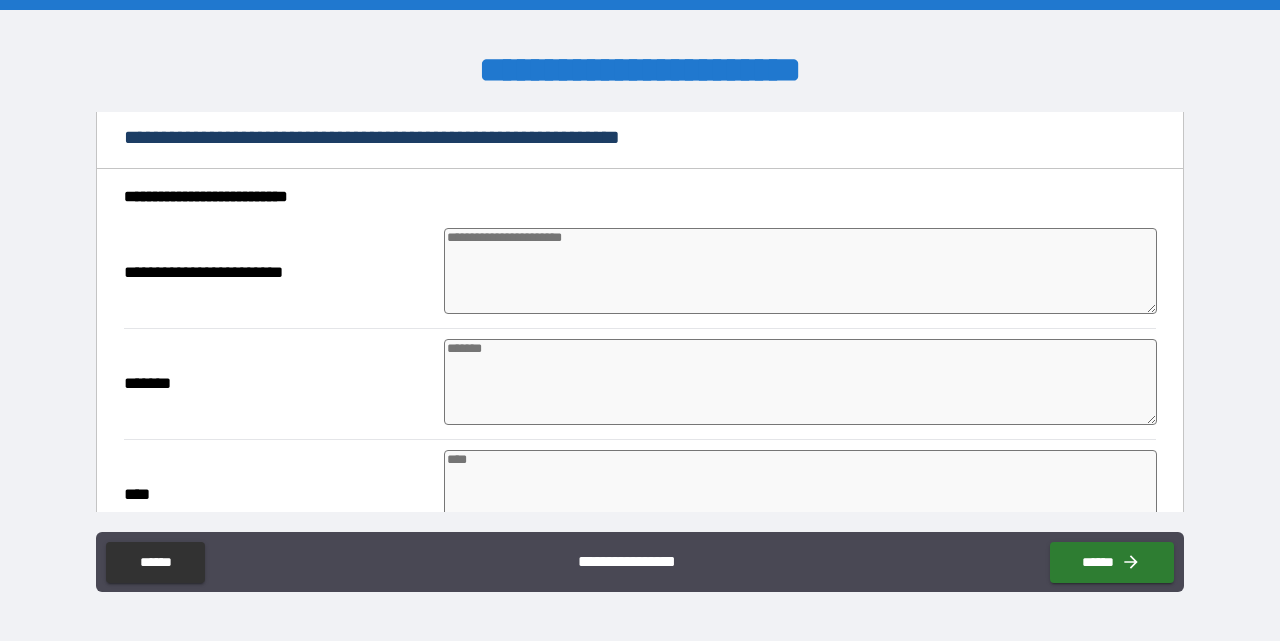 click at bounding box center (800, 271) 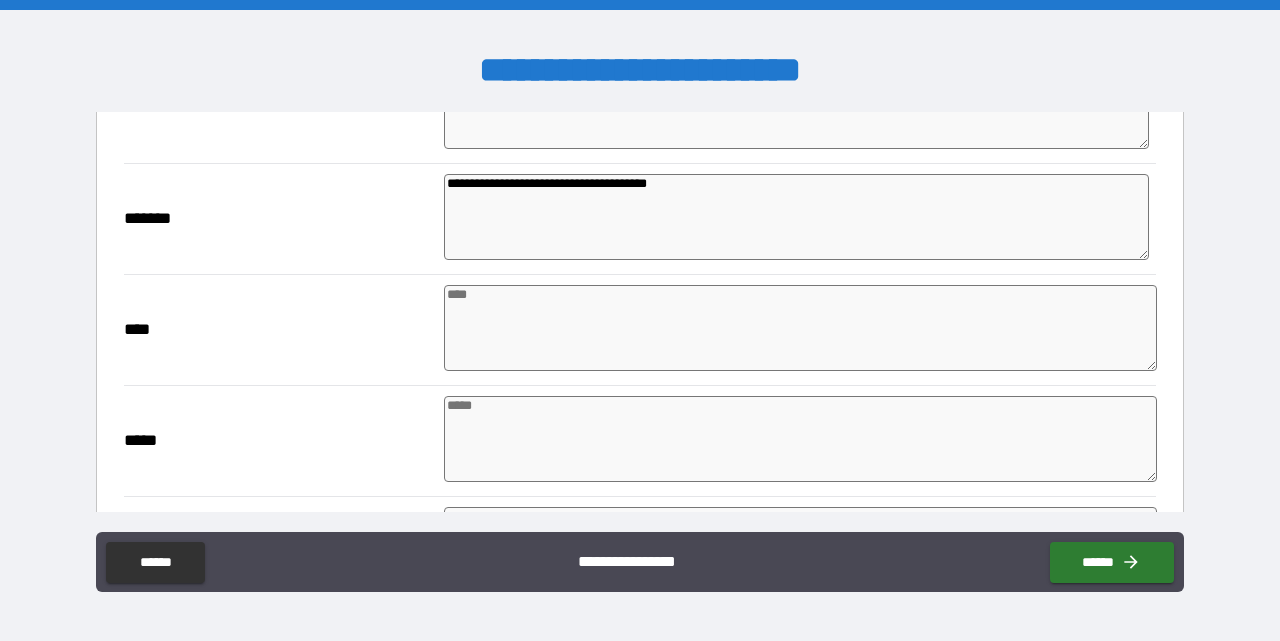 scroll, scrollTop: 300, scrollLeft: 0, axis: vertical 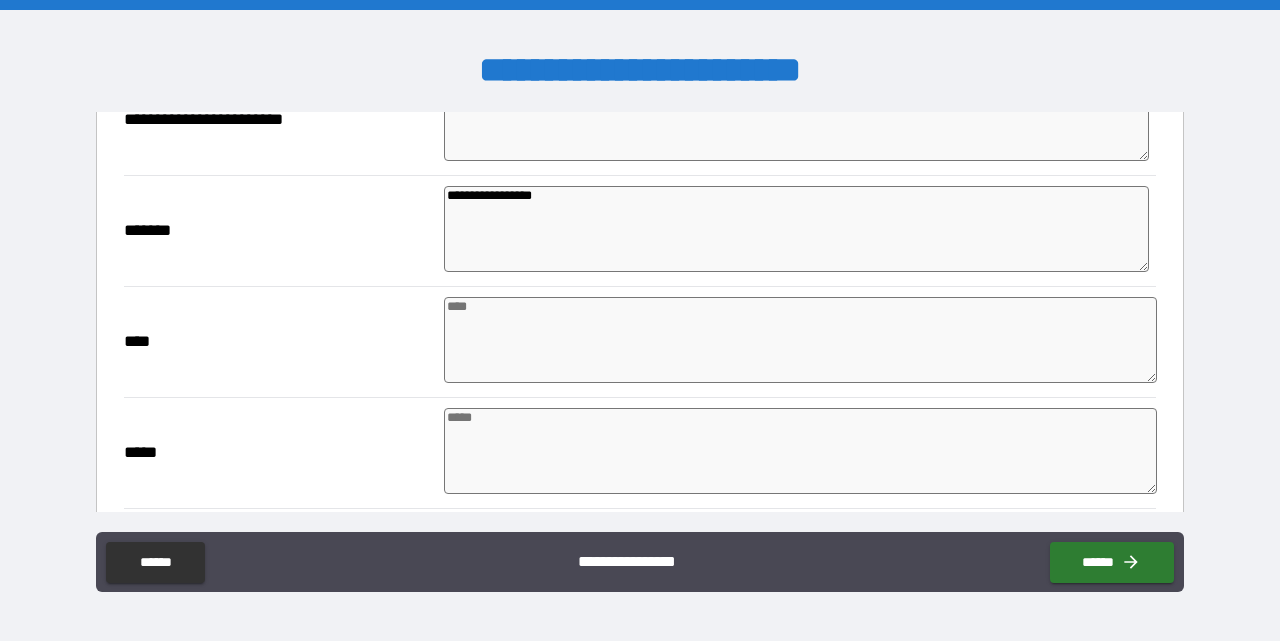 click at bounding box center (800, 340) 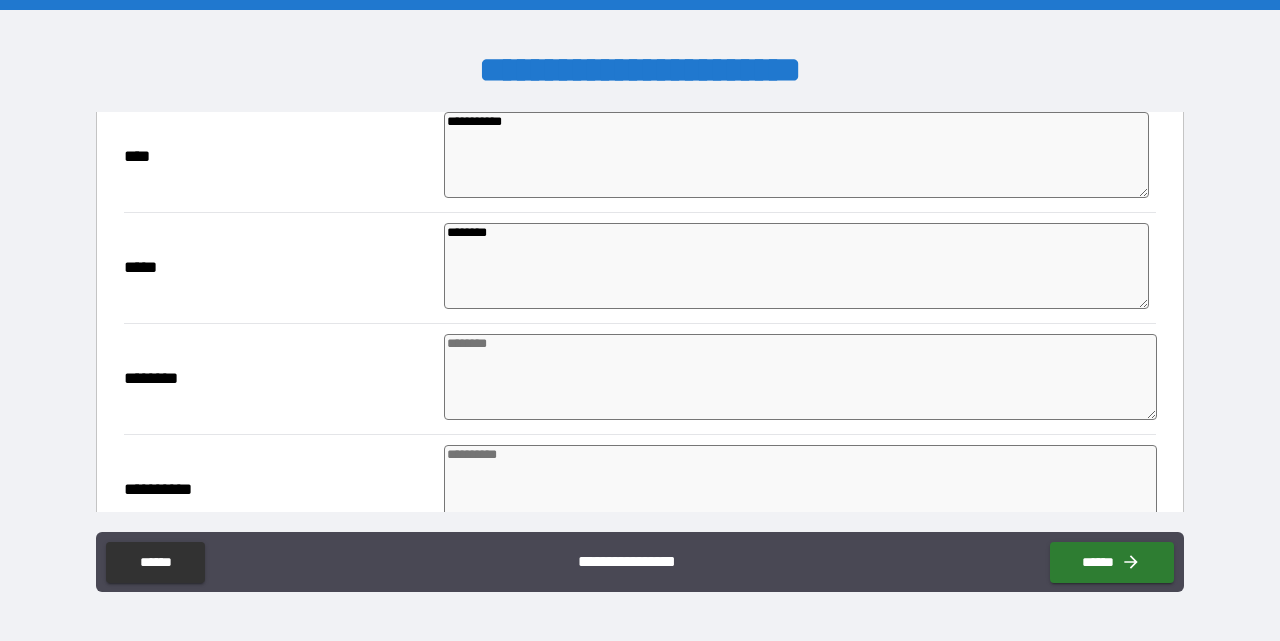 scroll, scrollTop: 492, scrollLeft: 0, axis: vertical 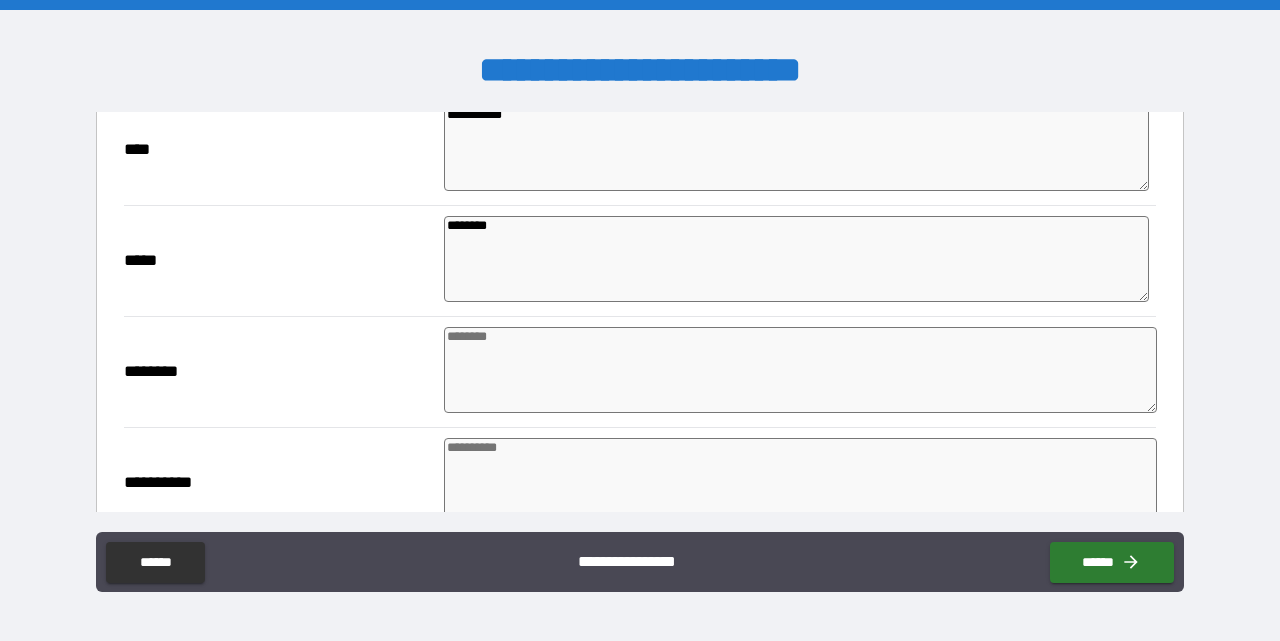 click at bounding box center [800, 370] 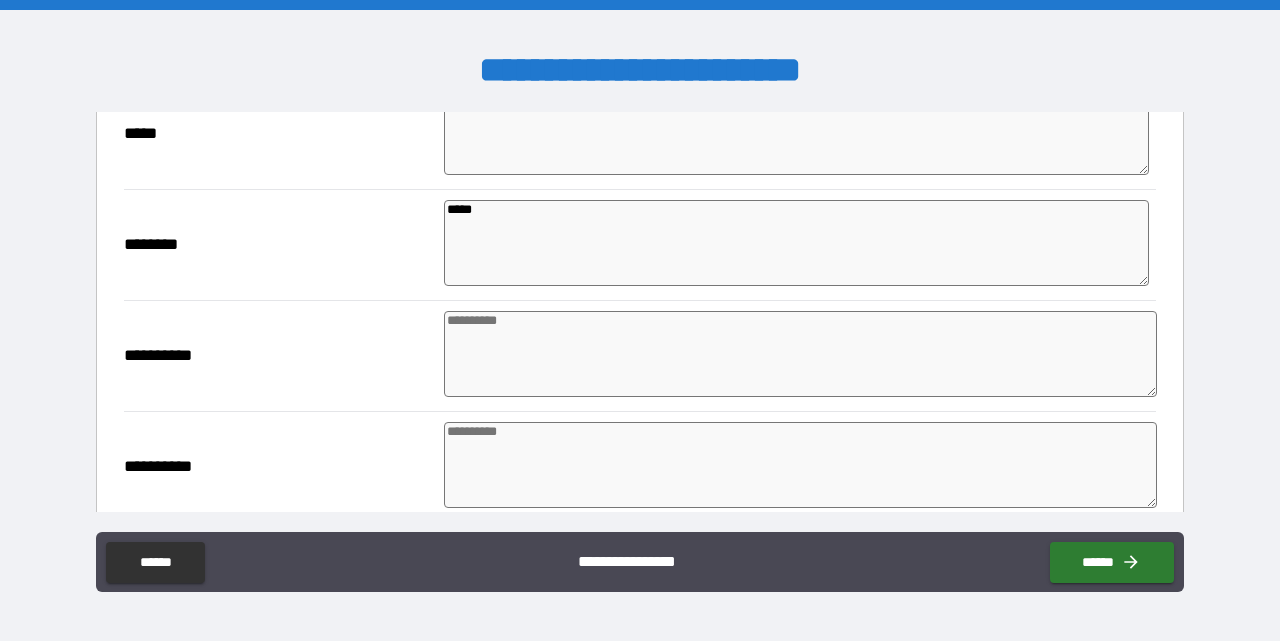 scroll, scrollTop: 630, scrollLeft: 0, axis: vertical 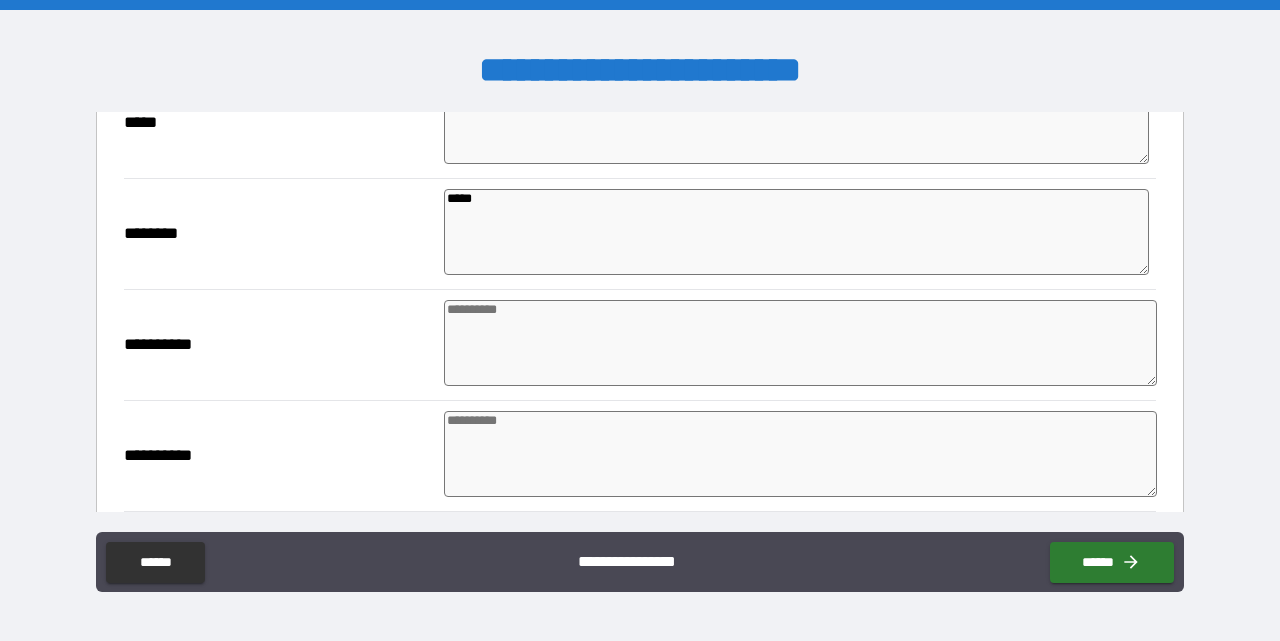 click at bounding box center (800, 454) 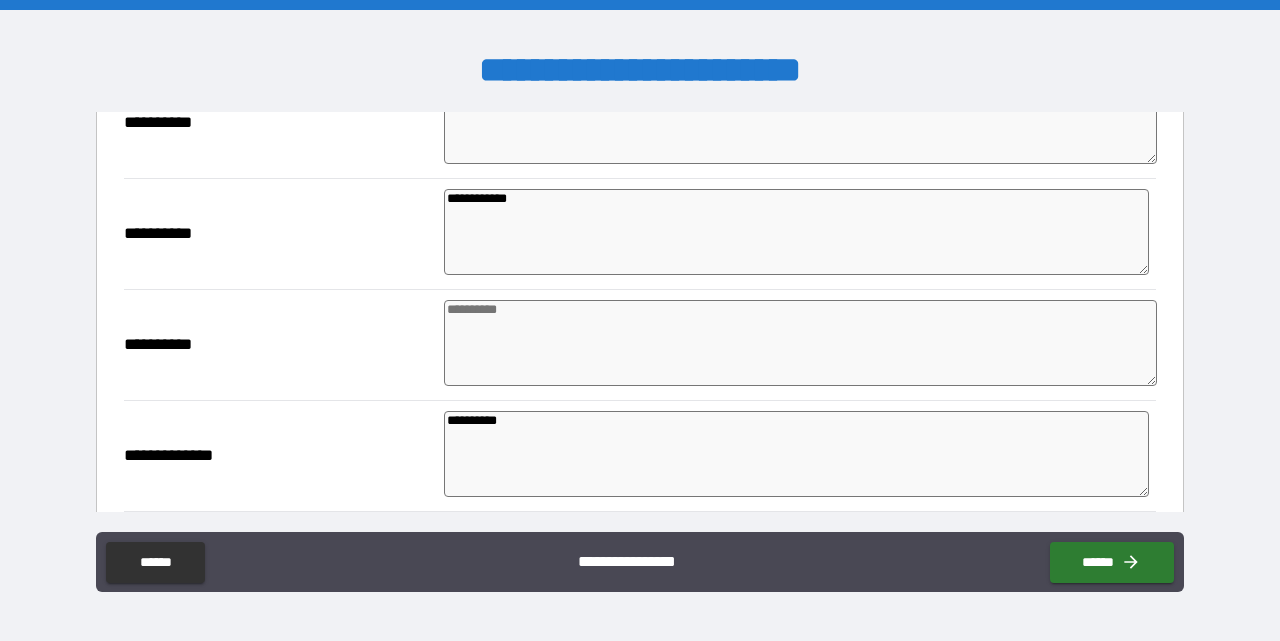 scroll, scrollTop: 973, scrollLeft: 0, axis: vertical 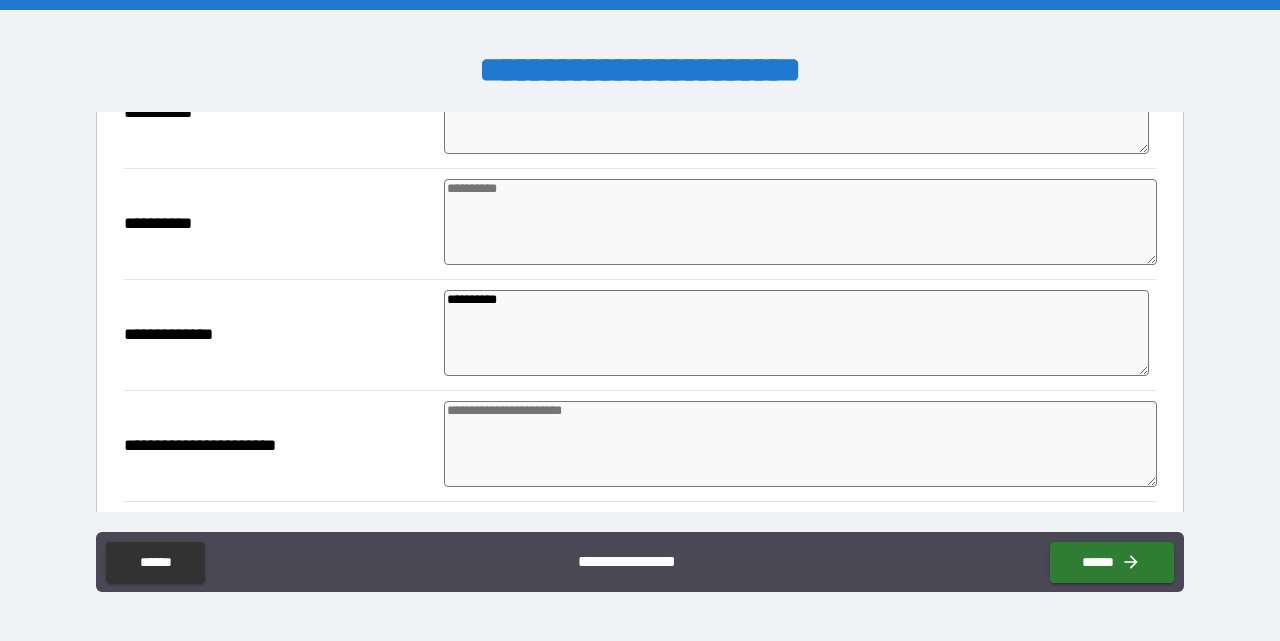 drag, startPoint x: 541, startPoint y: 302, endPoint x: 401, endPoint y: 292, distance: 140.35669 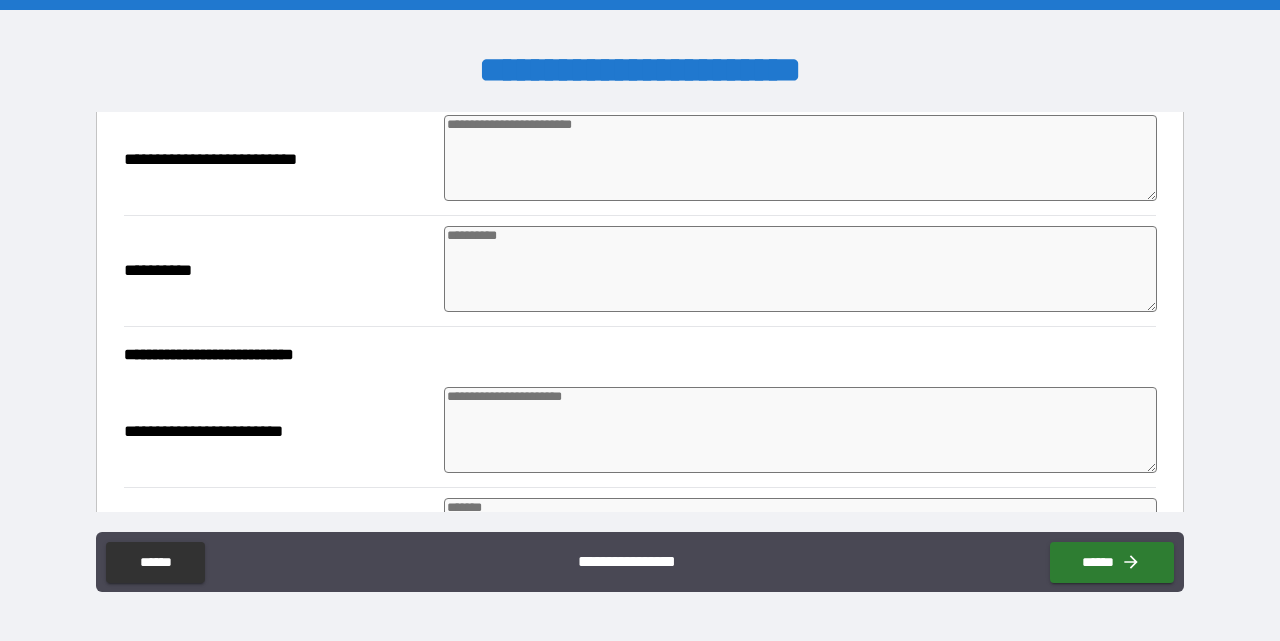 scroll, scrollTop: 1633, scrollLeft: 0, axis: vertical 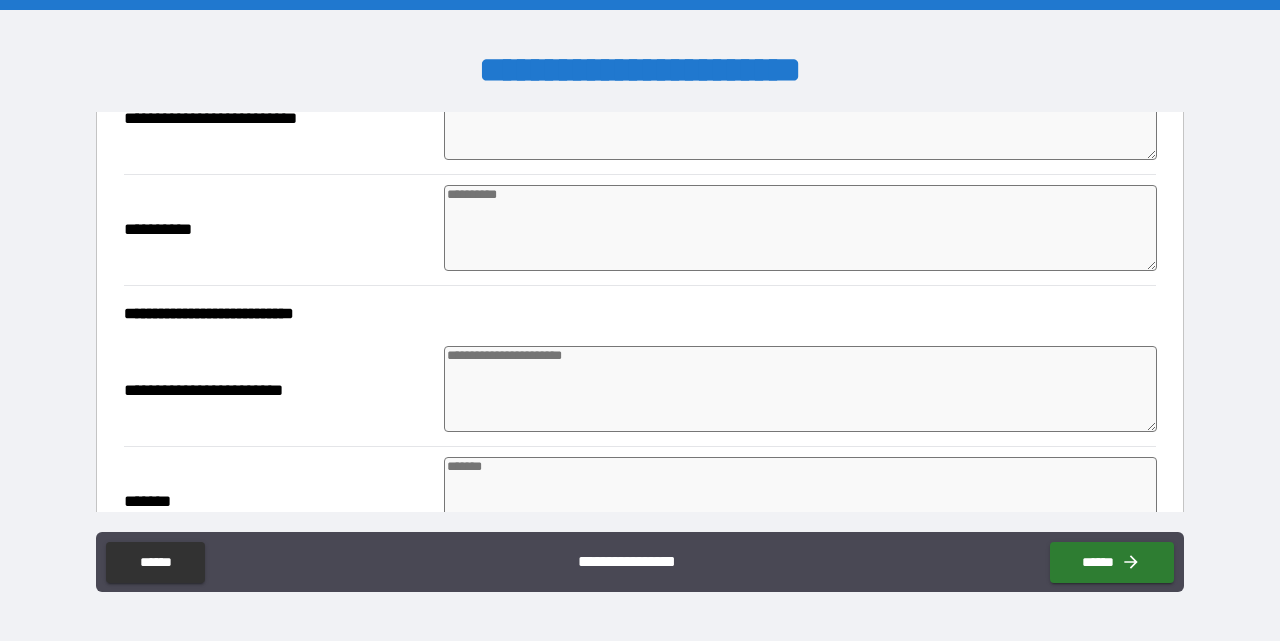 click at bounding box center (800, 389) 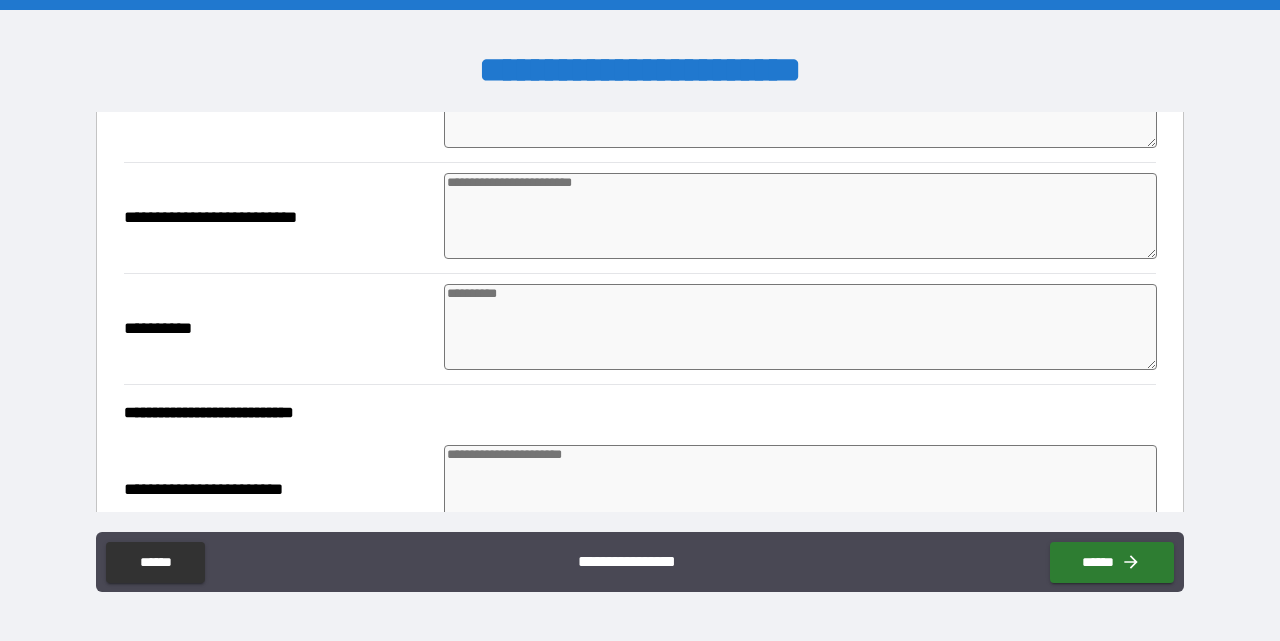 scroll, scrollTop: 1515, scrollLeft: 0, axis: vertical 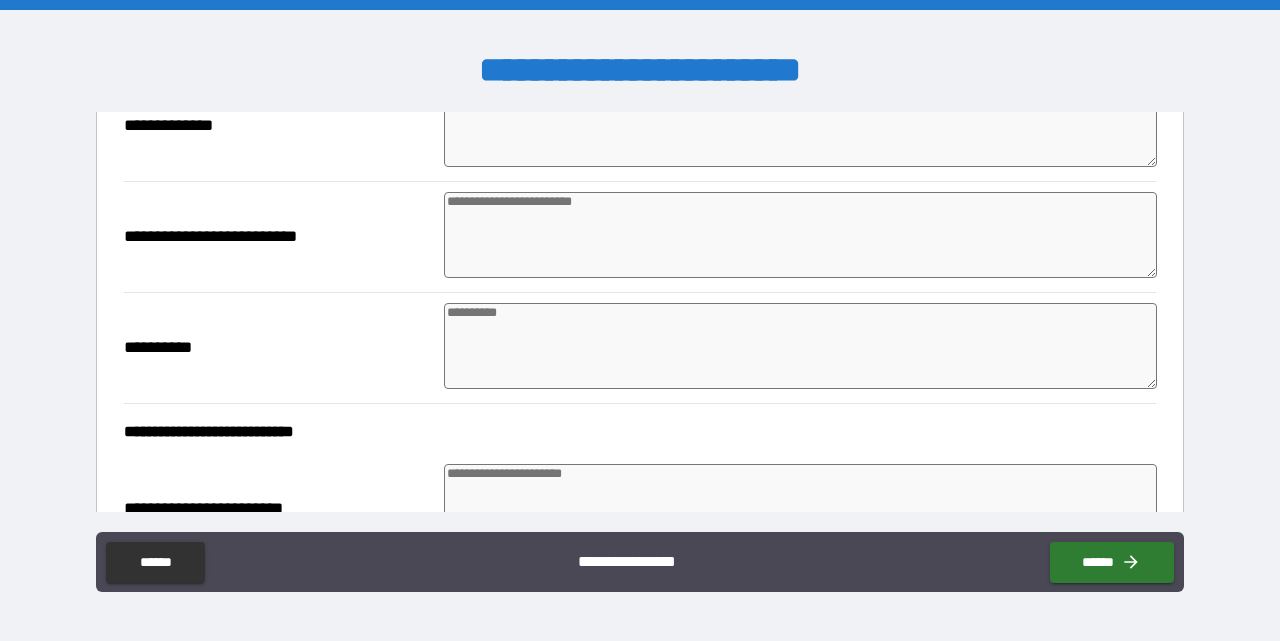 click at bounding box center [800, 235] 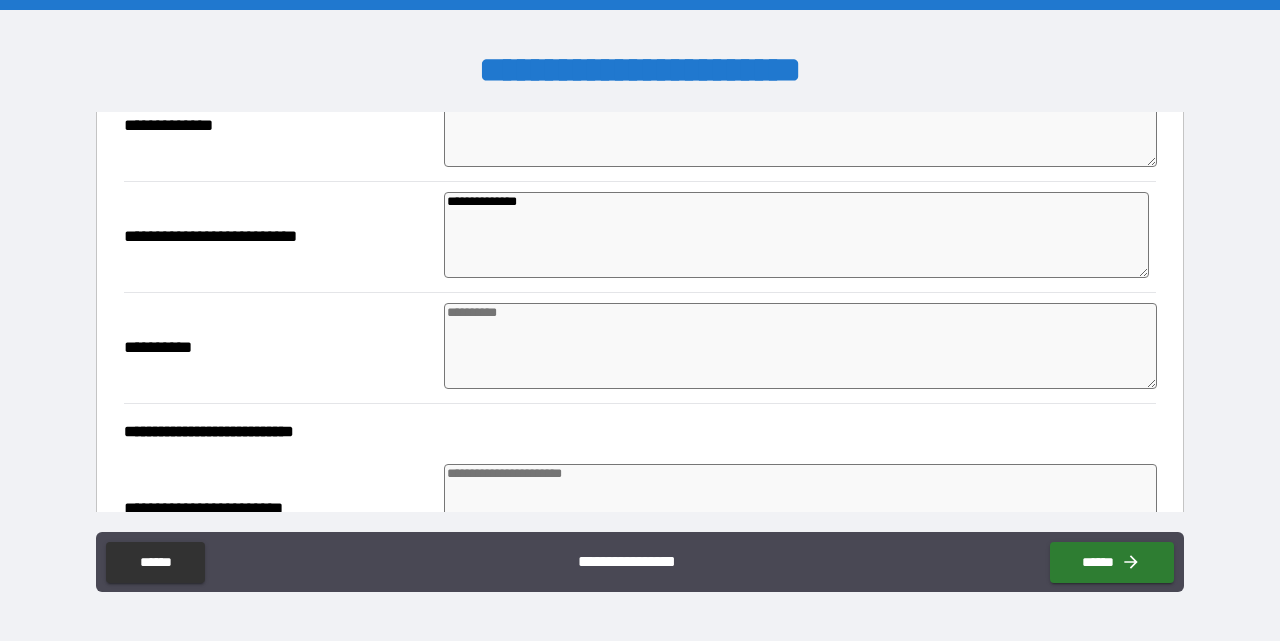 paste on "**********" 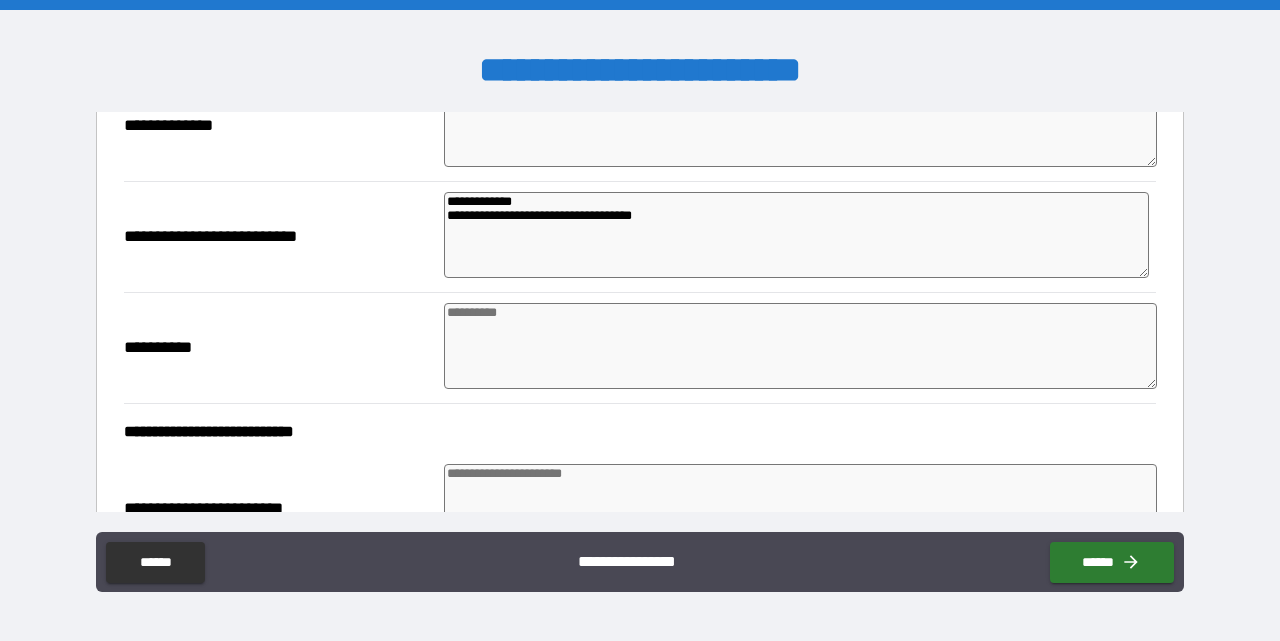 click at bounding box center (800, 346) 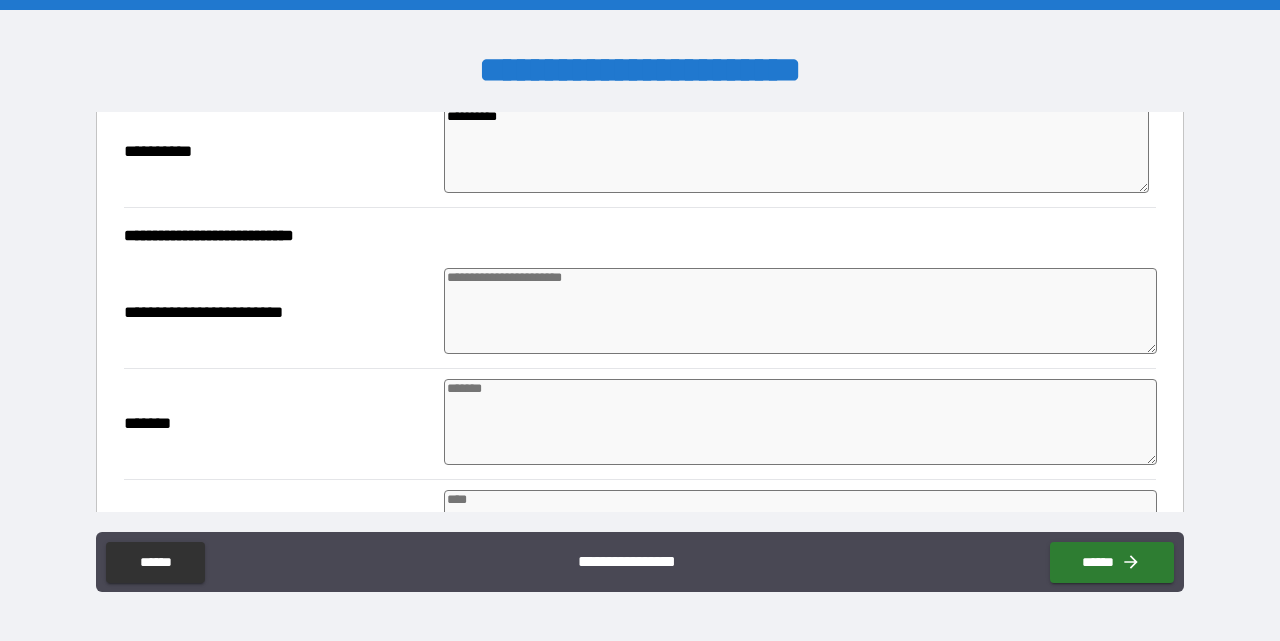 scroll, scrollTop: 1760, scrollLeft: 0, axis: vertical 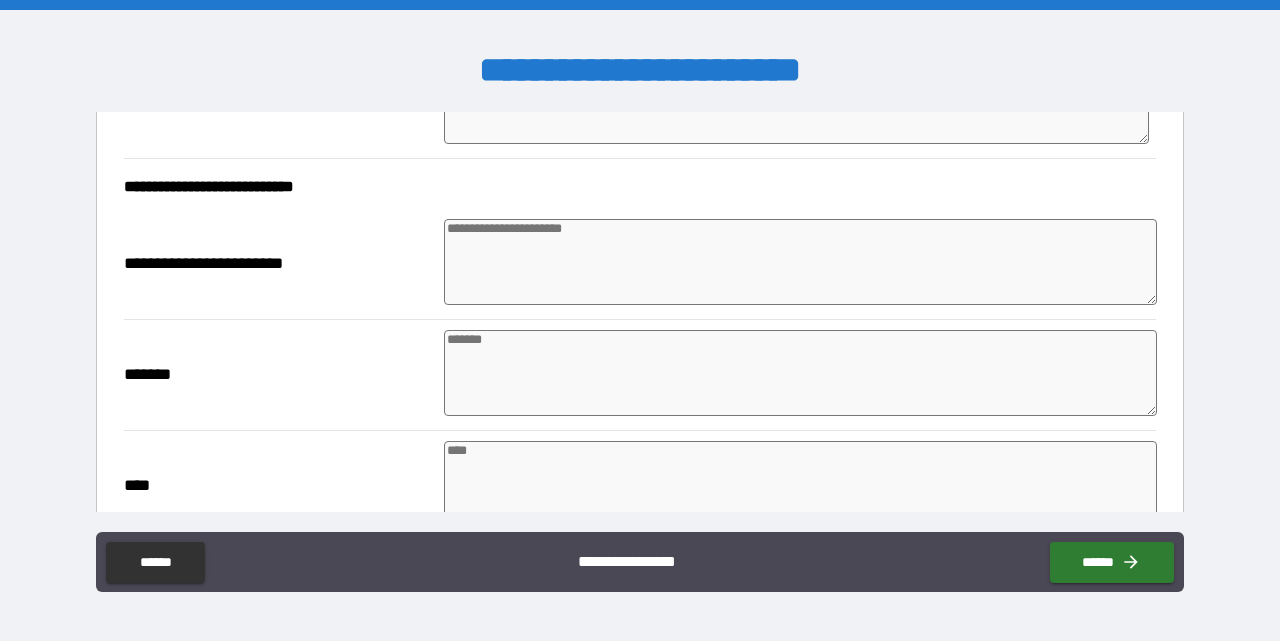 click at bounding box center (800, 262) 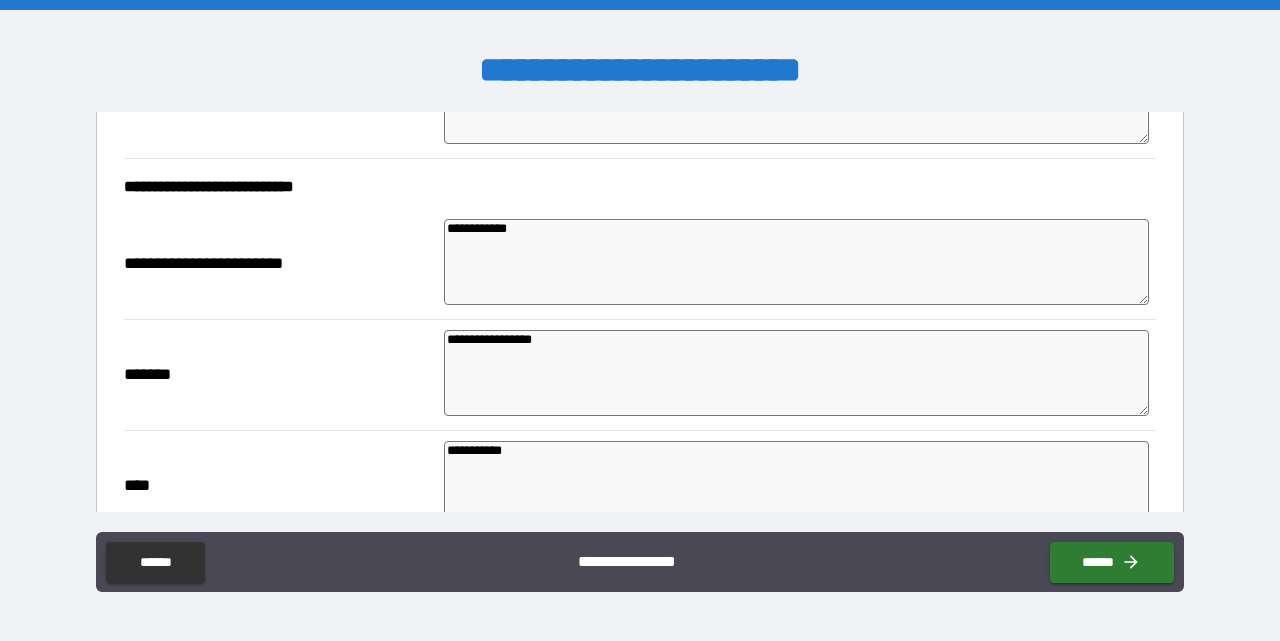 scroll, scrollTop: 2011, scrollLeft: 0, axis: vertical 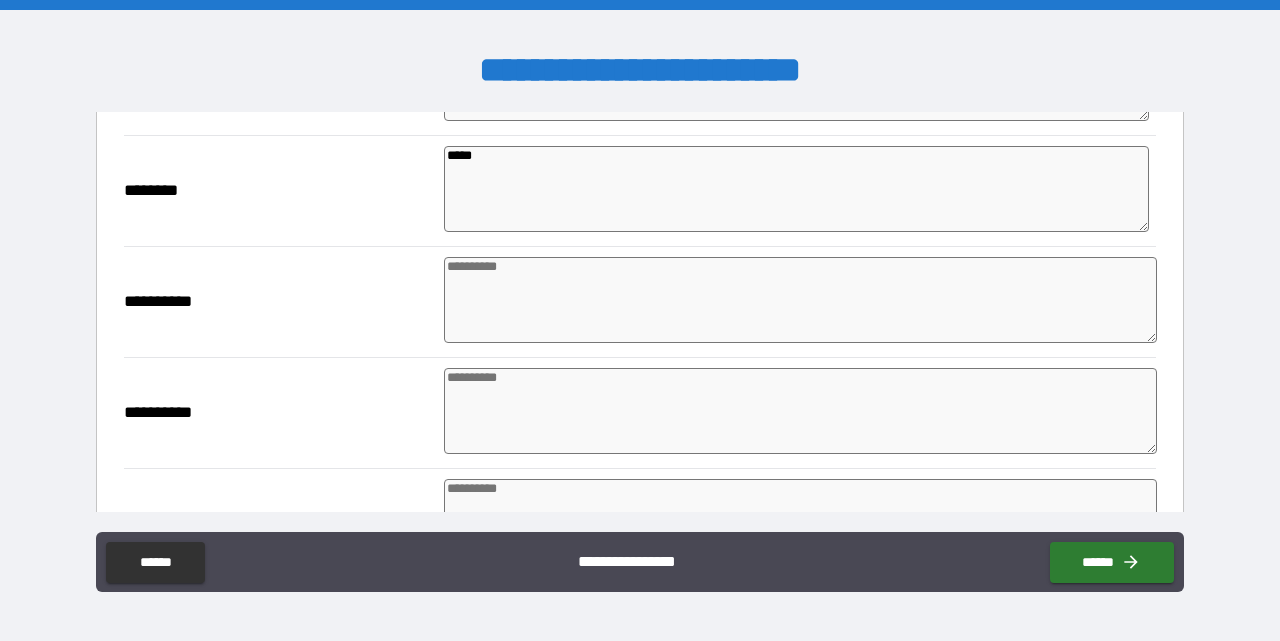click at bounding box center (800, 411) 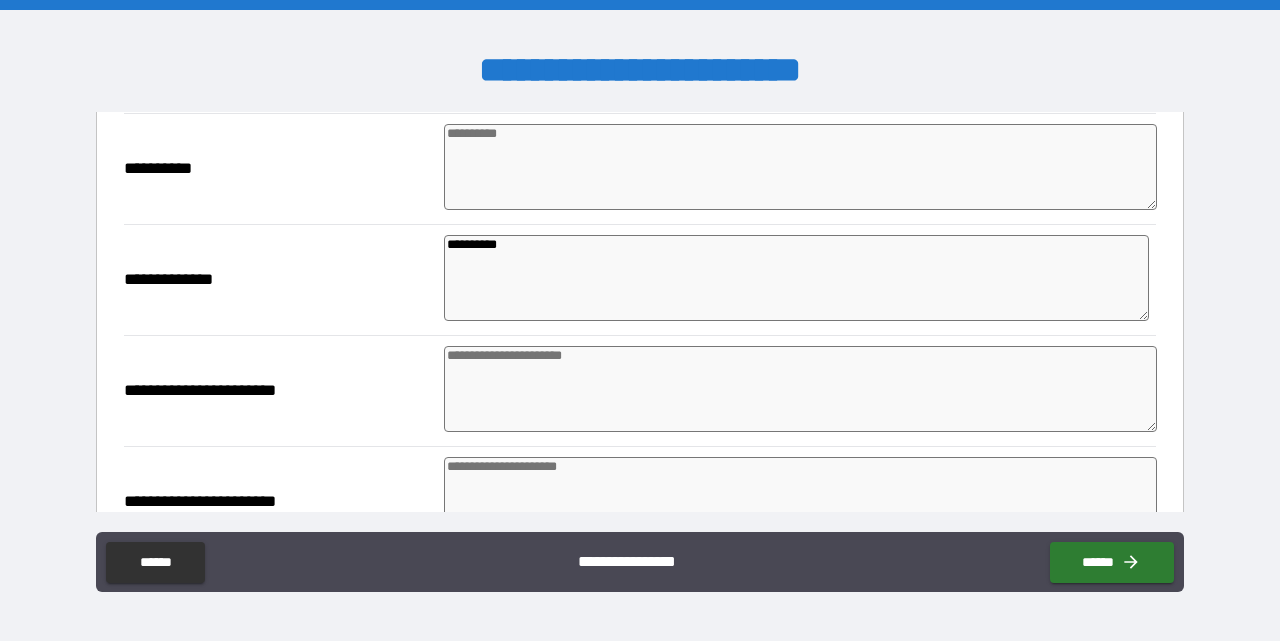 scroll, scrollTop: 2638, scrollLeft: 0, axis: vertical 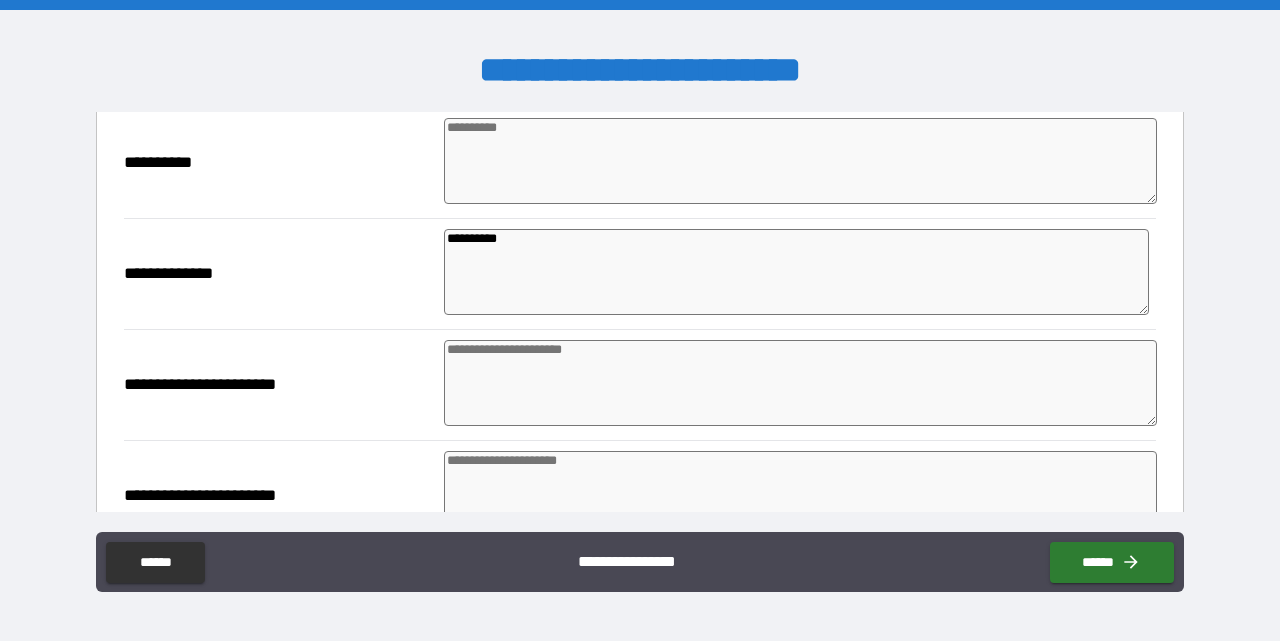 drag, startPoint x: 541, startPoint y: 242, endPoint x: 340, endPoint y: 216, distance: 202.67462 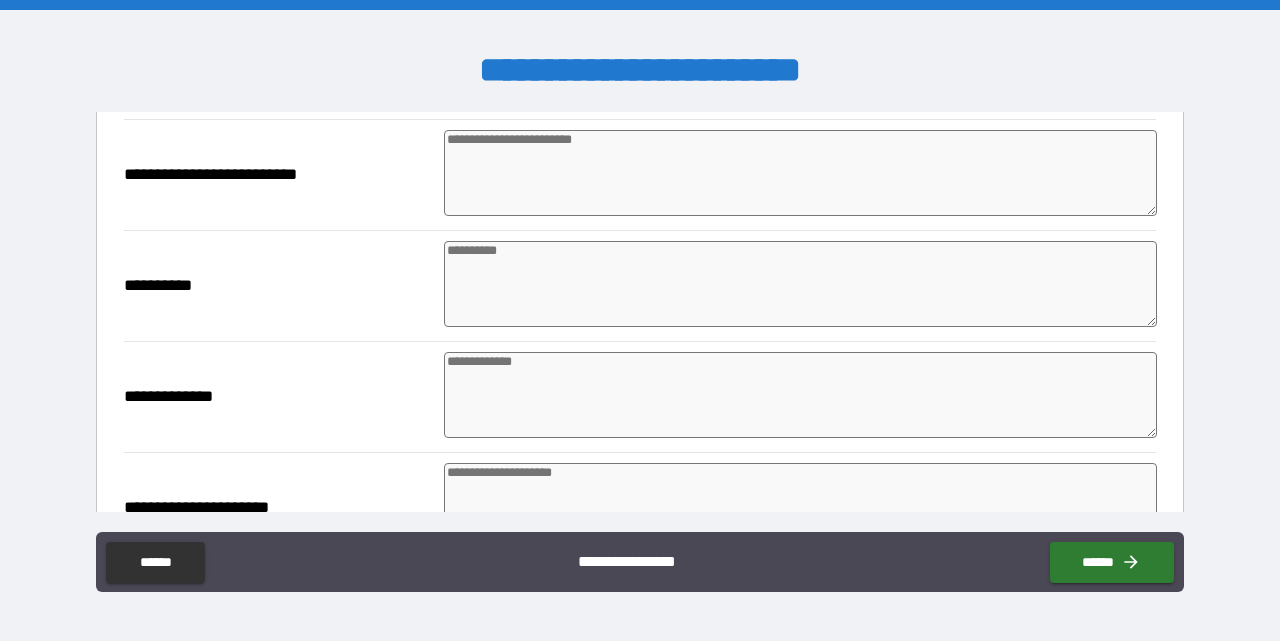 scroll, scrollTop: 3077, scrollLeft: 0, axis: vertical 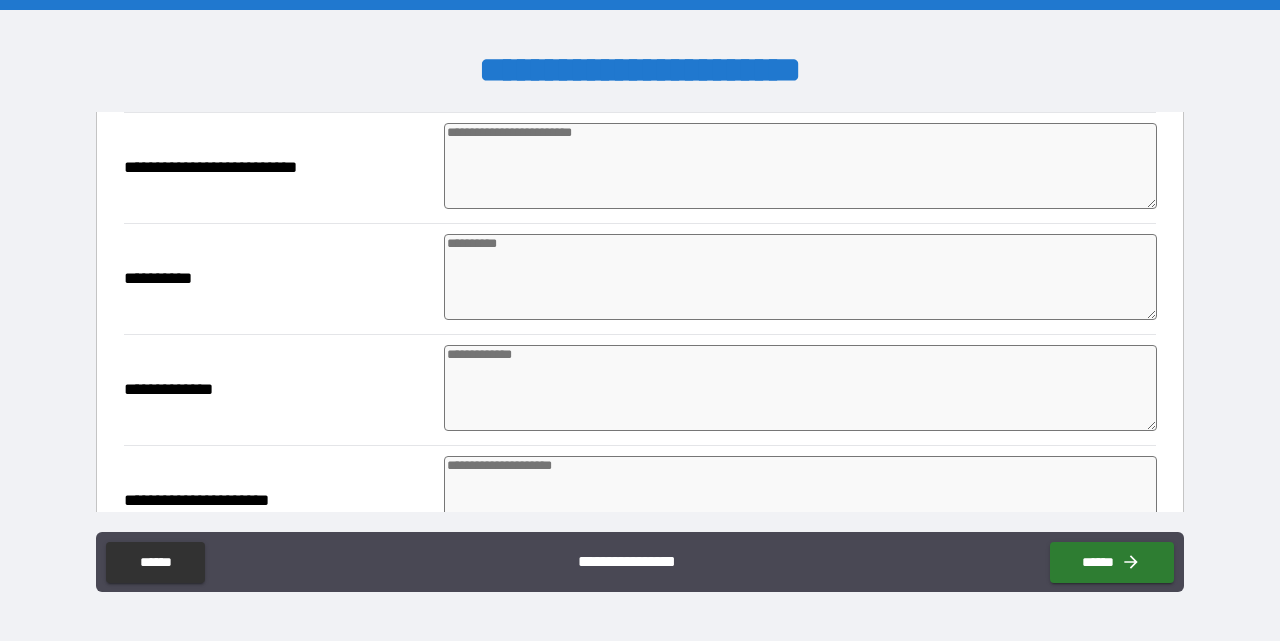 click at bounding box center [800, 166] 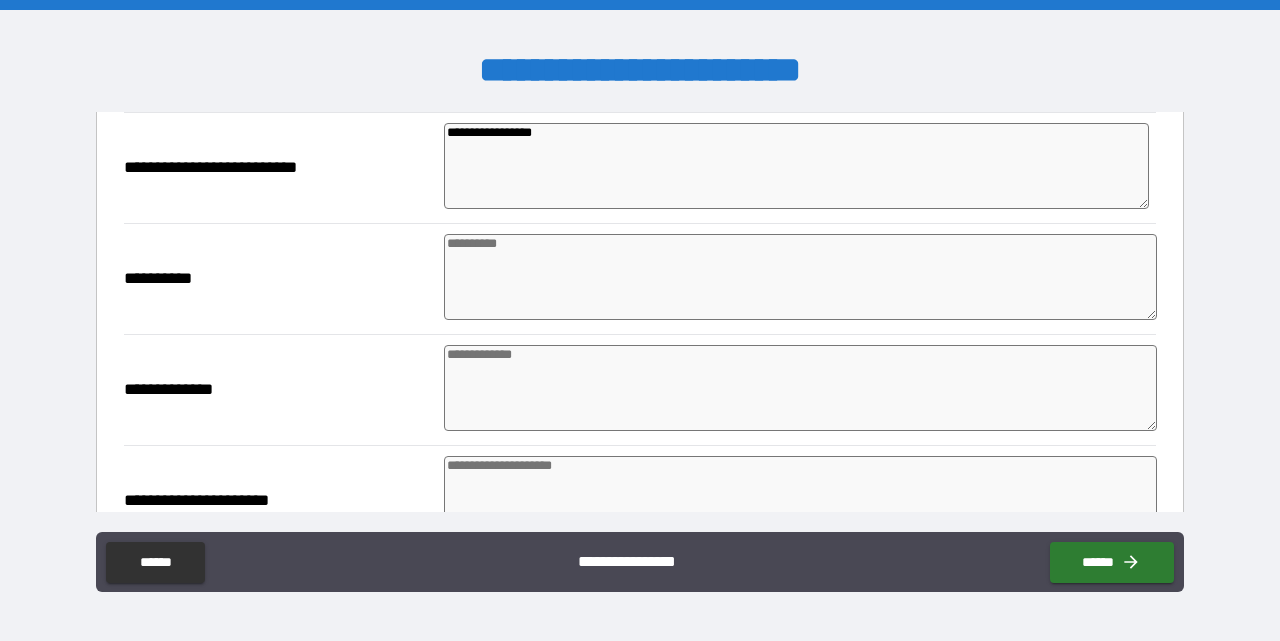click at bounding box center (800, 277) 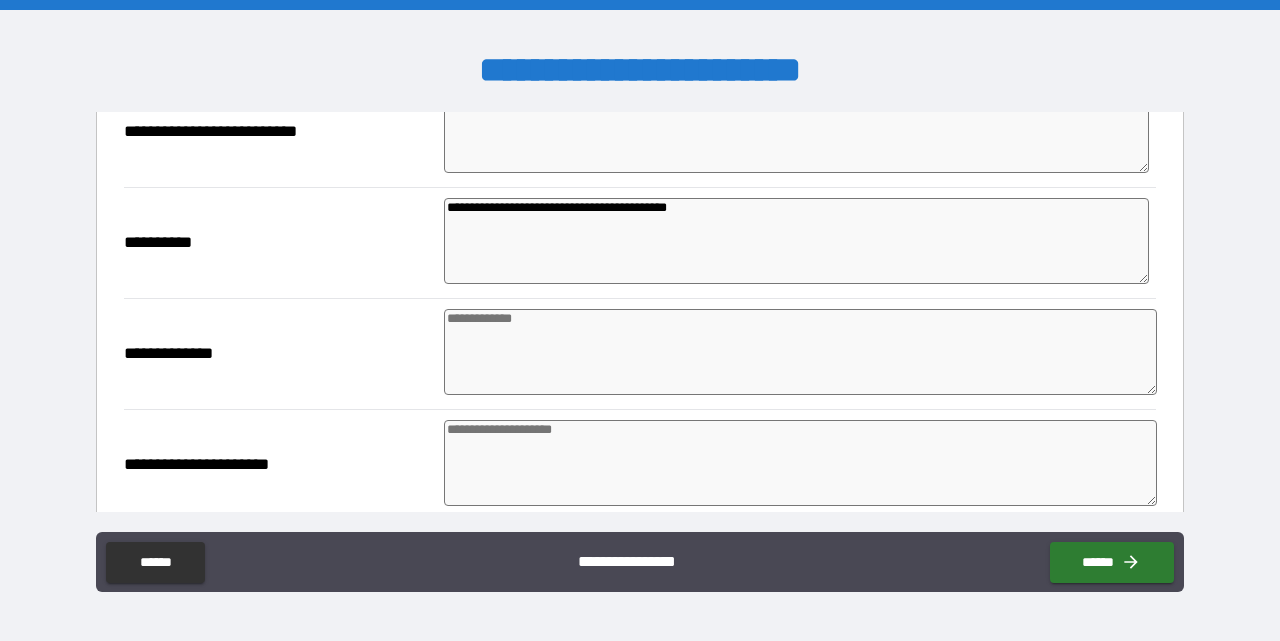 scroll, scrollTop: 3132, scrollLeft: 0, axis: vertical 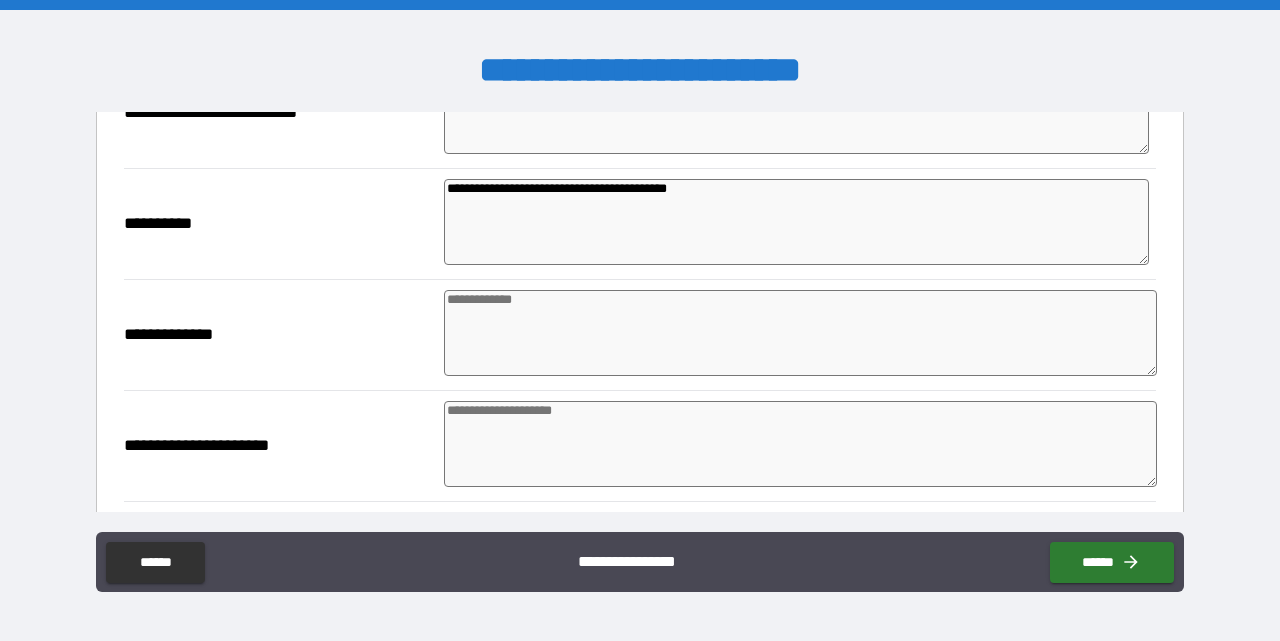 click at bounding box center [800, 333] 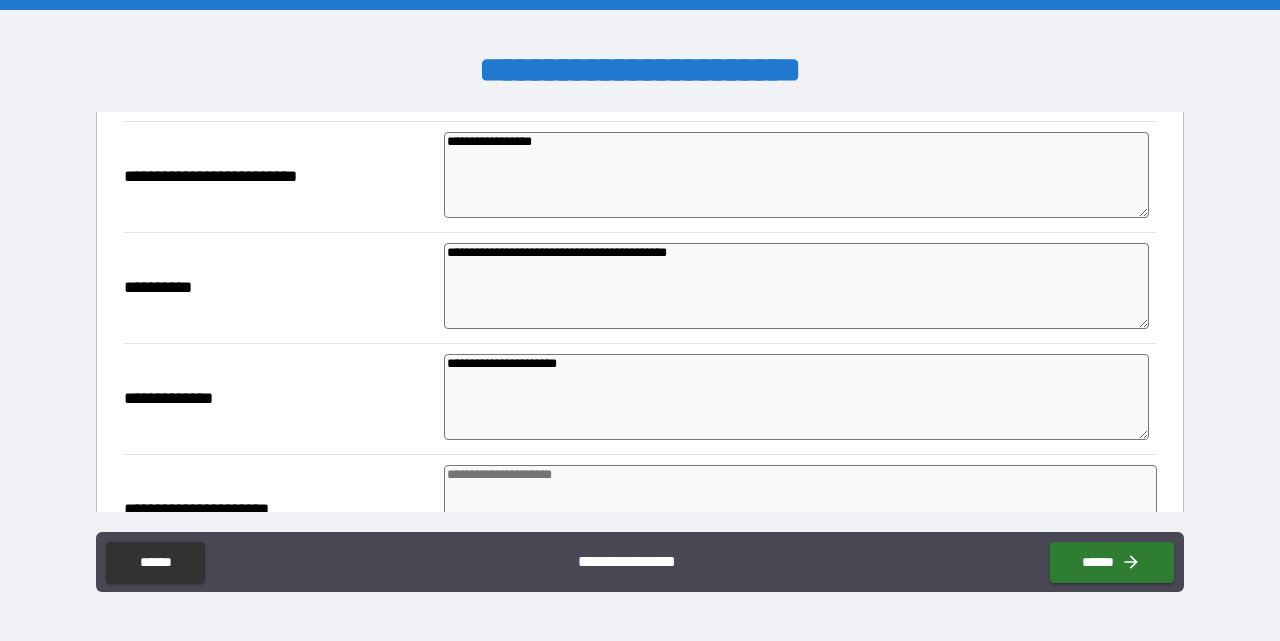 scroll, scrollTop: 3058, scrollLeft: 0, axis: vertical 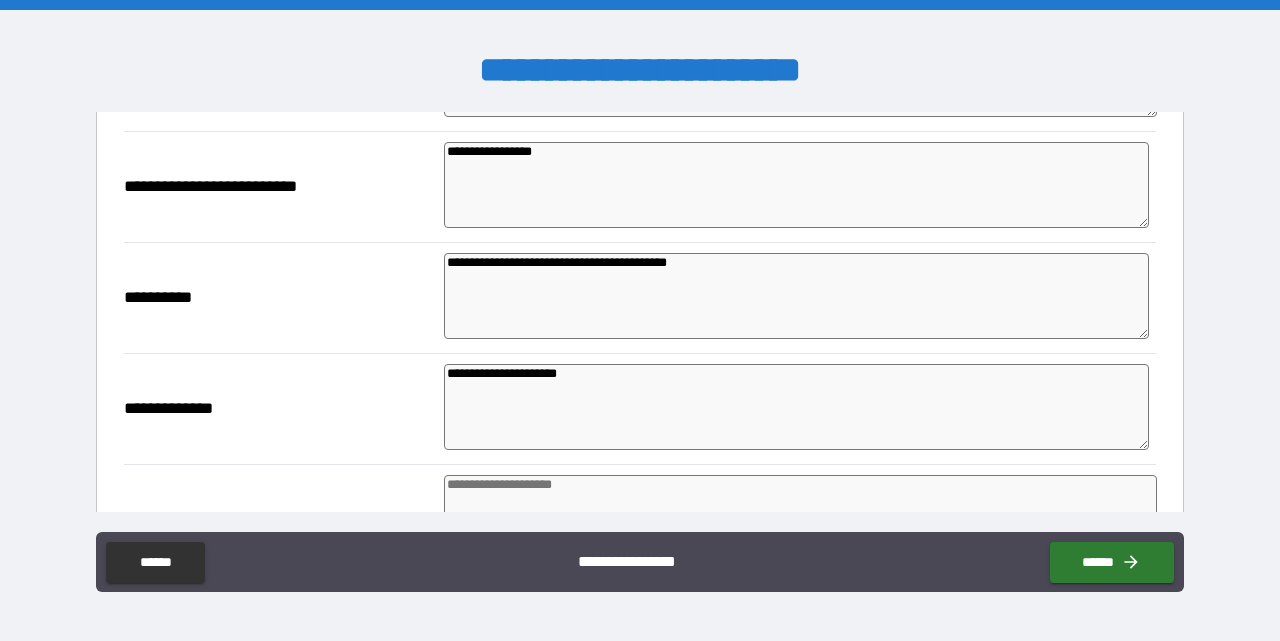 click on "**********" at bounding box center (796, 185) 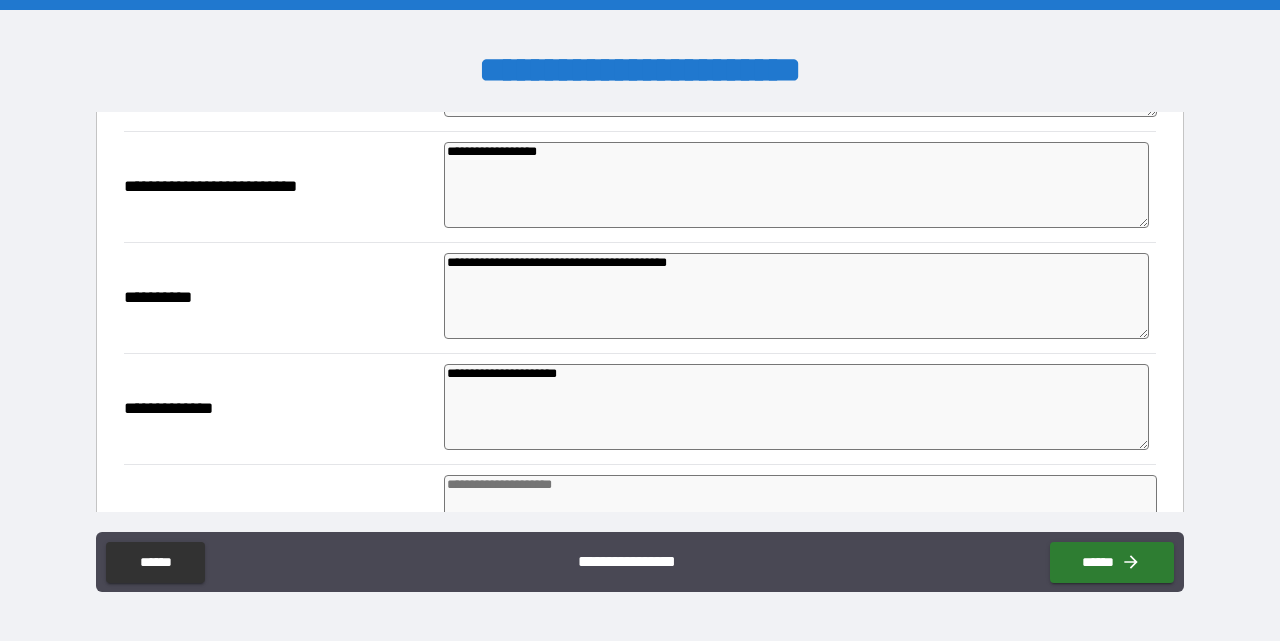 paste on "**********" 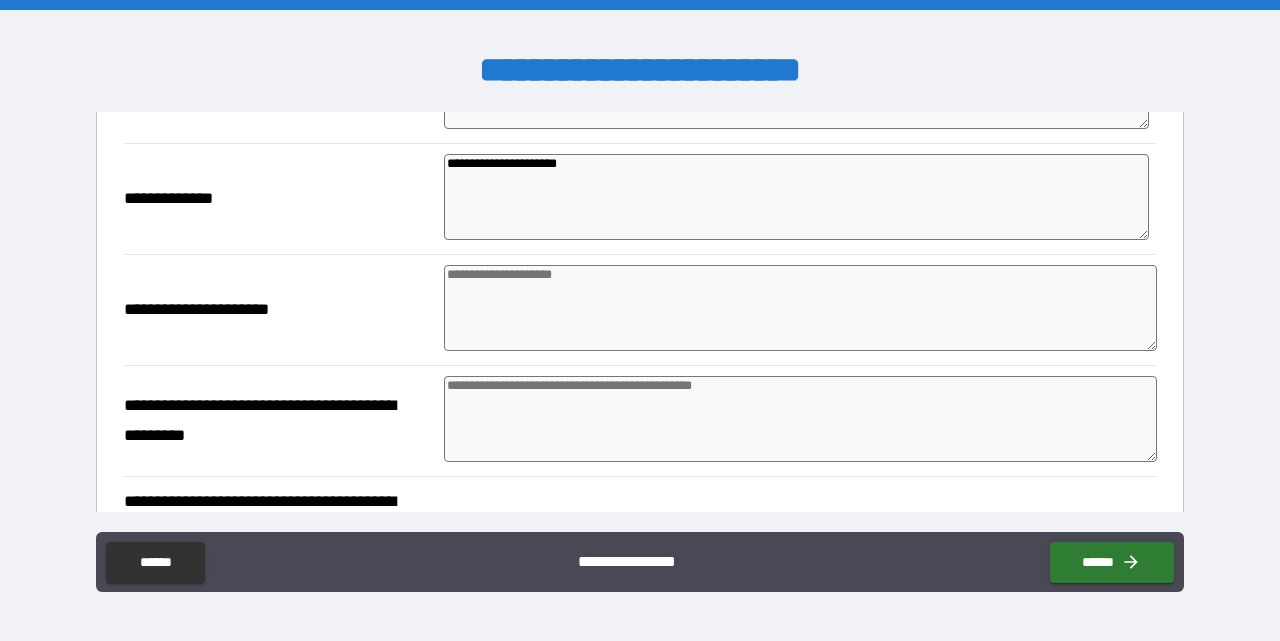 scroll, scrollTop: 3264, scrollLeft: 0, axis: vertical 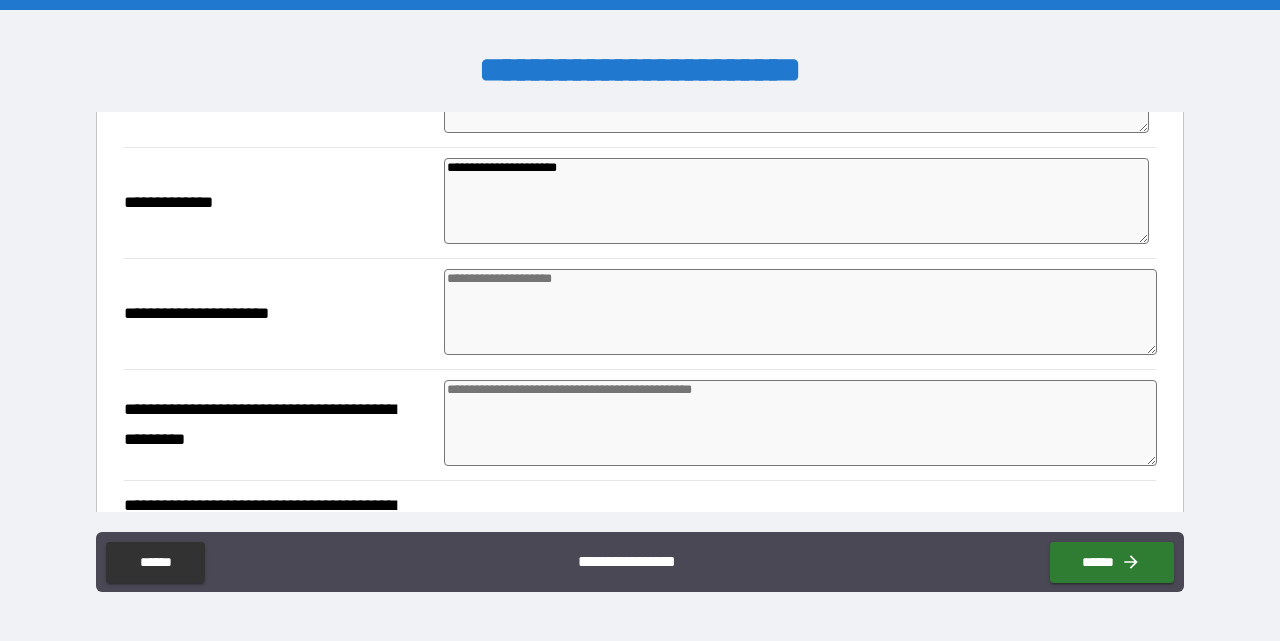 click at bounding box center [800, 312] 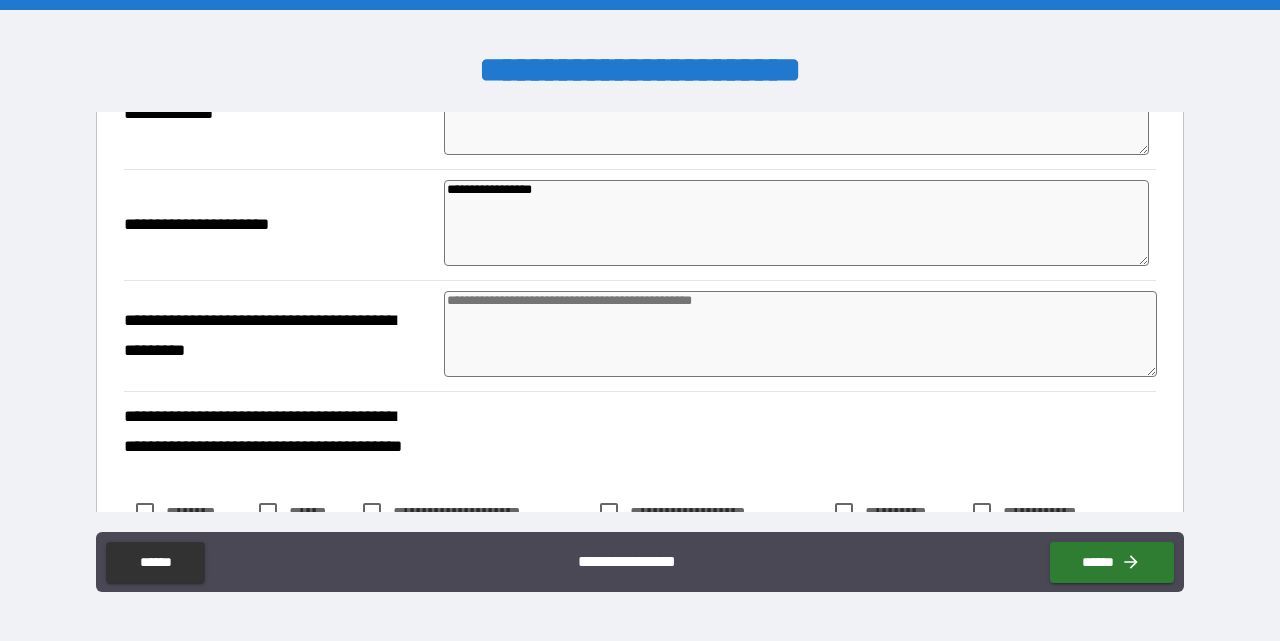 scroll, scrollTop: 3371, scrollLeft: 0, axis: vertical 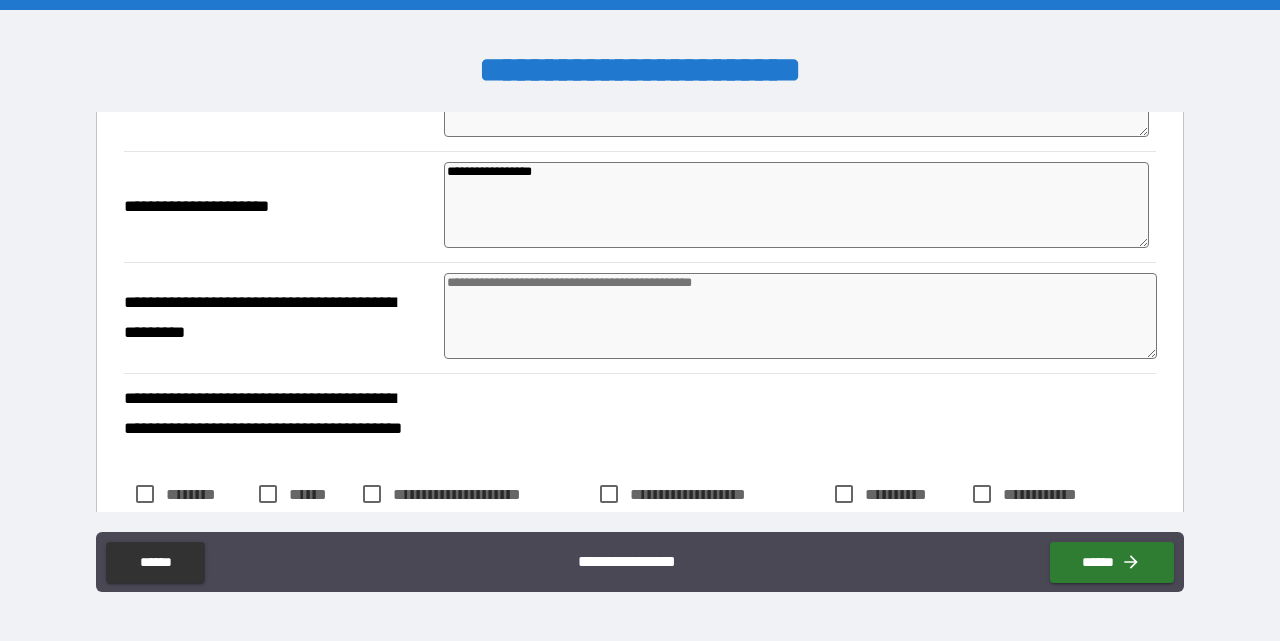 click at bounding box center [800, 316] 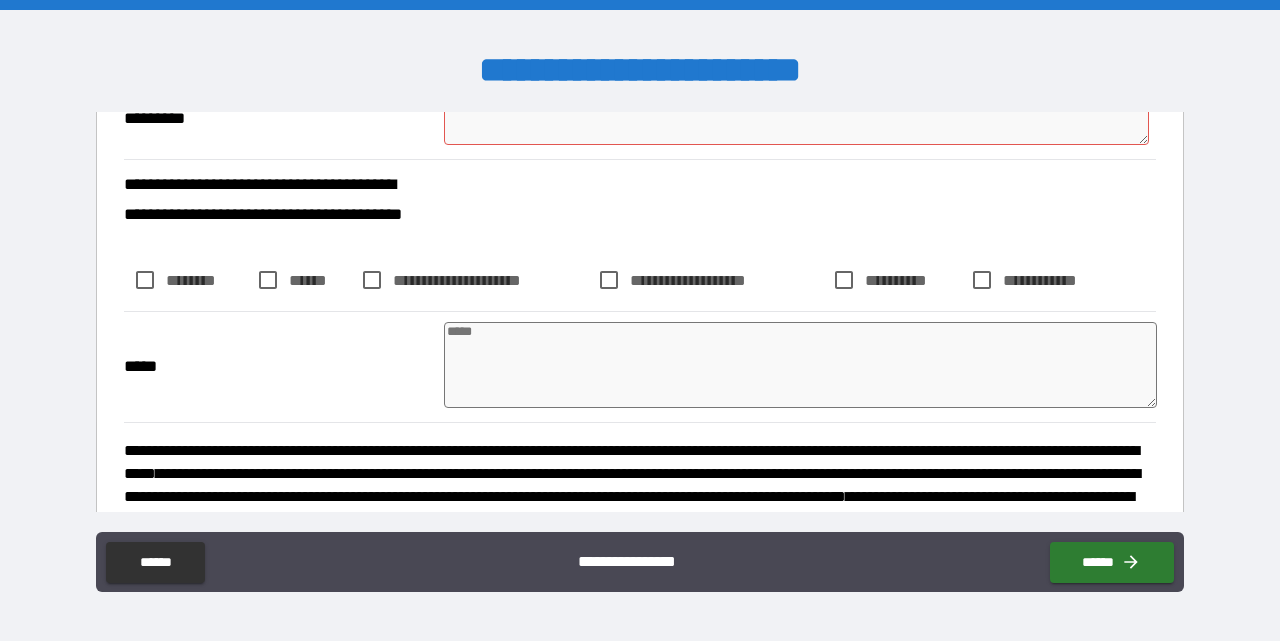 scroll, scrollTop: 3586, scrollLeft: 0, axis: vertical 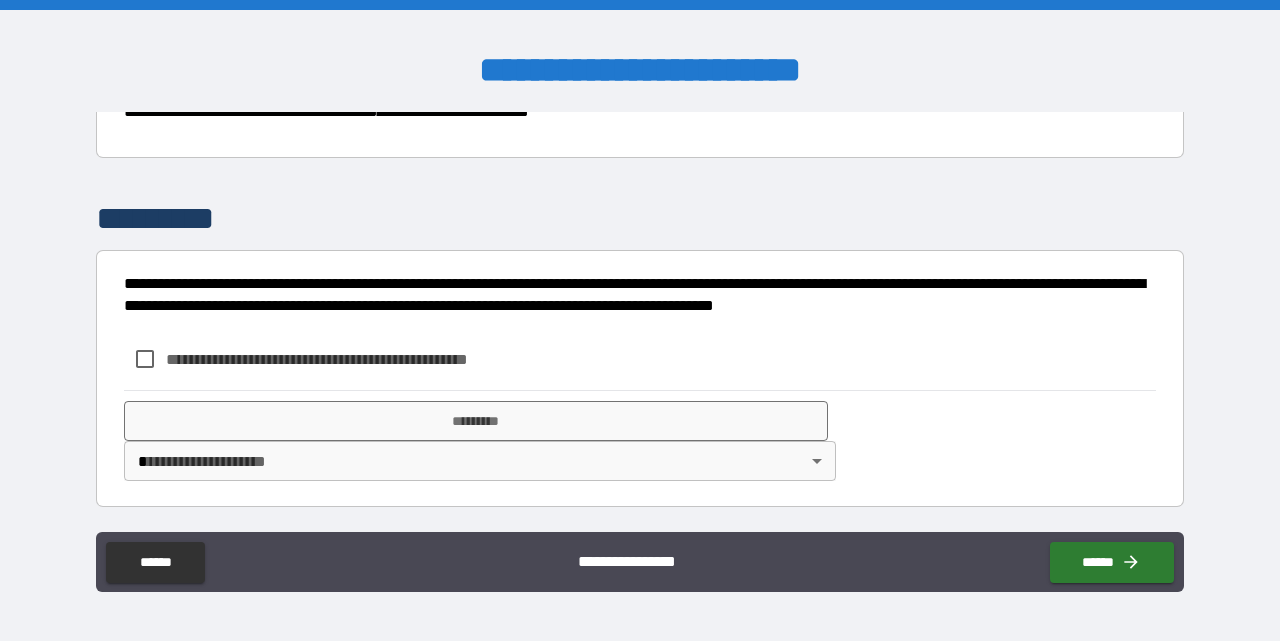 click on "**********" at bounding box center [350, 359] 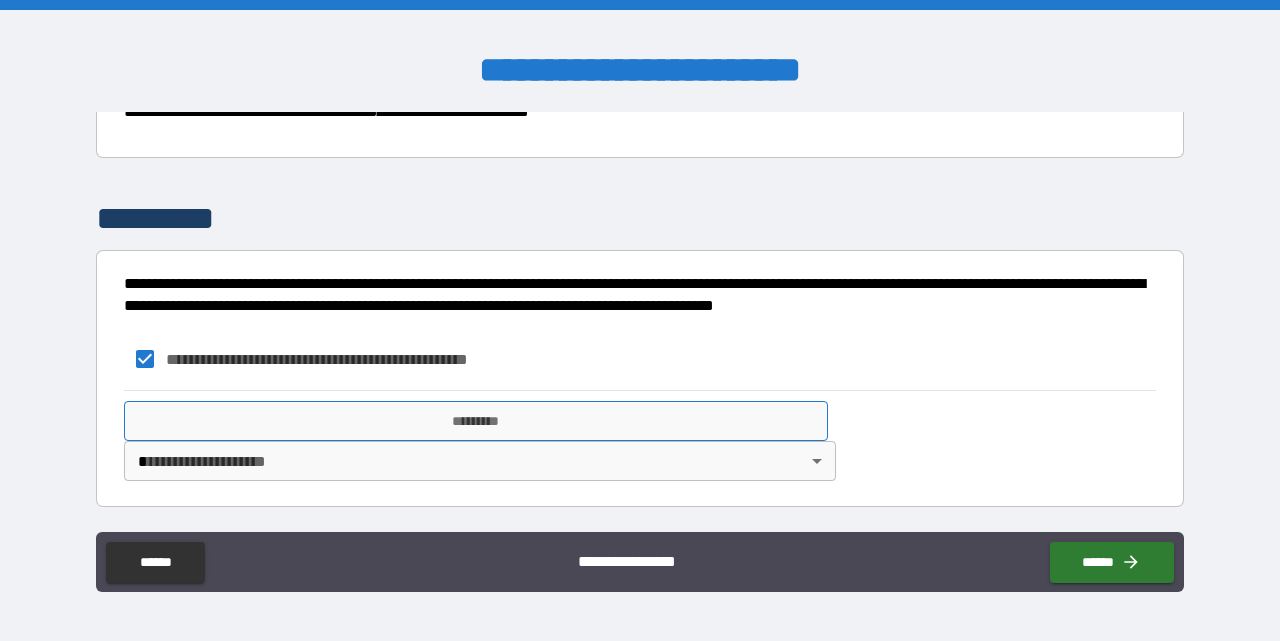 click on "*********" at bounding box center (476, 421) 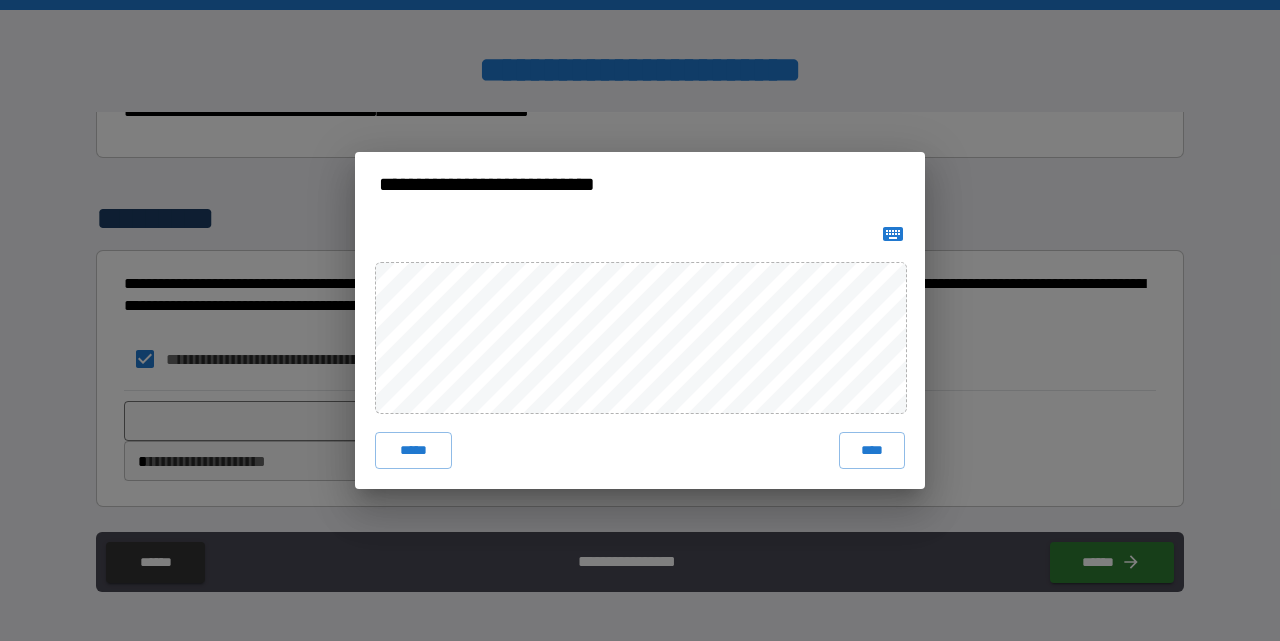 click 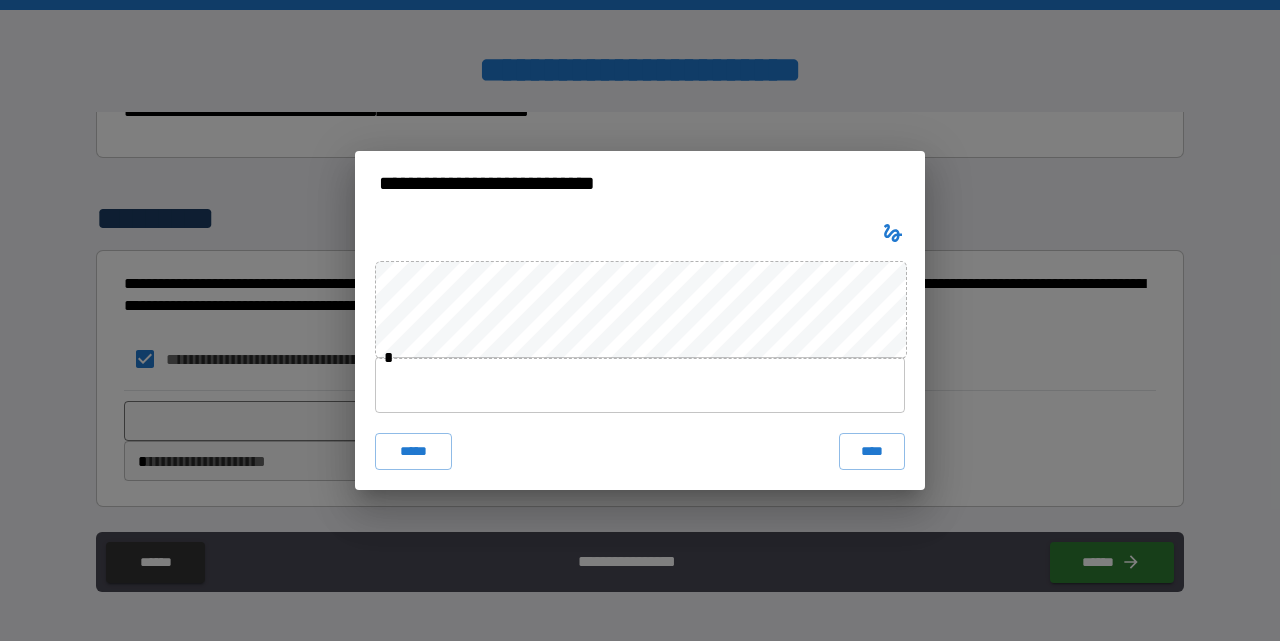 click at bounding box center (640, 385) 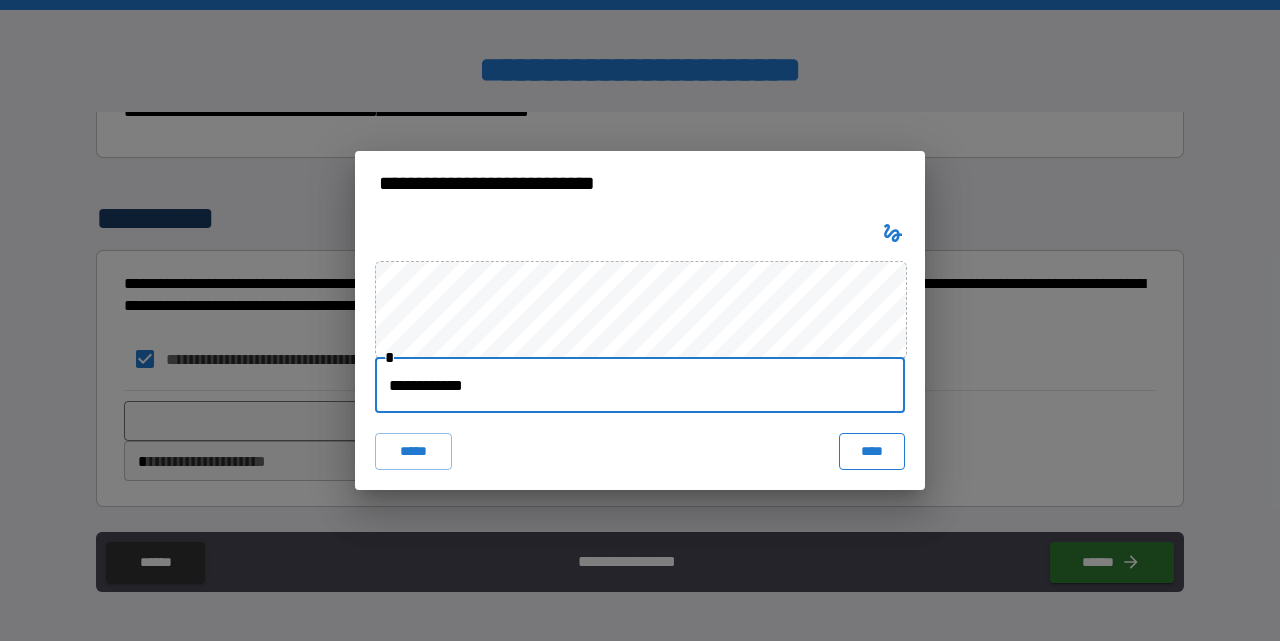 click on "****" at bounding box center [872, 451] 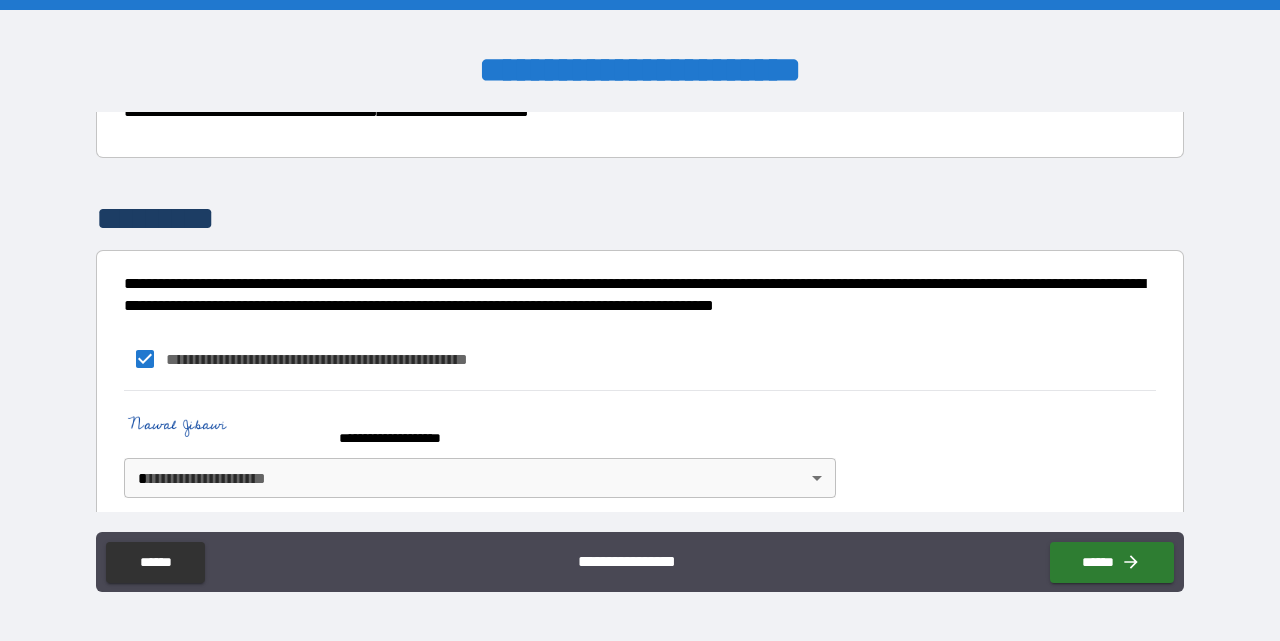click on "**********" at bounding box center (640, 320) 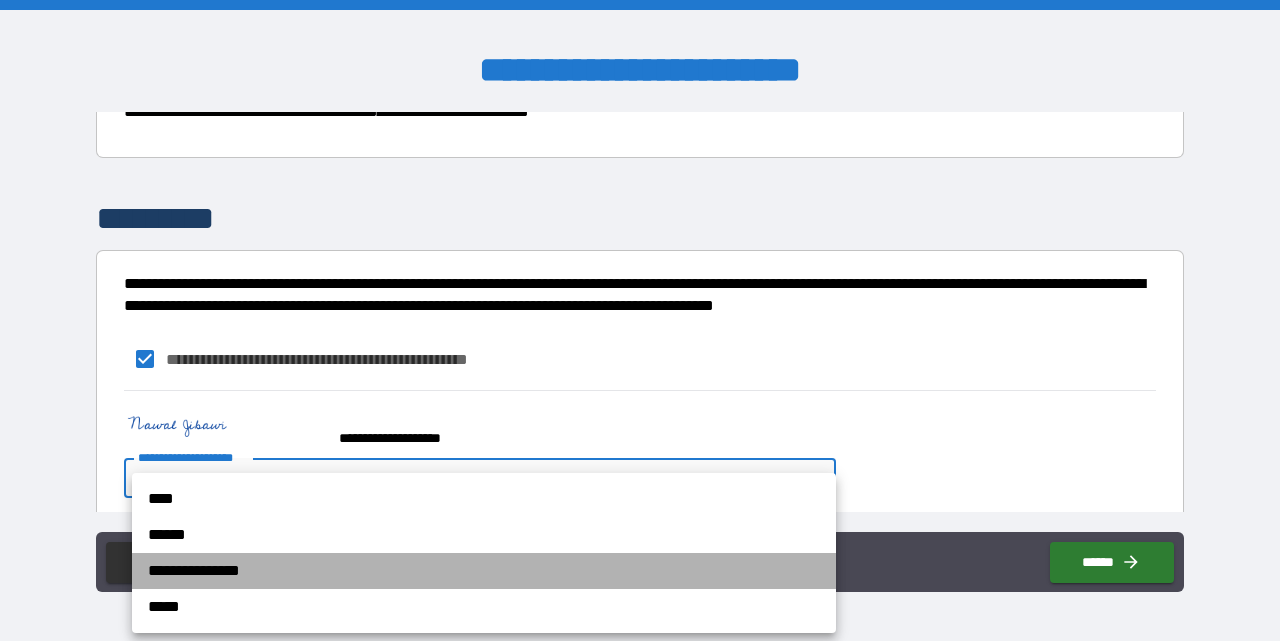 click on "**********" at bounding box center [484, 571] 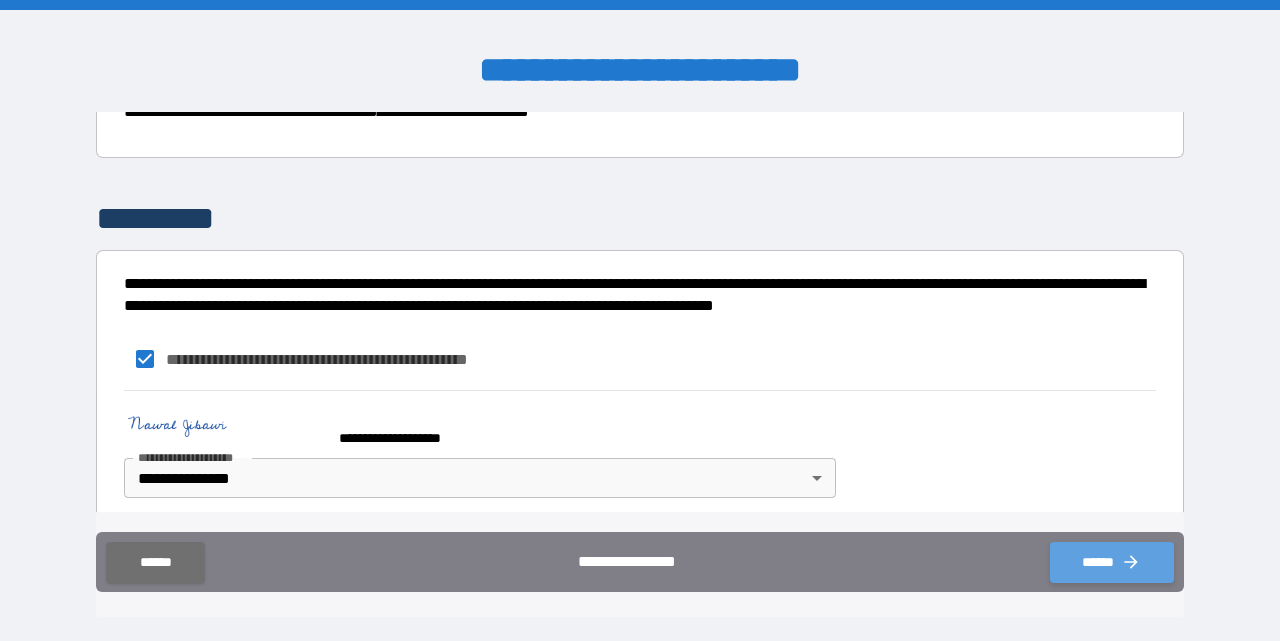 click on "******" at bounding box center (1112, 562) 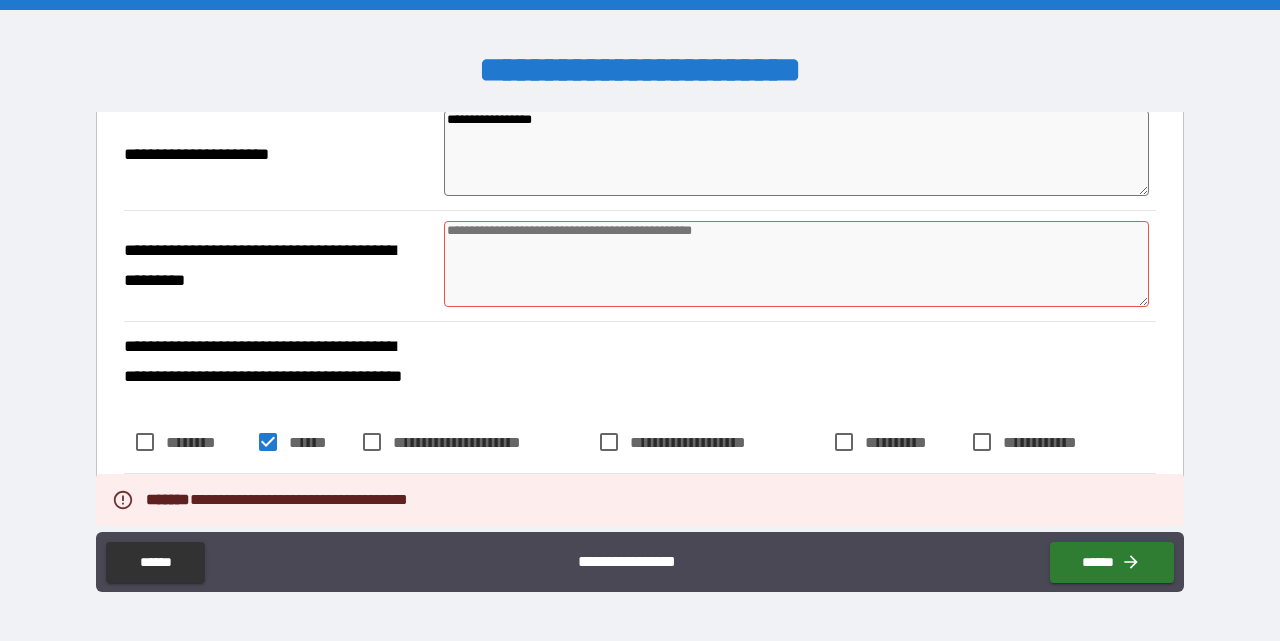 scroll, scrollTop: 3429, scrollLeft: 0, axis: vertical 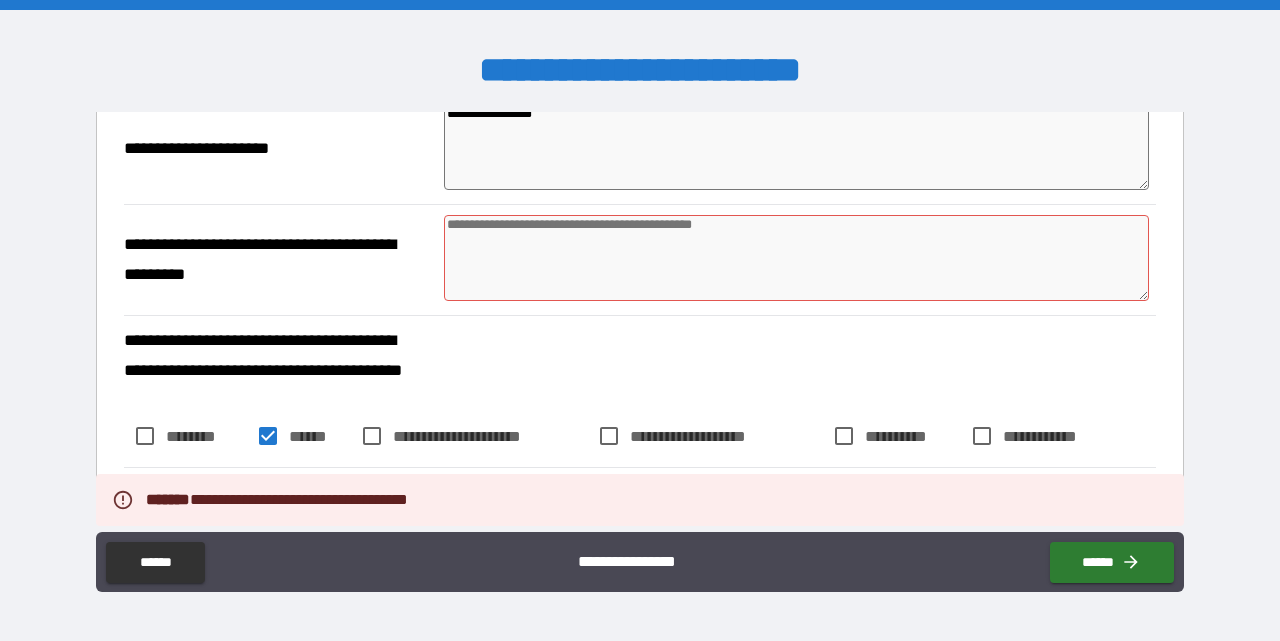click at bounding box center [796, 258] 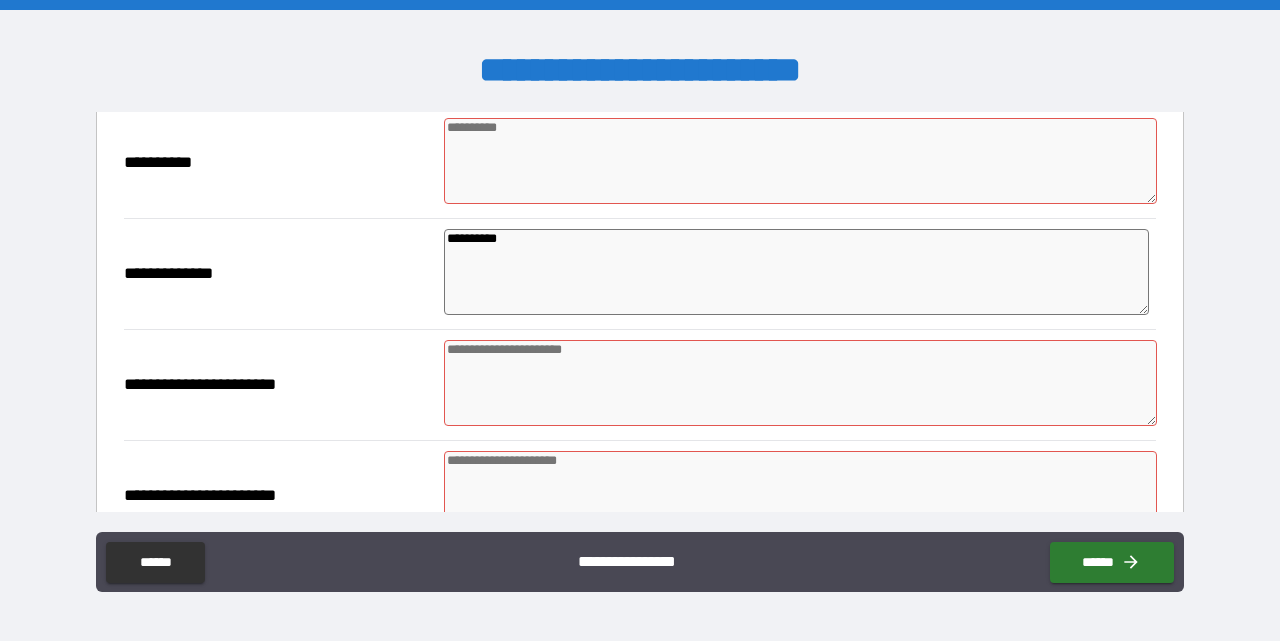 scroll, scrollTop: 2582, scrollLeft: 0, axis: vertical 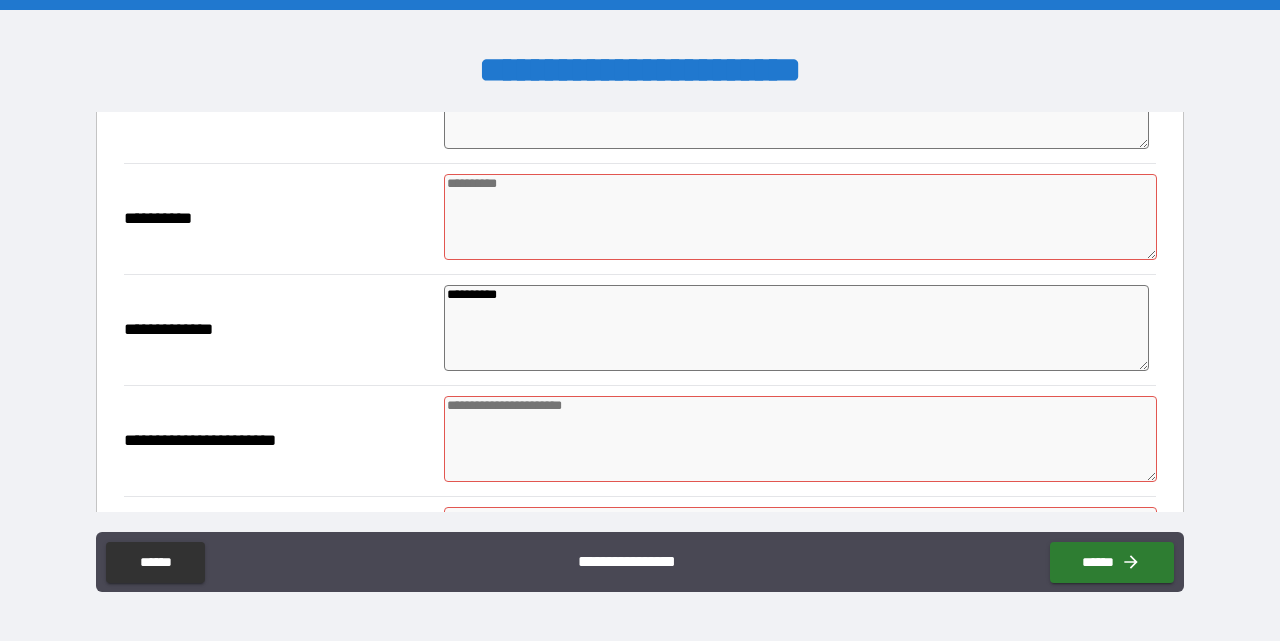 click at bounding box center (800, 217) 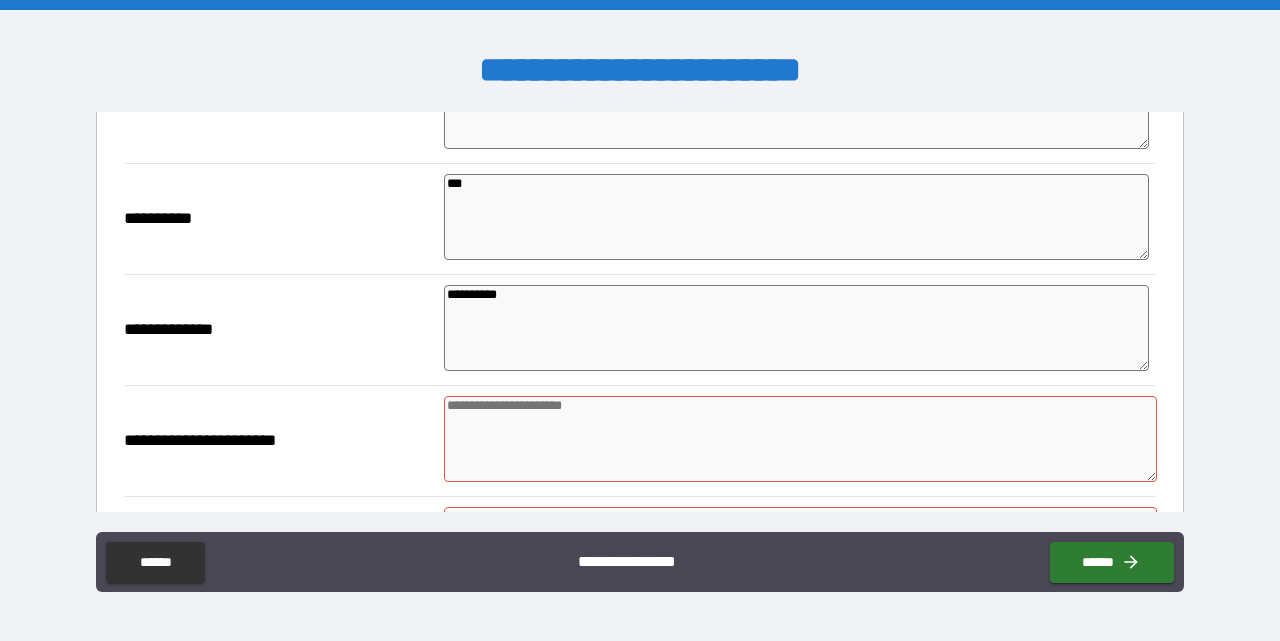 click at bounding box center (800, 439) 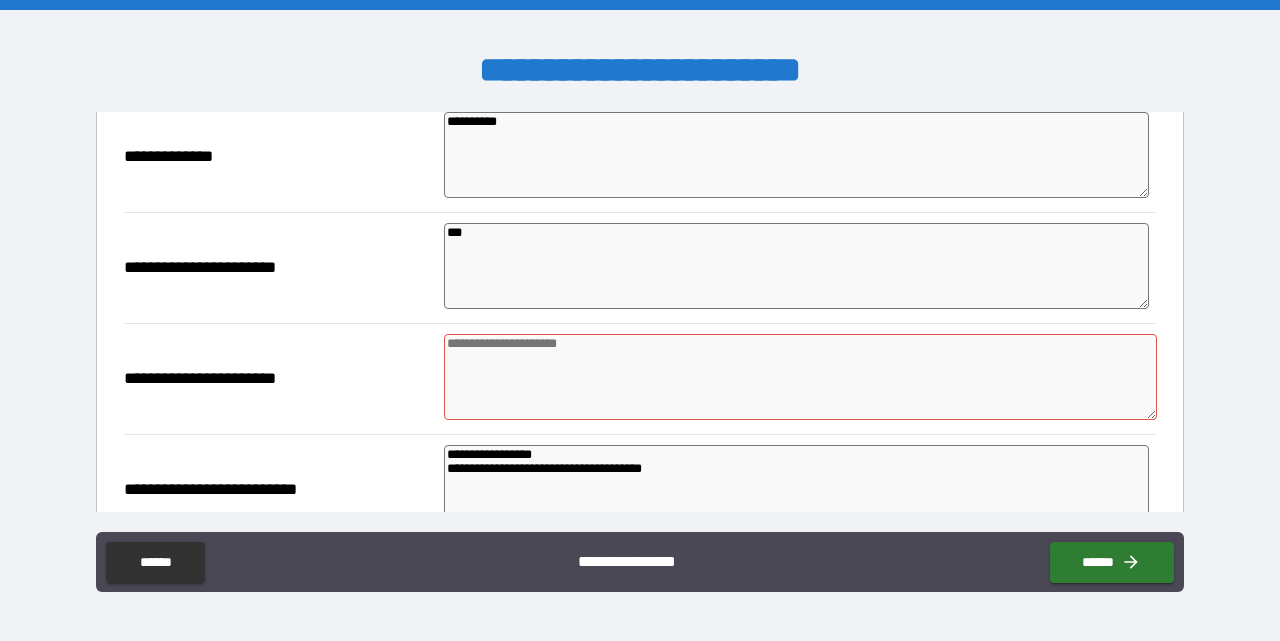 scroll, scrollTop: 2767, scrollLeft: 0, axis: vertical 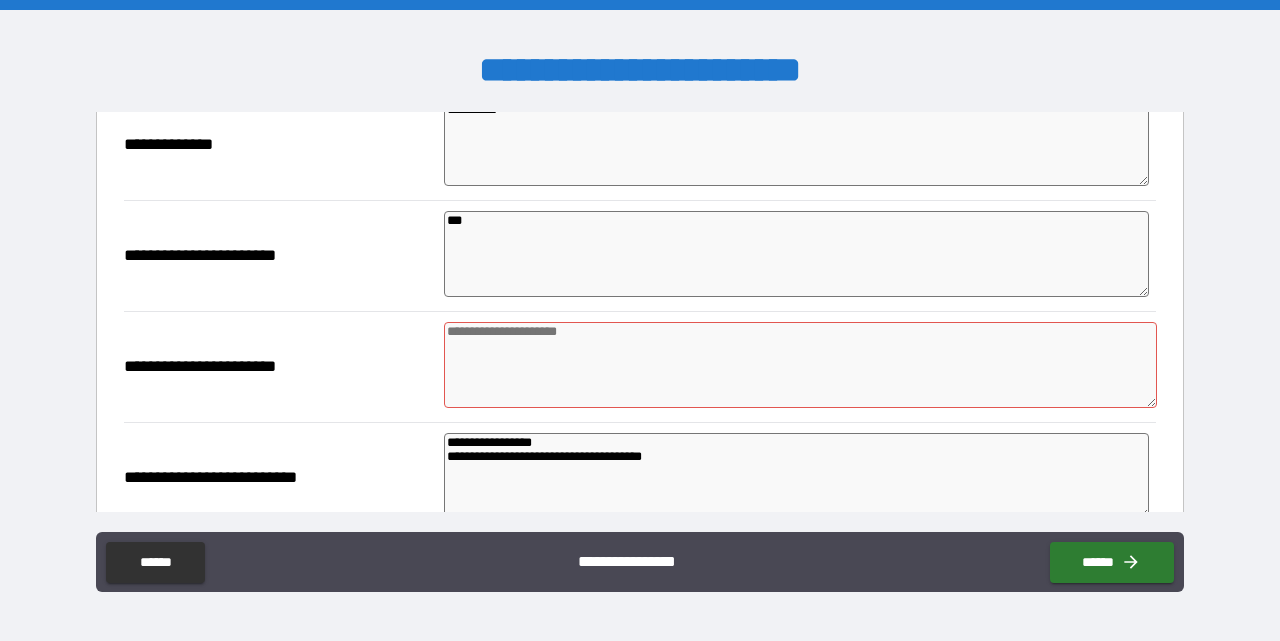 click at bounding box center [800, 365] 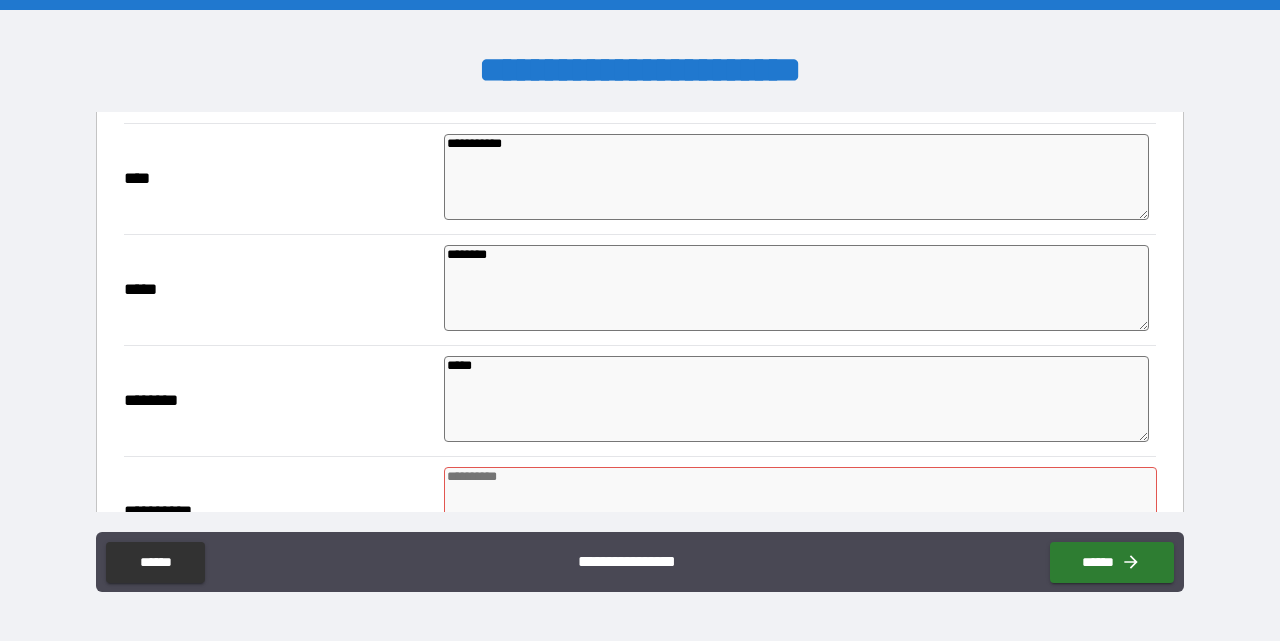 scroll, scrollTop: 2180, scrollLeft: 0, axis: vertical 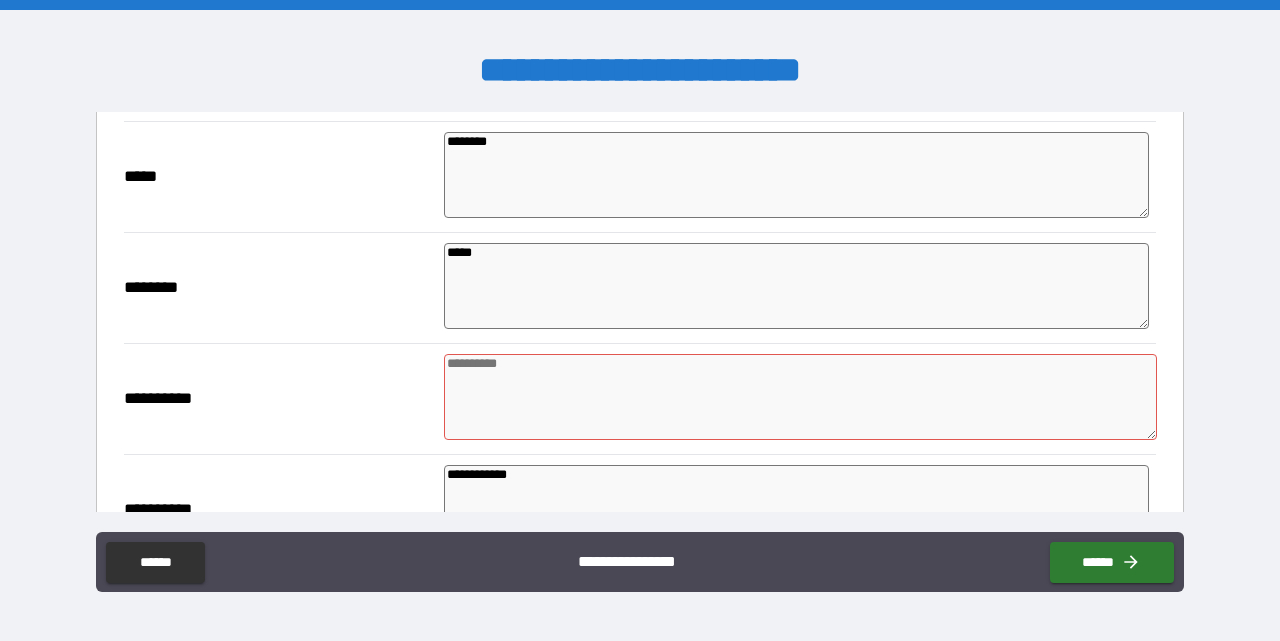 click at bounding box center (800, 397) 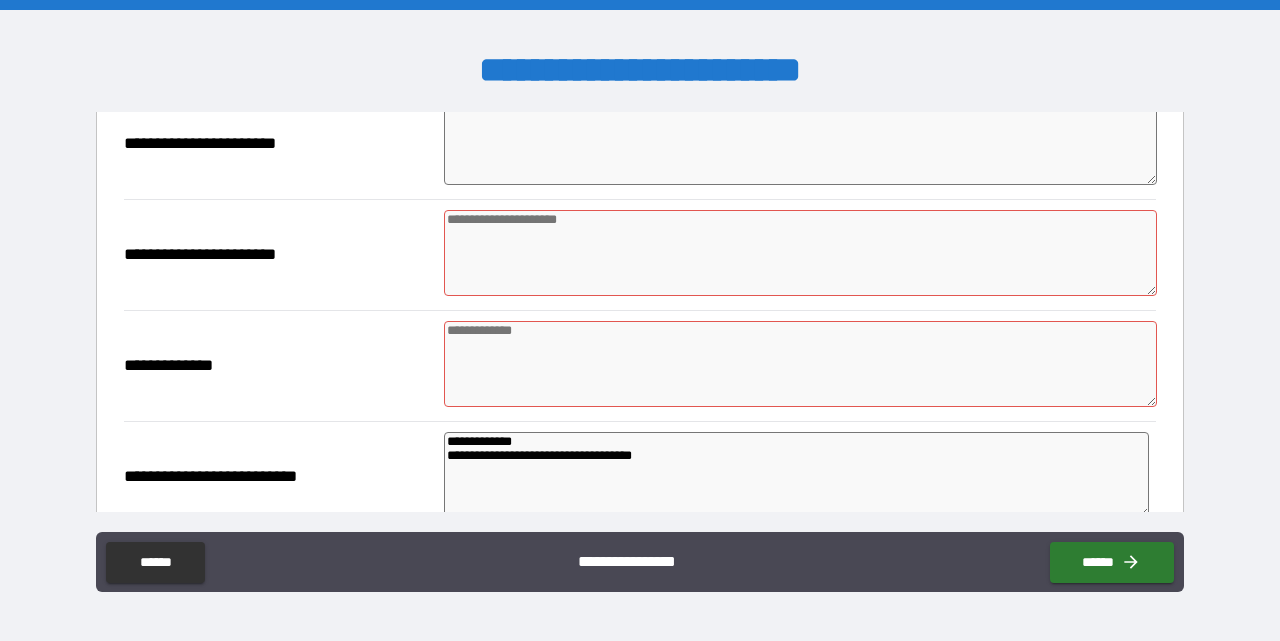 scroll, scrollTop: 1257, scrollLeft: 0, axis: vertical 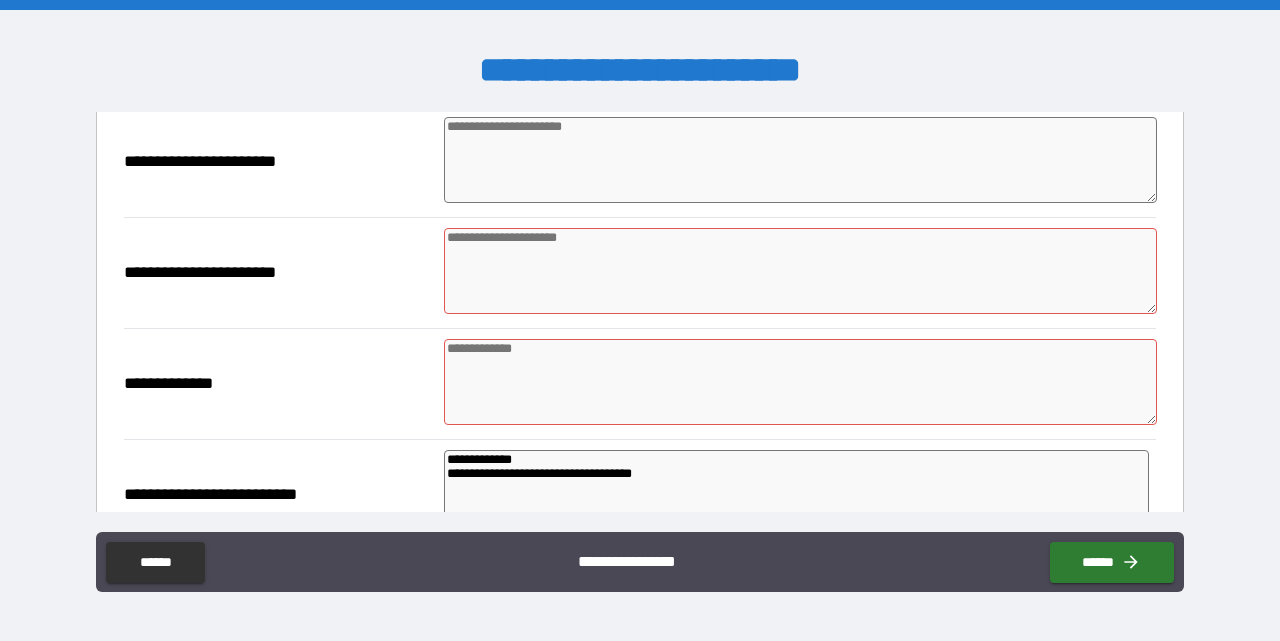 click at bounding box center (800, 271) 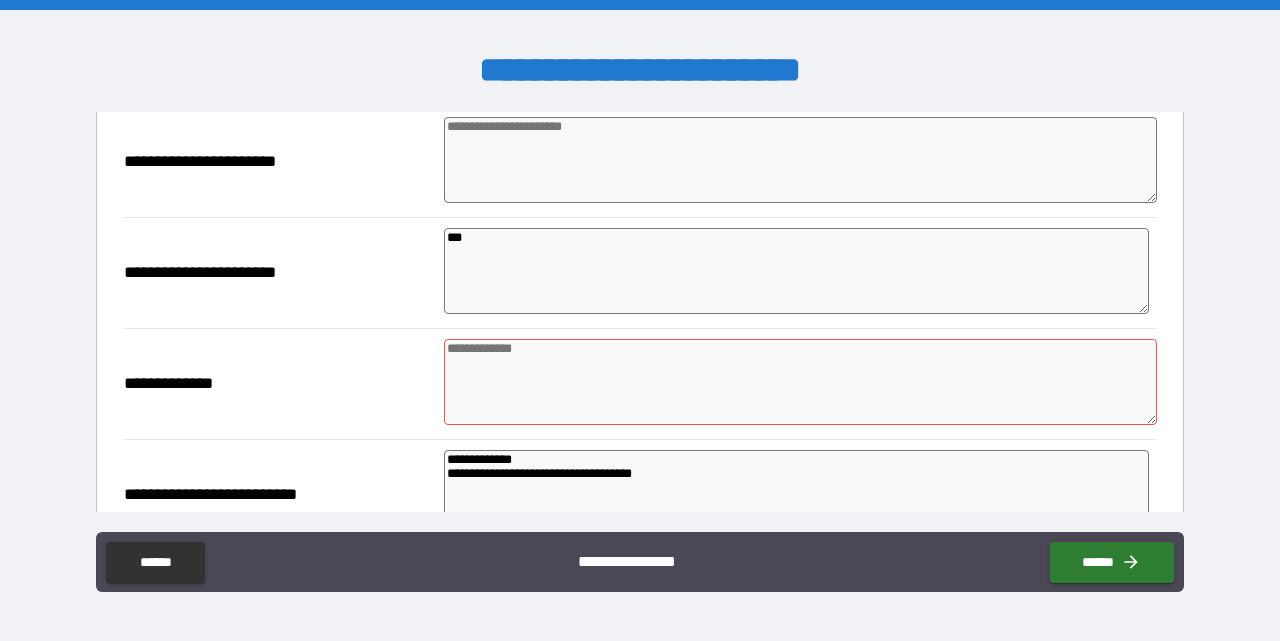 click at bounding box center (800, 382) 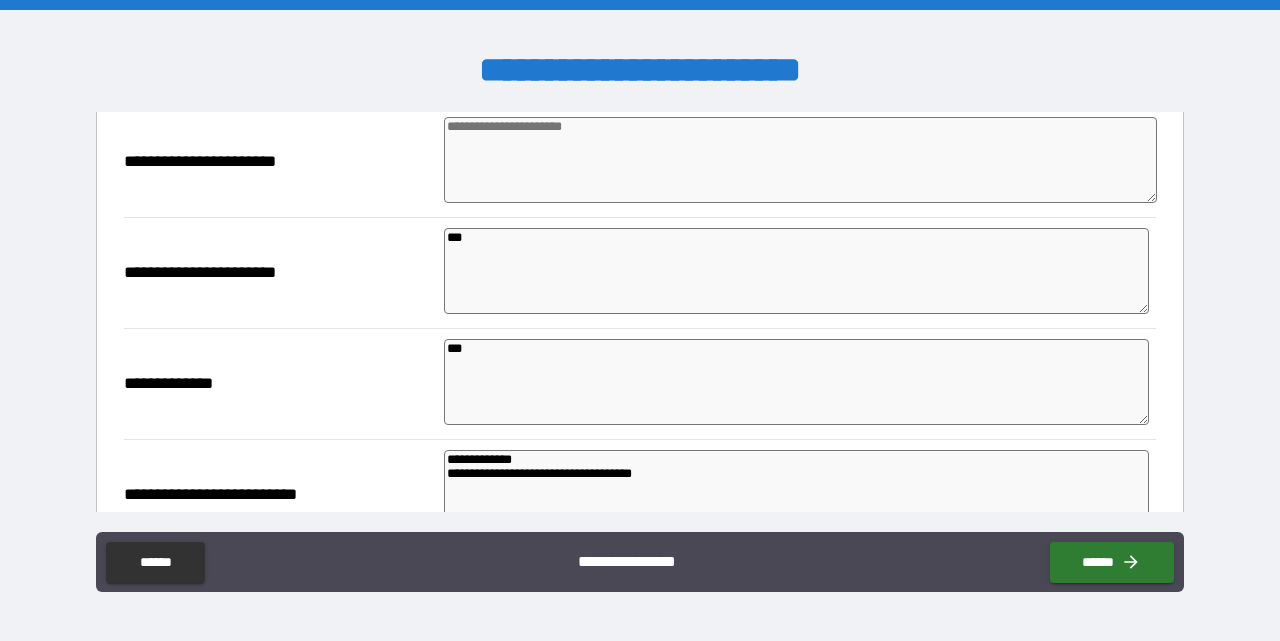click at bounding box center [800, 160] 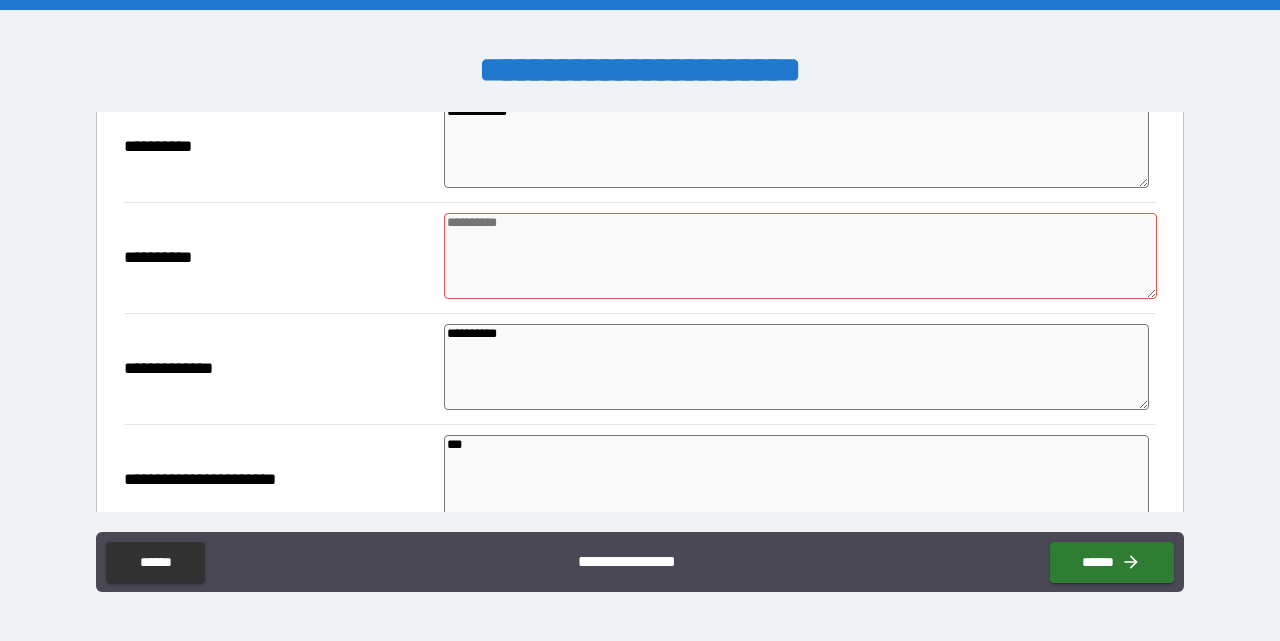 scroll, scrollTop: 918, scrollLeft: 0, axis: vertical 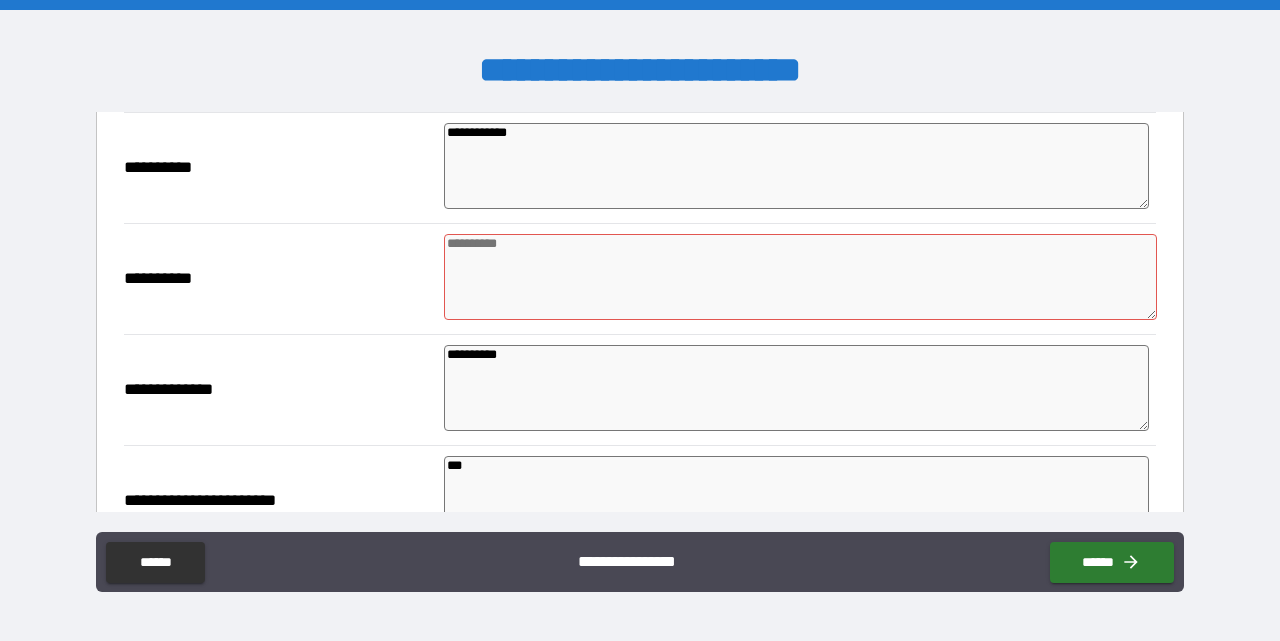 click on "**********" at bounding box center [640, 313] 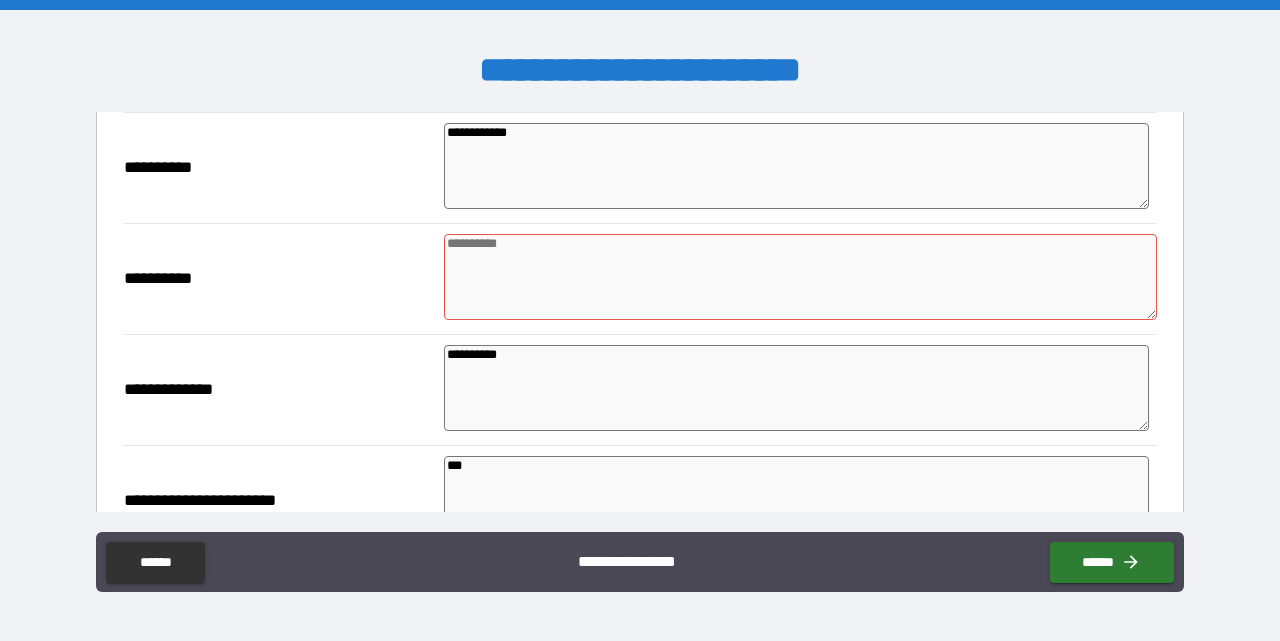 click at bounding box center (800, 277) 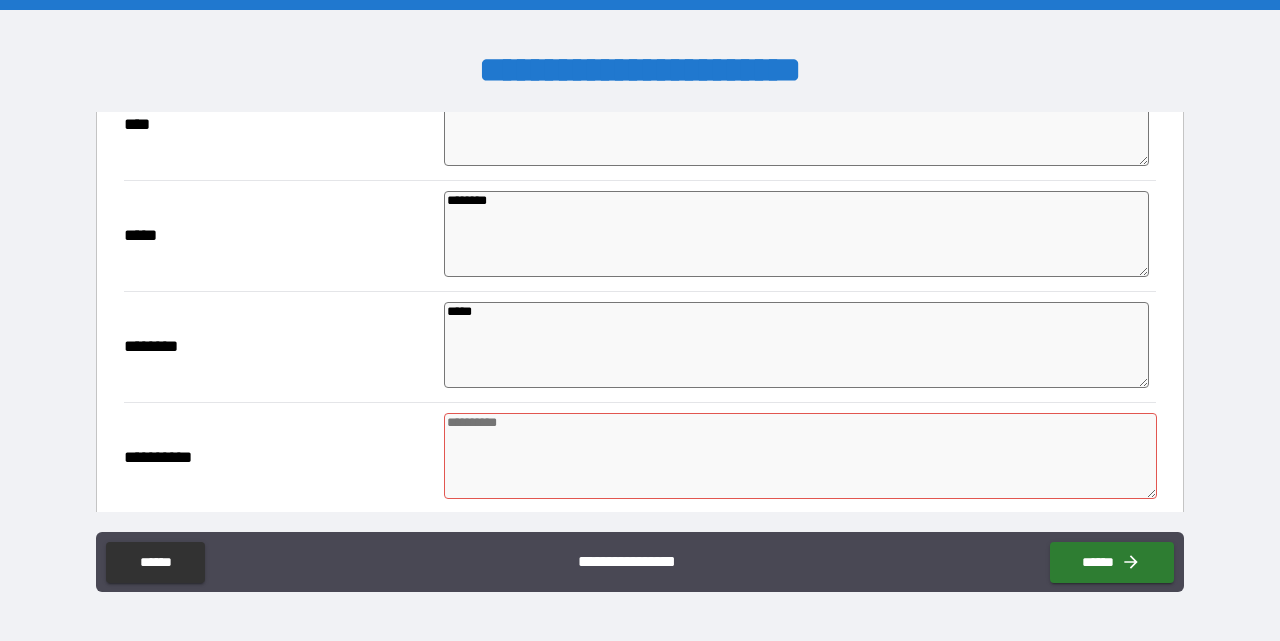 scroll, scrollTop: 516, scrollLeft: 0, axis: vertical 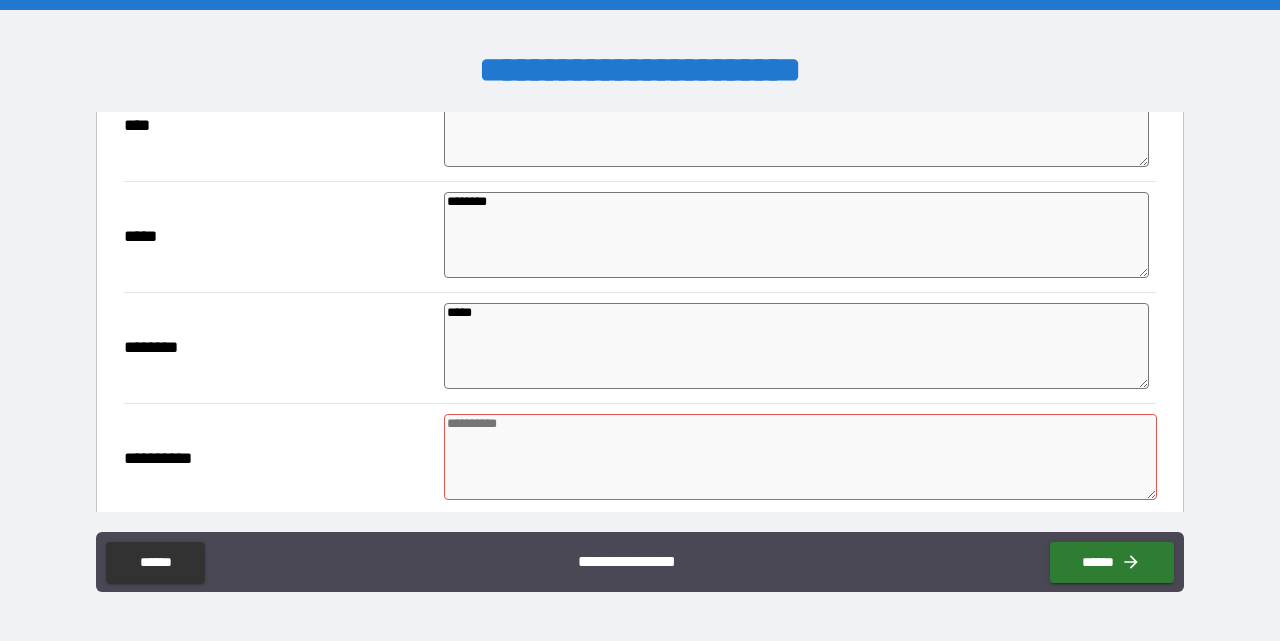 click at bounding box center (800, 457) 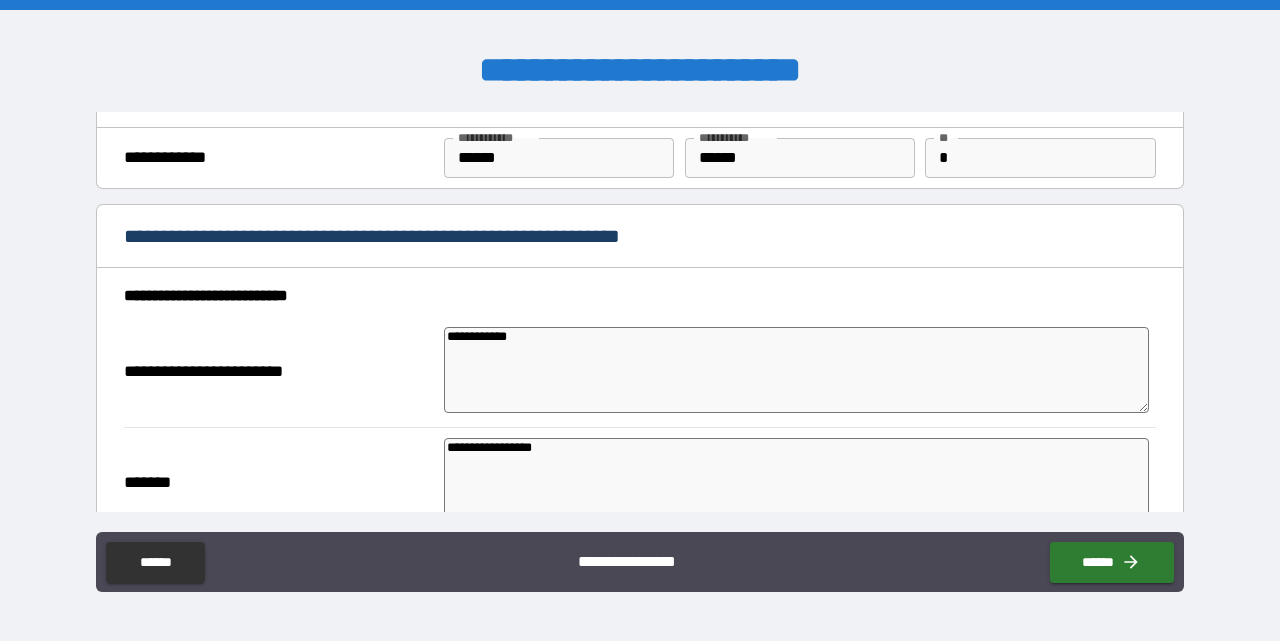 scroll, scrollTop: 0, scrollLeft: 0, axis: both 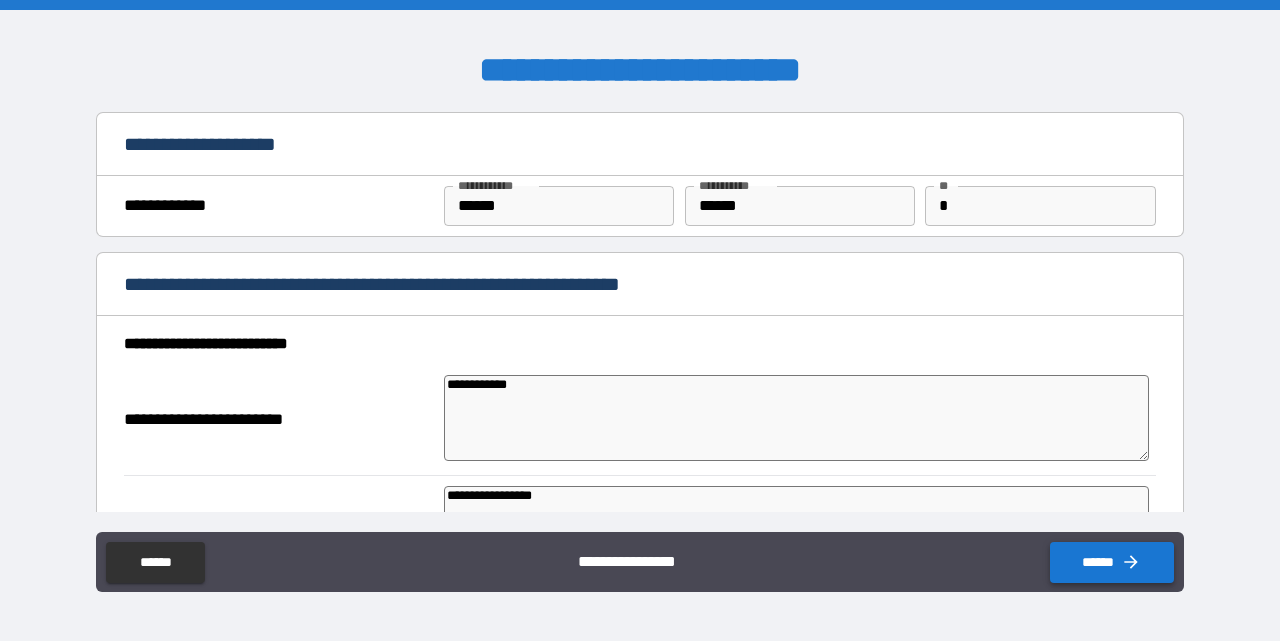click 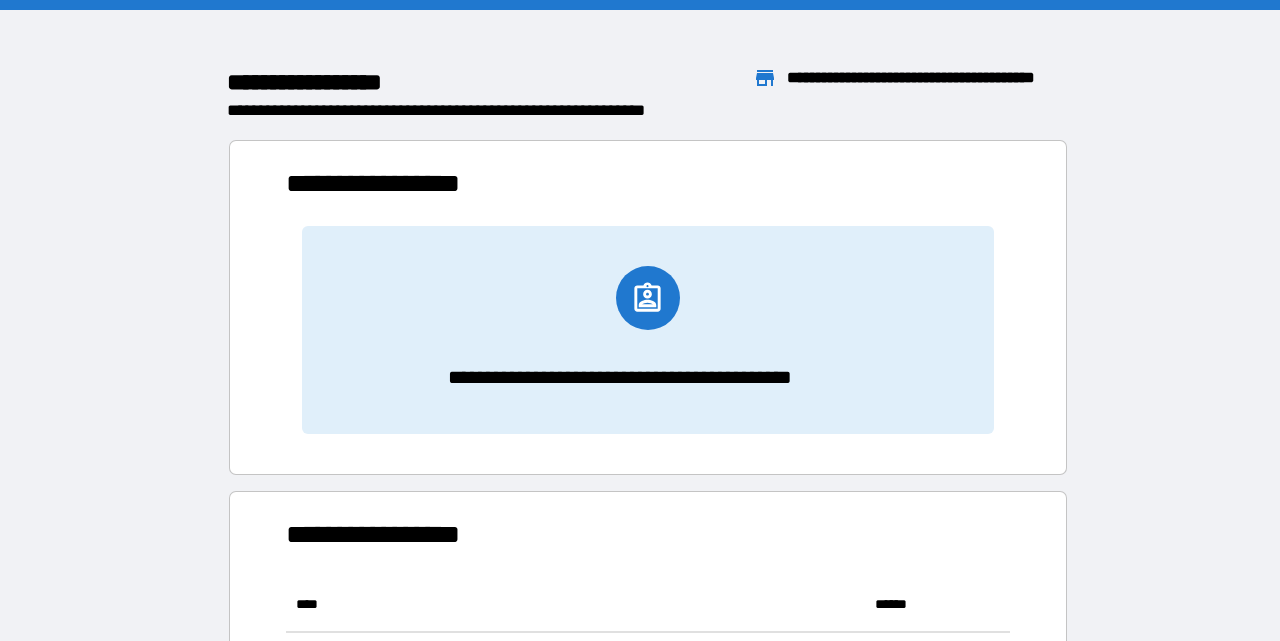 scroll, scrollTop: 1, scrollLeft: 0, axis: vertical 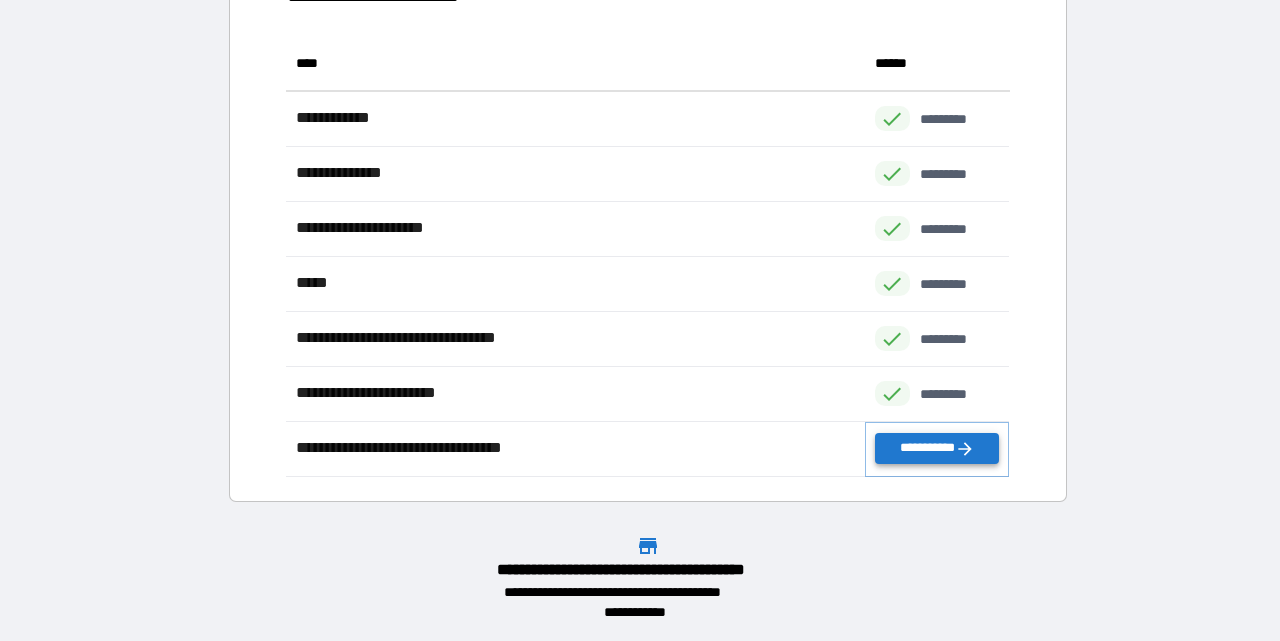 click on "**********" at bounding box center (937, 448) 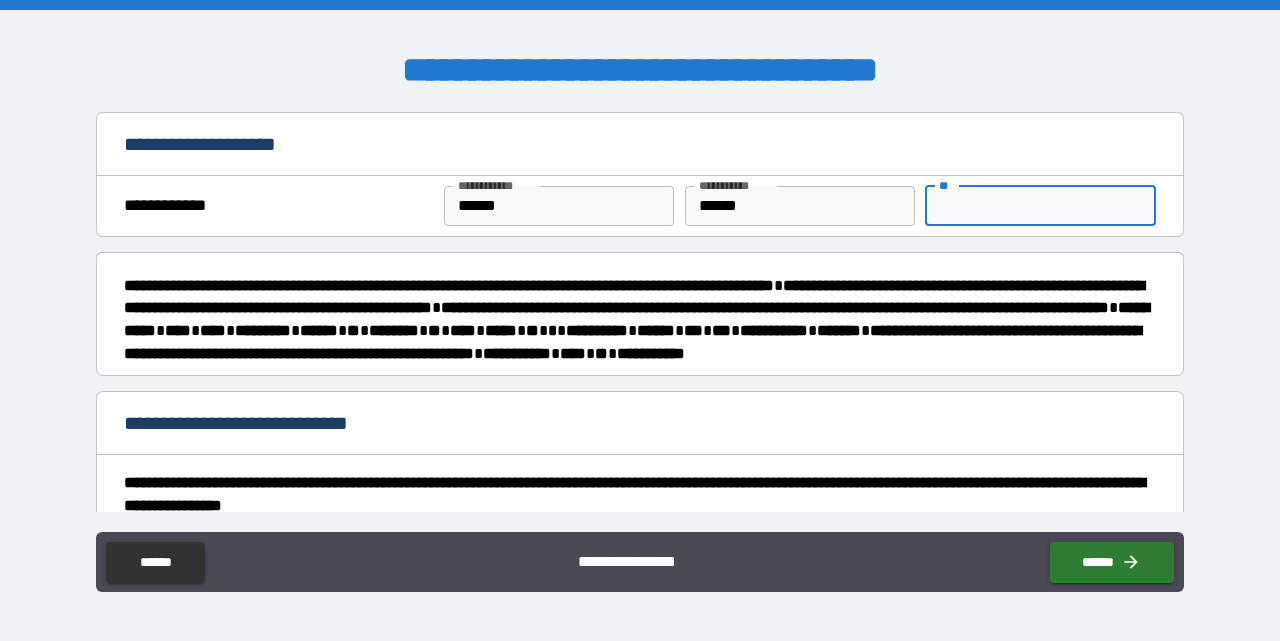 click on "**" at bounding box center (1040, 206) 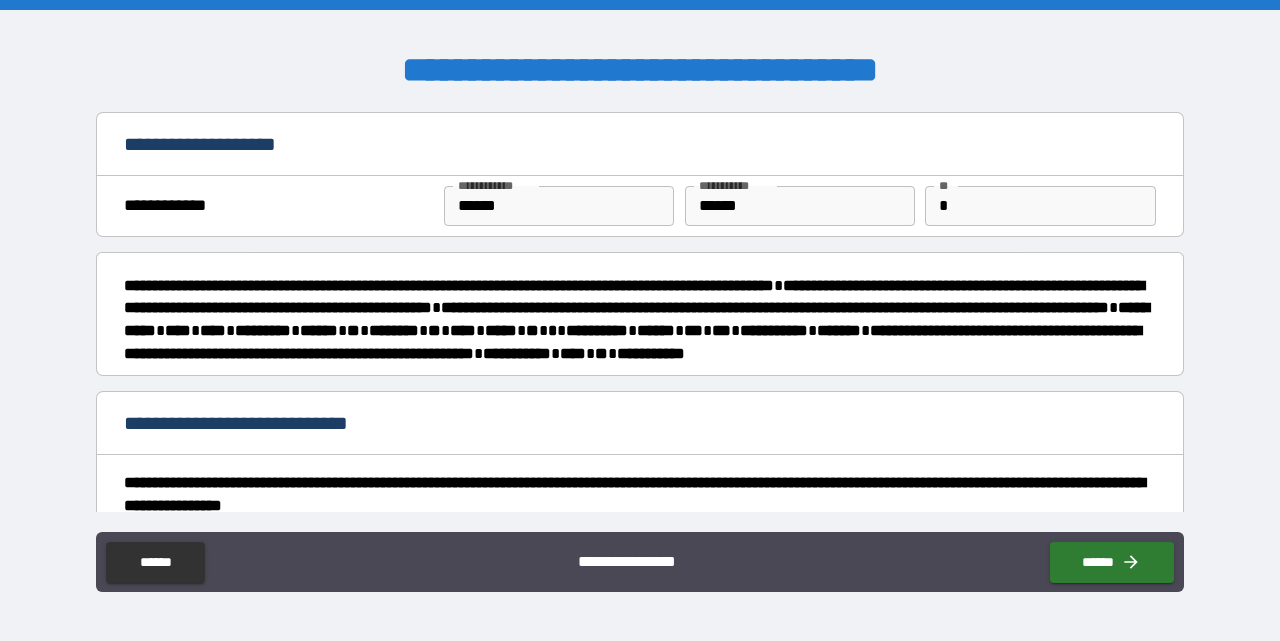 click on "**********" at bounding box center [640, 320] 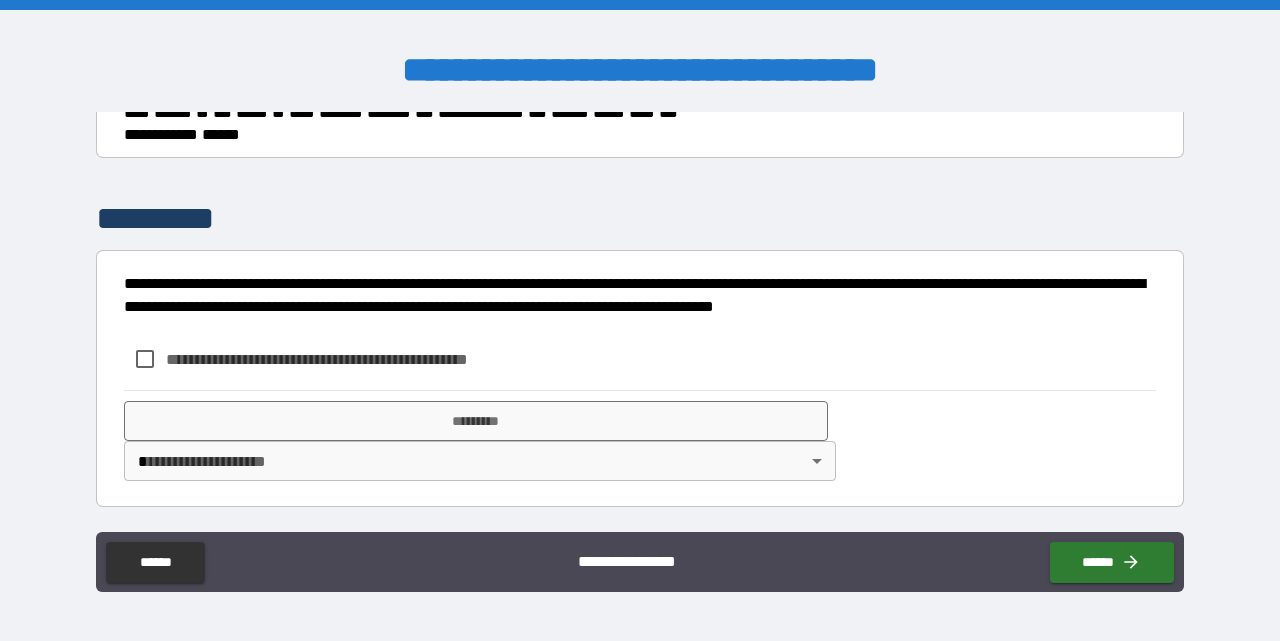 scroll, scrollTop: 1428, scrollLeft: 0, axis: vertical 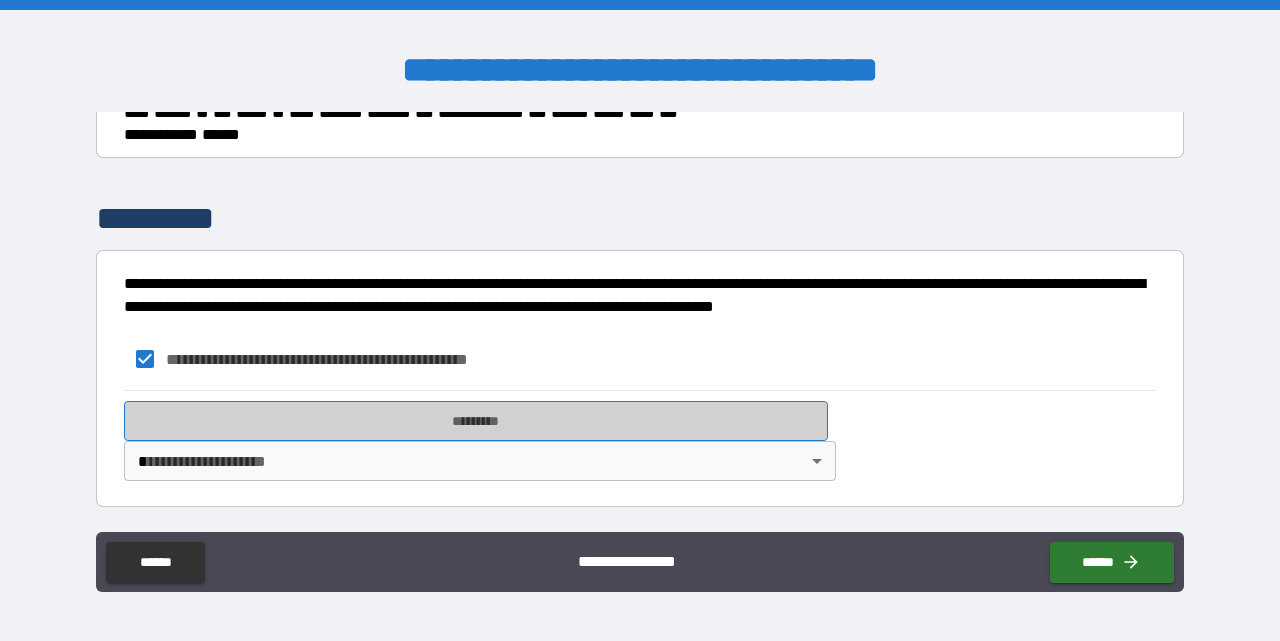 click on "*********" at bounding box center [476, 421] 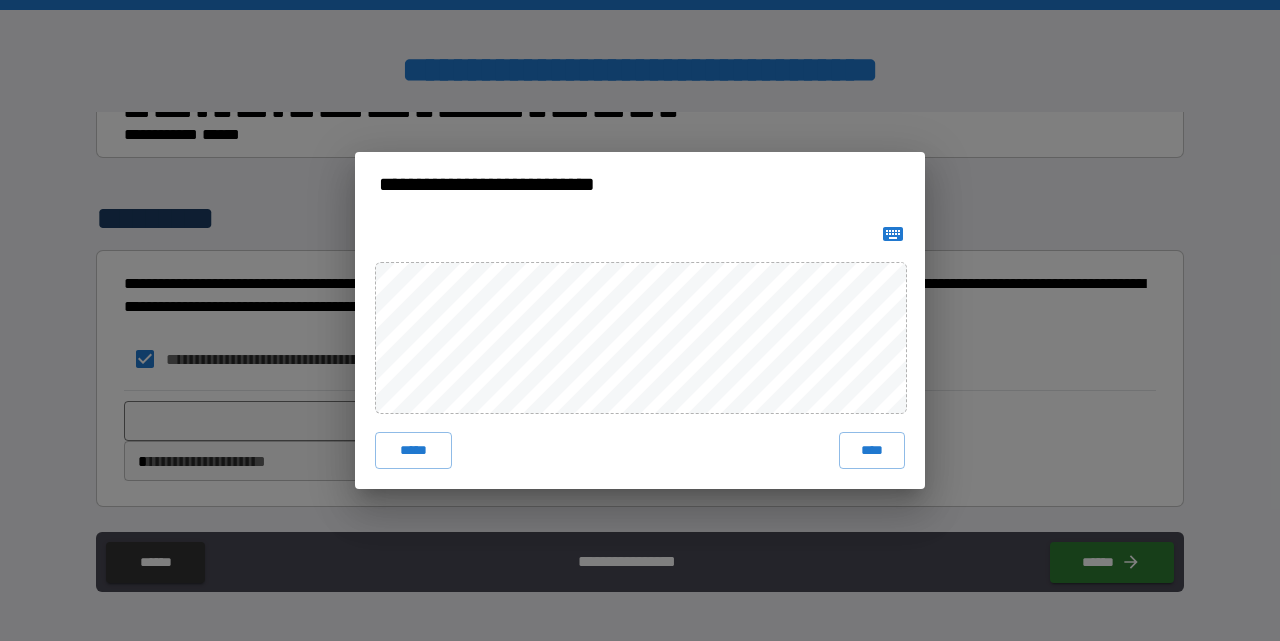 click 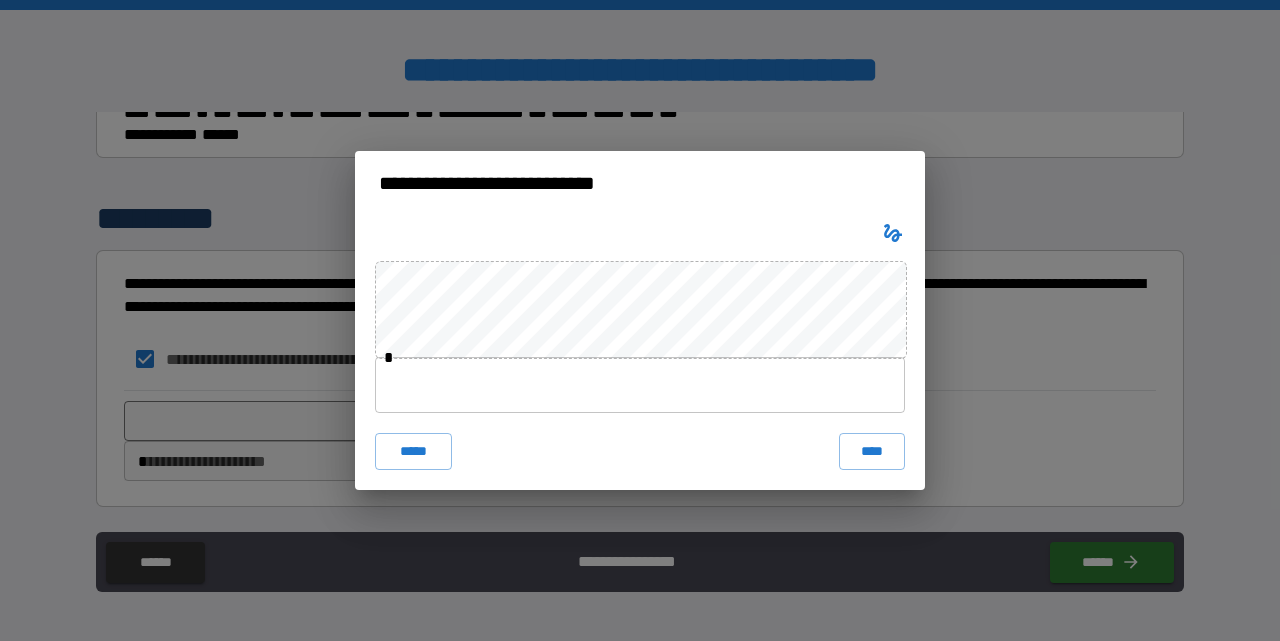 click at bounding box center [640, 385] 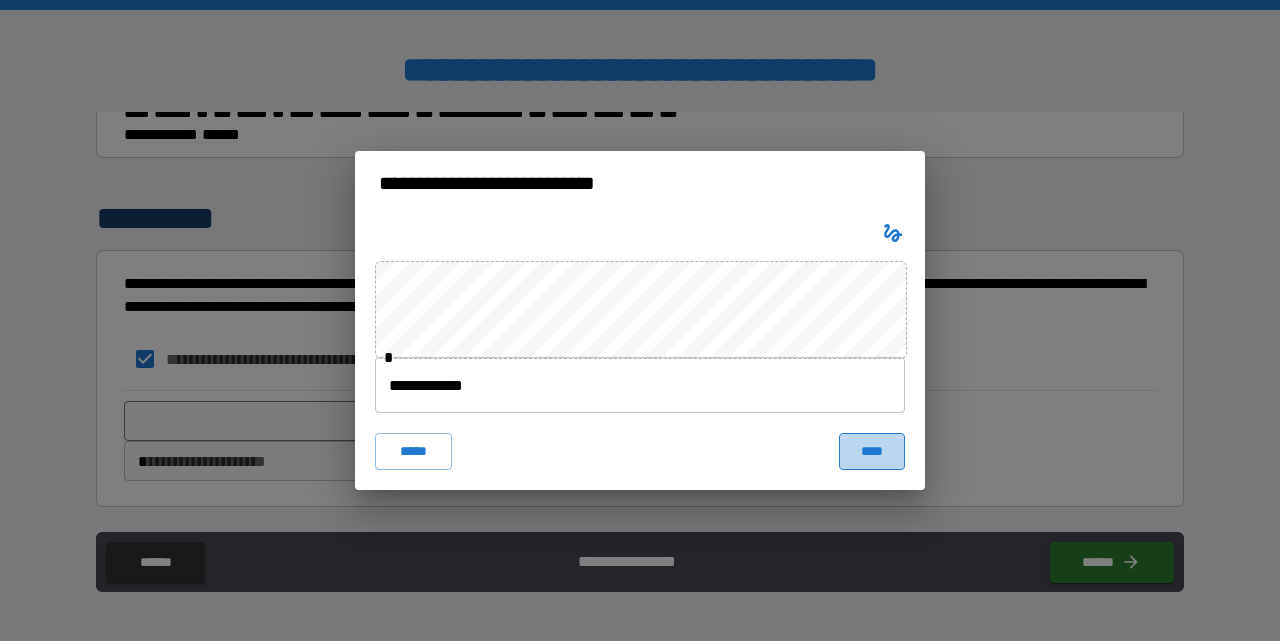 click on "****" at bounding box center [872, 451] 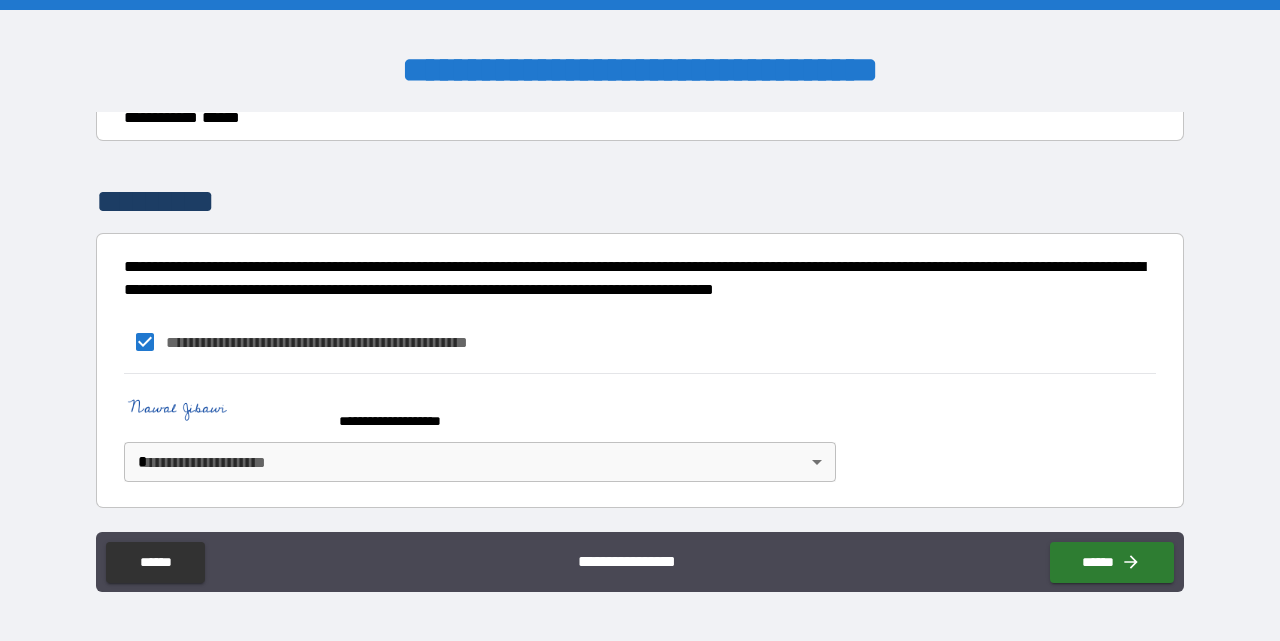 scroll, scrollTop: 1445, scrollLeft: 0, axis: vertical 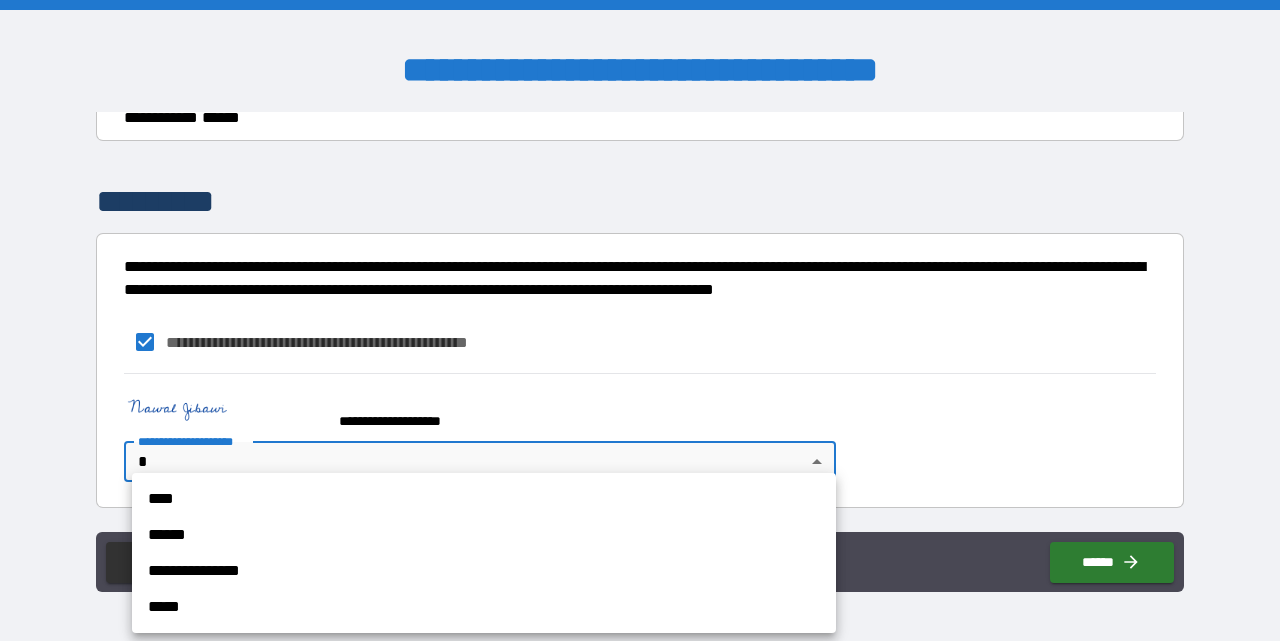 click on "**********" at bounding box center (484, 571) 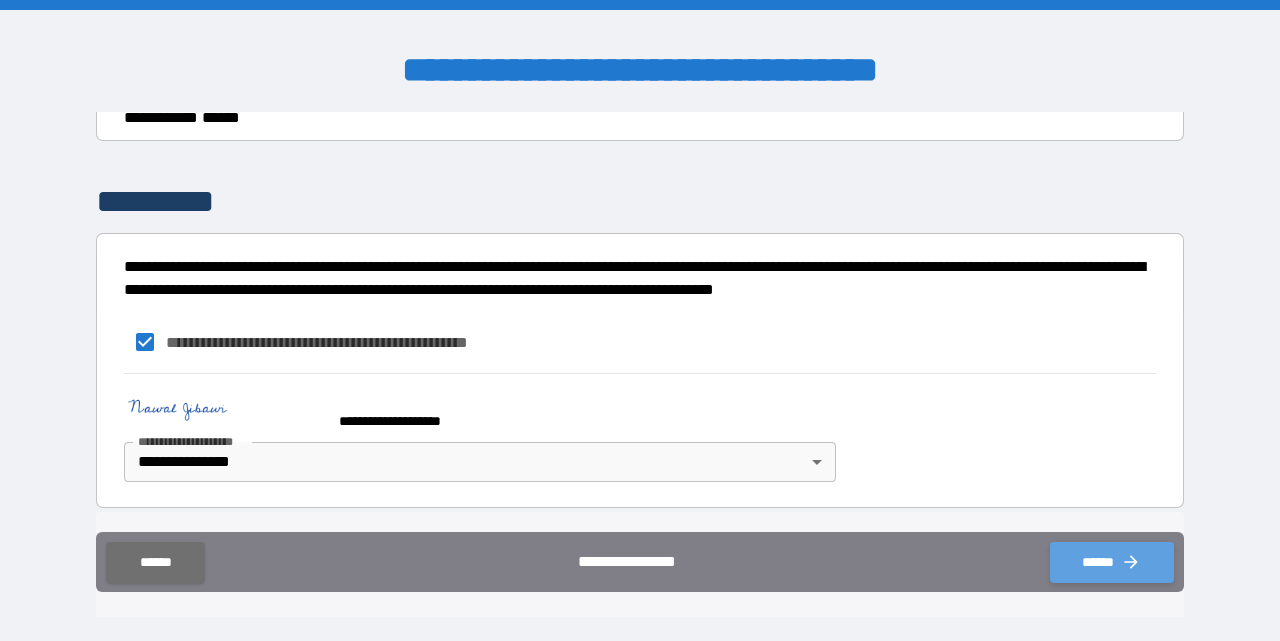 click on "******" at bounding box center (1112, 562) 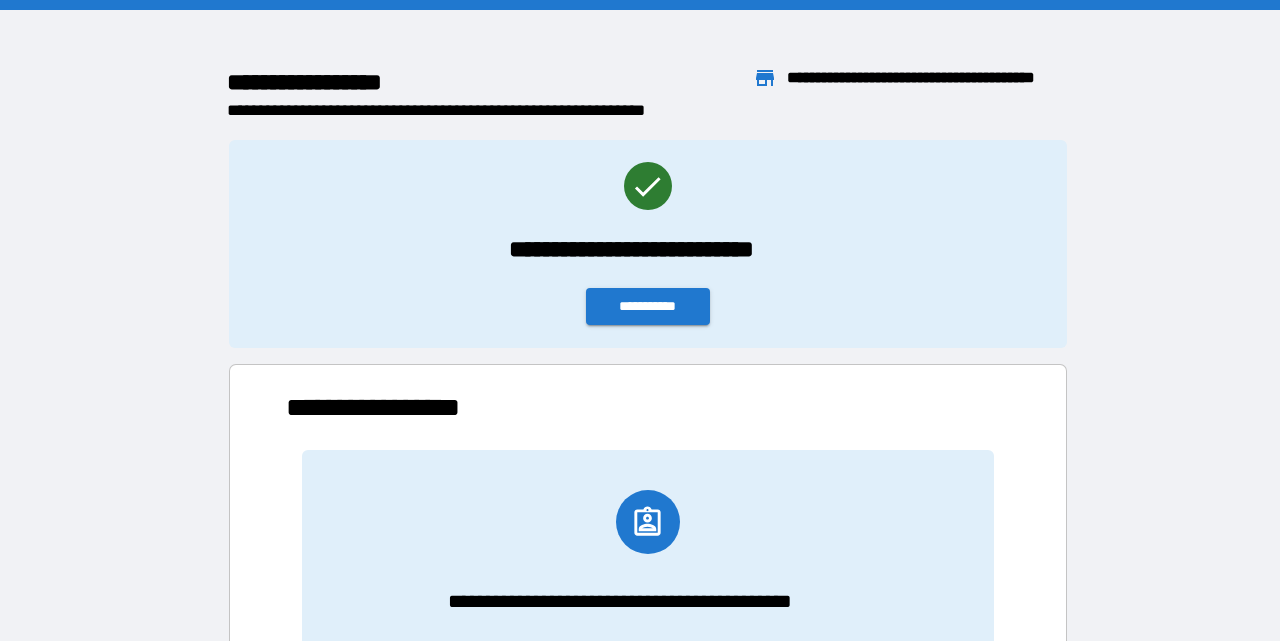 scroll, scrollTop: 1, scrollLeft: 0, axis: vertical 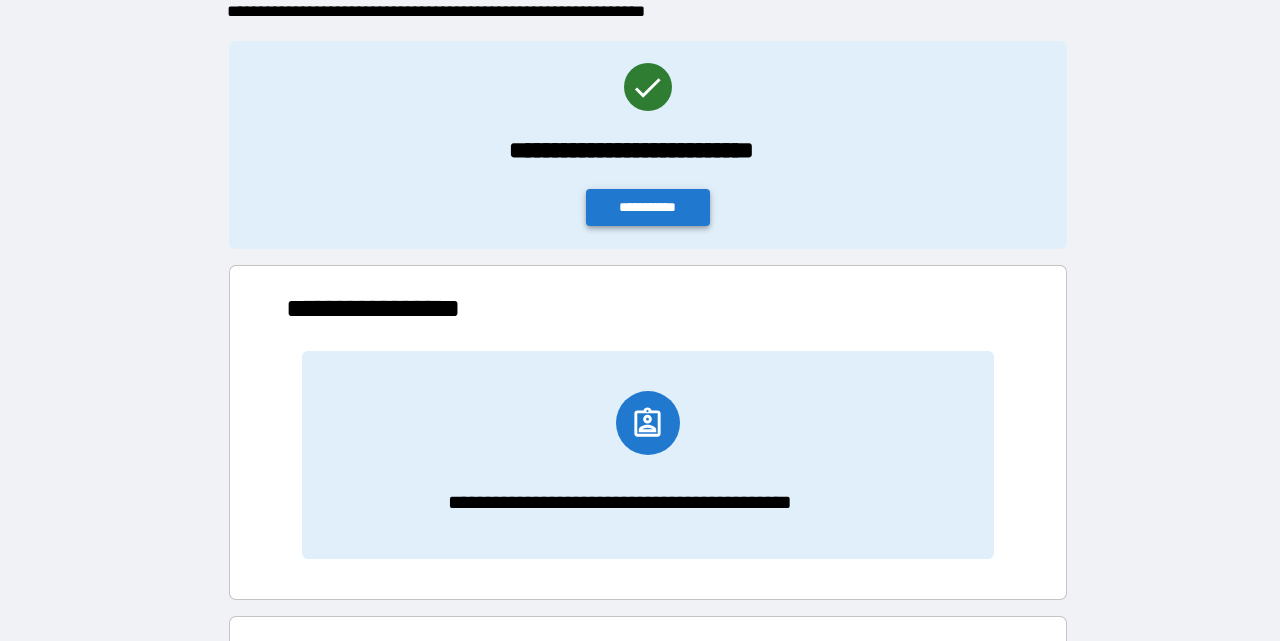 click on "**********" at bounding box center (648, 207) 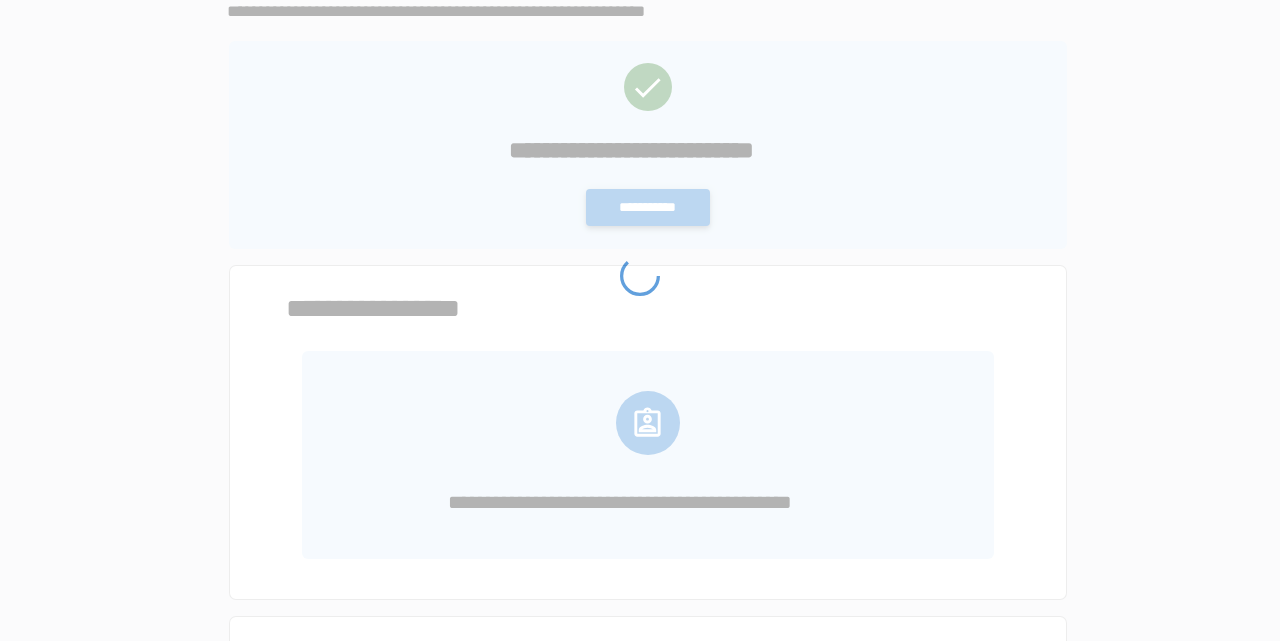 scroll, scrollTop: 0, scrollLeft: 0, axis: both 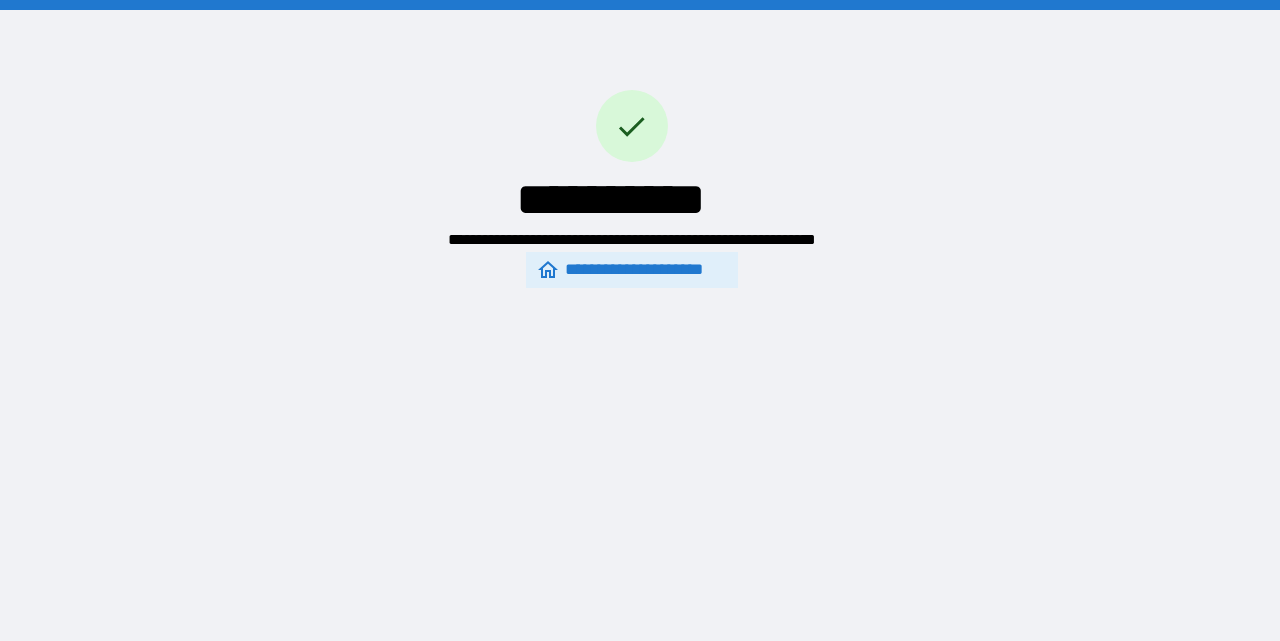 click on "**********" at bounding box center [631, 270] 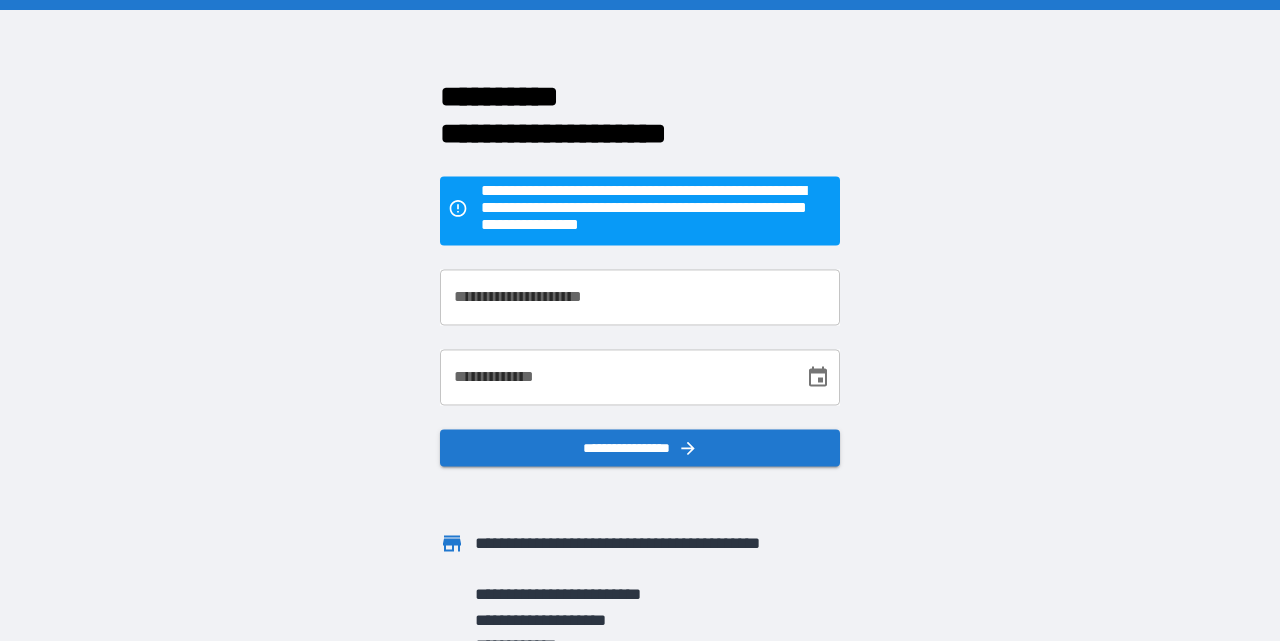 click on "**********" at bounding box center (640, 297) 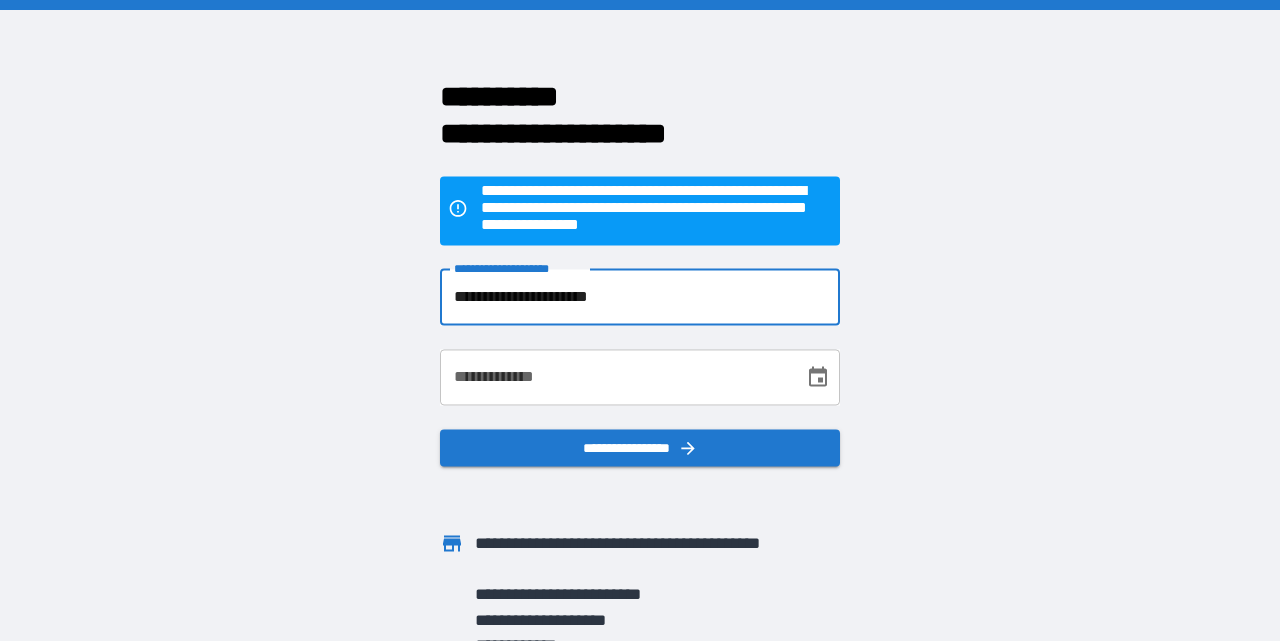 click on "**********" at bounding box center [615, 377] 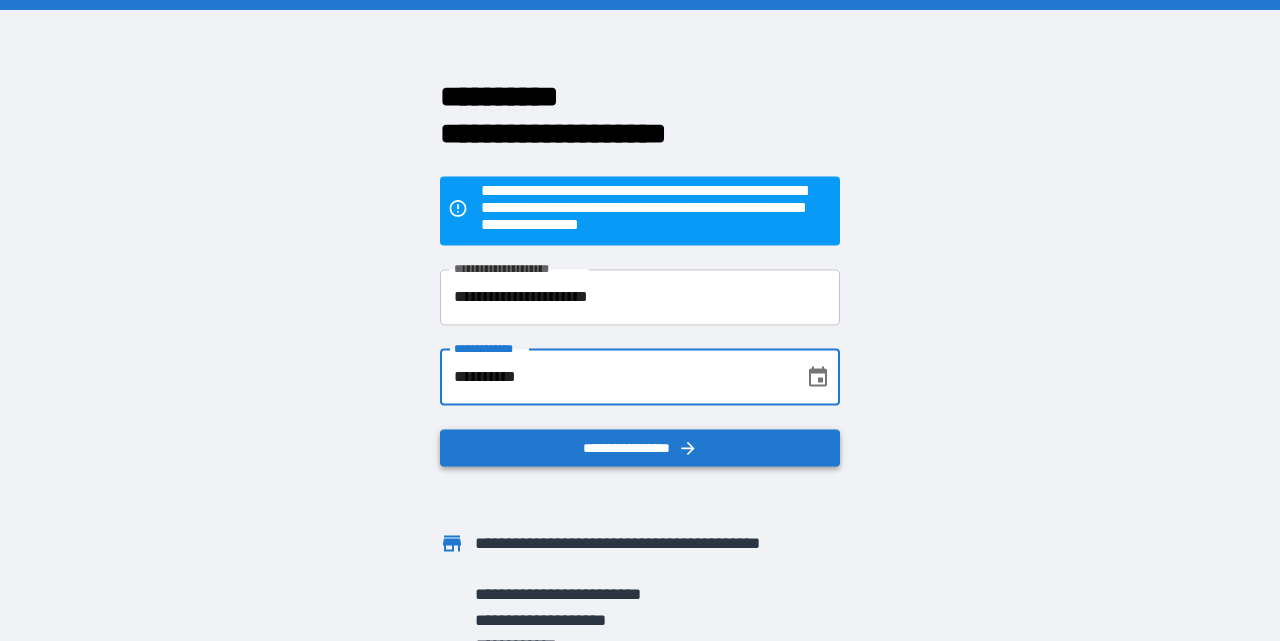 click on "**********" at bounding box center [640, 448] 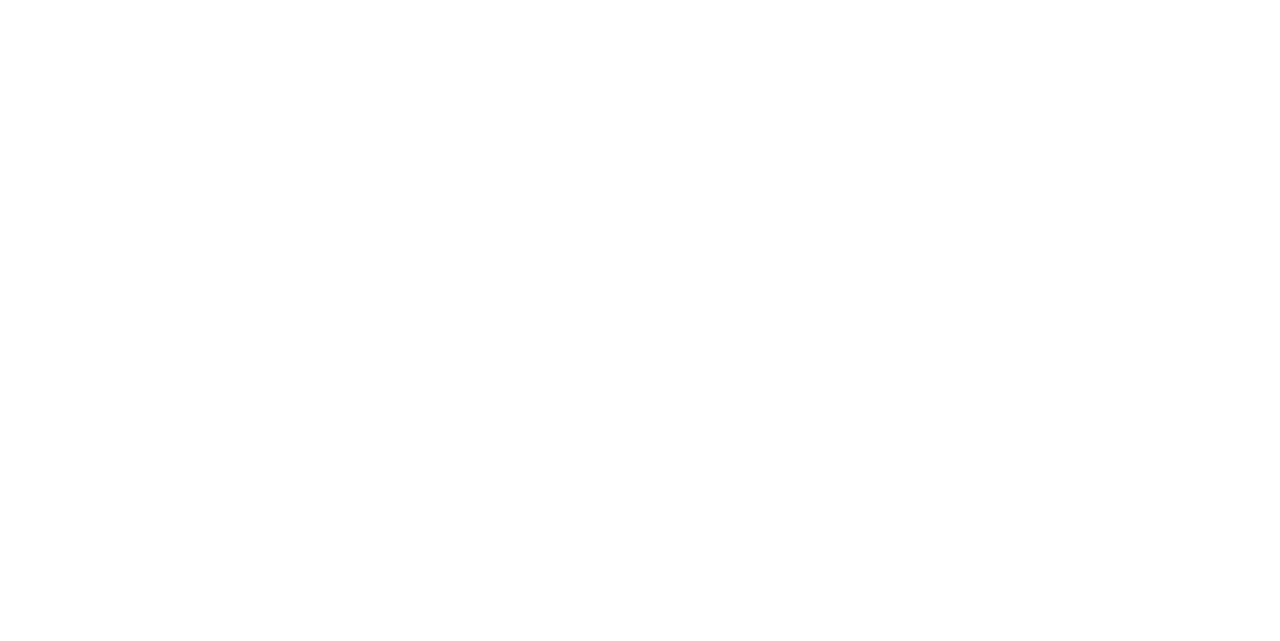scroll, scrollTop: 0, scrollLeft: 0, axis: both 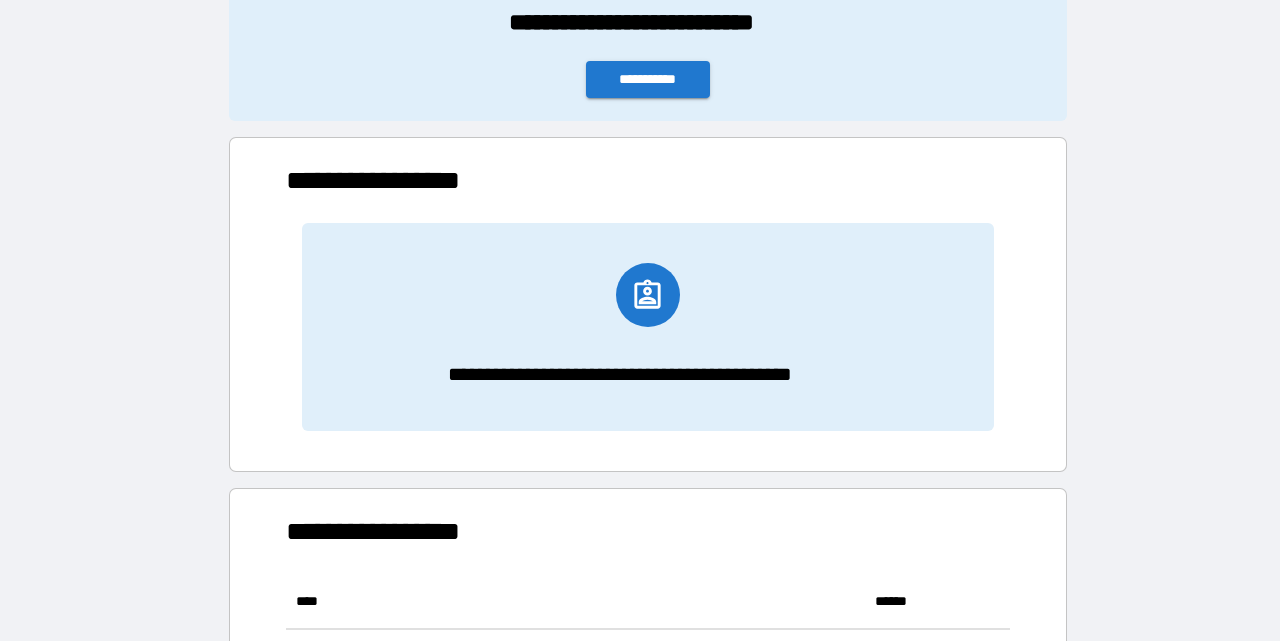 click 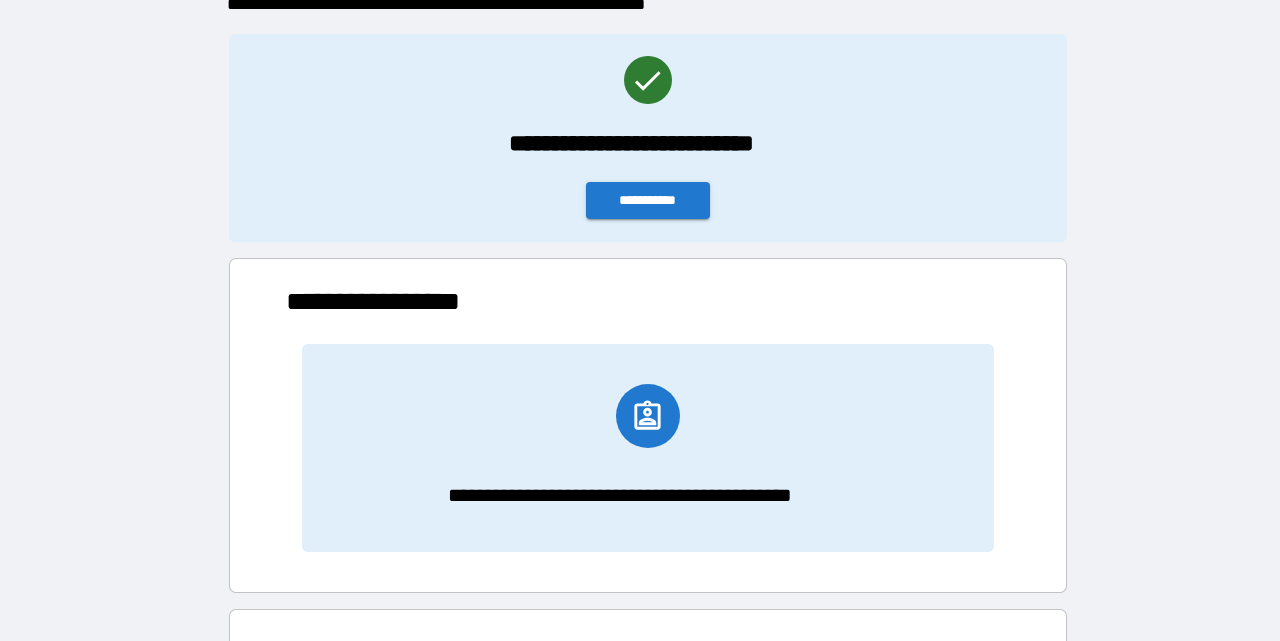 scroll, scrollTop: 0, scrollLeft: 0, axis: both 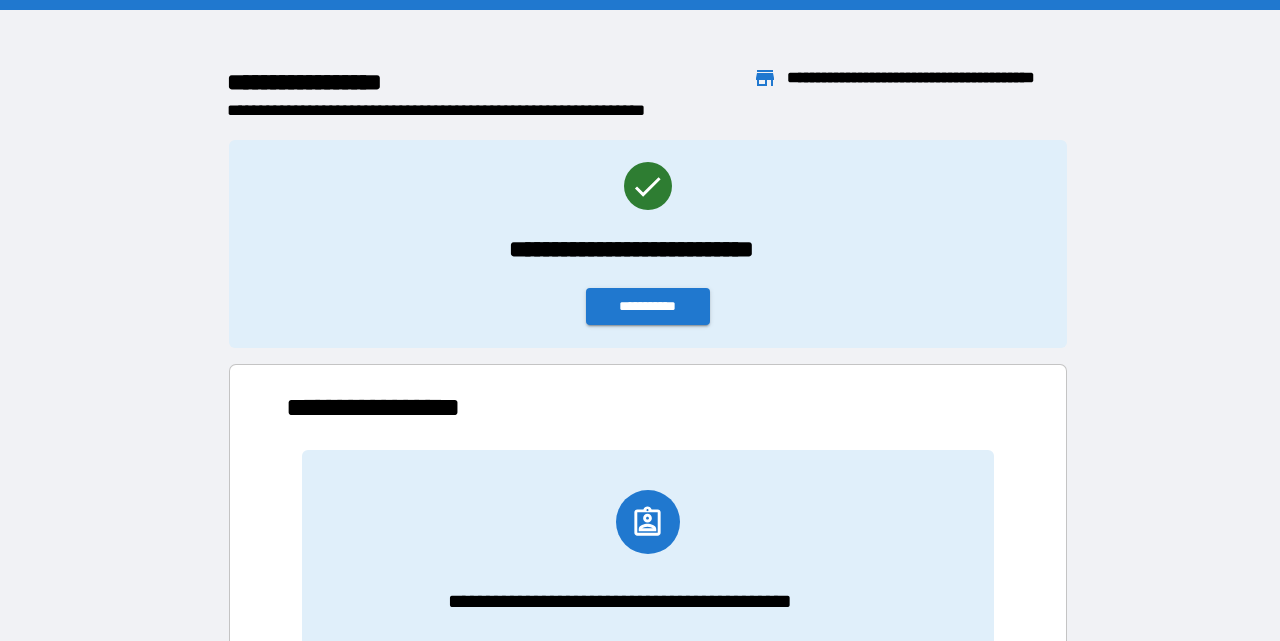 click on "******** ***** **" at bounding box center [490, 82] 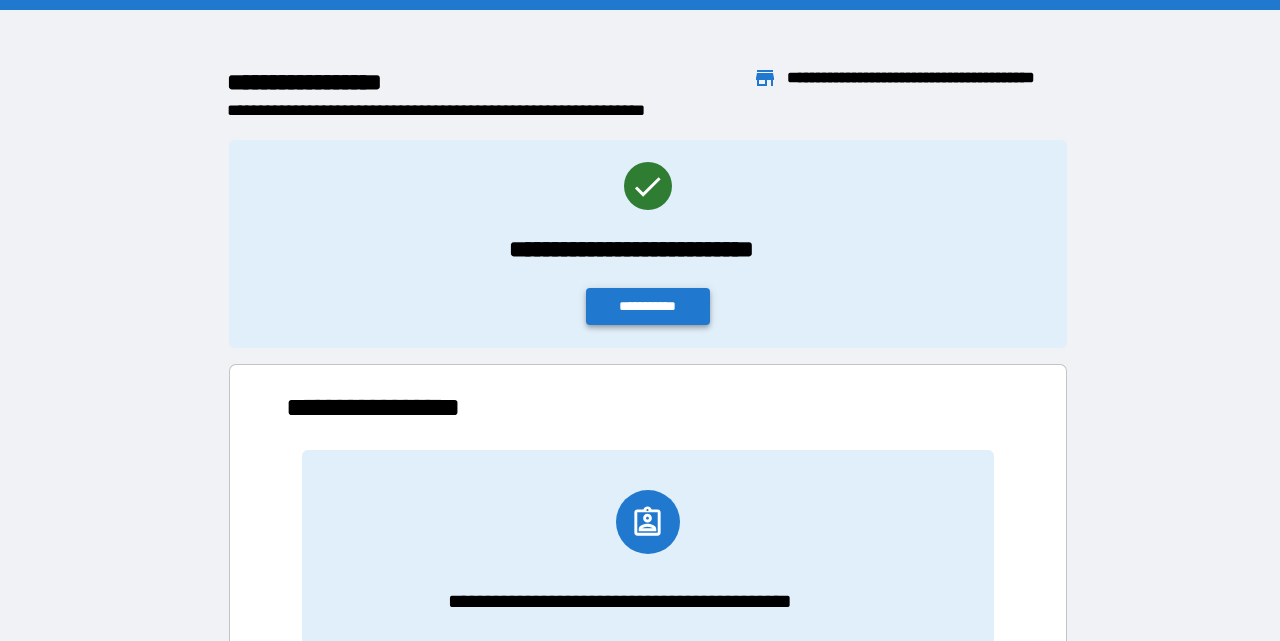 click on "**********" at bounding box center (648, 306) 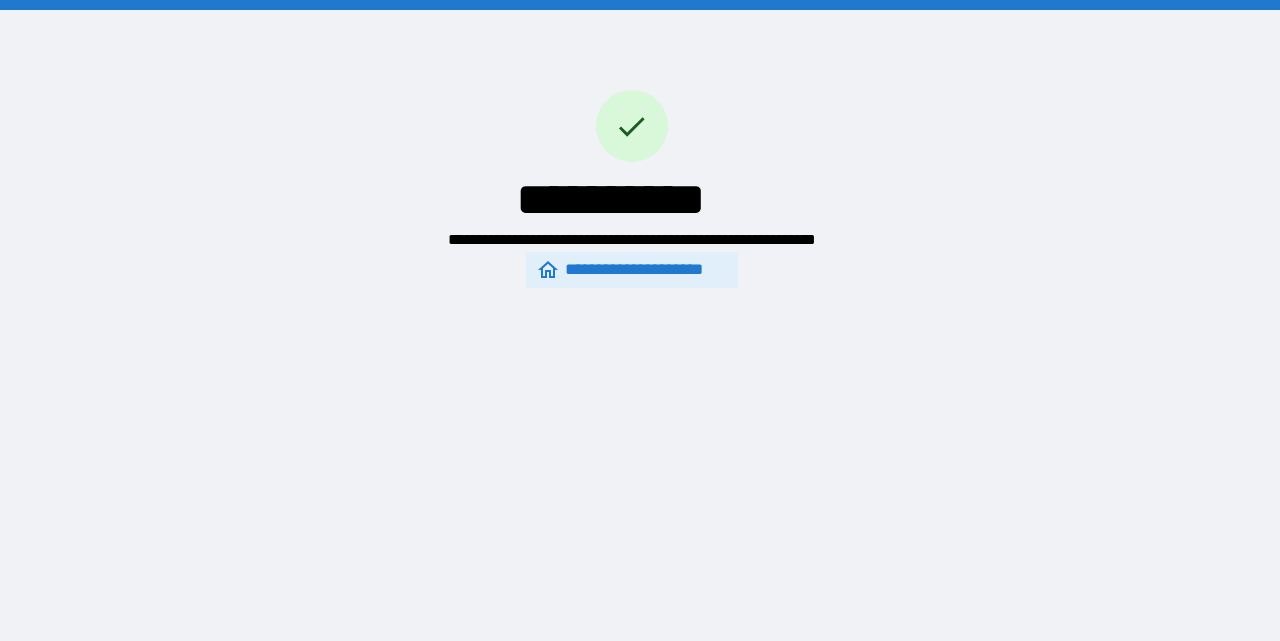 click on "**********" at bounding box center (631, 270) 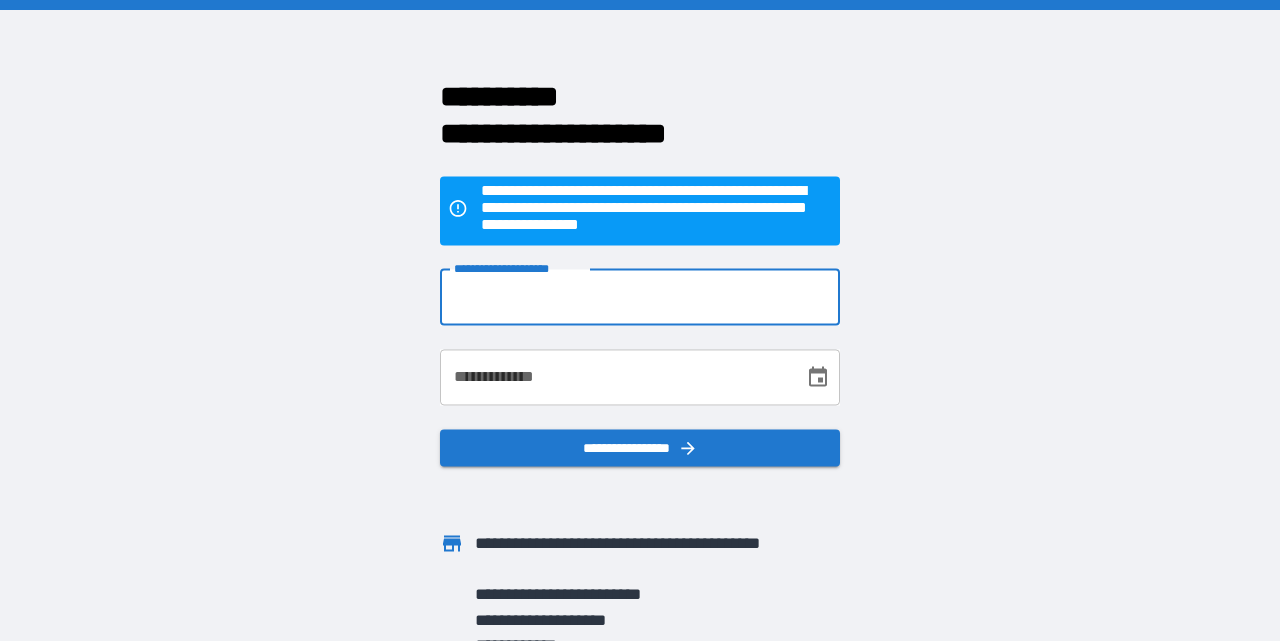 click on "**********" at bounding box center (640, 297) 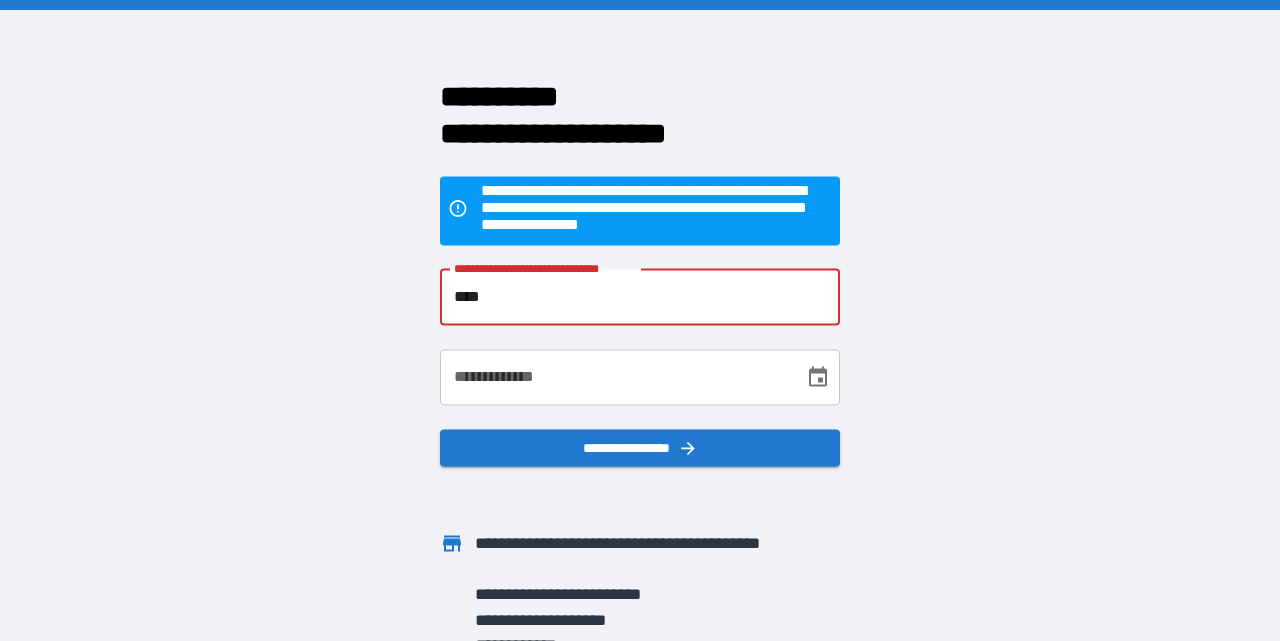 type on "**********" 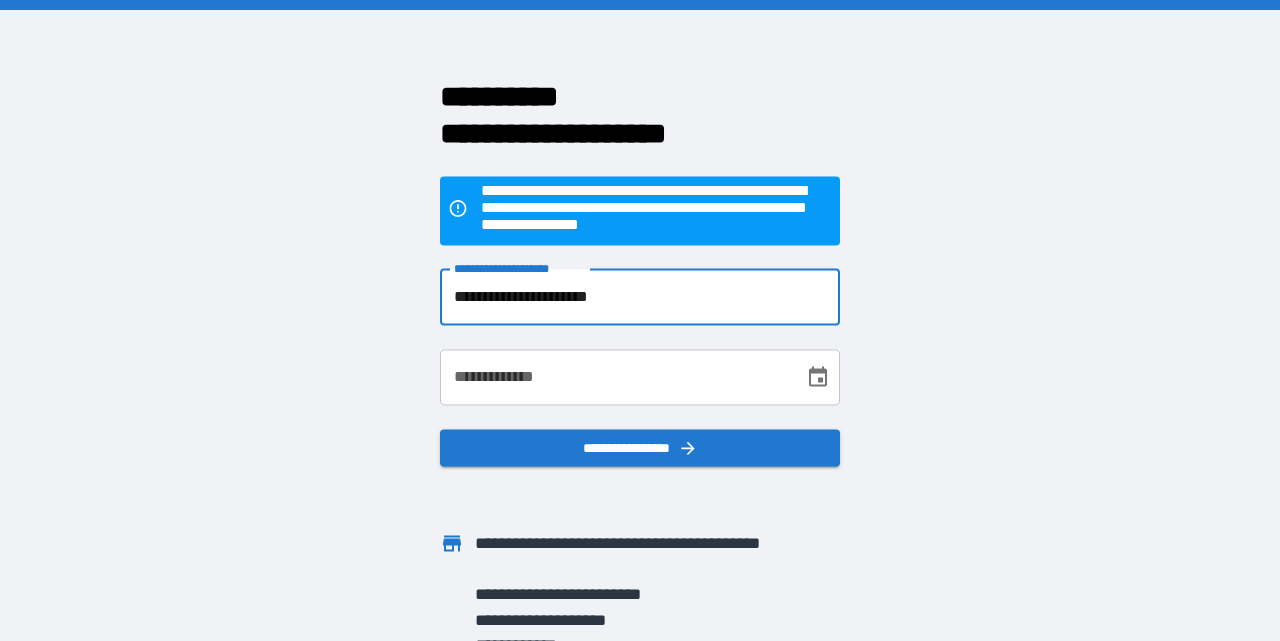 click on "**********" at bounding box center (615, 377) 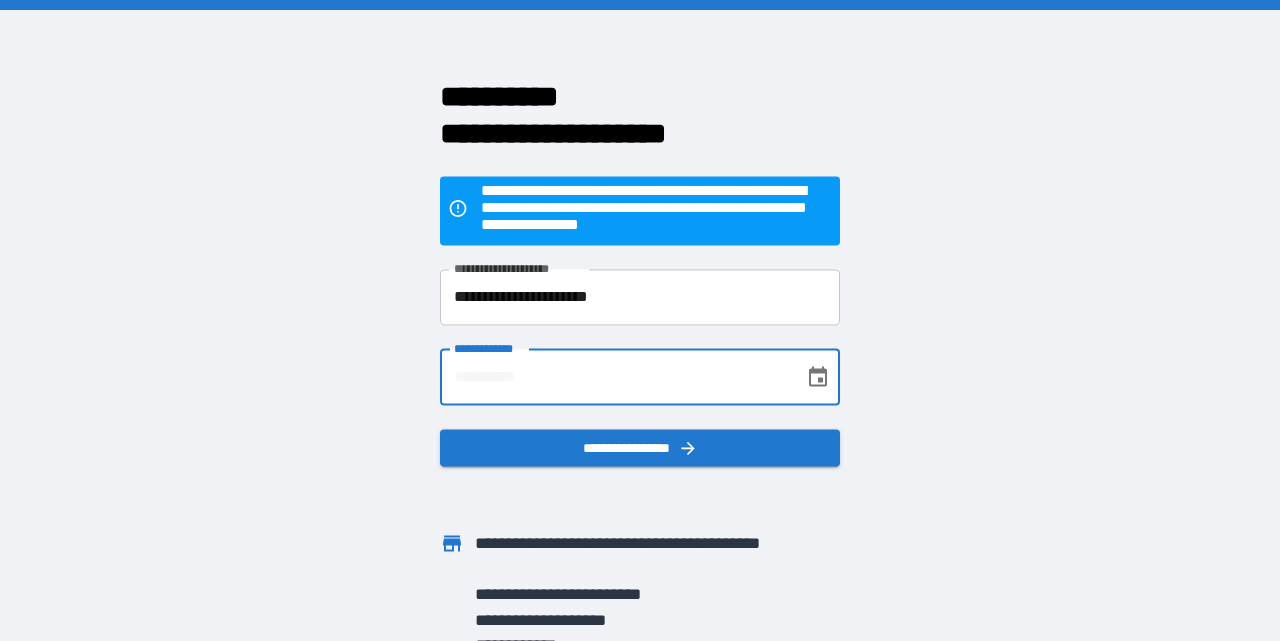 type on "**********" 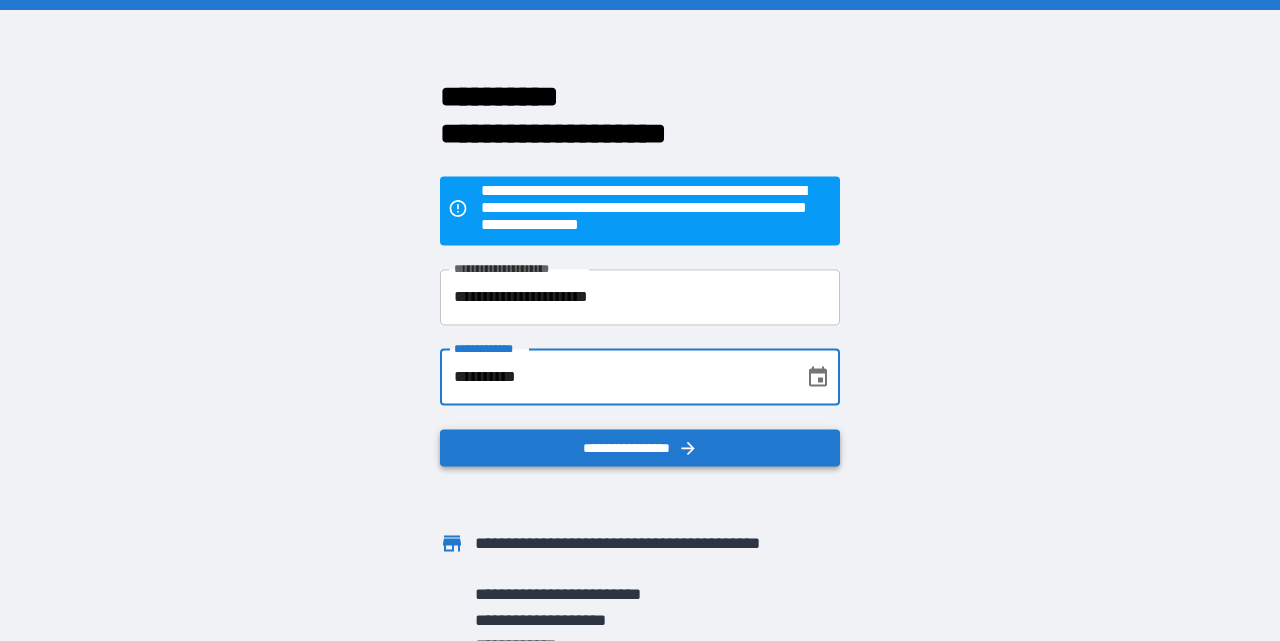 click on "**********" at bounding box center [640, 448] 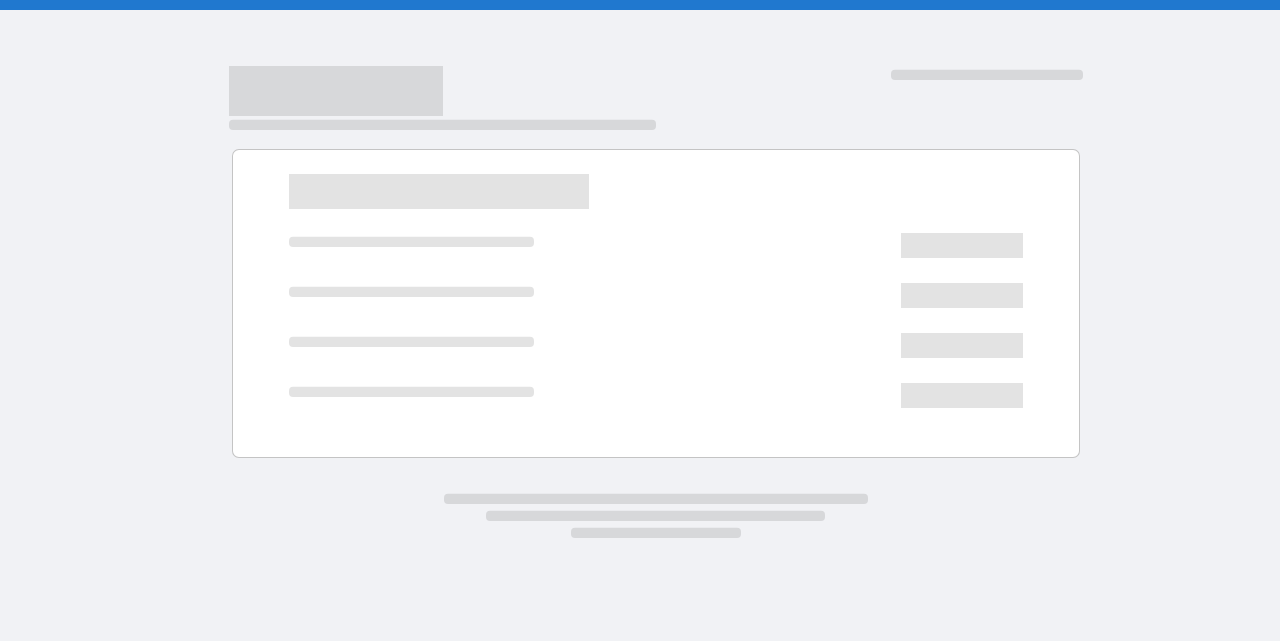scroll, scrollTop: 0, scrollLeft: 0, axis: both 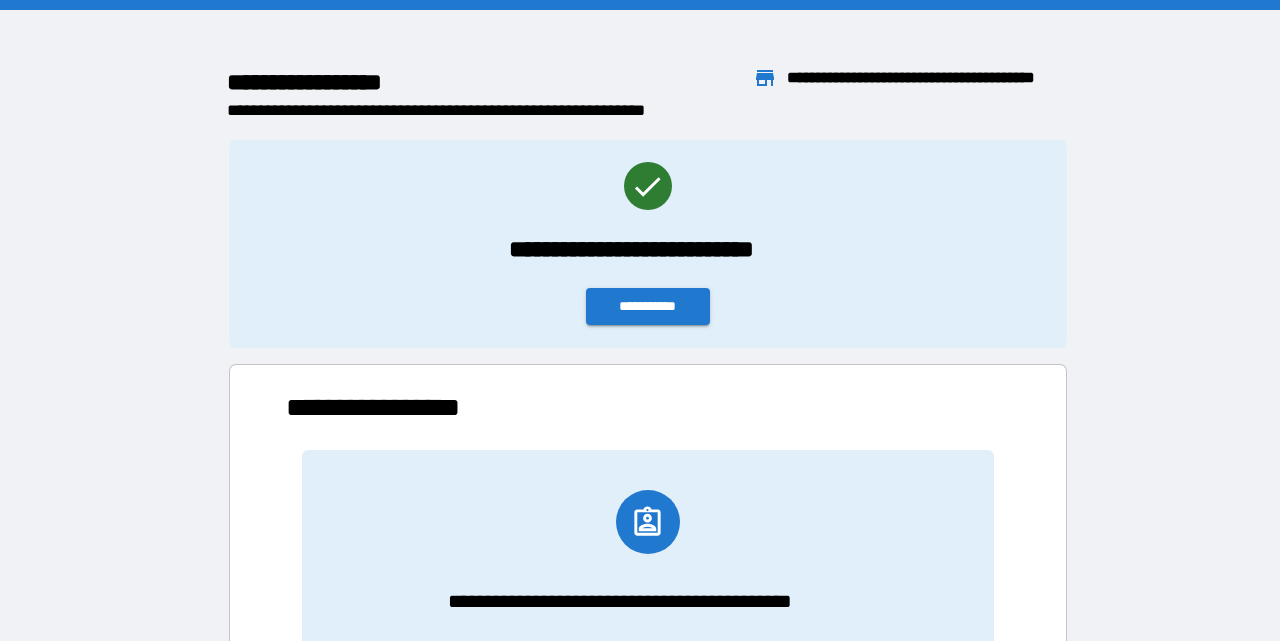 click on "**********" at bounding box center (490, 111) 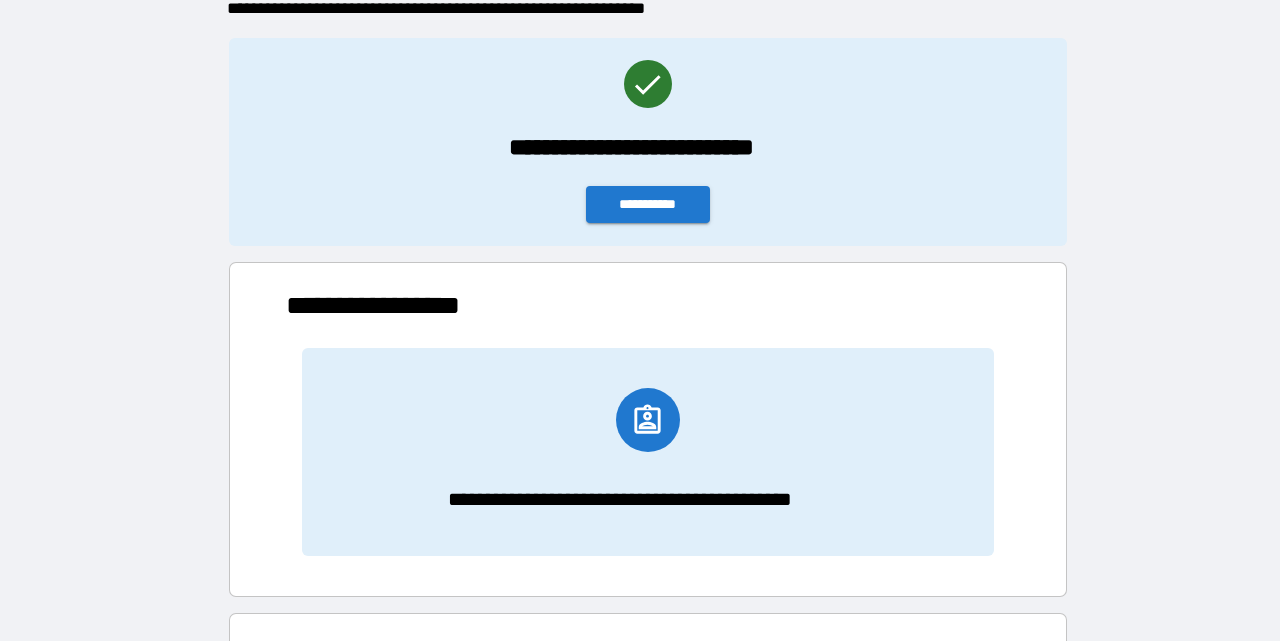 scroll, scrollTop: 0, scrollLeft: 0, axis: both 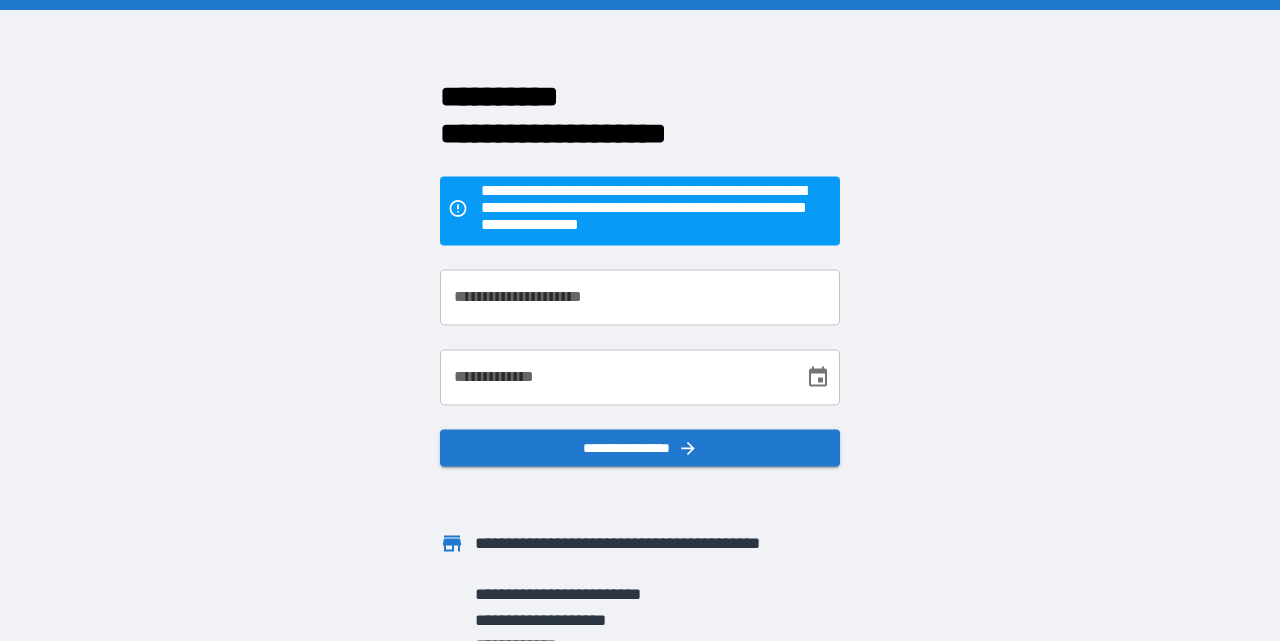 click on "**********" at bounding box center (640, 297) 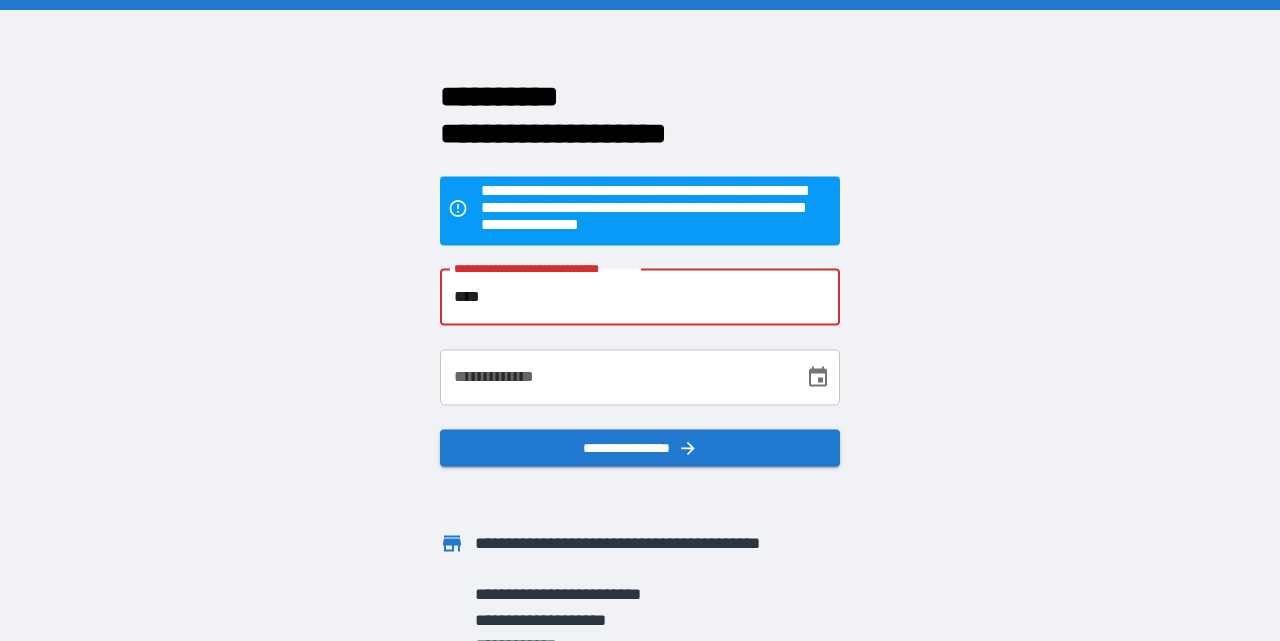 type on "**********" 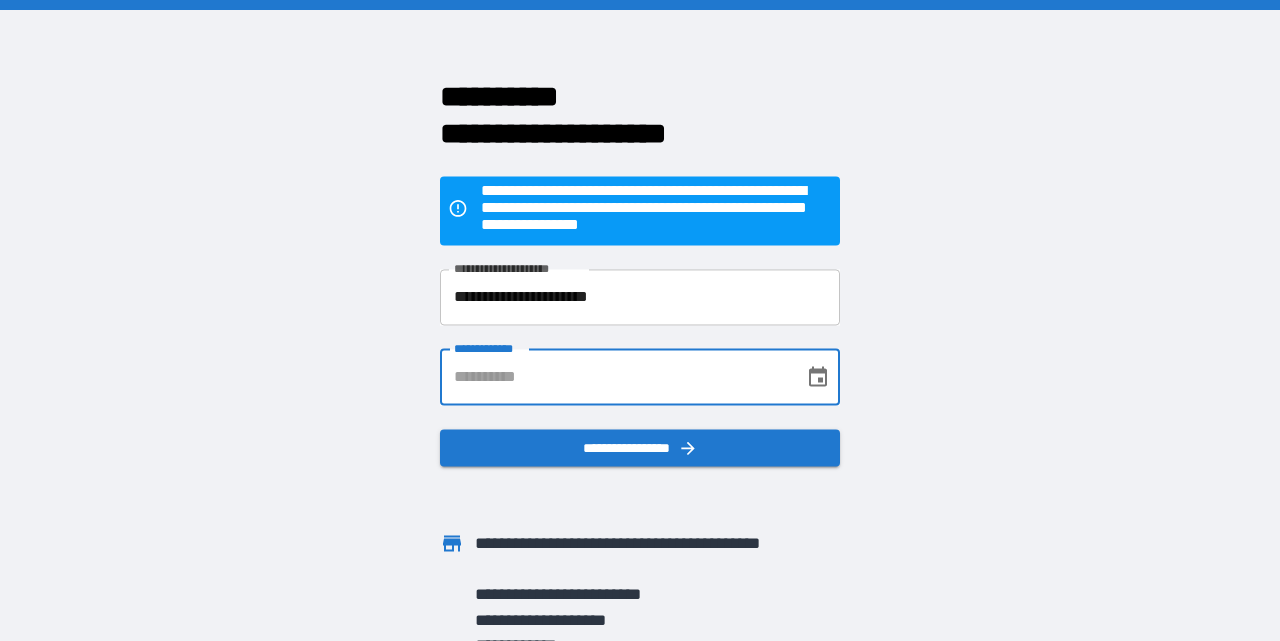 click on "**********" at bounding box center (615, 377) 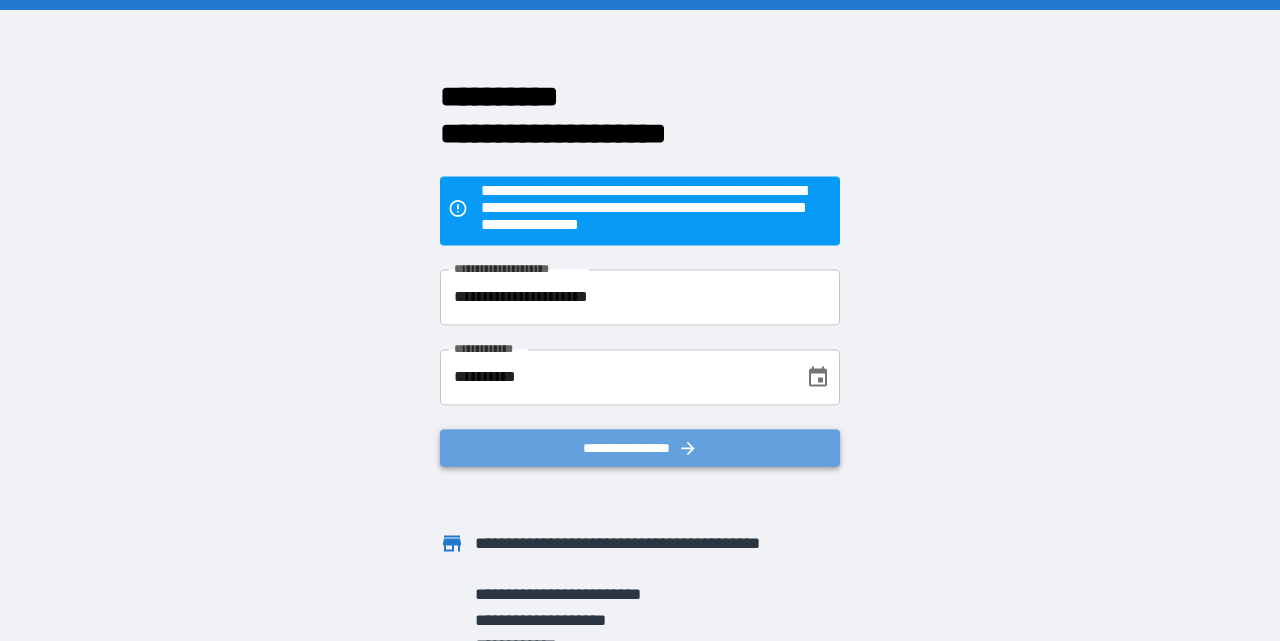 click on "**********" at bounding box center [640, 448] 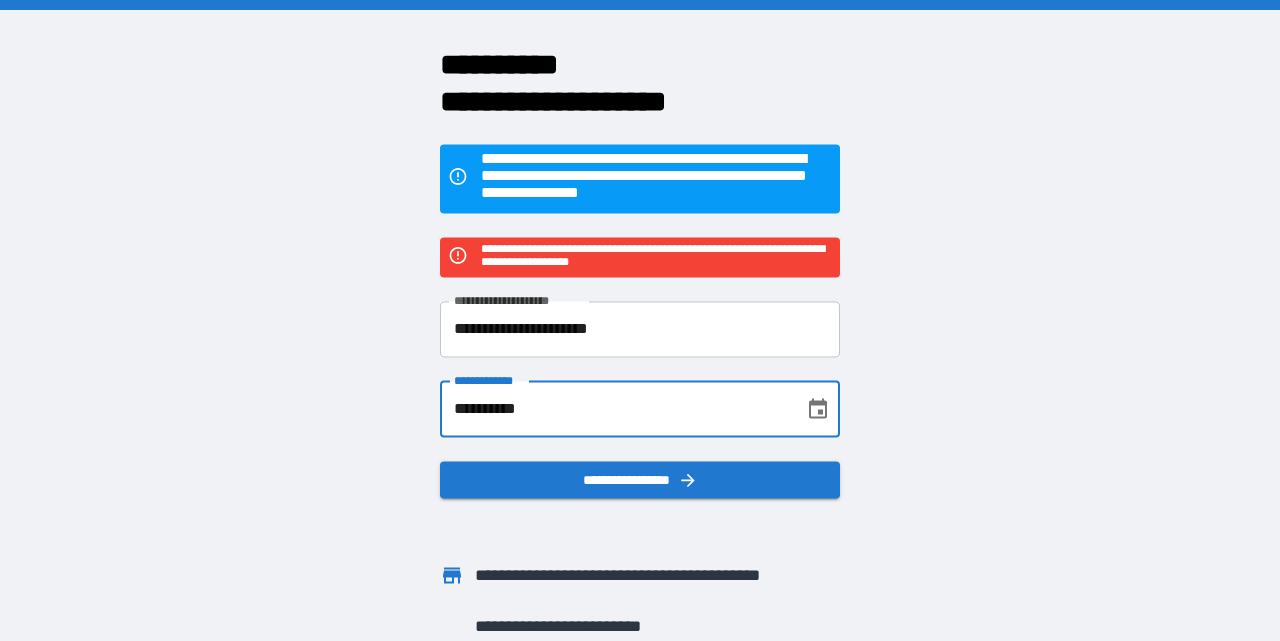 drag, startPoint x: 597, startPoint y: 411, endPoint x: 365, endPoint y: 390, distance: 232.94849 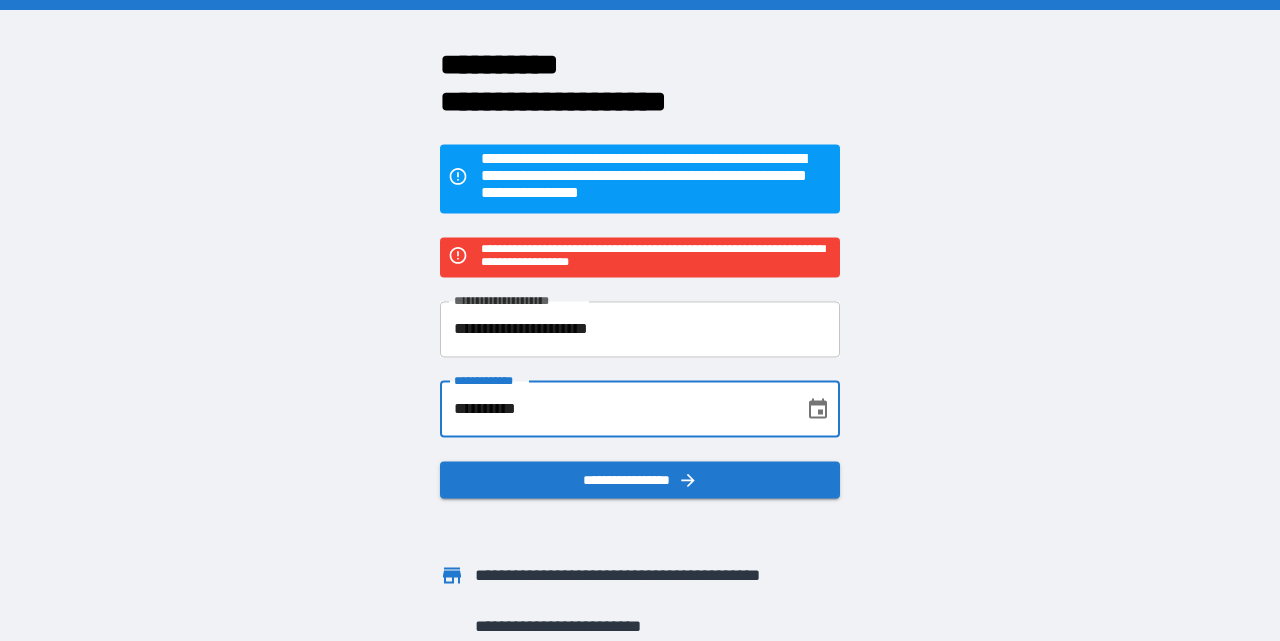 click on "**********" at bounding box center (615, 409) 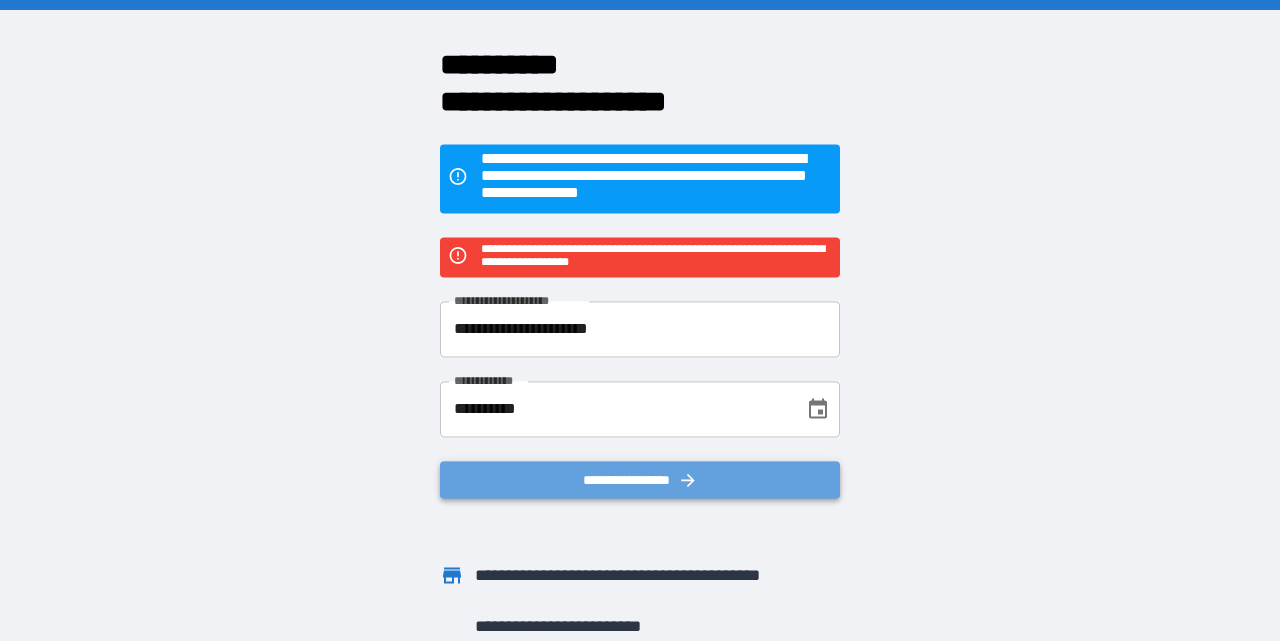 click on "**********" at bounding box center [640, 480] 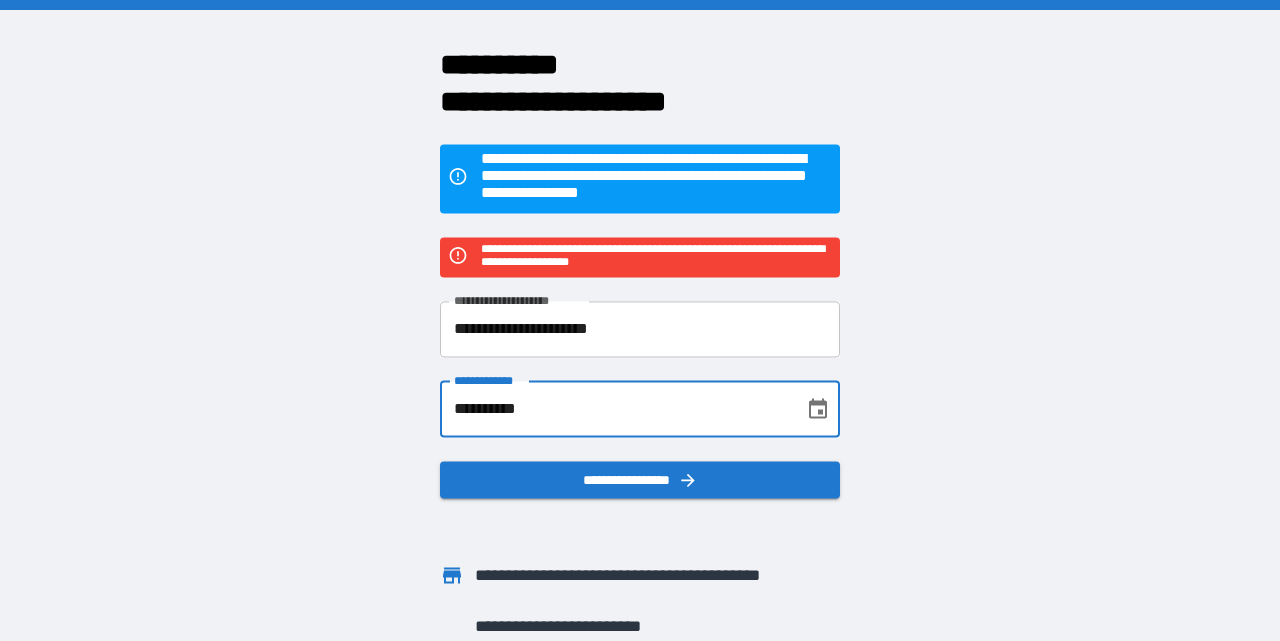 drag, startPoint x: 559, startPoint y: 414, endPoint x: 336, endPoint y: 389, distance: 224.39697 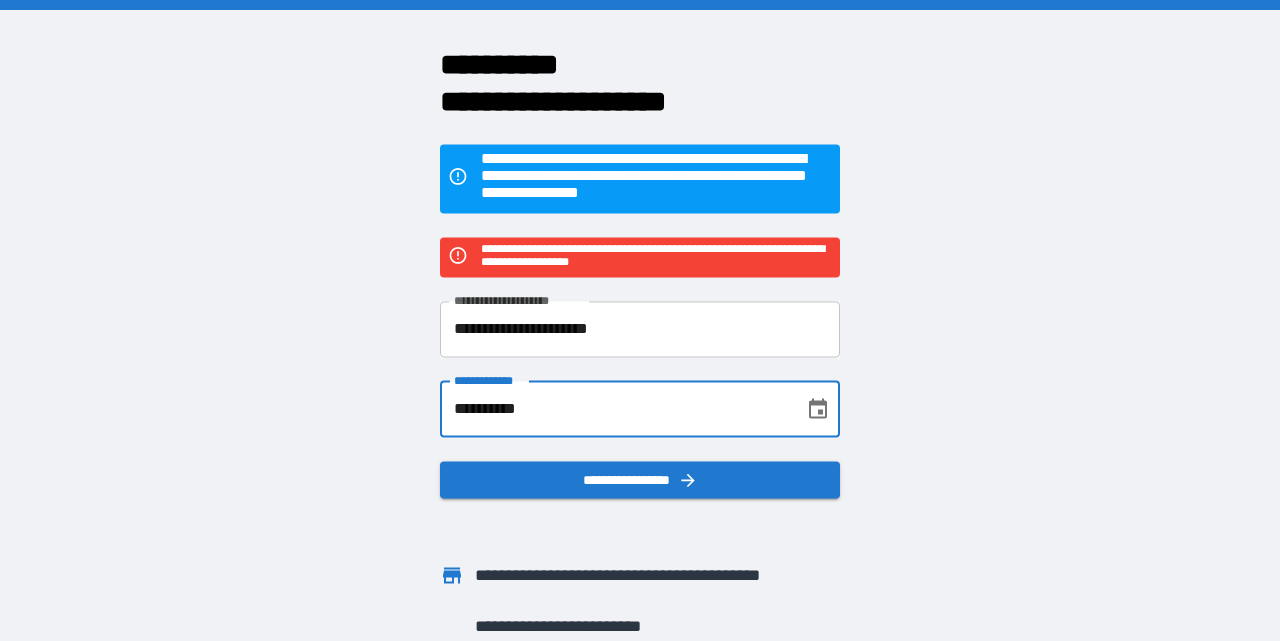 type on "**********" 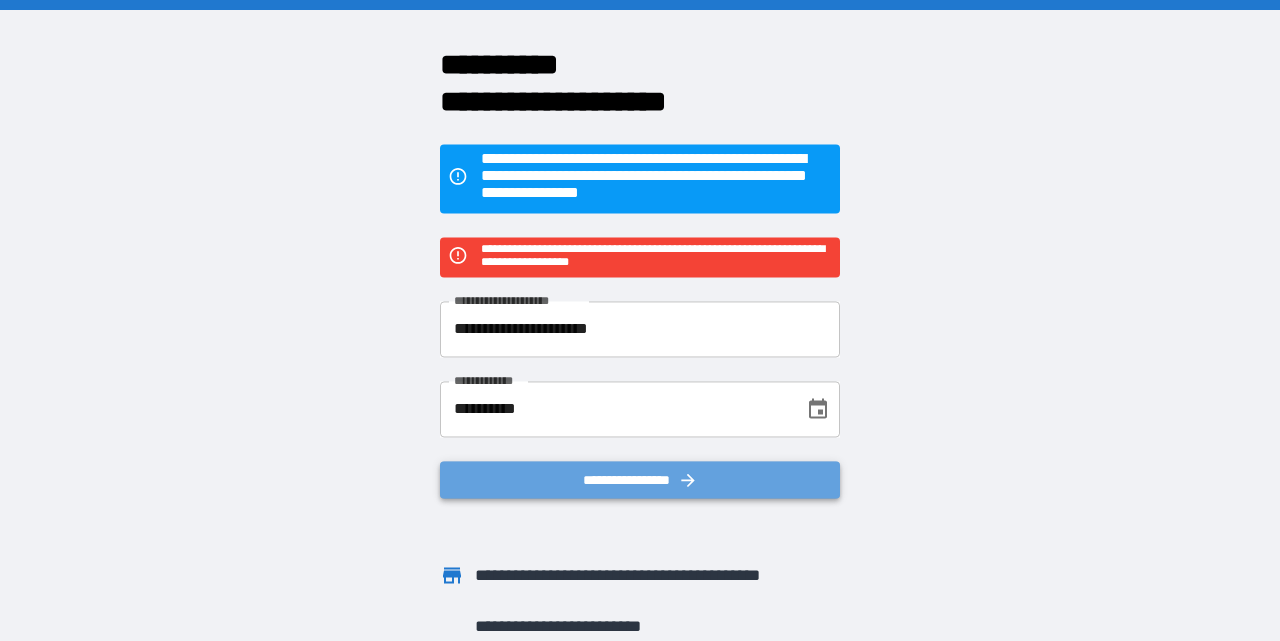 click on "**********" at bounding box center [640, 480] 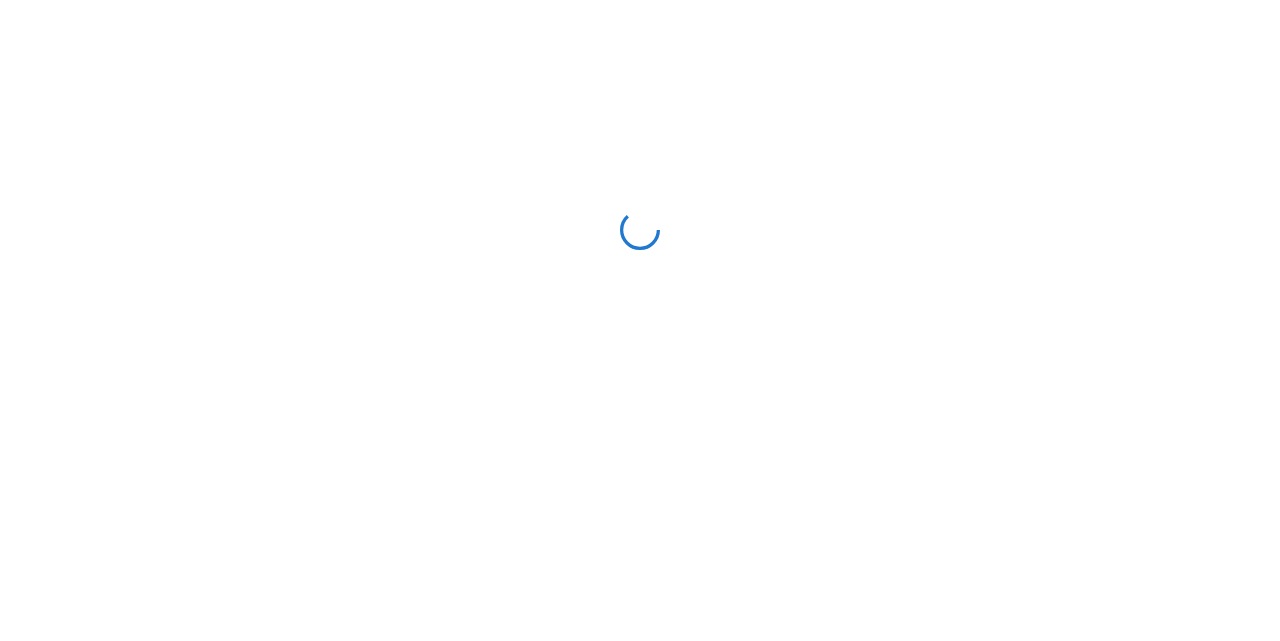 scroll, scrollTop: 0, scrollLeft: 0, axis: both 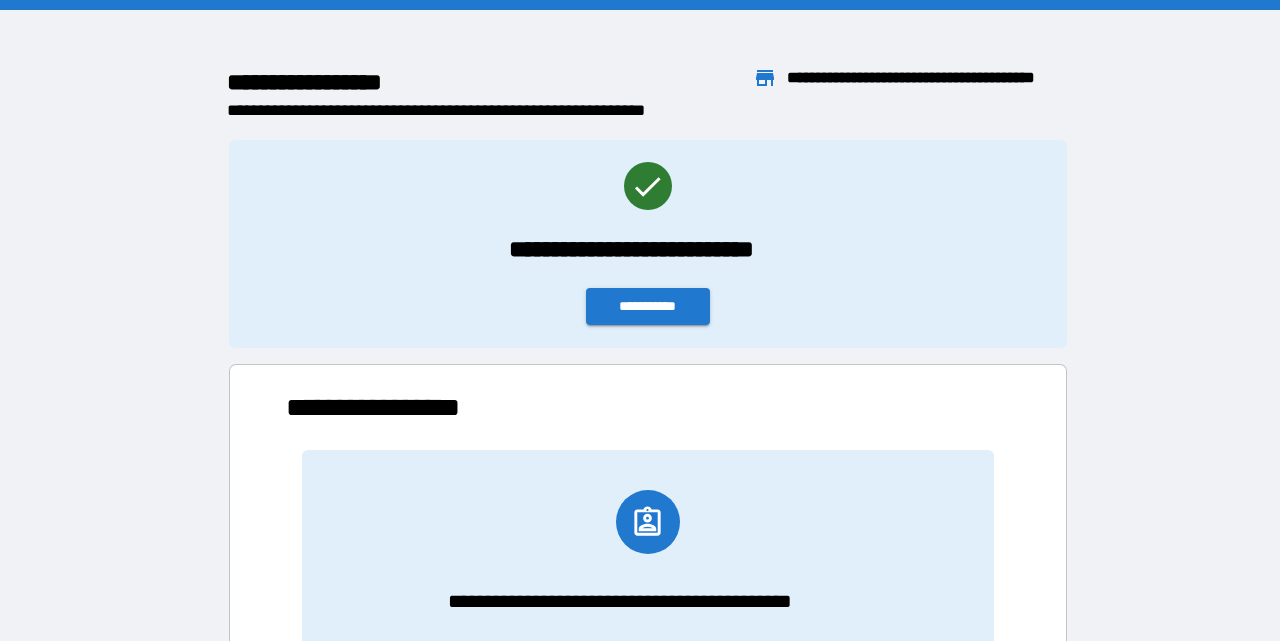 click on "**********" at bounding box center (928, 90) 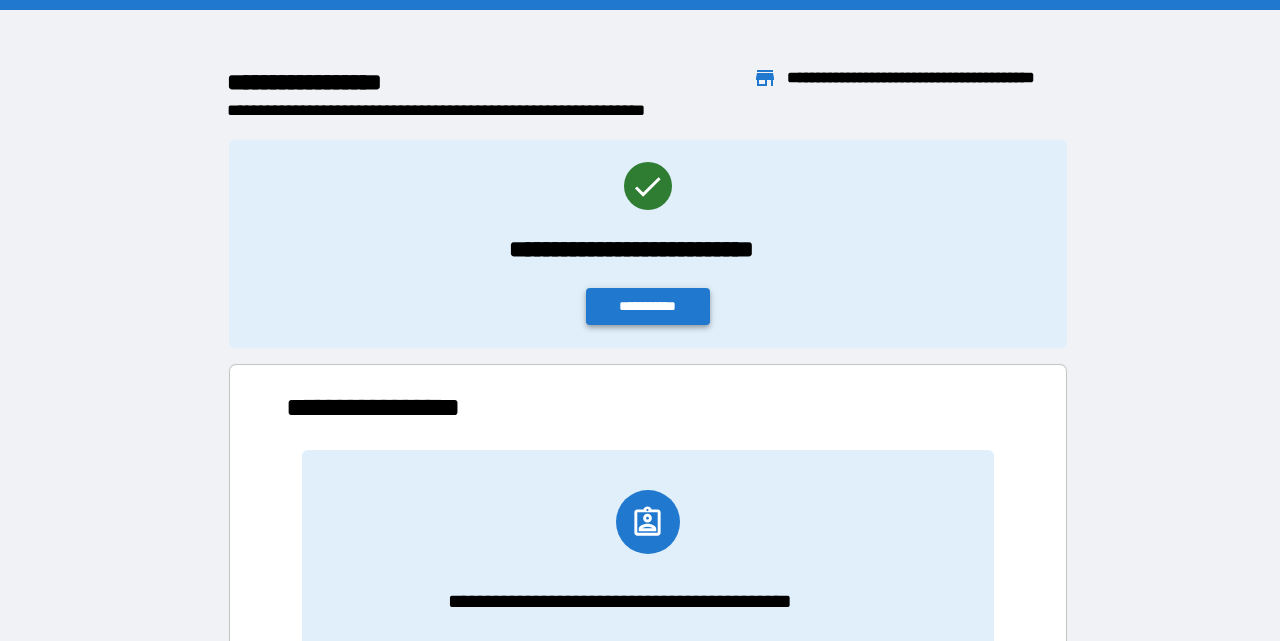 click on "**********" at bounding box center (648, 306) 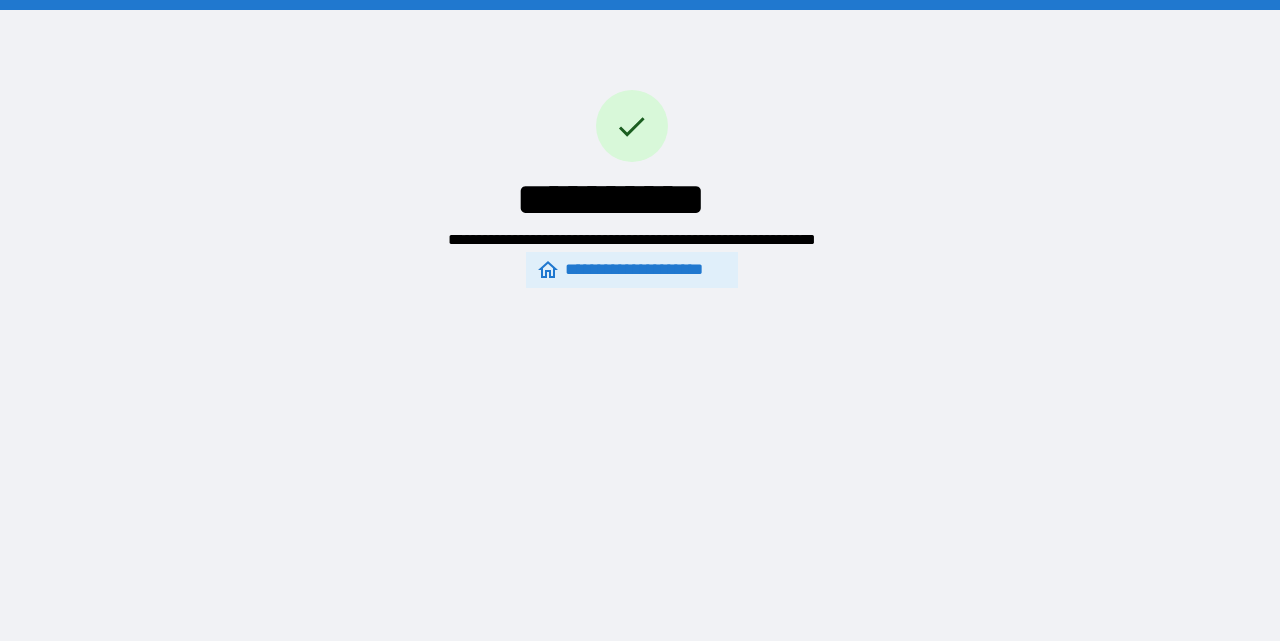 click on "**********" at bounding box center [631, 270] 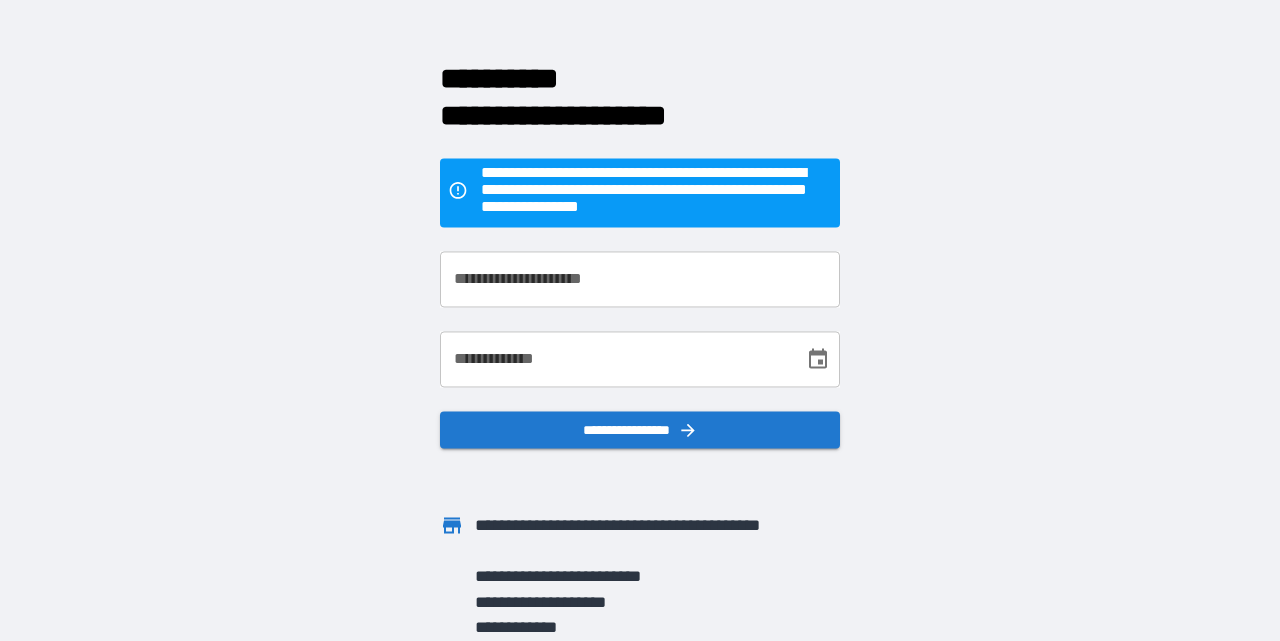 scroll, scrollTop: 17, scrollLeft: 0, axis: vertical 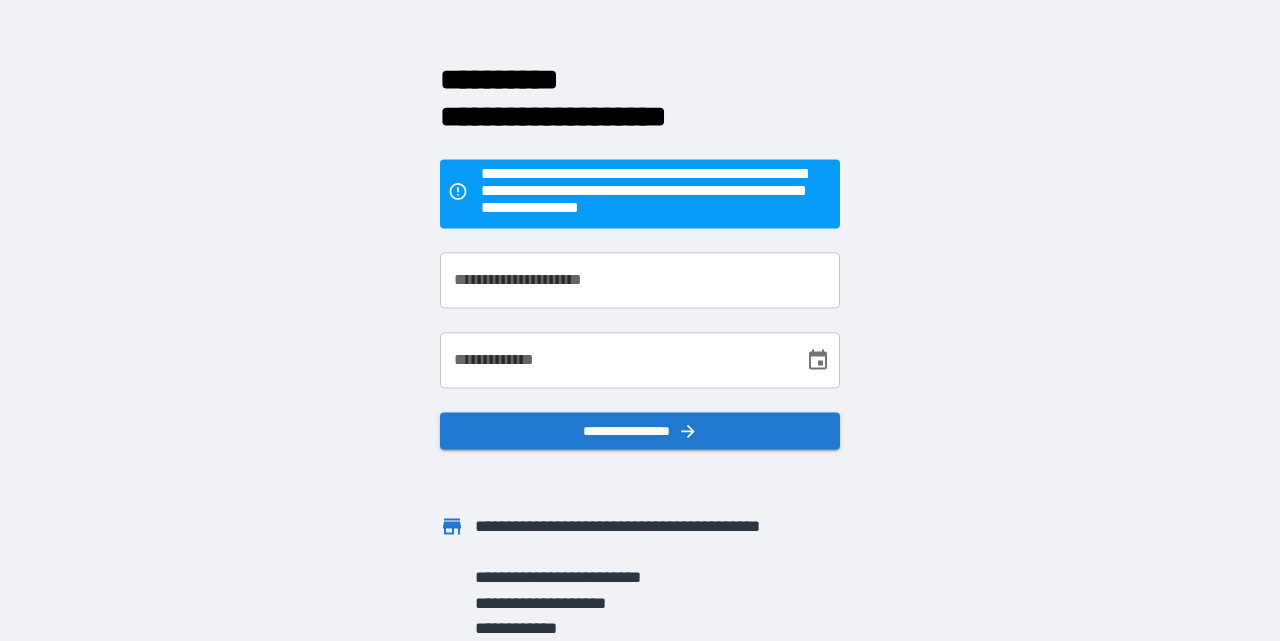 click on "**********" at bounding box center (628, 268) 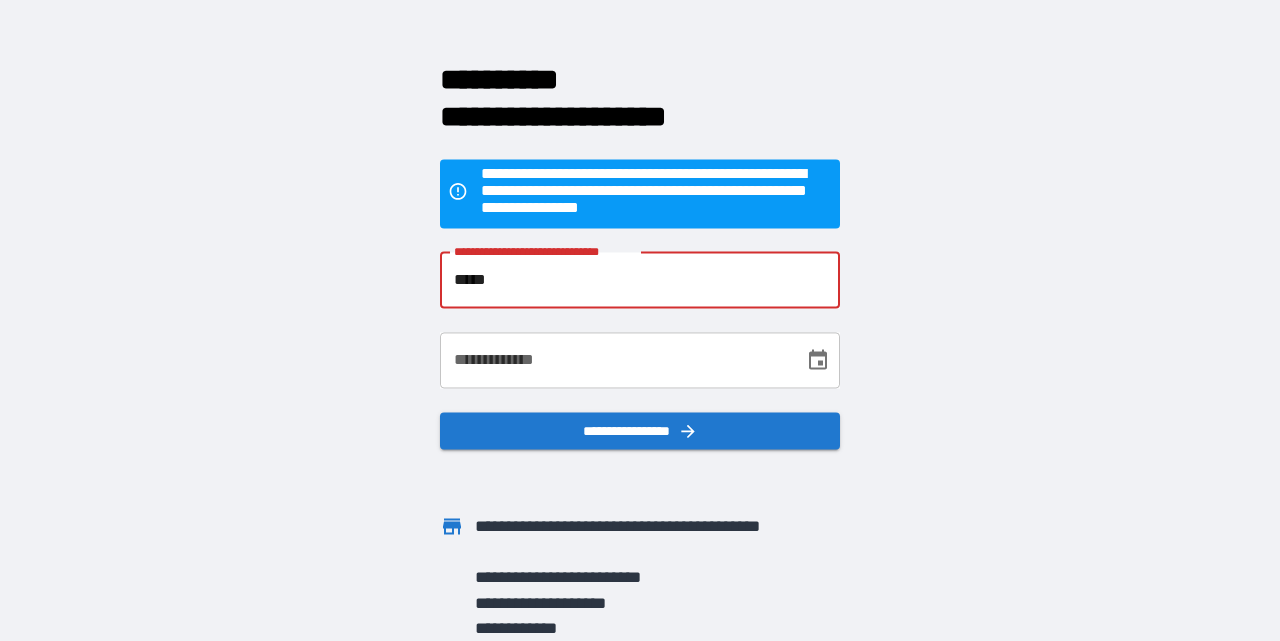type on "**********" 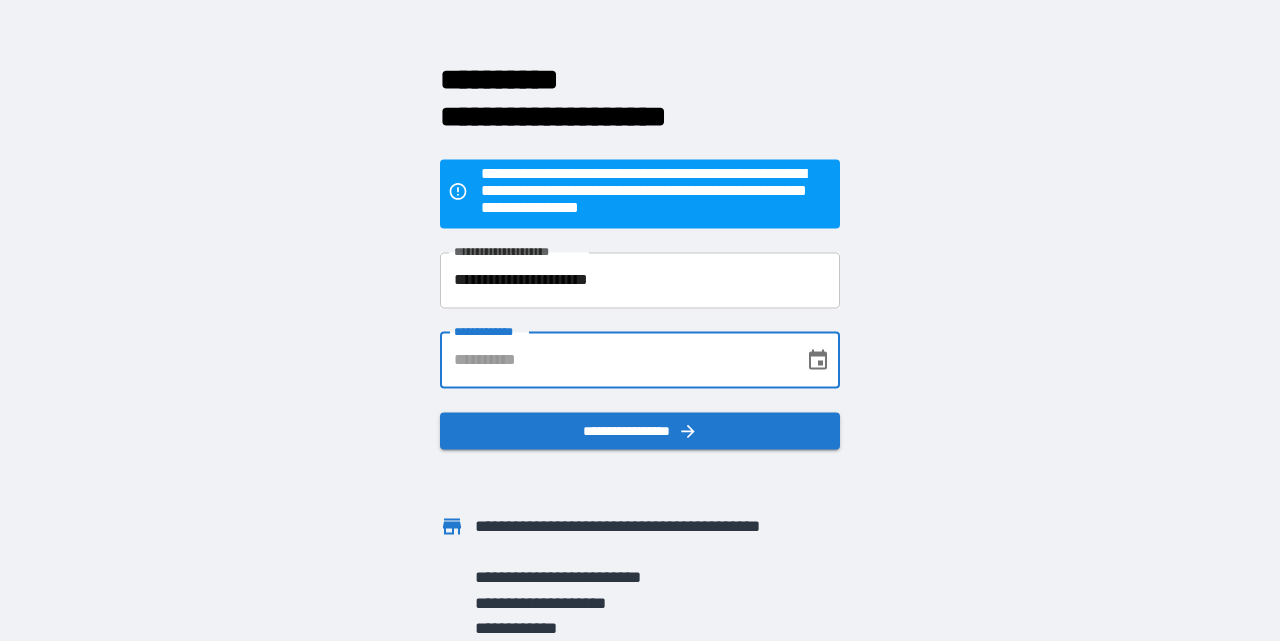 click on "**********" at bounding box center [615, 360] 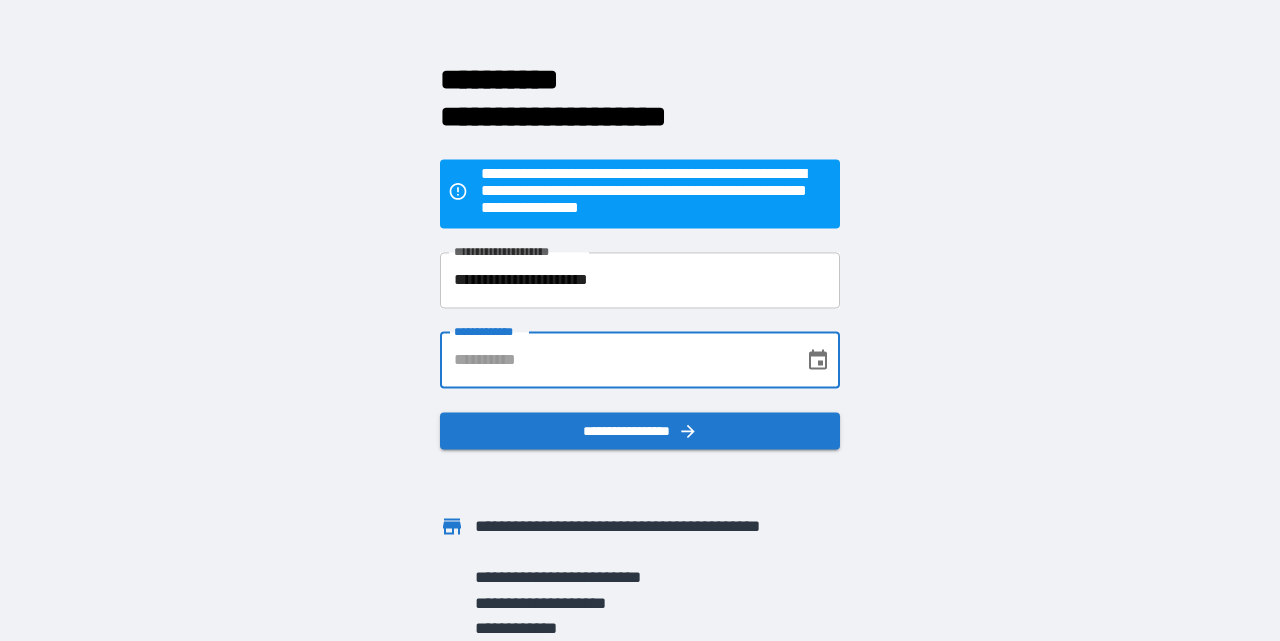 type on "**********" 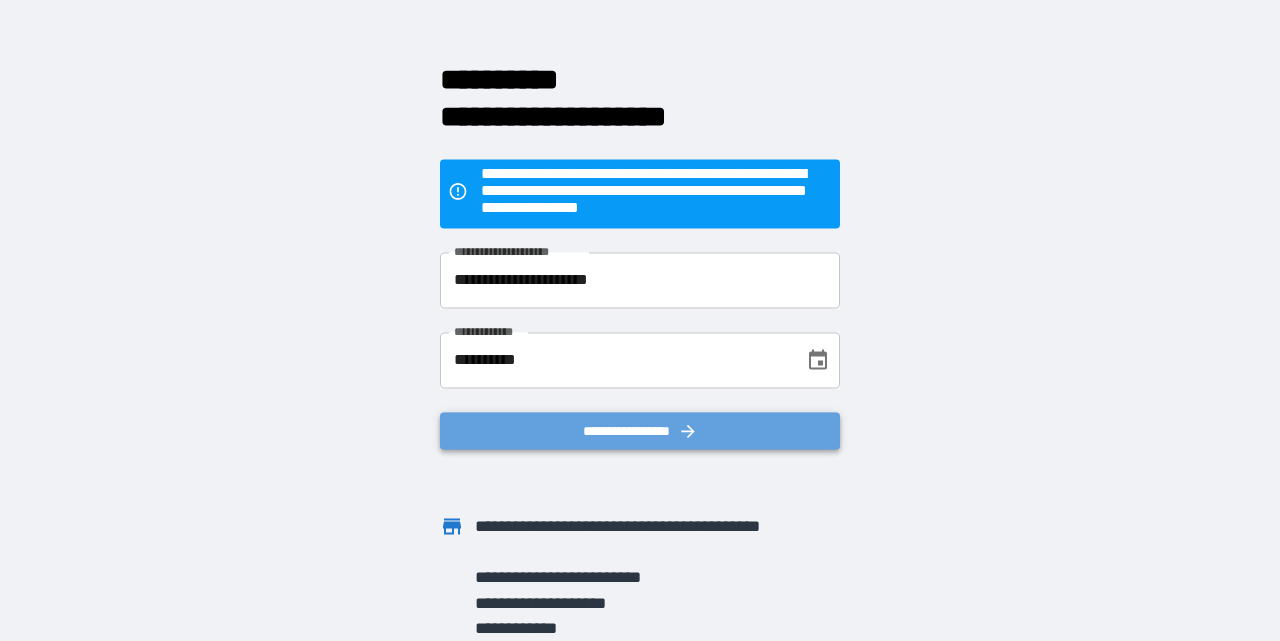 click on "**********" at bounding box center (640, 431) 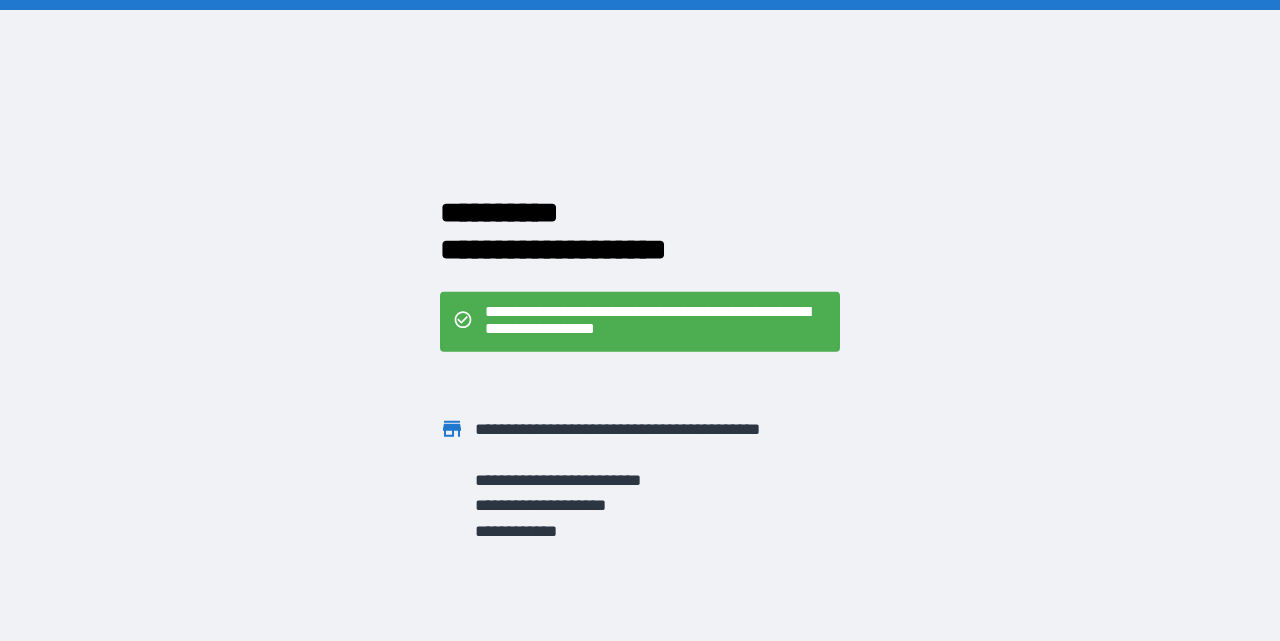 scroll, scrollTop: 0, scrollLeft: 0, axis: both 